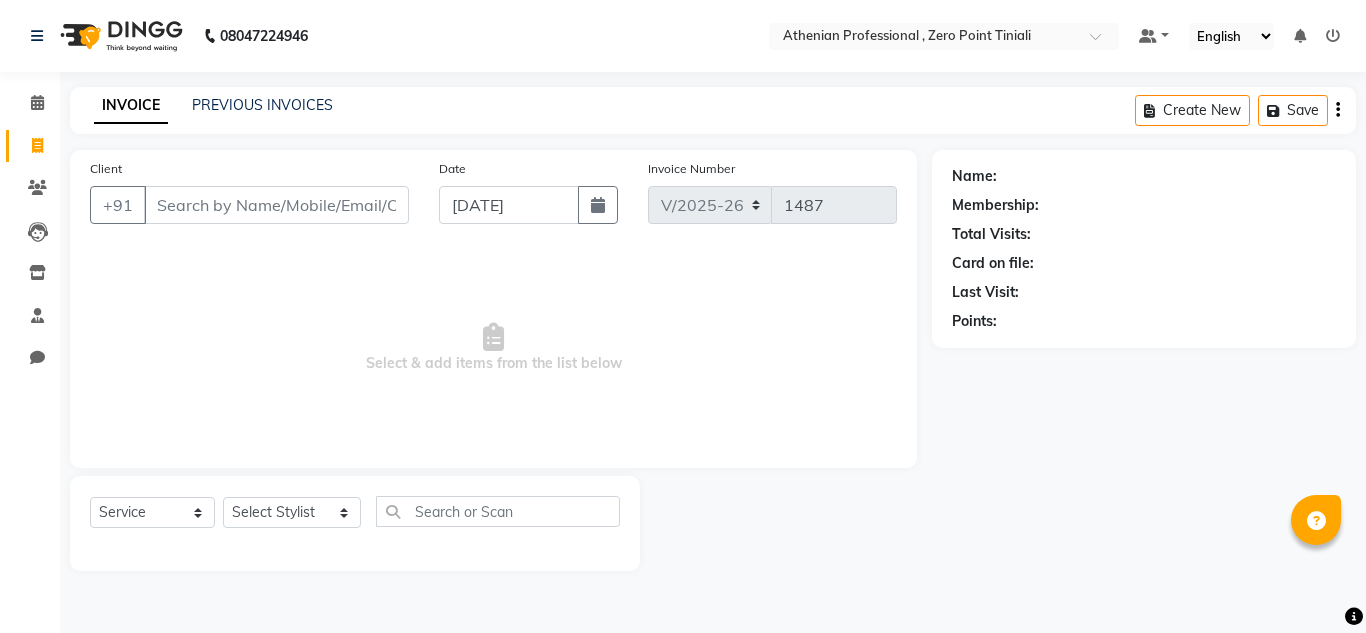 select on "8300" 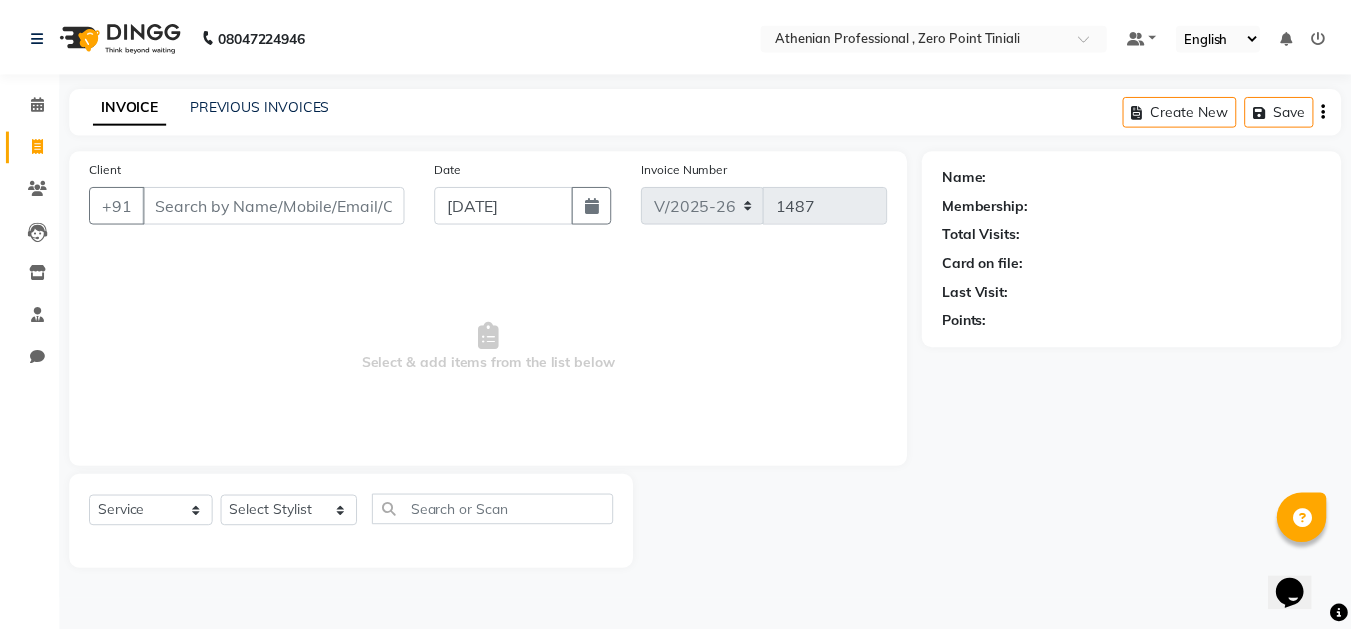 scroll, scrollTop: 0, scrollLeft: 0, axis: both 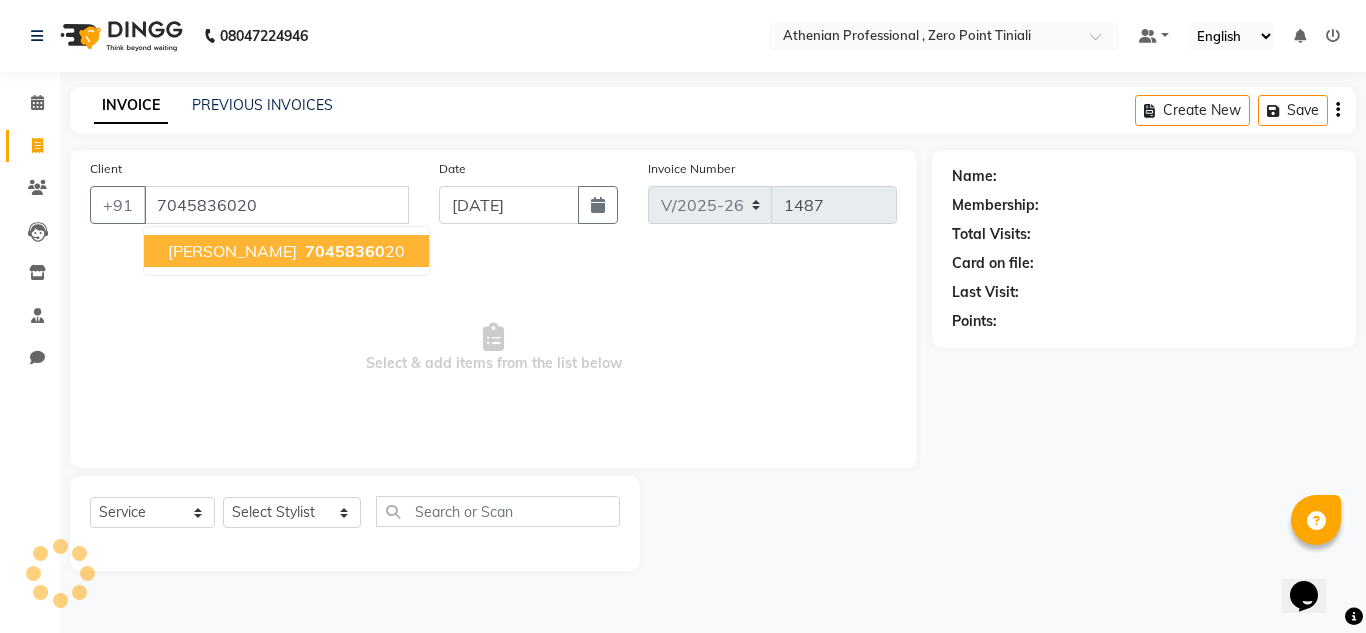 type on "7045836020" 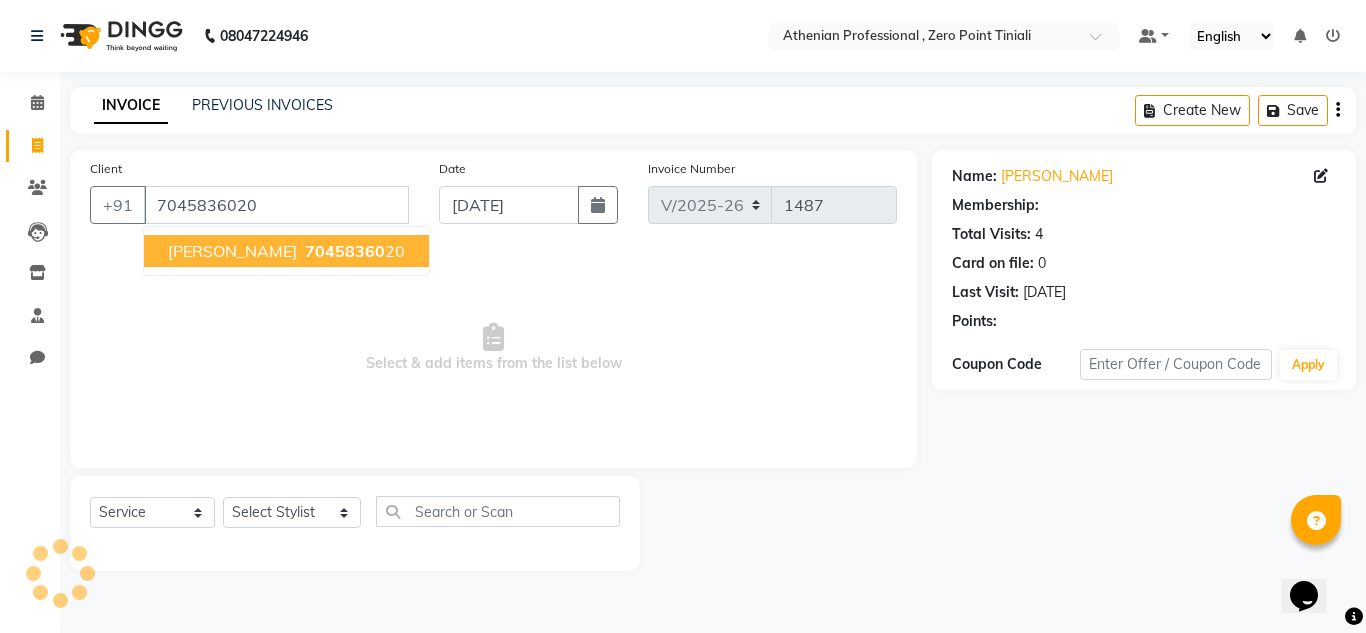 select on "1: Object" 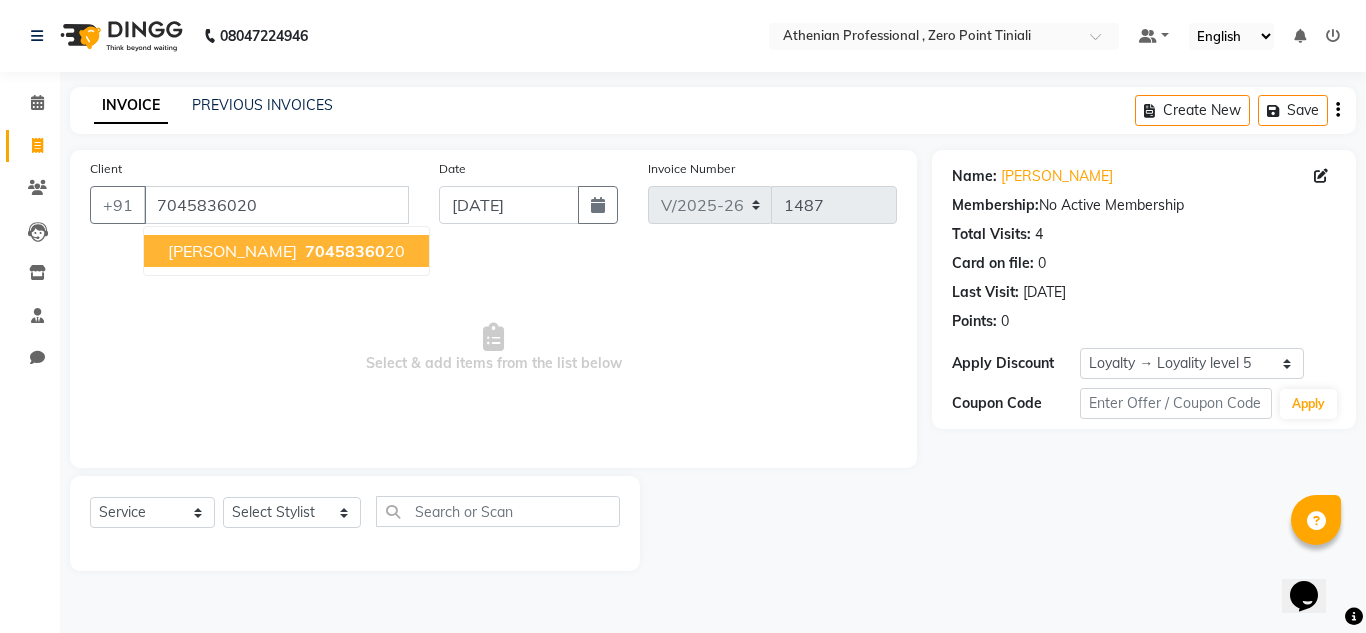 click on "Anirban Bhattacharya" at bounding box center (232, 251) 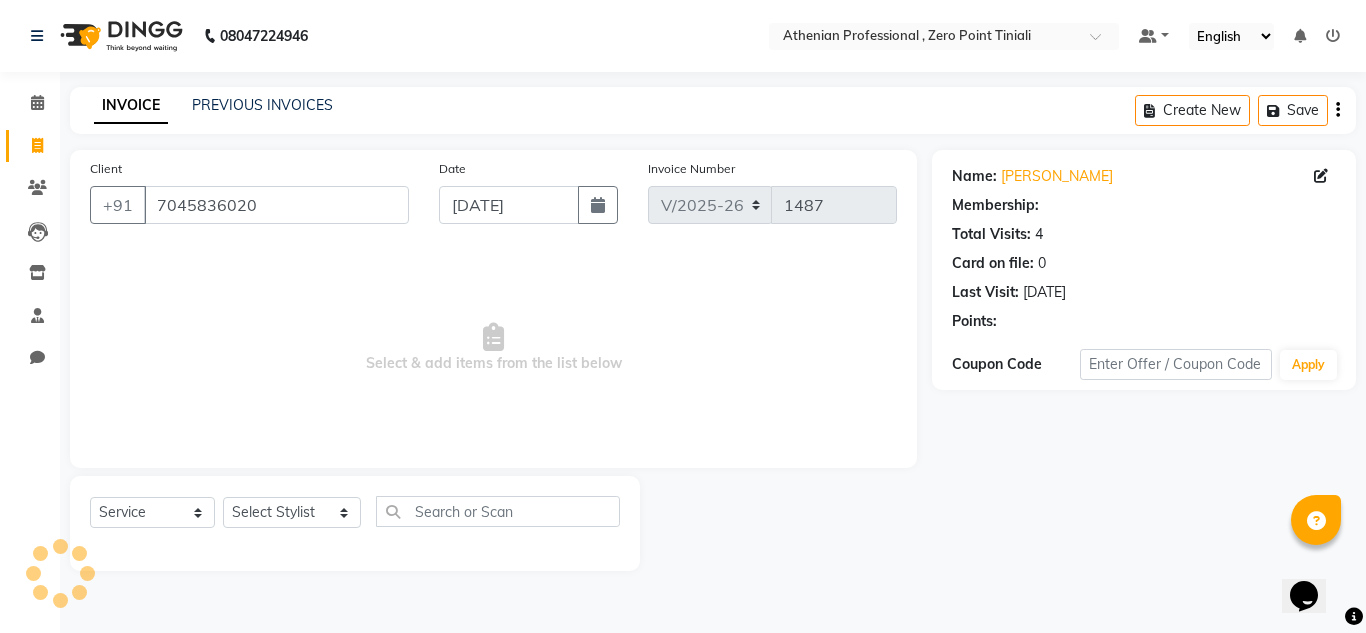 select on "1: Object" 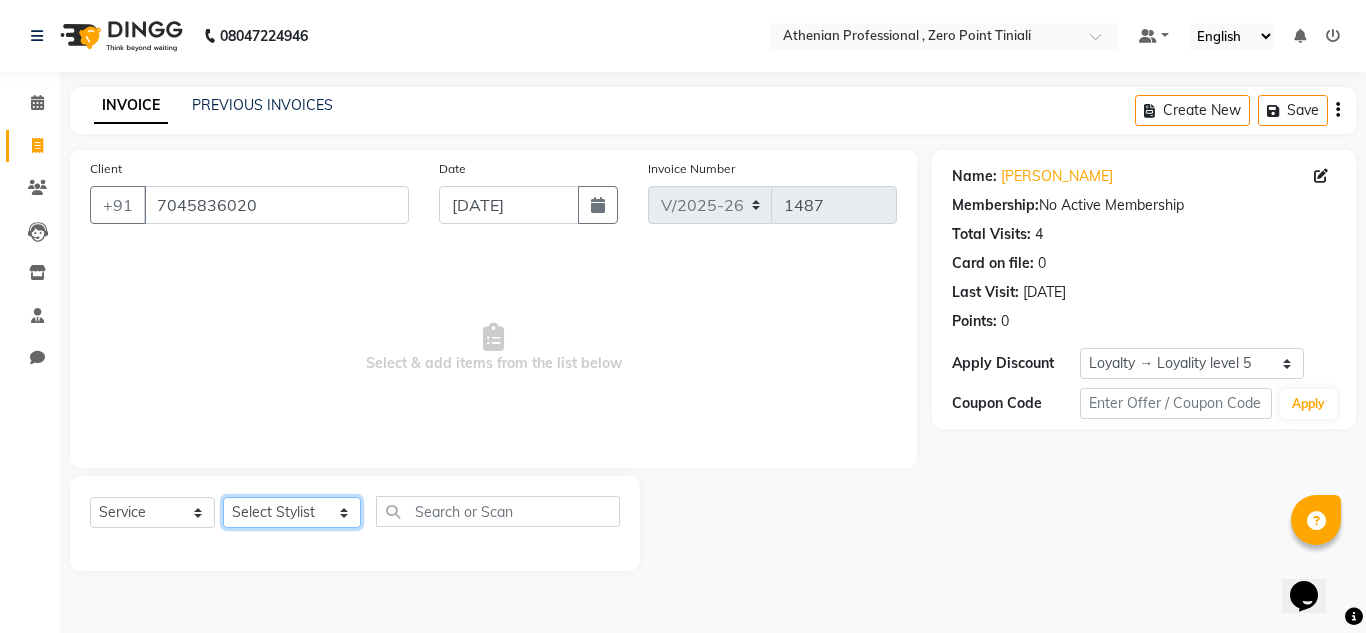 click on "Select Stylist [PERSON_NAME][MEDICAL_DATA] Admin [PERSON_NAME] KOLAM WANGSU KOSHEH BIHAM LINDUM NEME MAHINDRA [PERSON_NAME] Manager [PERSON_NAME] MINUKA [PERSON_NAME] NGAMNON RALONGHAM [PERSON_NAME] [PERSON_NAME] SUMI [PERSON_NAME] DEVI [PERSON_NAME] Jamikham YELLI LIKHA" 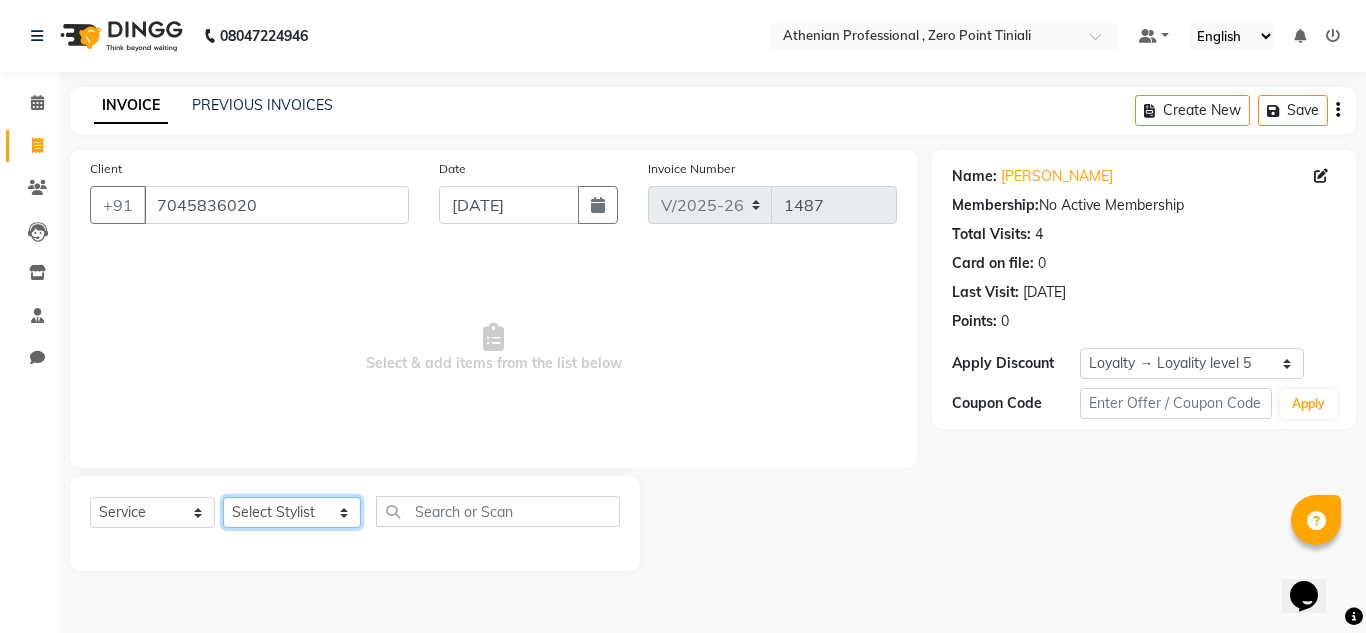 select on "80200" 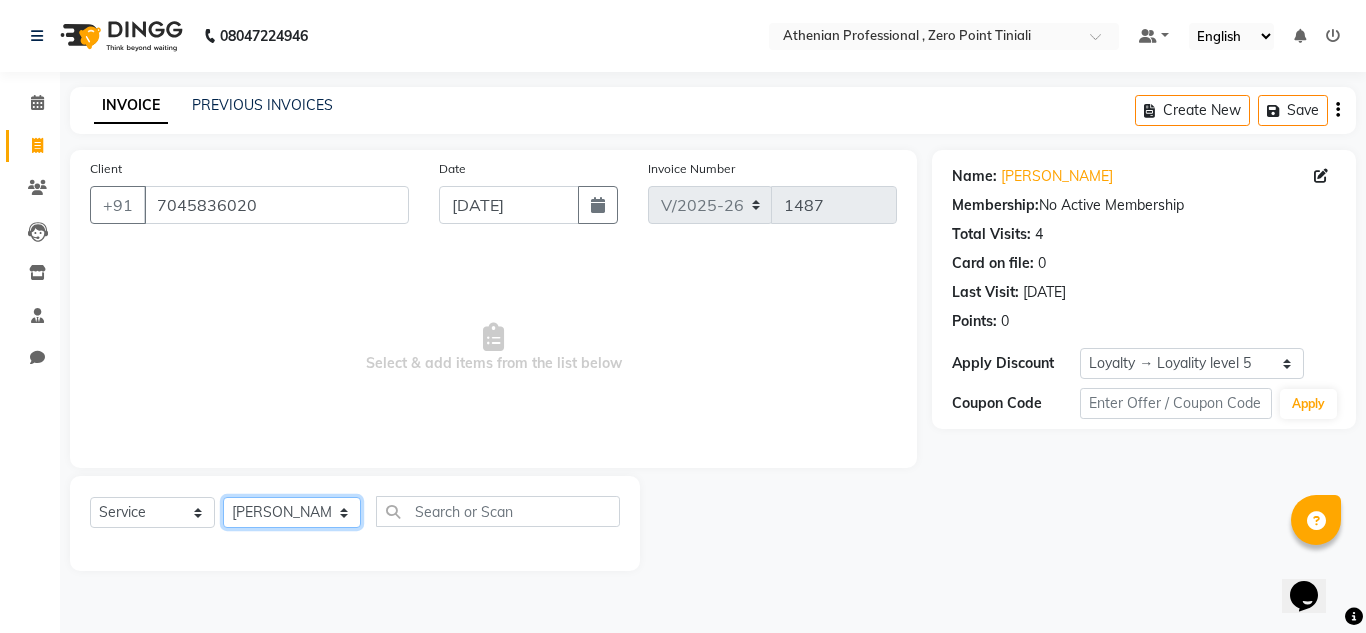 click on "Select Stylist [PERSON_NAME][MEDICAL_DATA] Admin [PERSON_NAME] KOLAM WANGSU KOSHEH BIHAM LINDUM NEME MAHINDRA [PERSON_NAME] Manager [PERSON_NAME] MINUKA [PERSON_NAME] NGAMNON RALONGHAM [PERSON_NAME] [PERSON_NAME] SUMI [PERSON_NAME] DEVI [PERSON_NAME] Jamikham YELLI LIKHA" 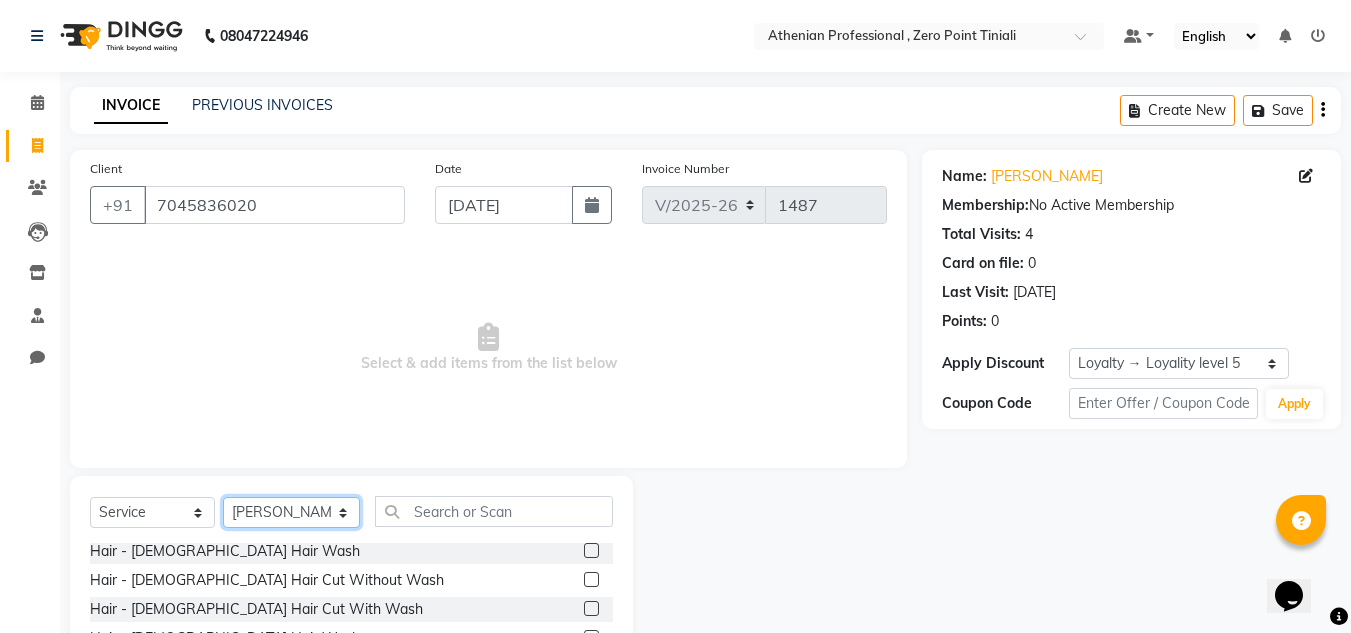 scroll, scrollTop: 121, scrollLeft: 0, axis: vertical 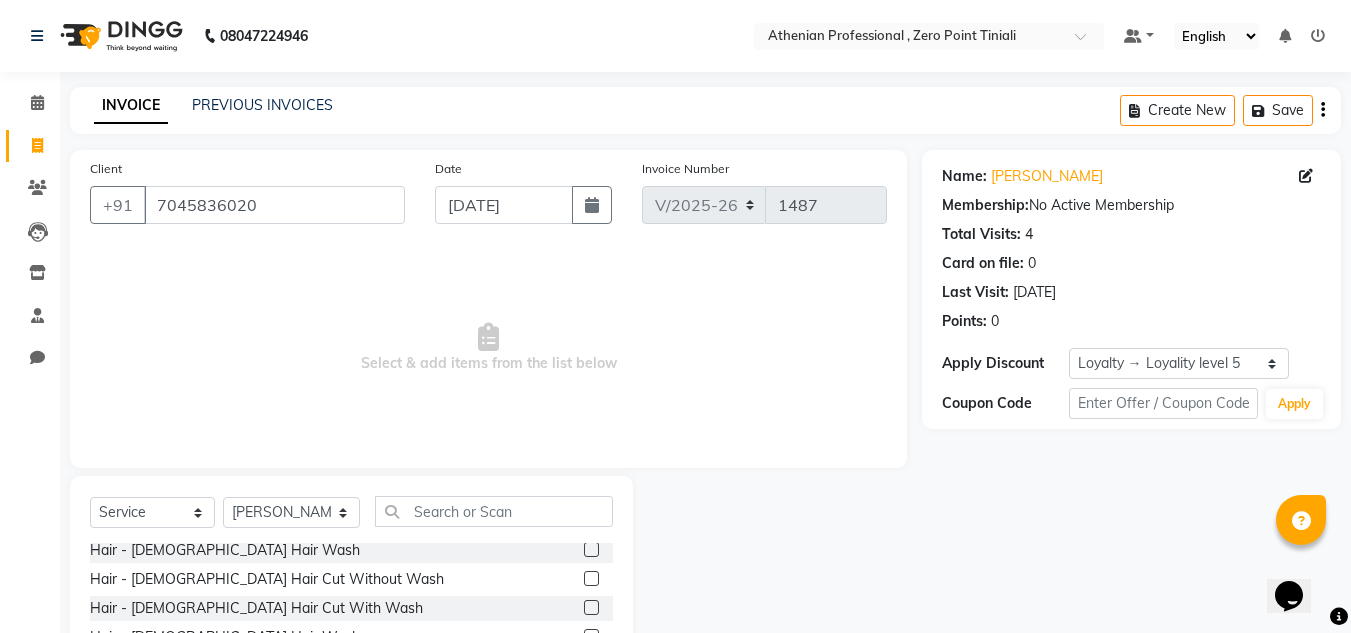 click 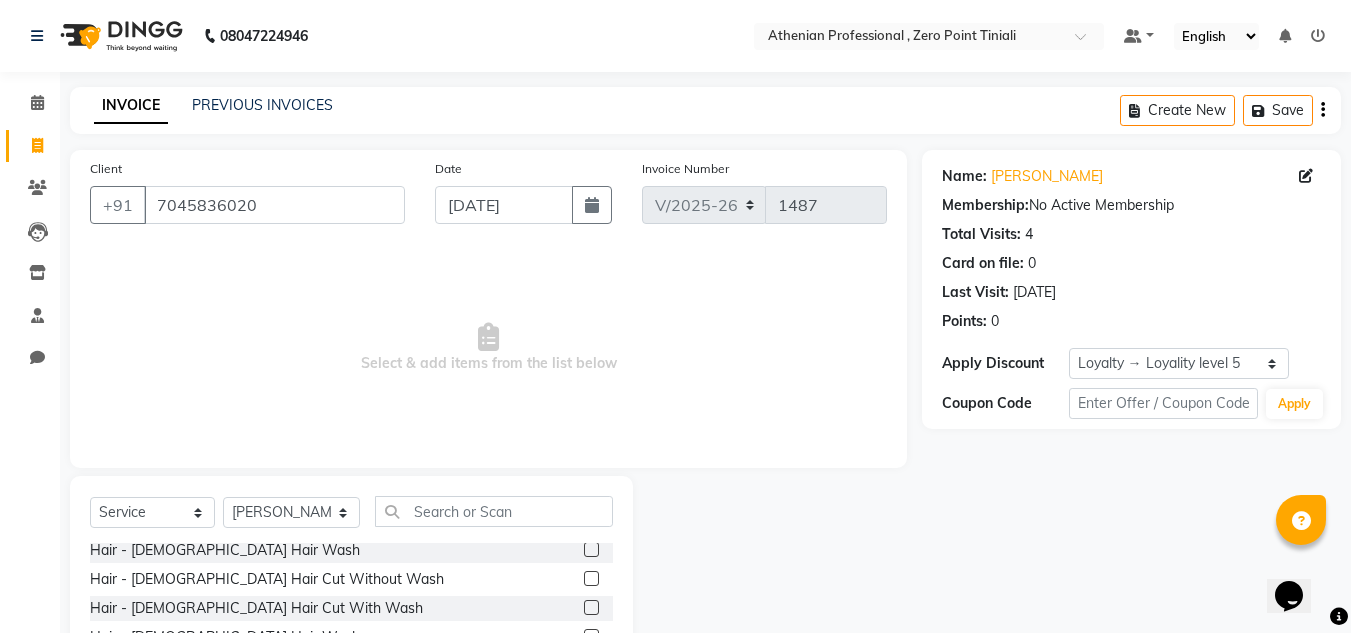 click 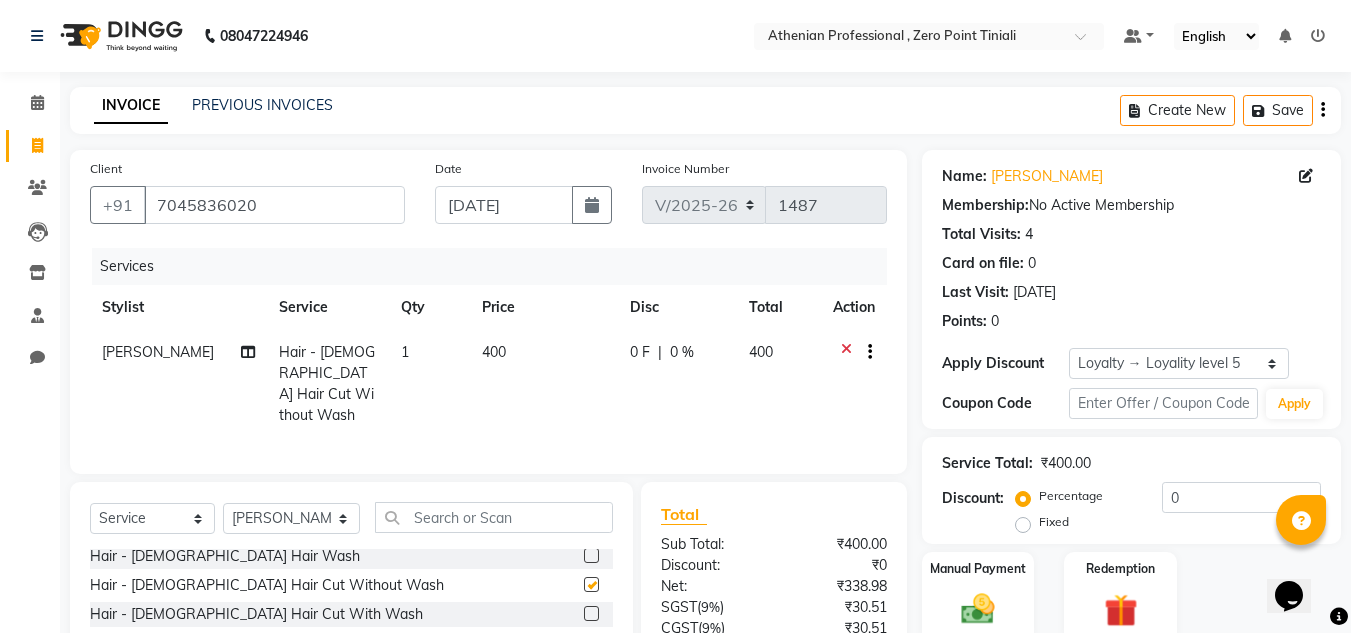 checkbox on "false" 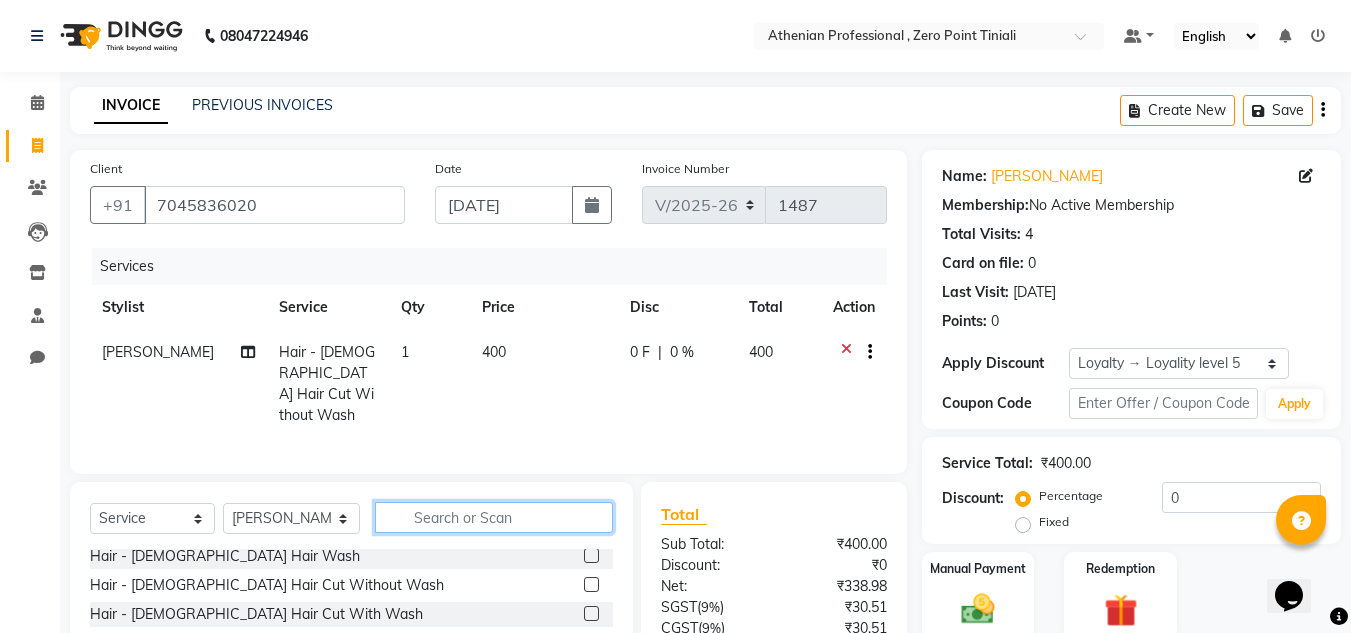 click 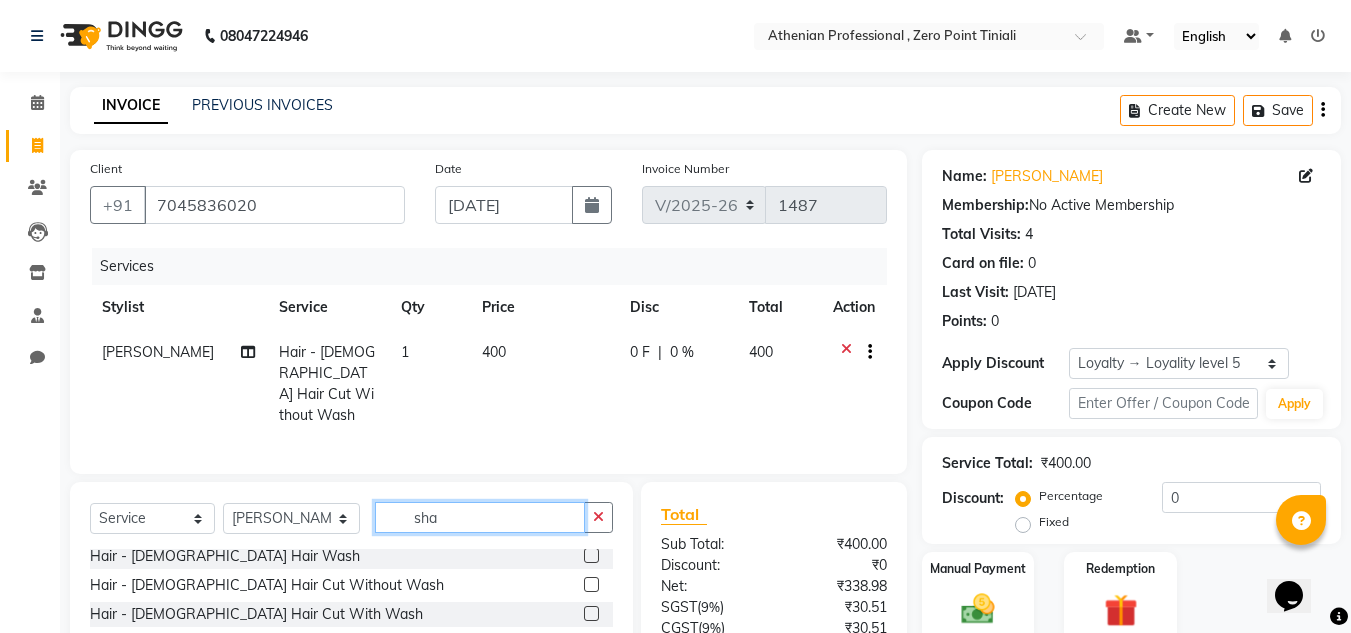 scroll, scrollTop: 0, scrollLeft: 0, axis: both 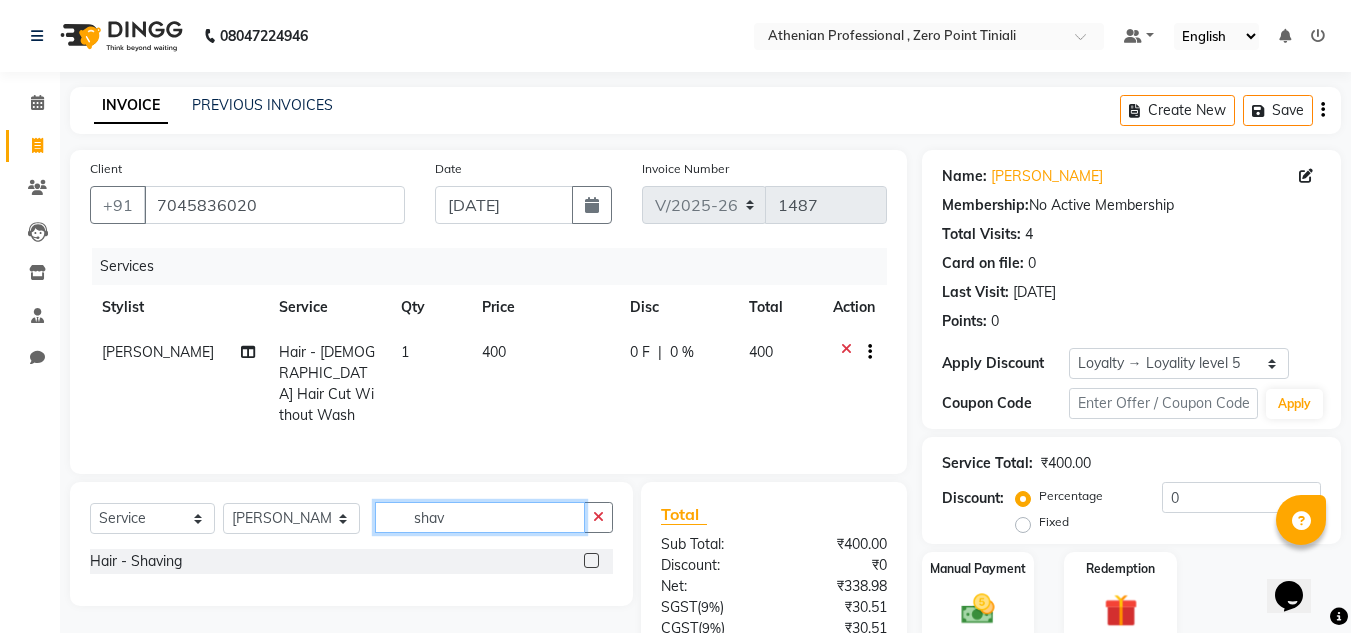type on "shav" 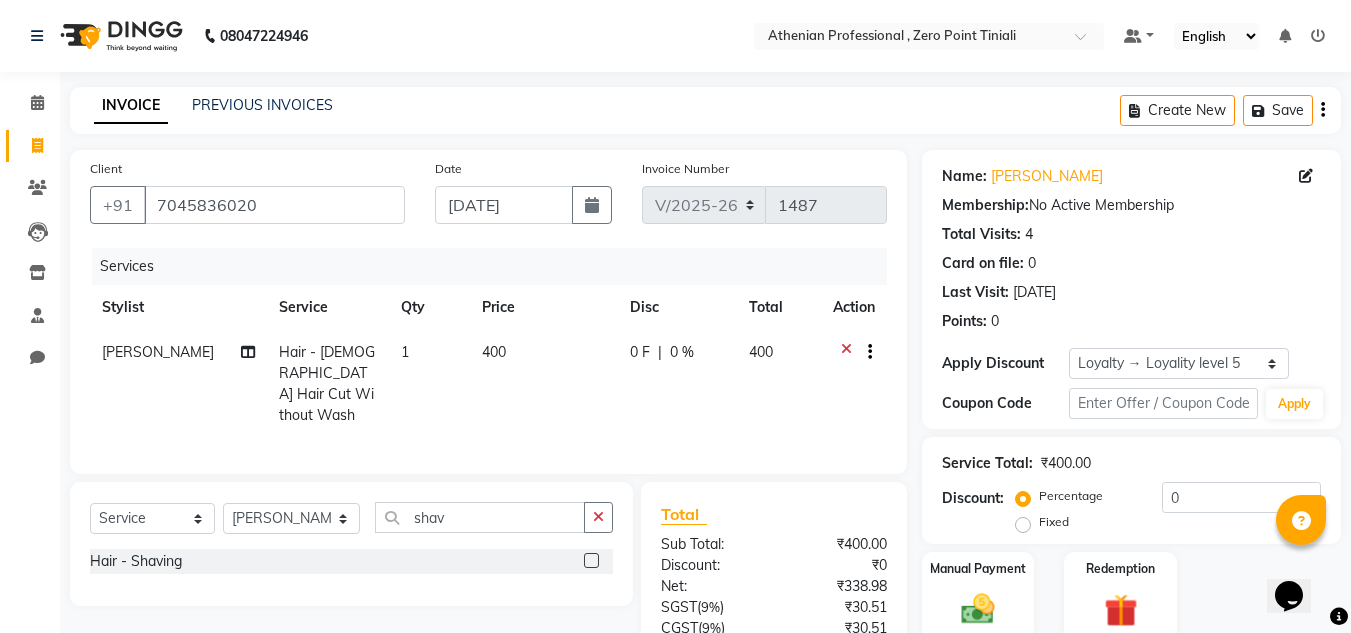 click 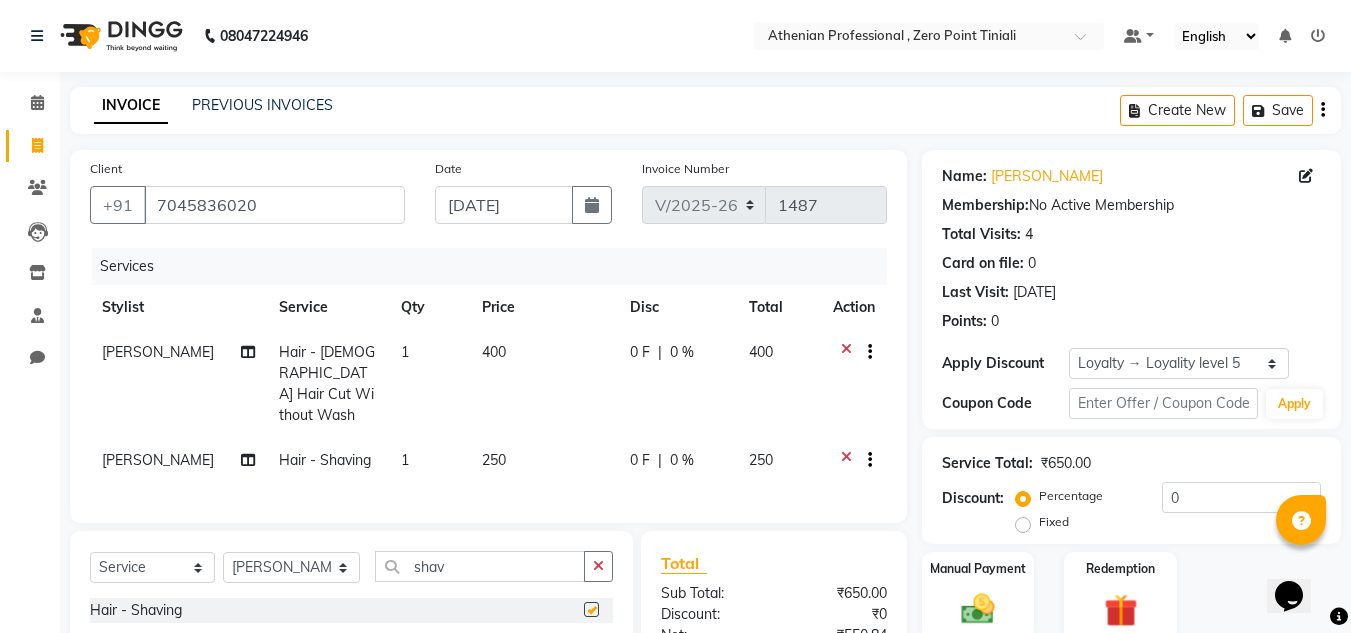 checkbox on "false" 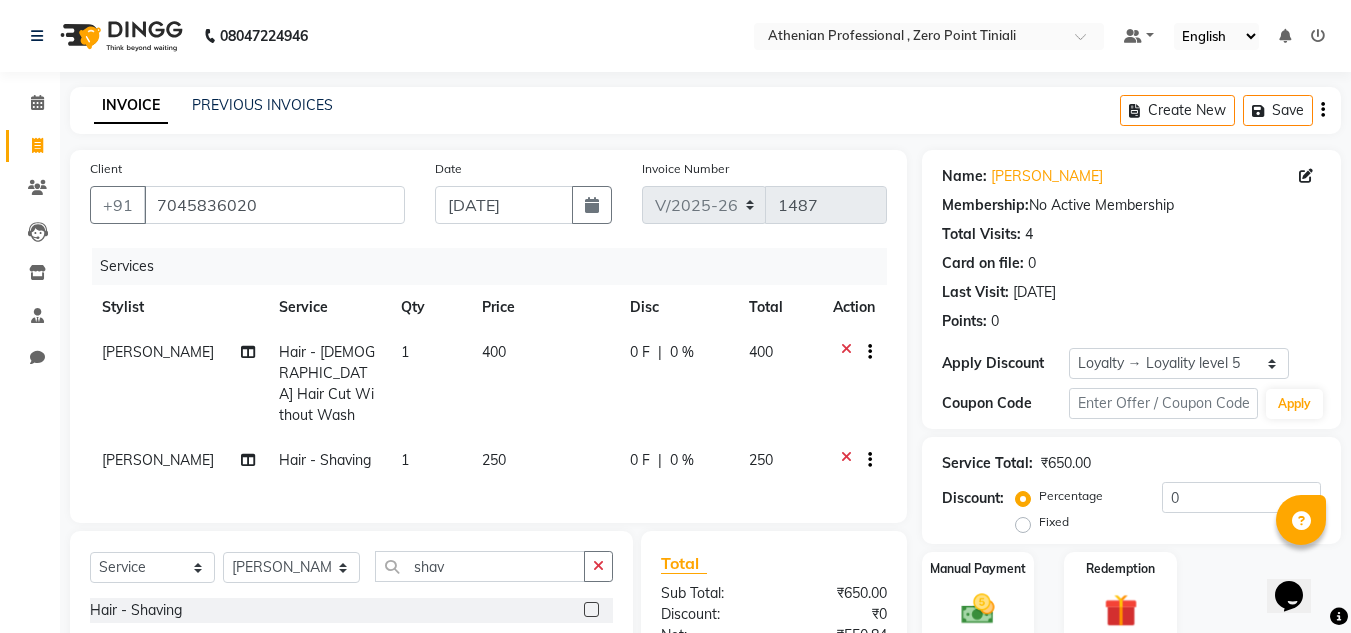 click 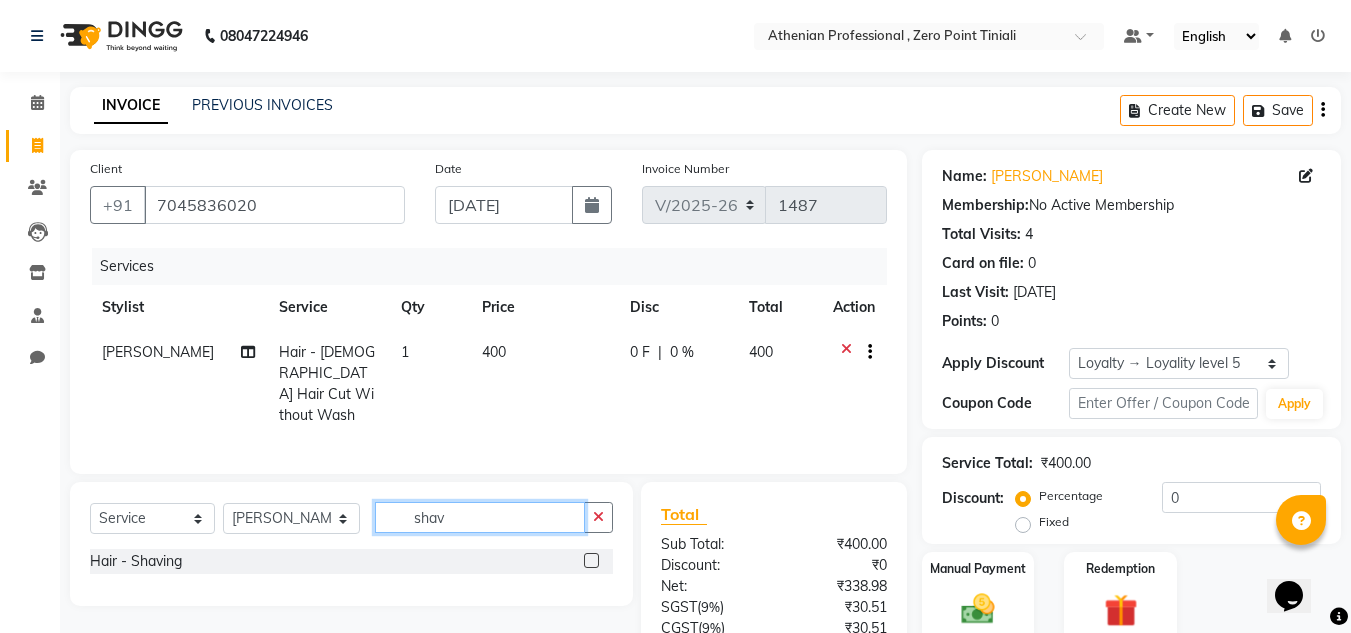 click on "shav" 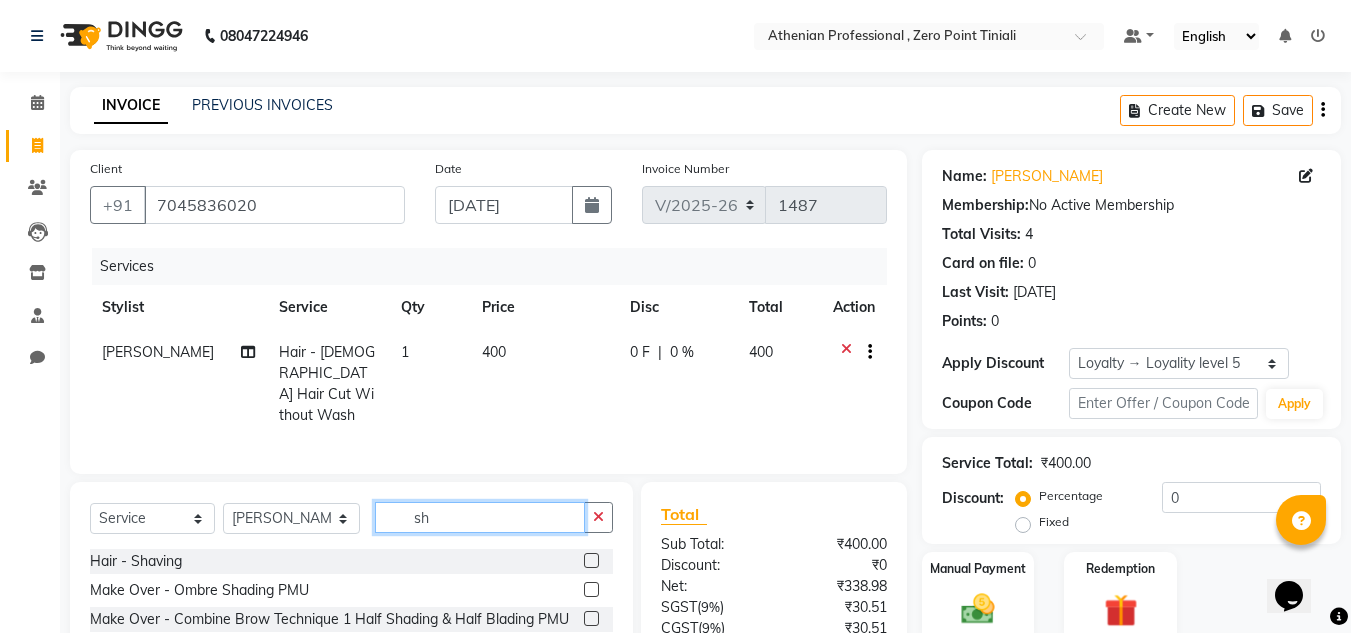 type on "s" 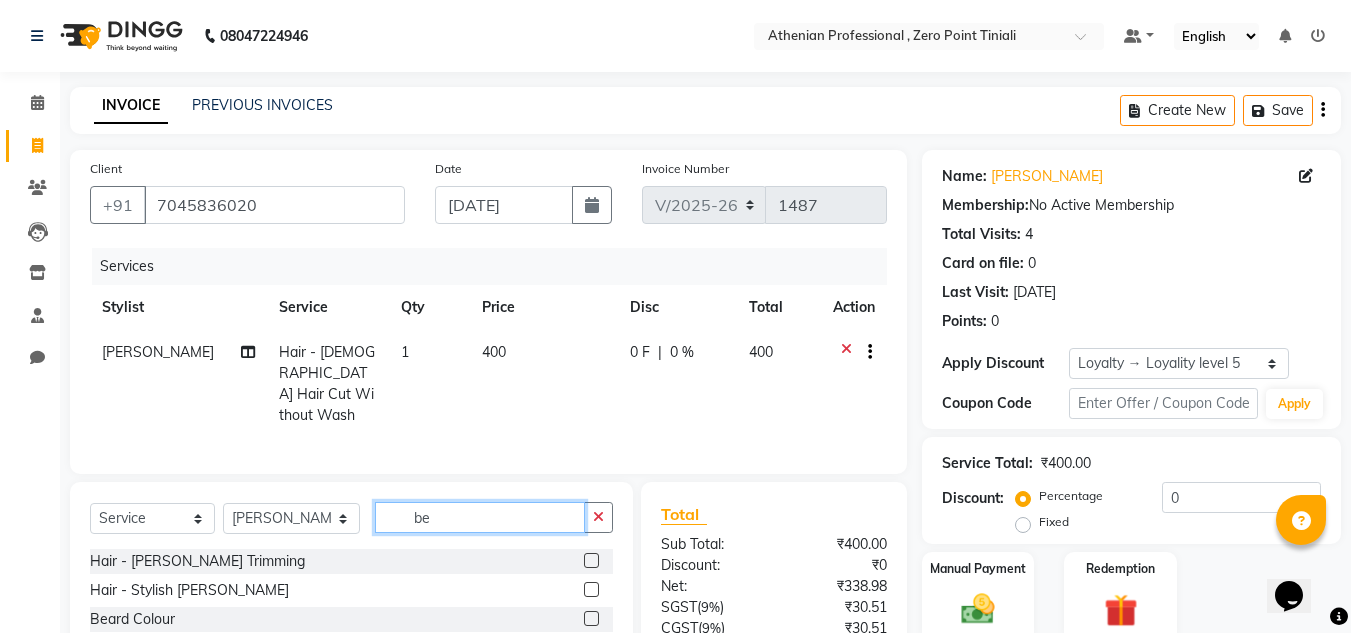 scroll, scrollTop: 66, scrollLeft: 0, axis: vertical 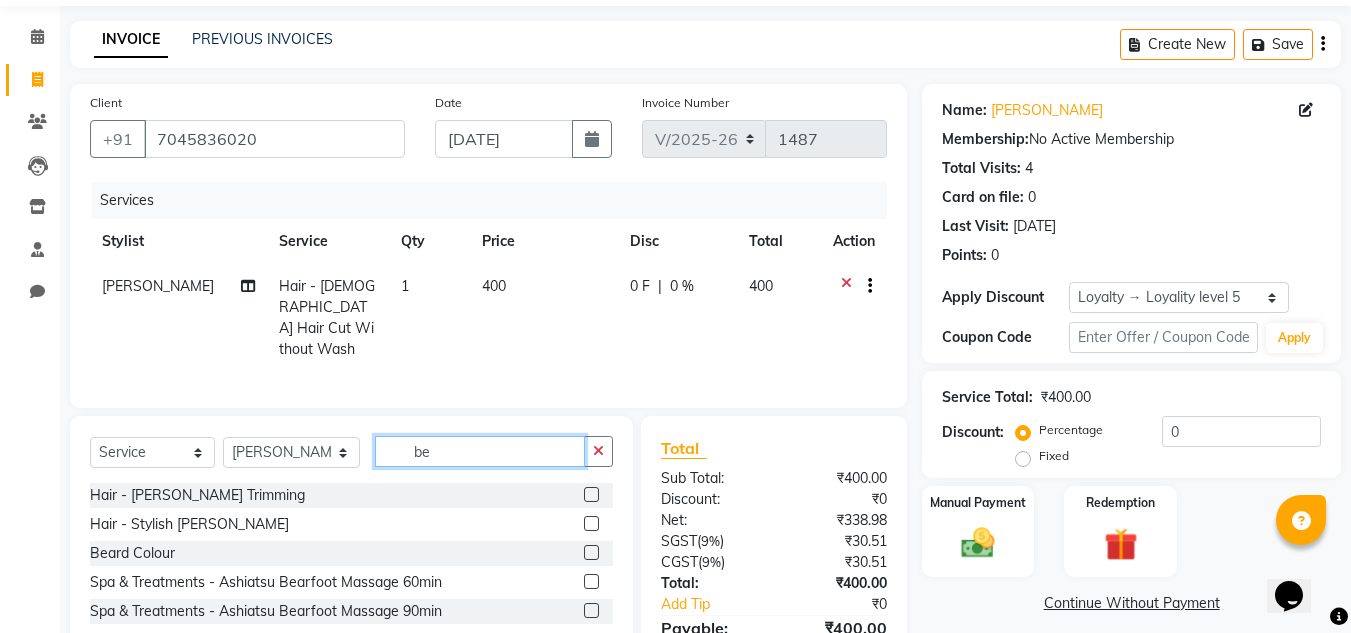 type on "be" 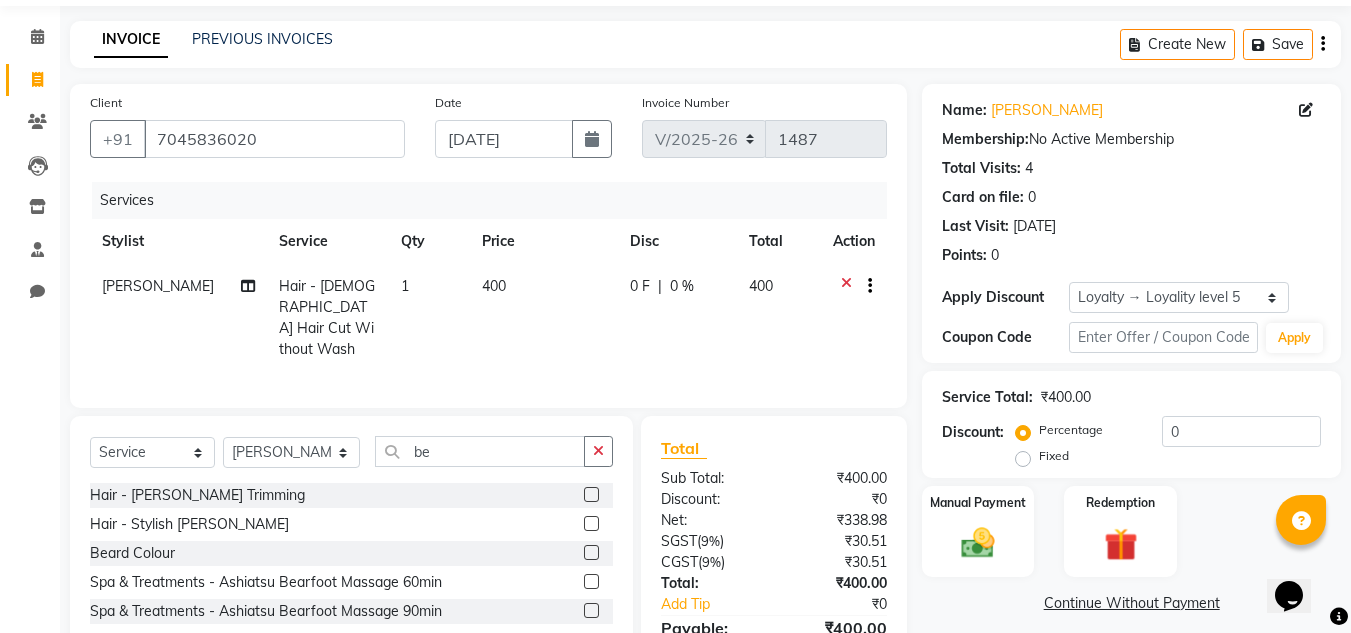 click 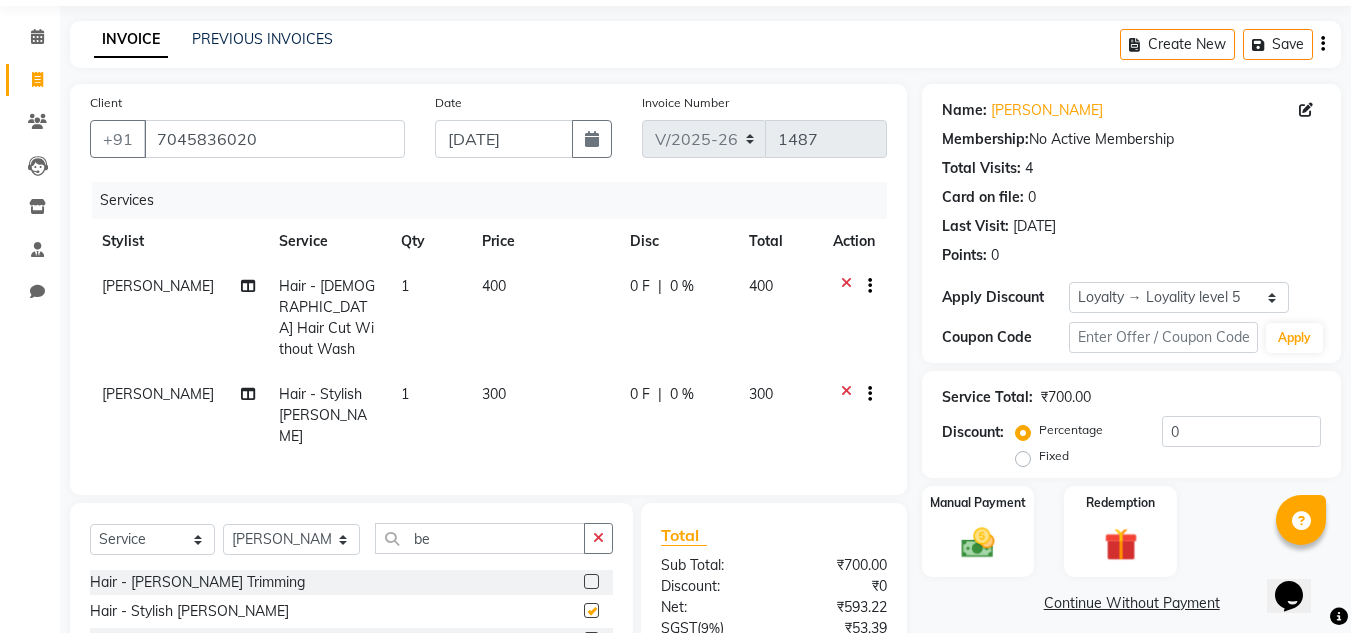 checkbox on "false" 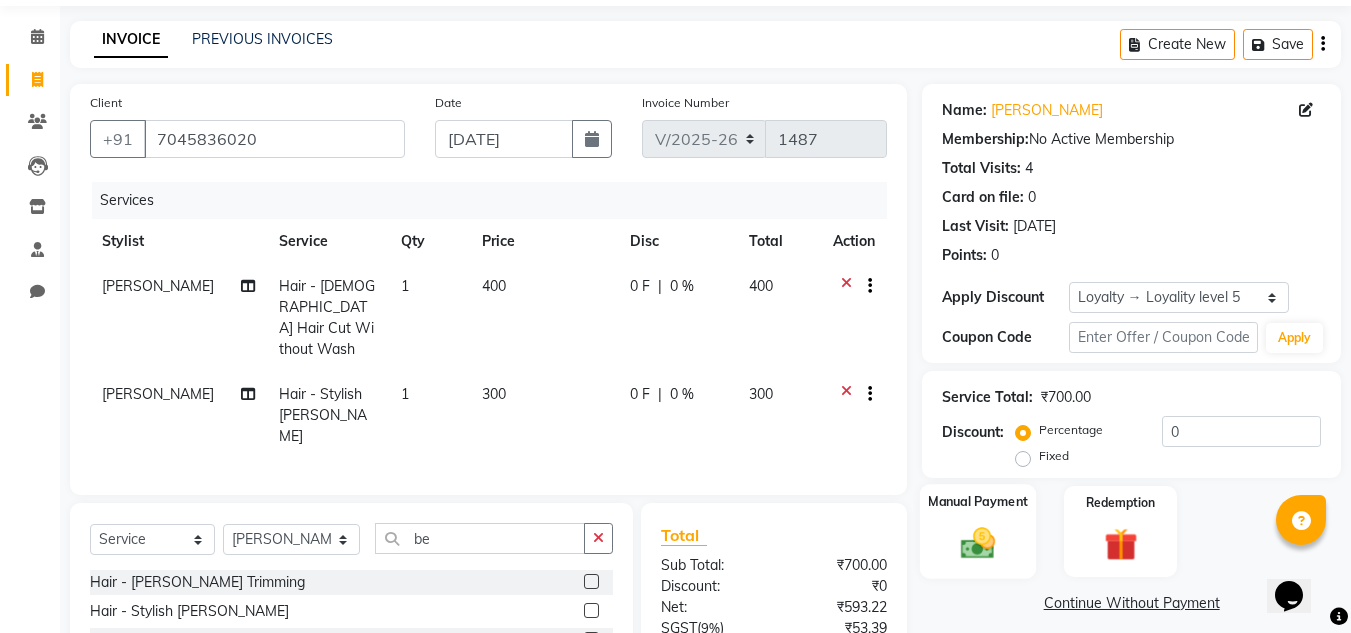 click 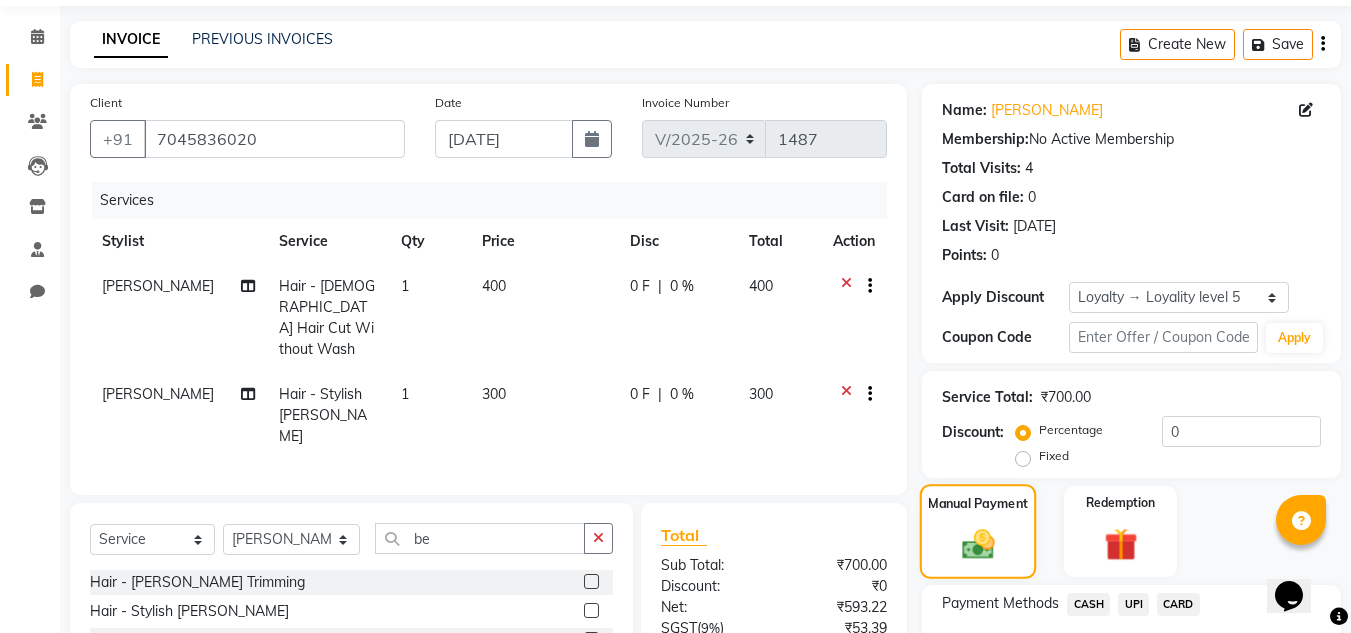 scroll, scrollTop: 233, scrollLeft: 0, axis: vertical 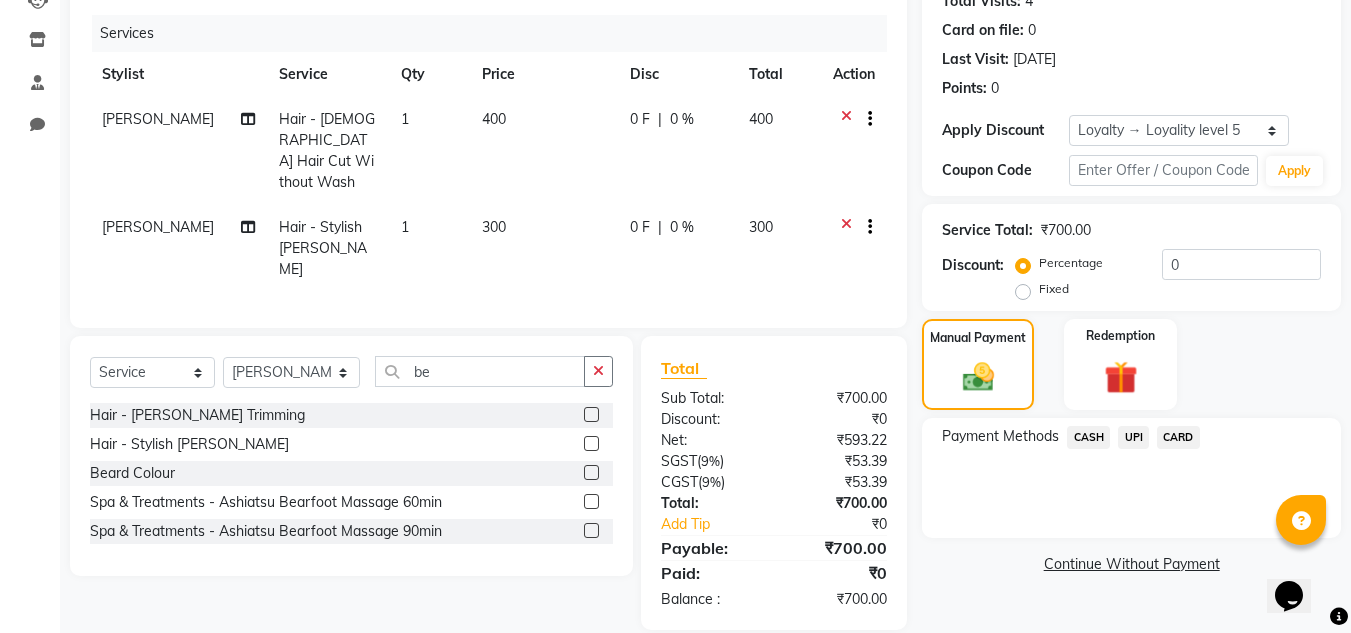 click on "UPI" 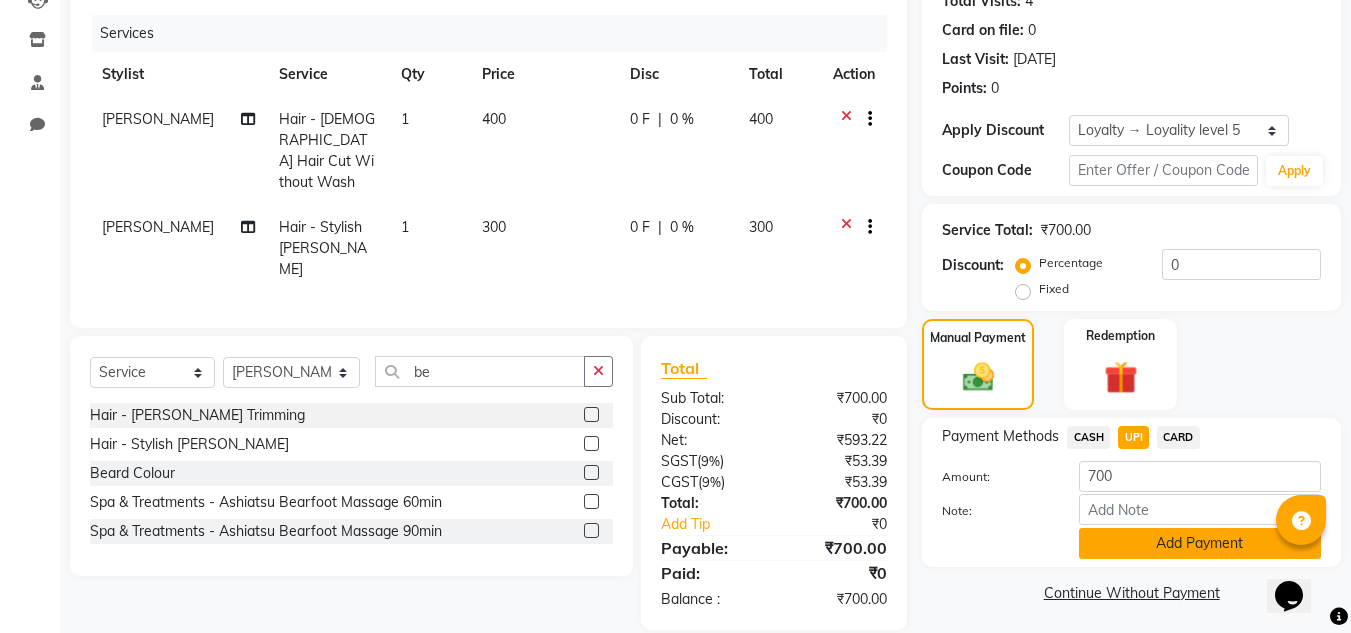 click on "Add Payment" 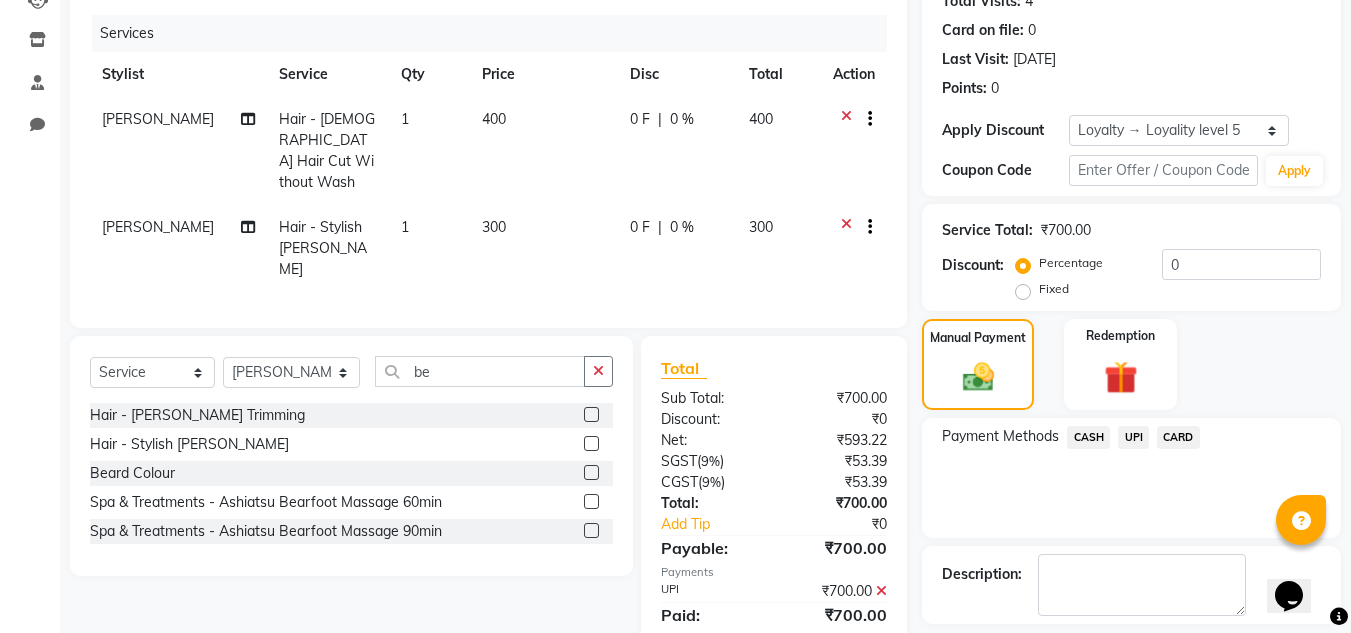 scroll, scrollTop: 374, scrollLeft: 0, axis: vertical 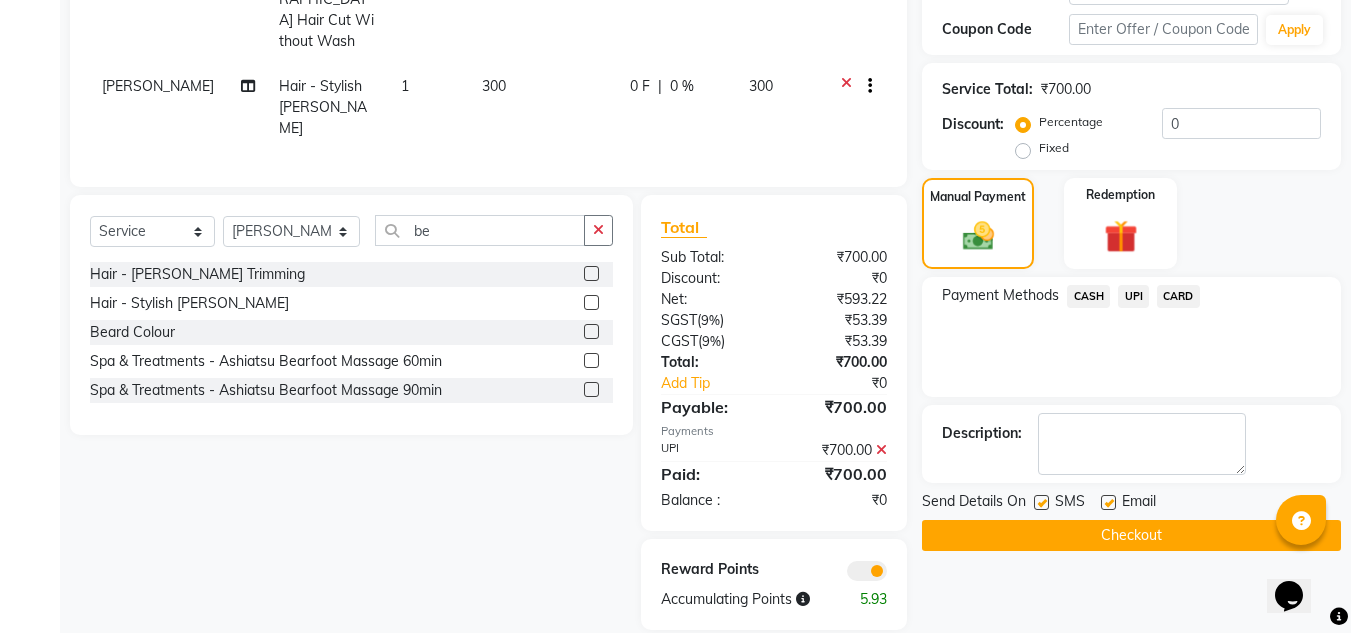click 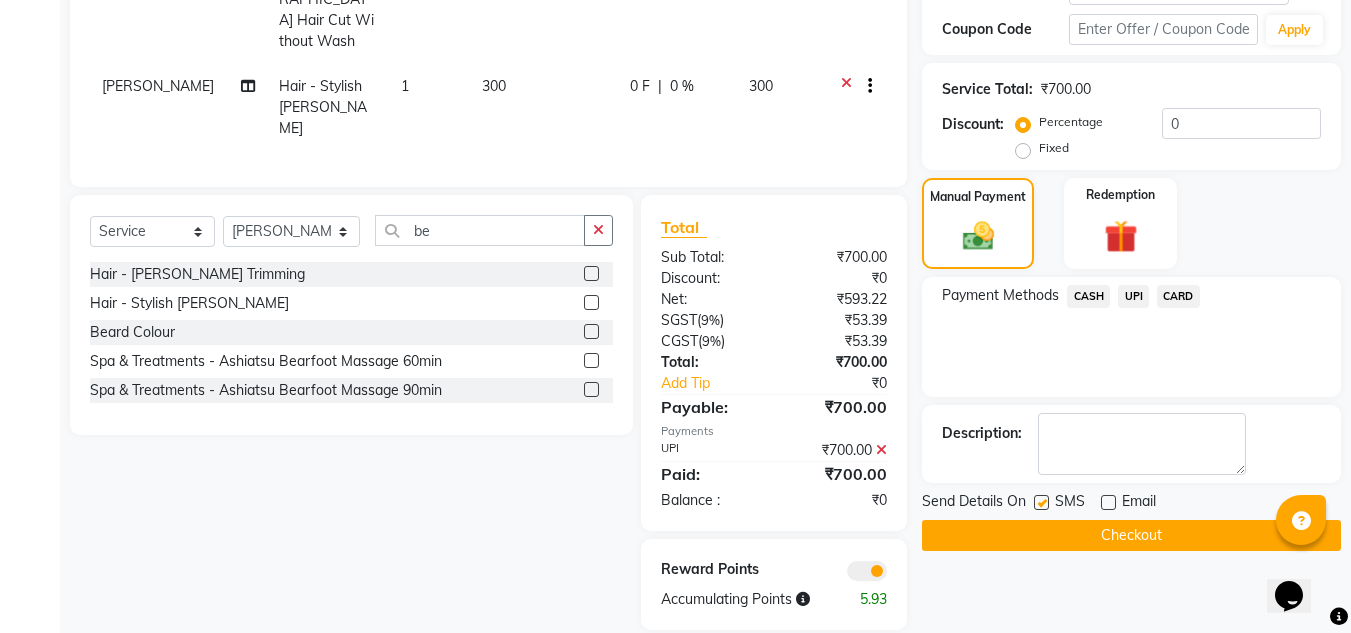 click on "Checkout" 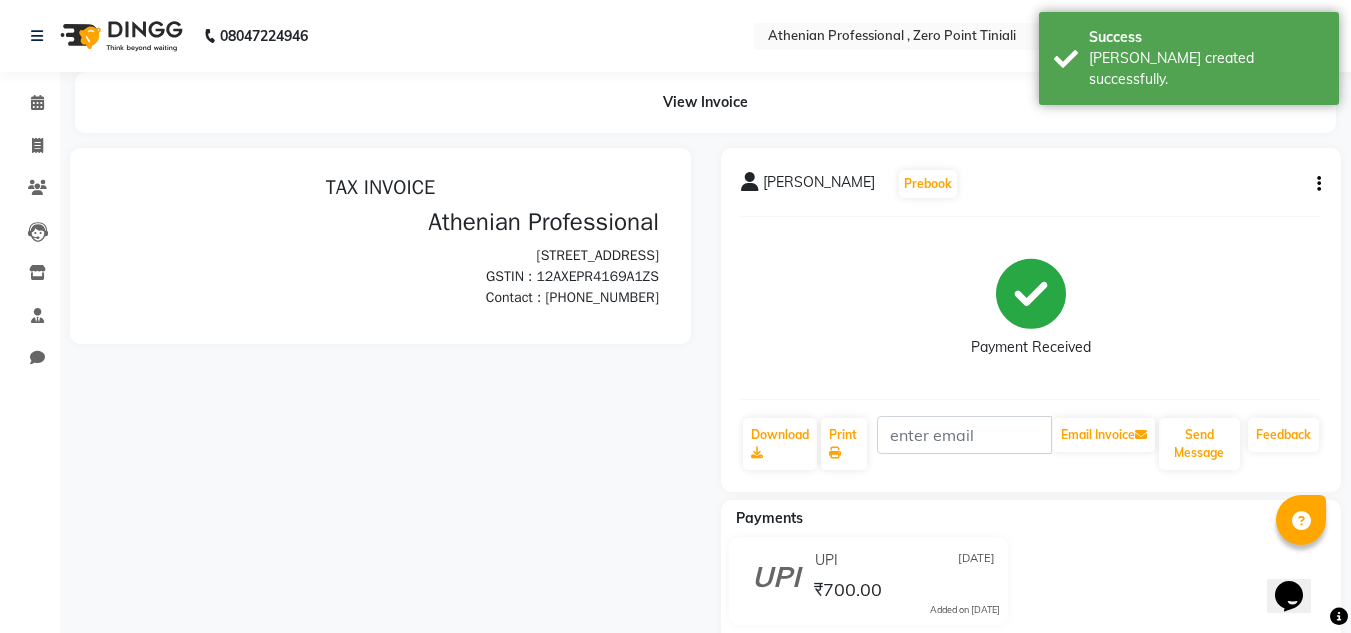 scroll, scrollTop: 0, scrollLeft: 0, axis: both 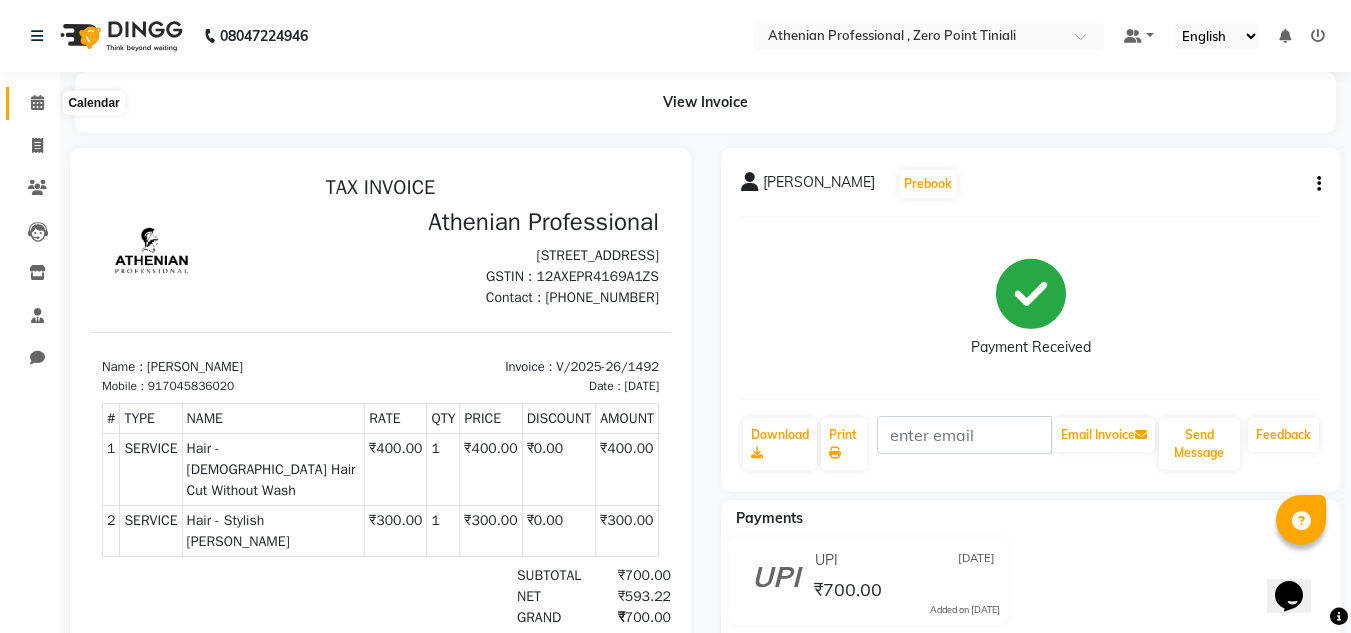 click 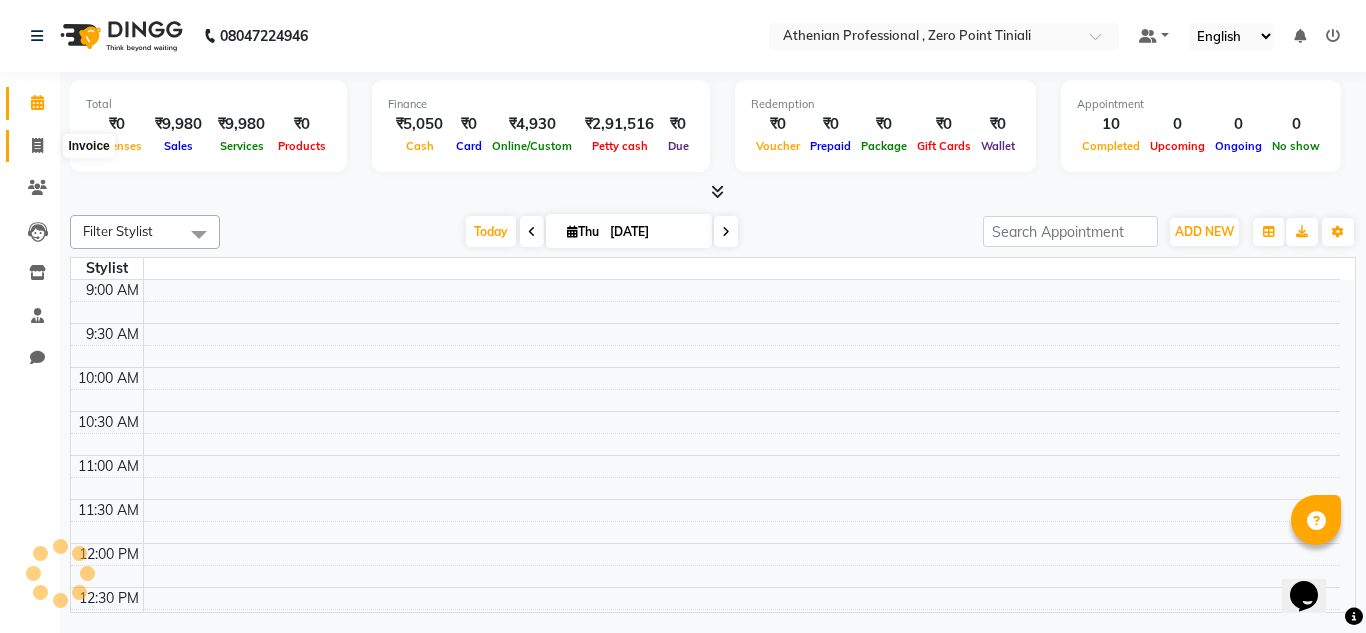 click 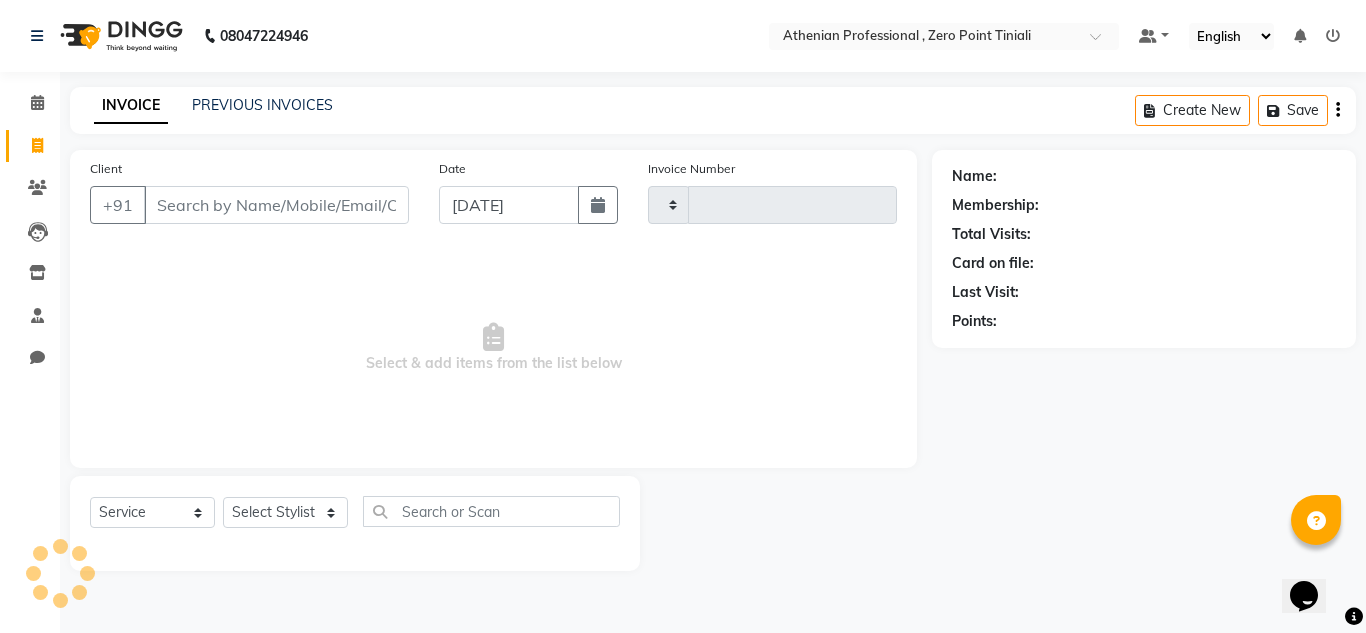 type on "1493" 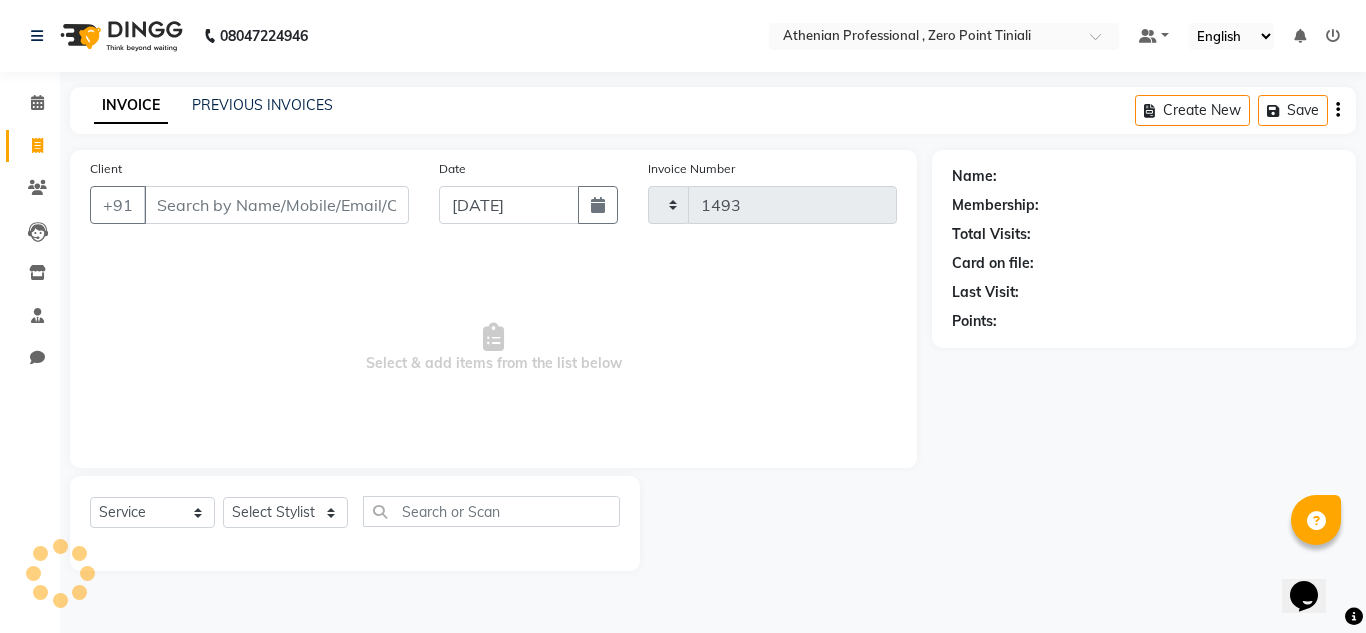 select on "8300" 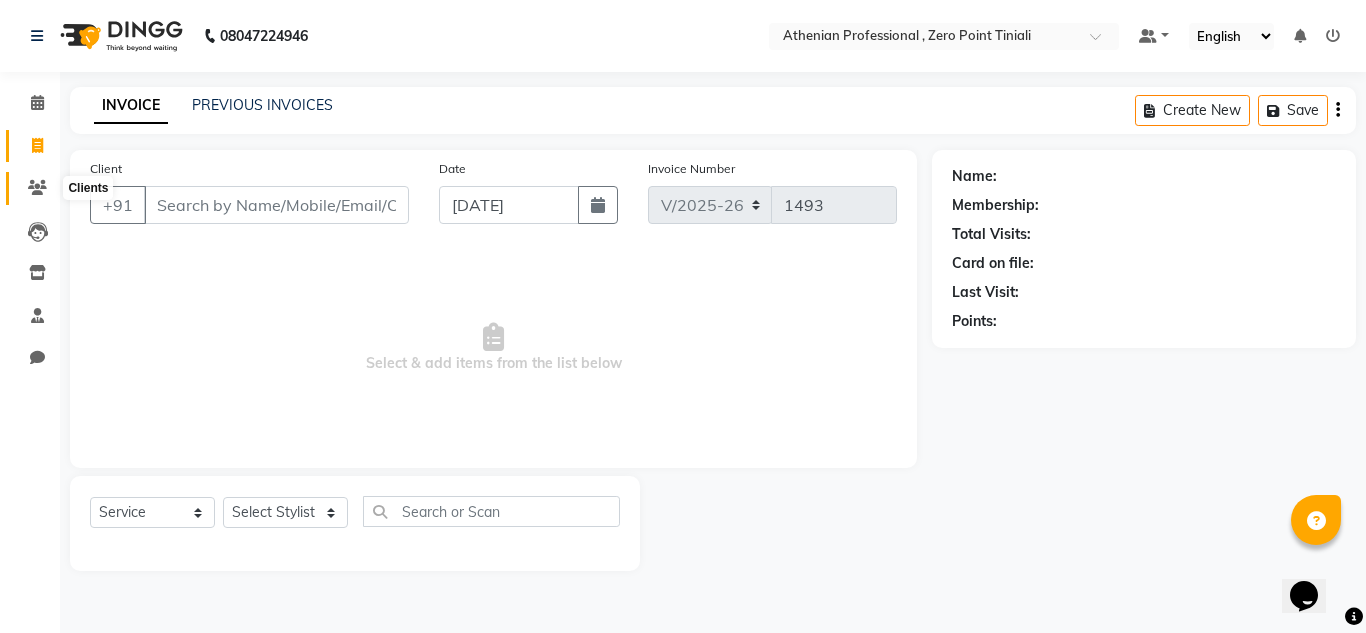 click 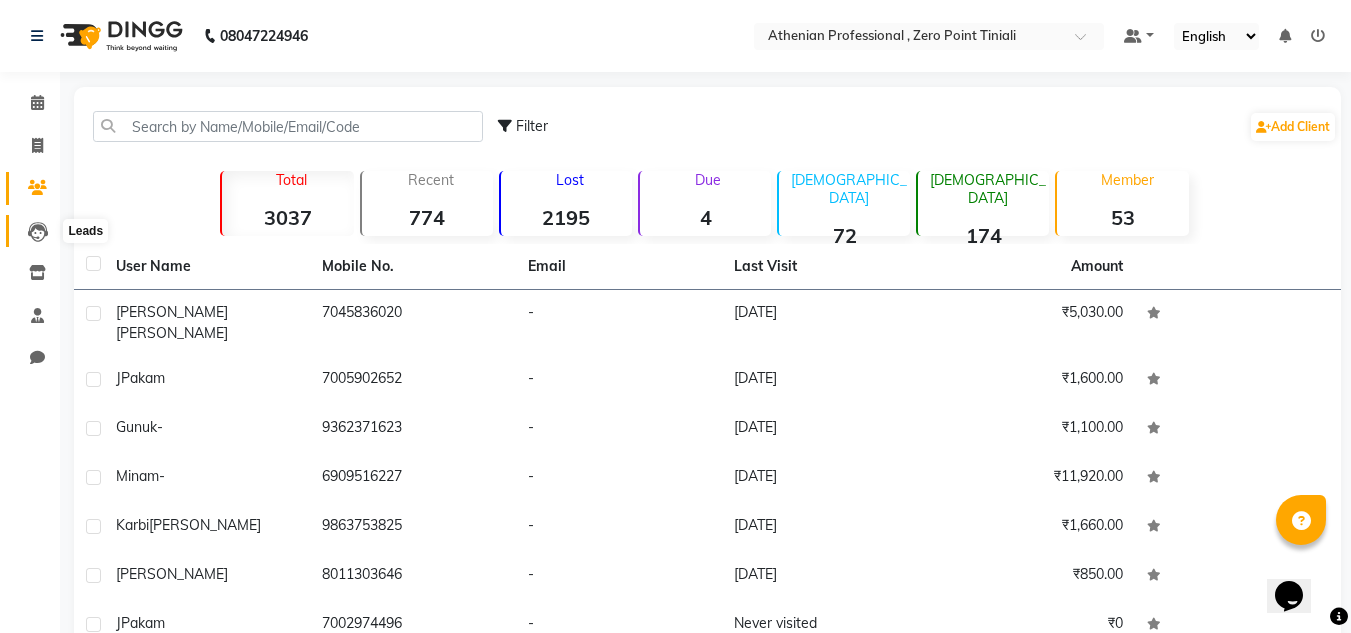 click 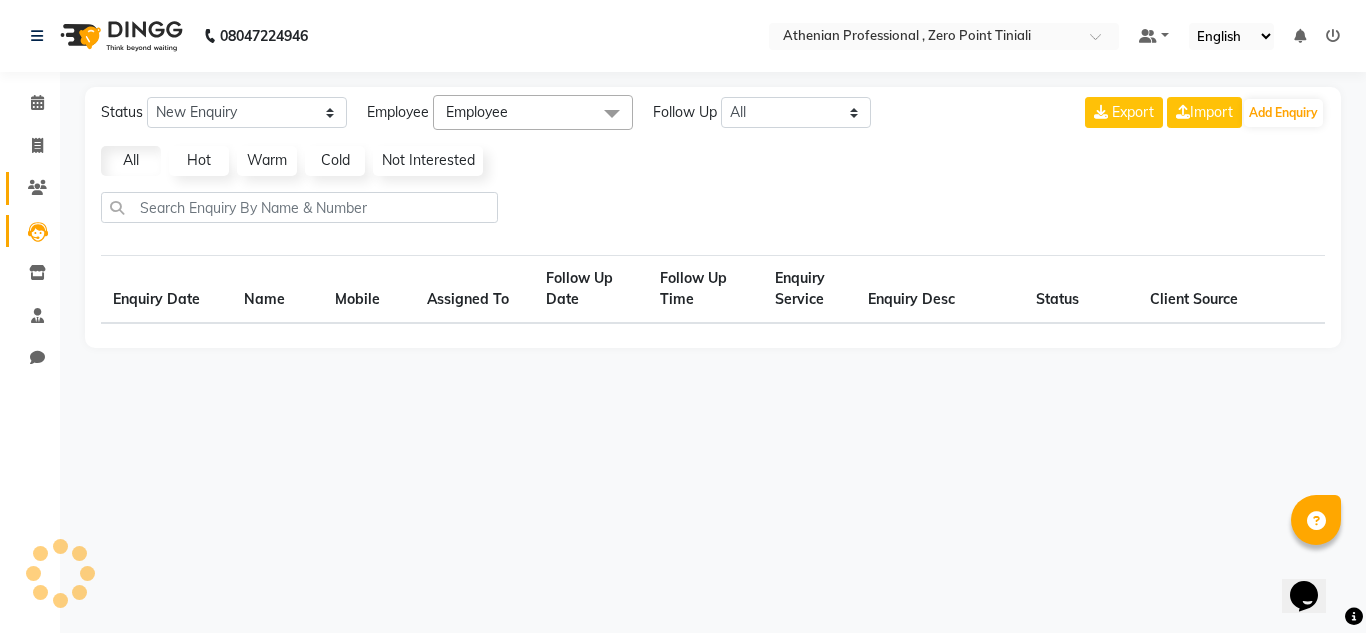 select on "10" 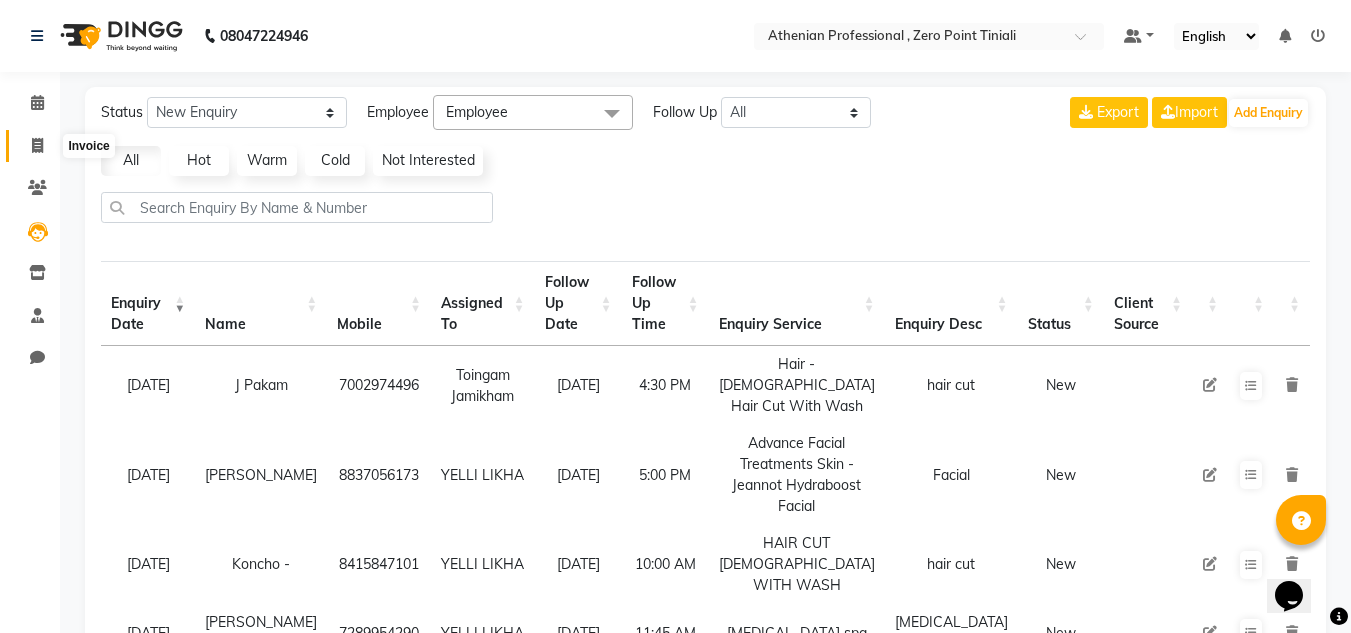 click 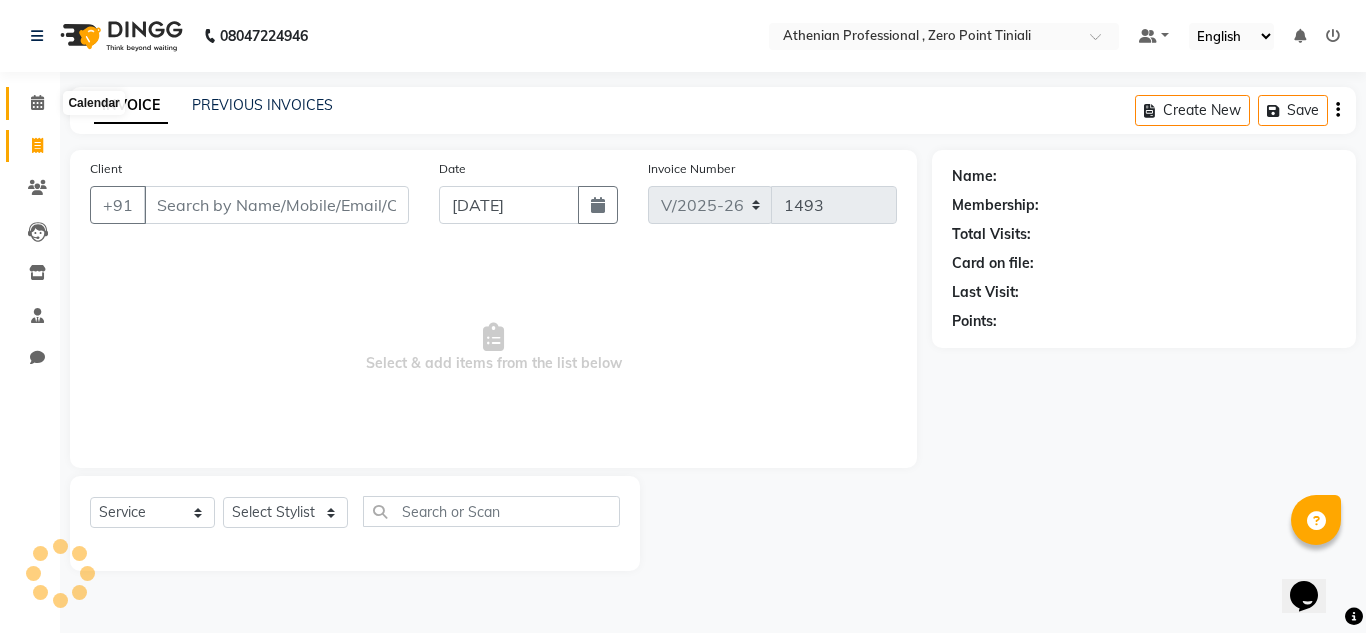 click 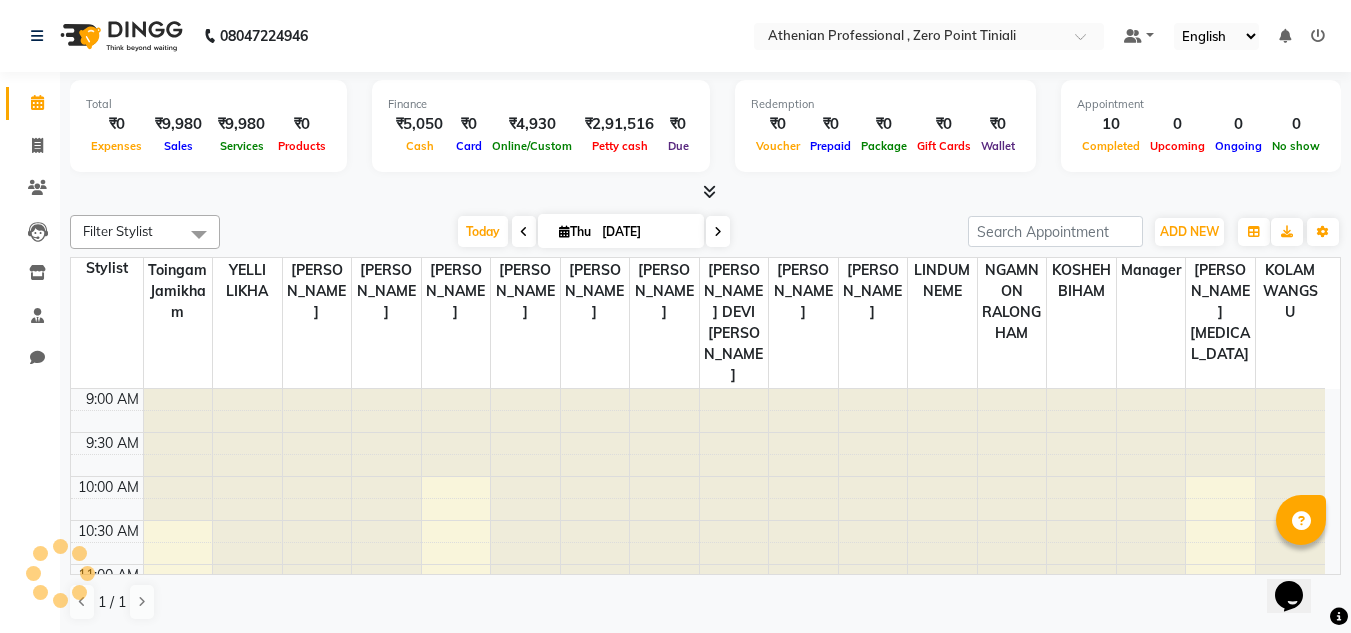 scroll, scrollTop: 0, scrollLeft: 0, axis: both 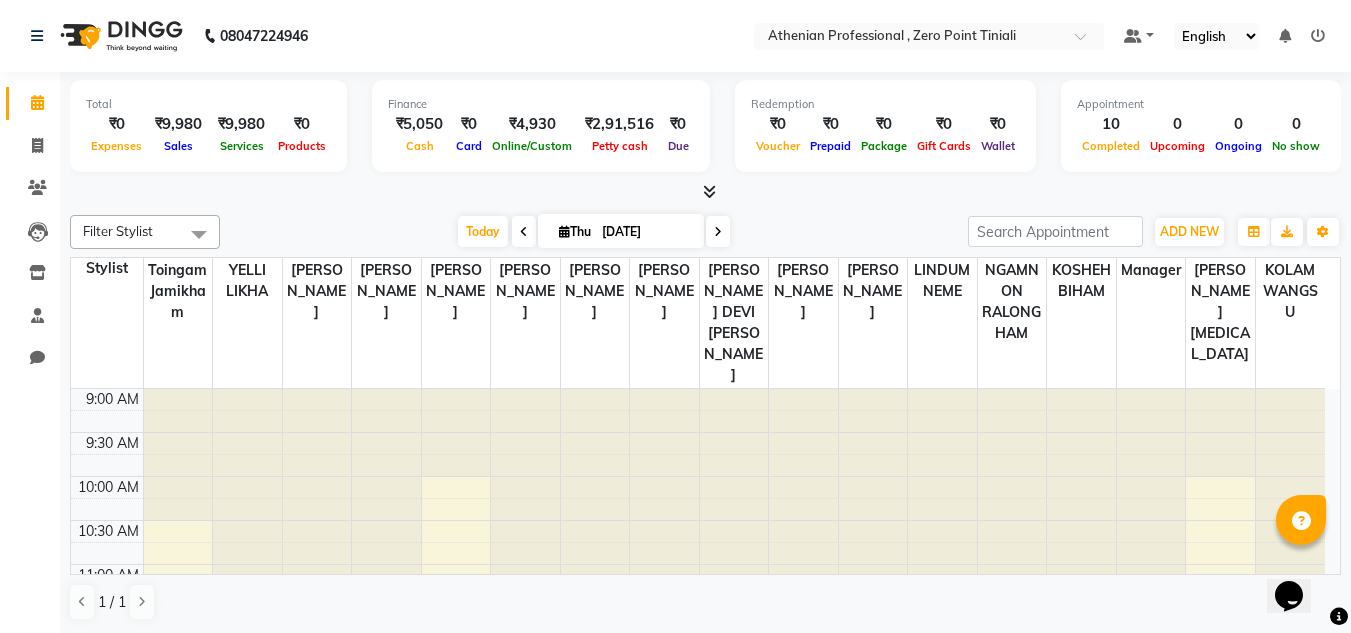 click on "[PERSON_NAME]" at bounding box center (387, 323) 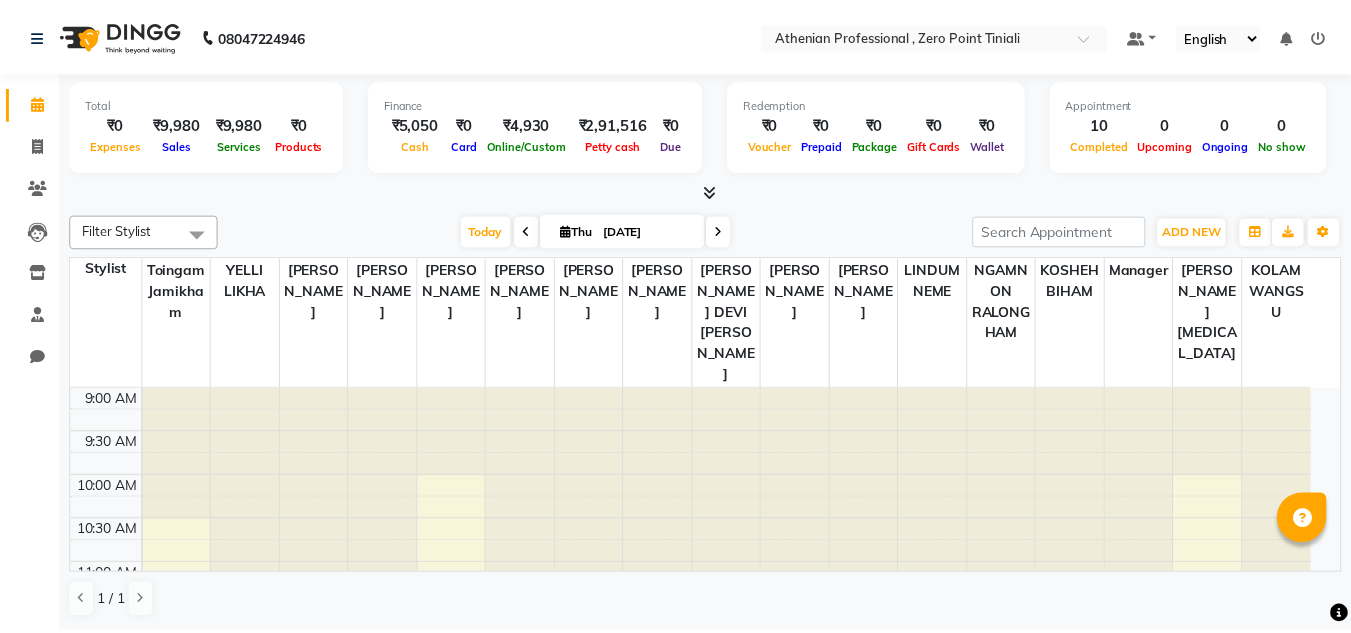 scroll, scrollTop: 0, scrollLeft: 0, axis: both 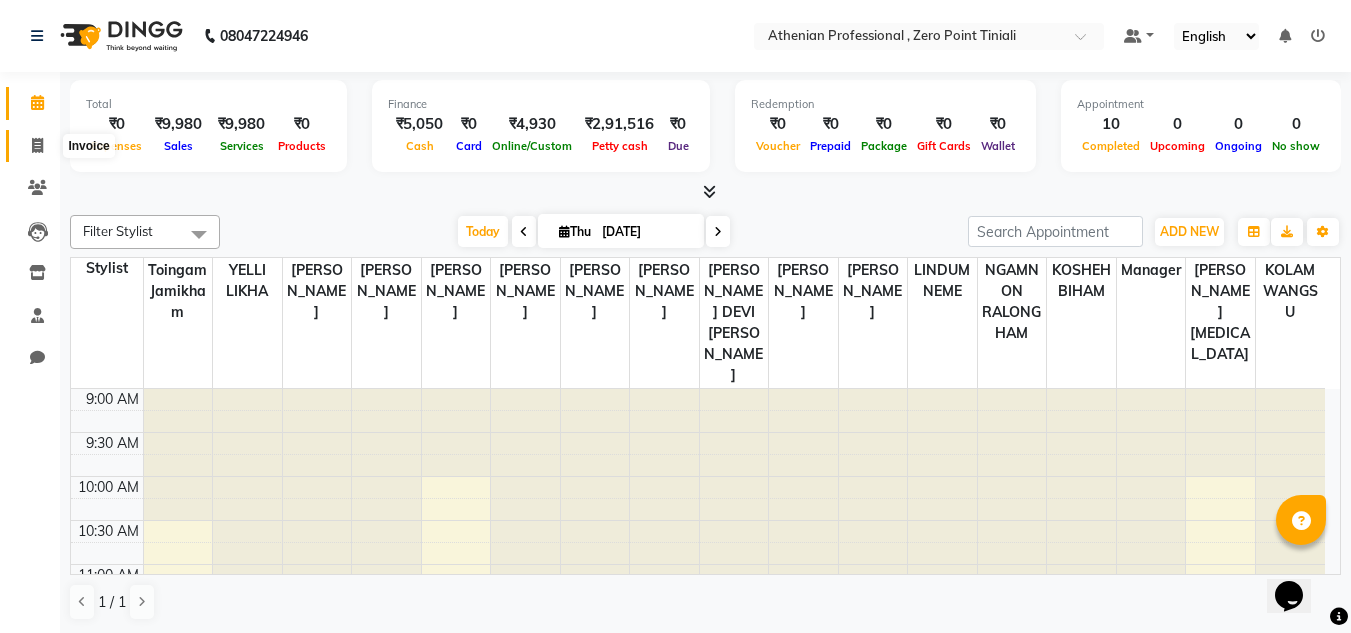 click 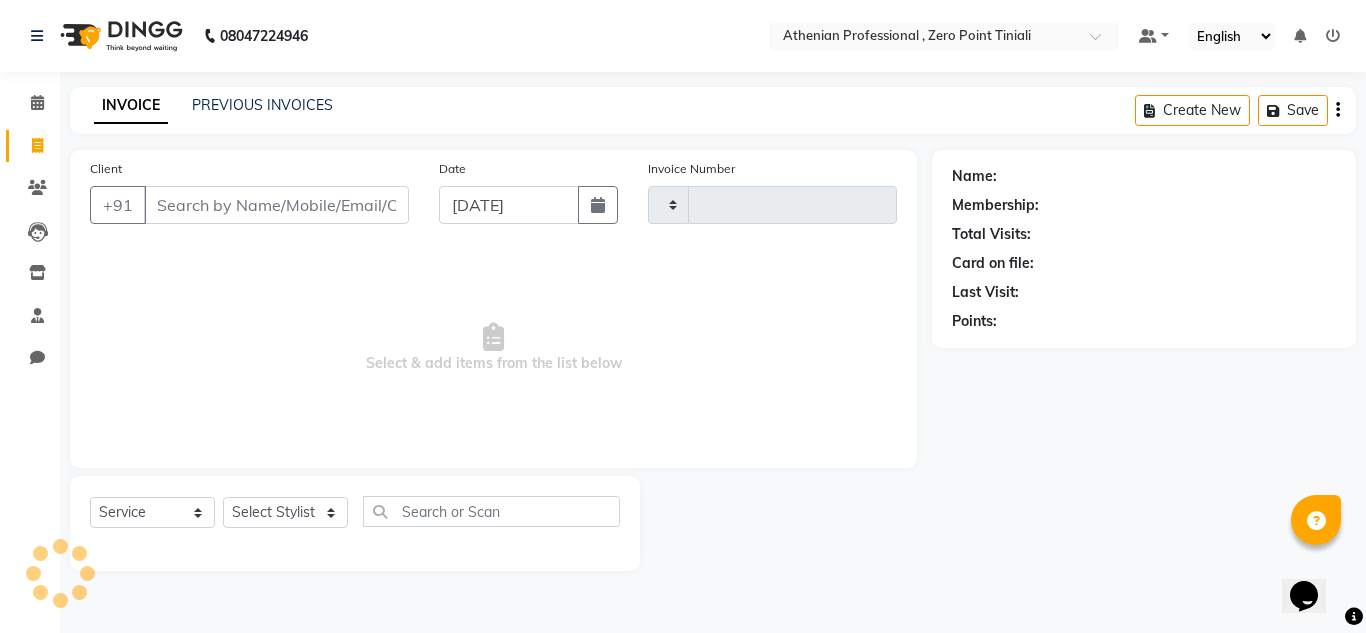 type on "1493" 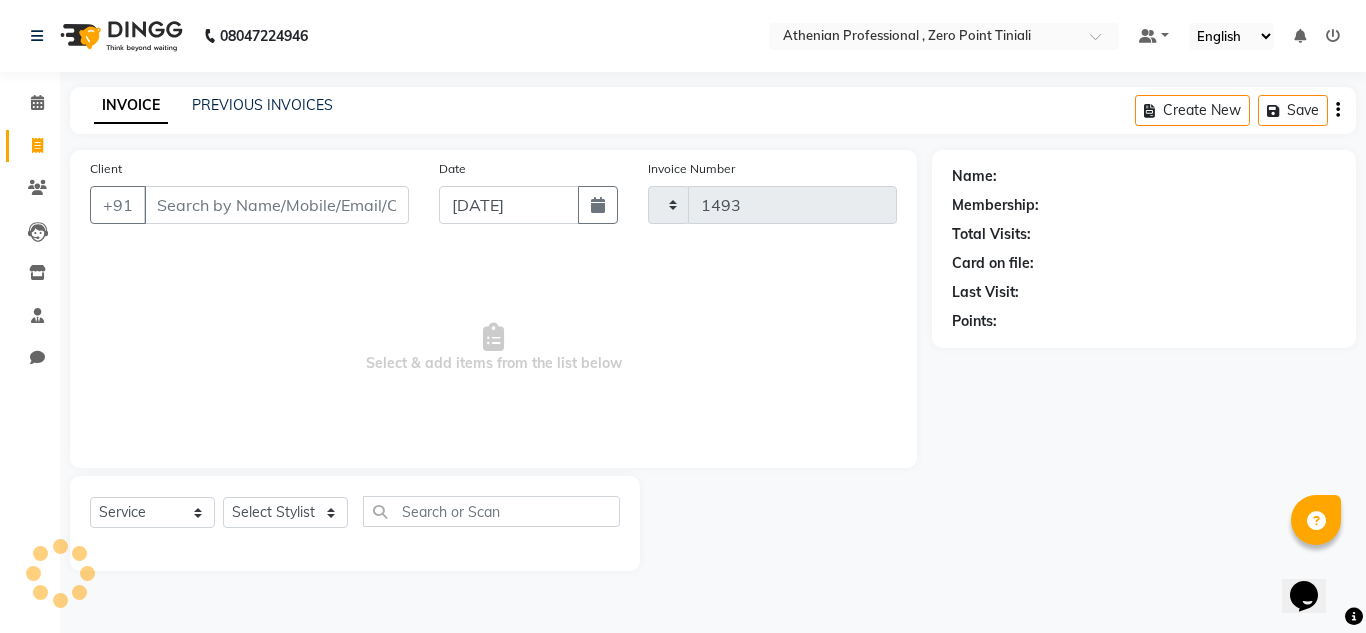 select on "8300" 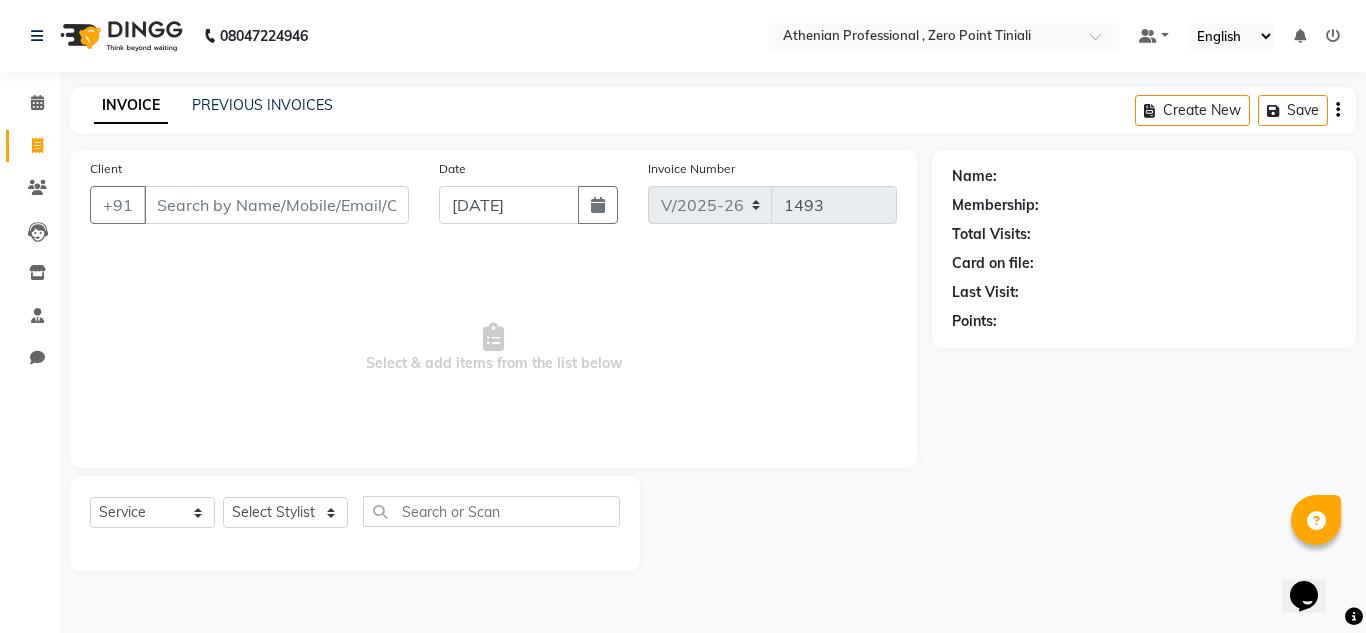 click on "Client" at bounding box center [276, 205] 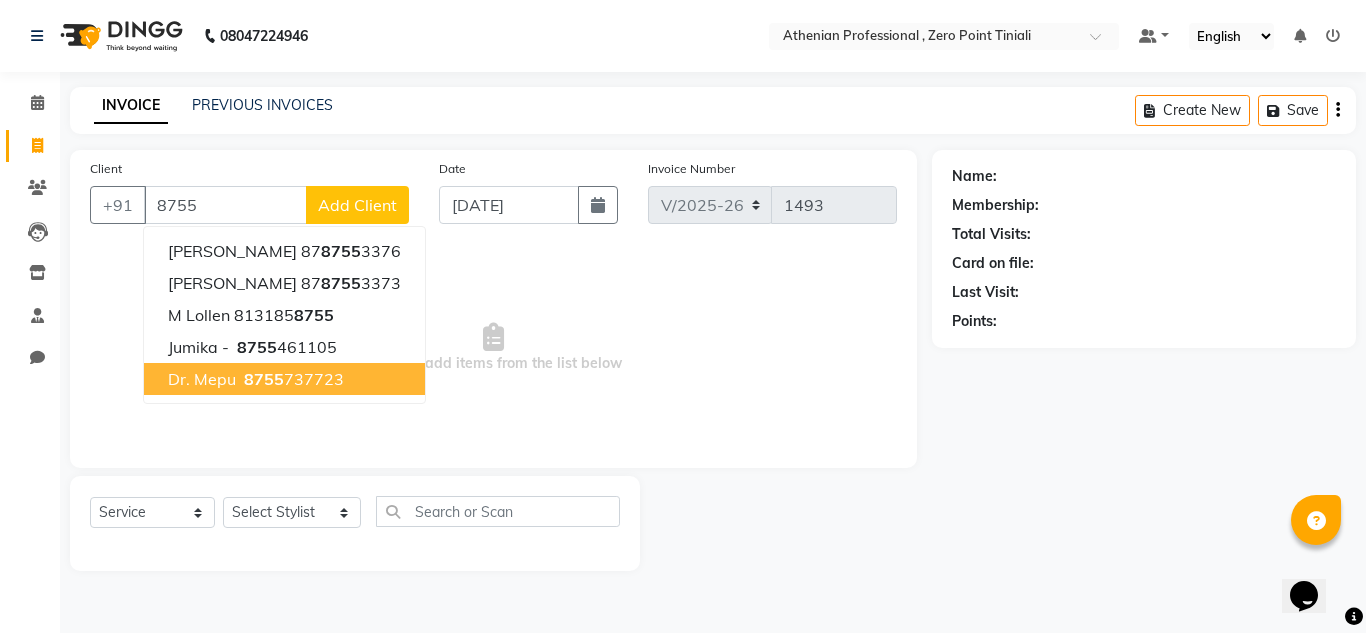 click on "8755 737723" at bounding box center (292, 379) 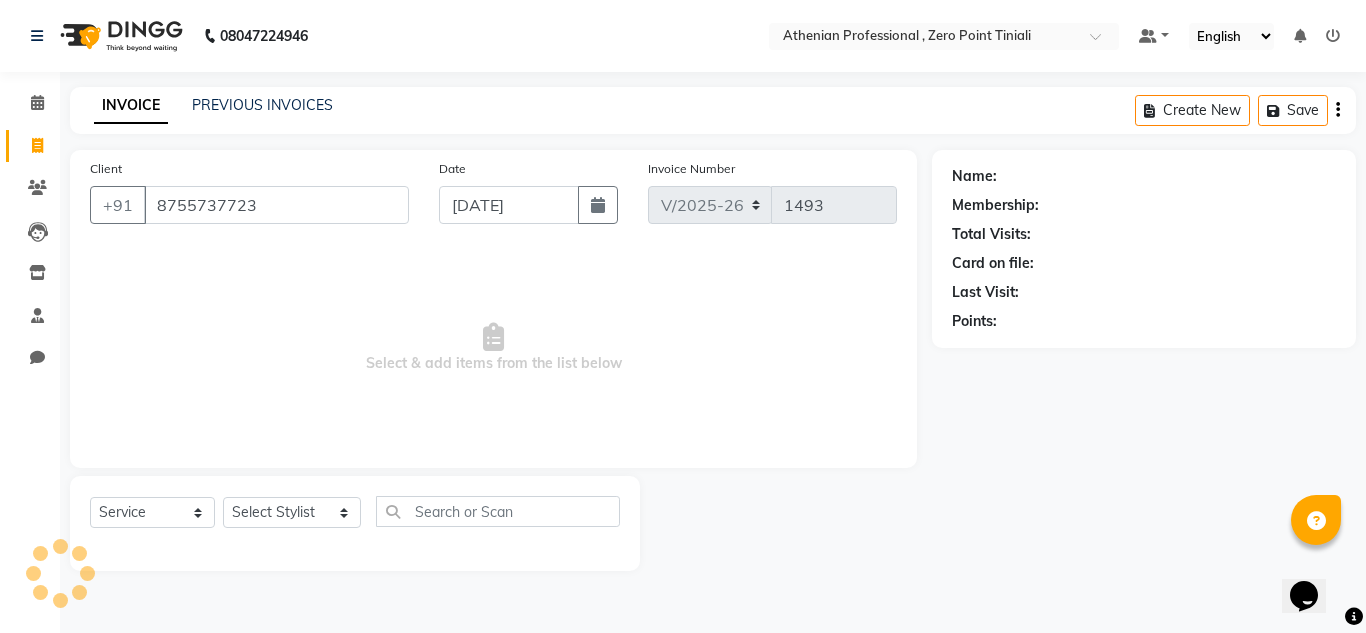 type on "8755737723" 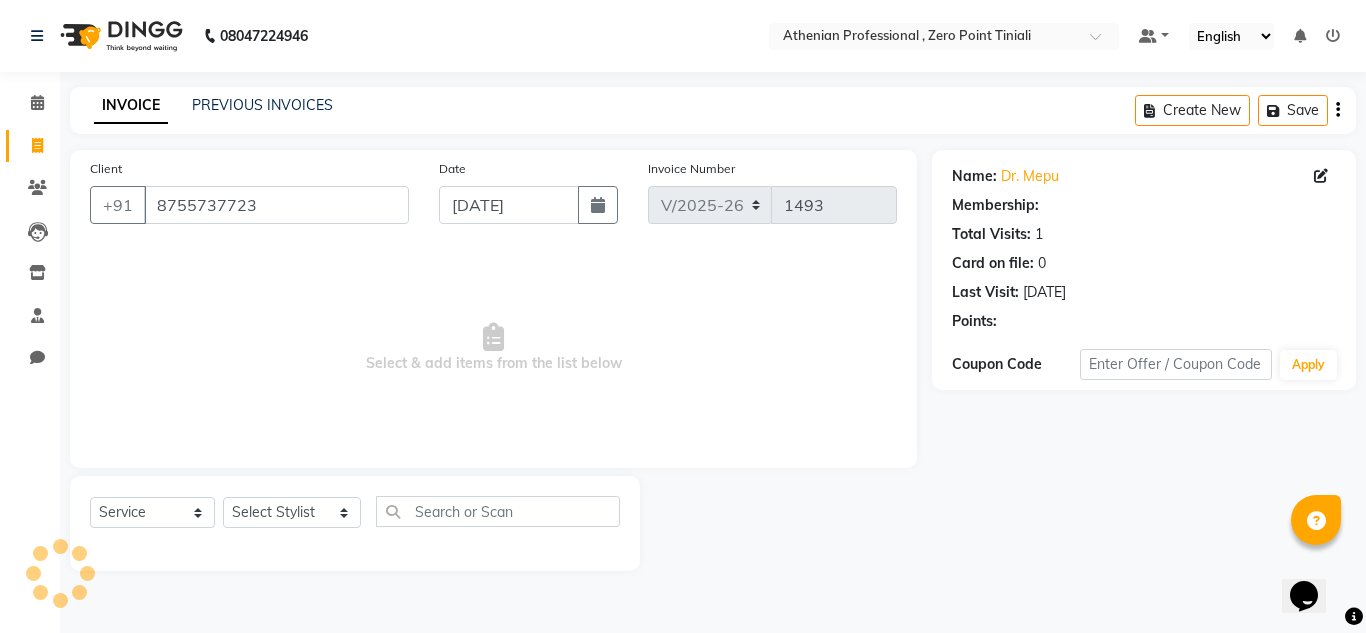 select on "1: Object" 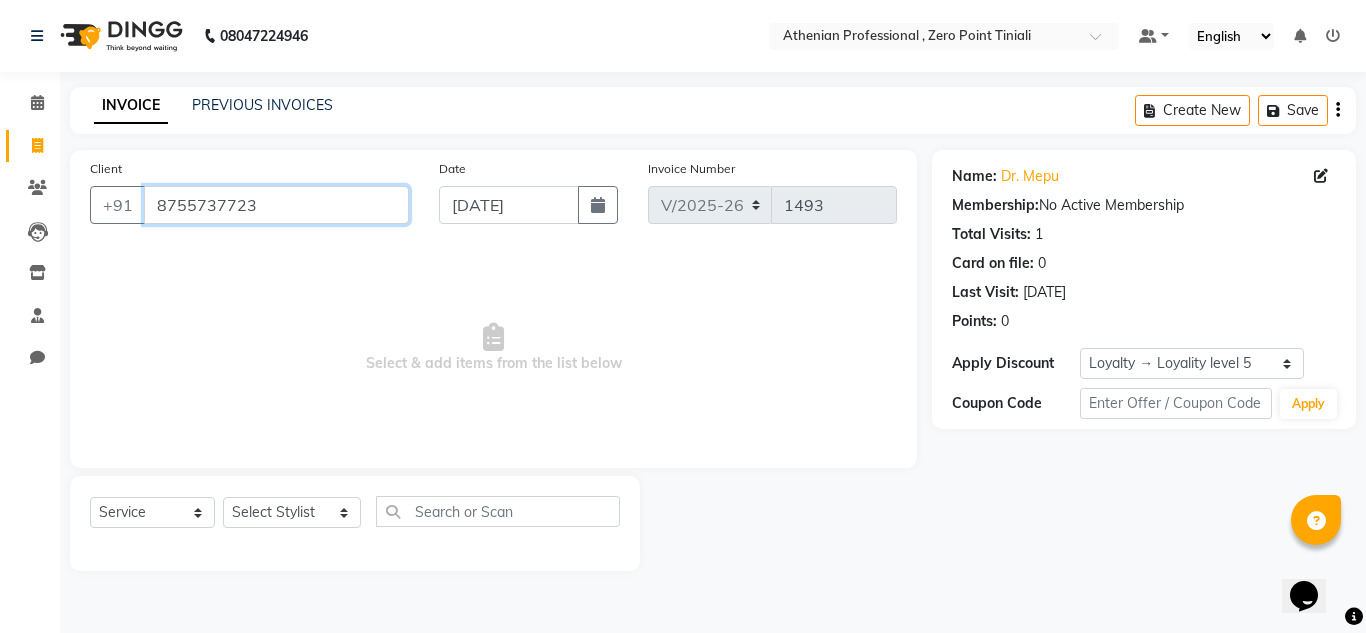 click on "8755737723" at bounding box center (276, 205) 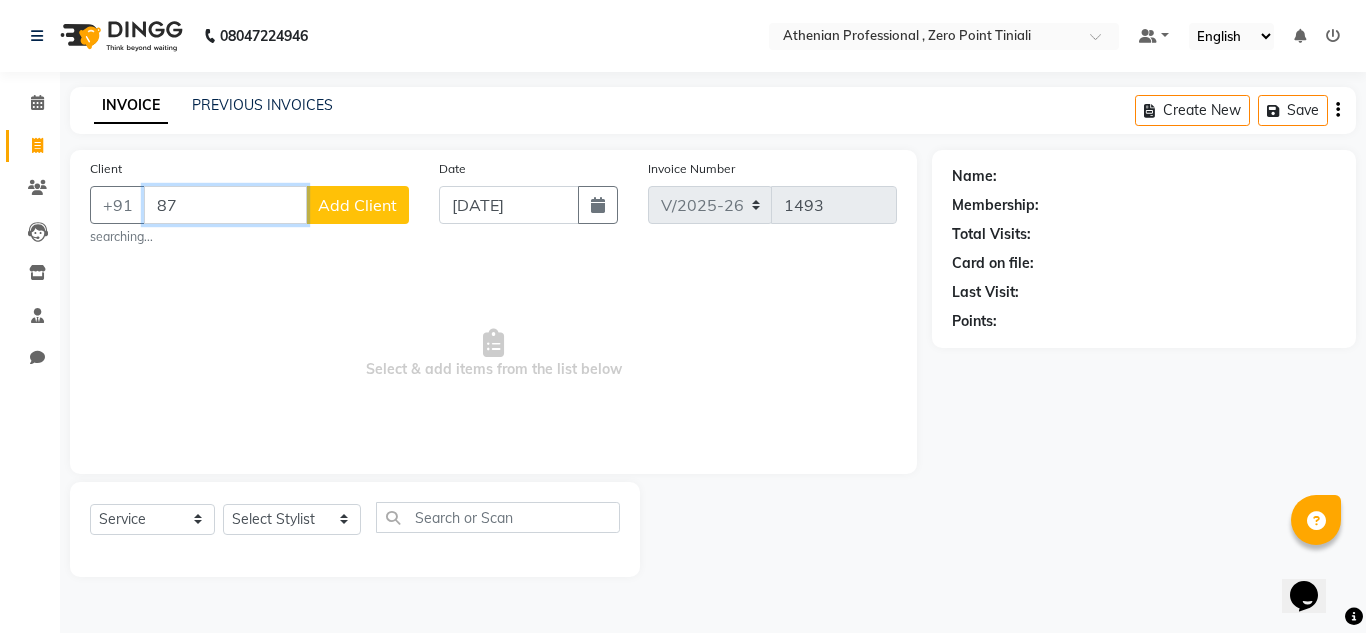type on "8" 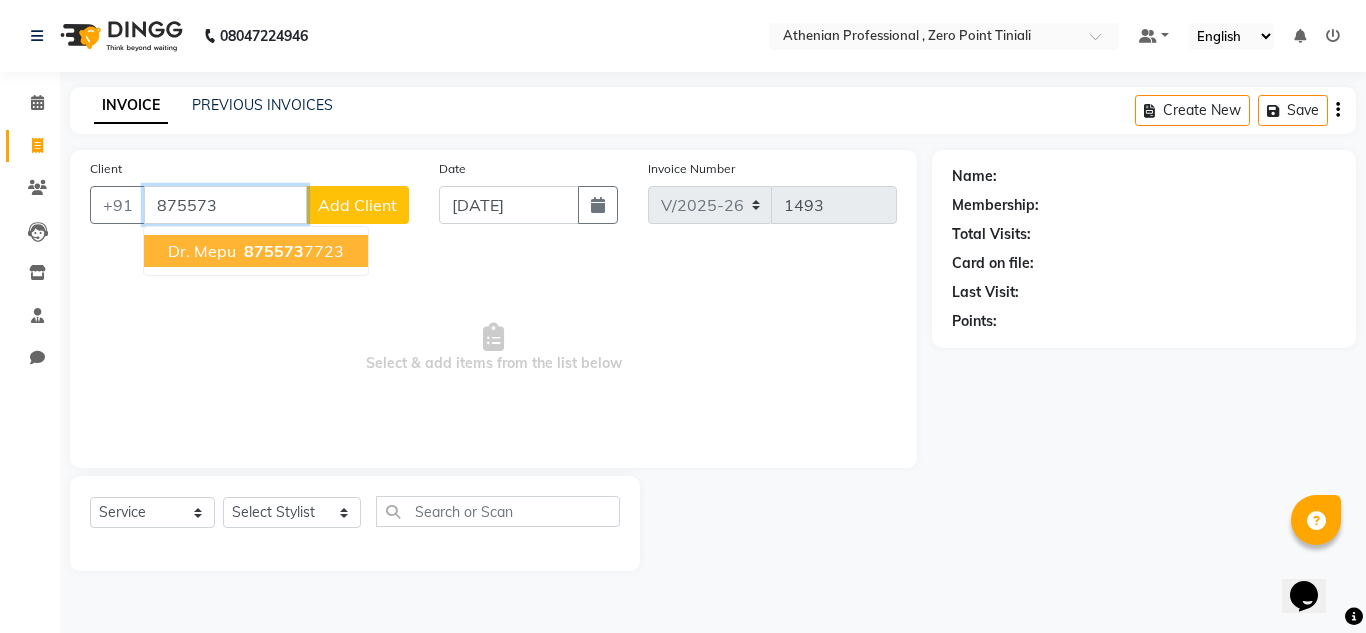 click on "875573" at bounding box center [274, 251] 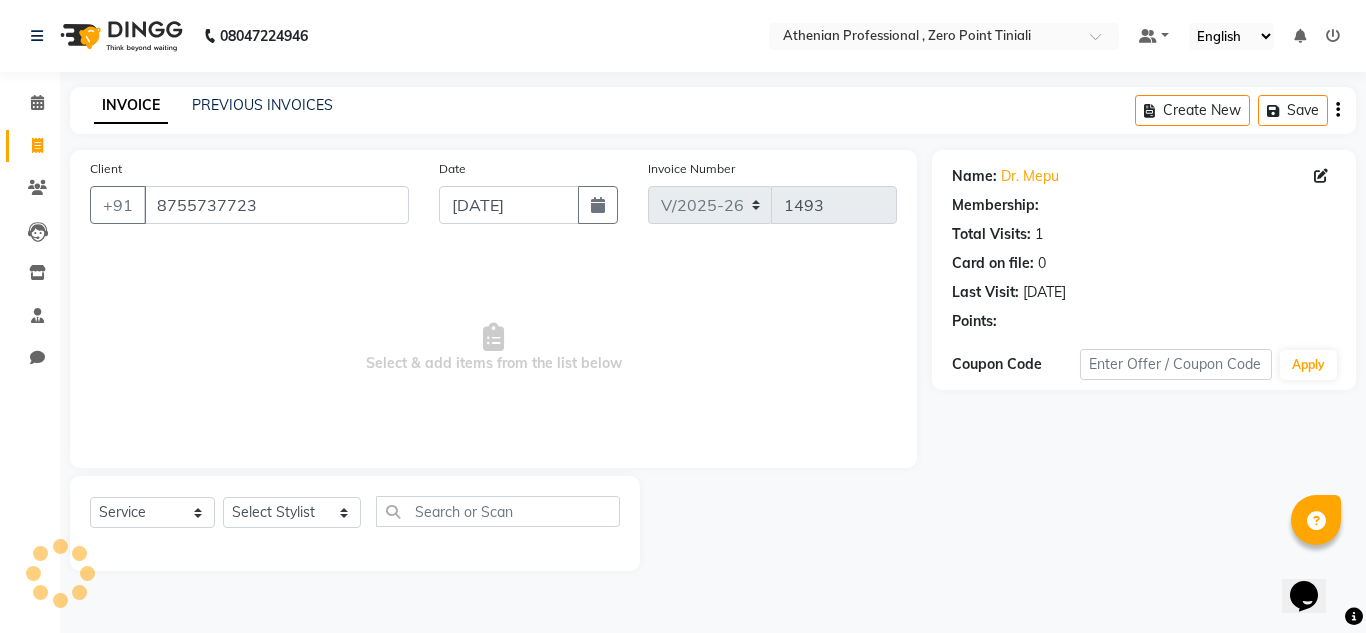 select on "1: Object" 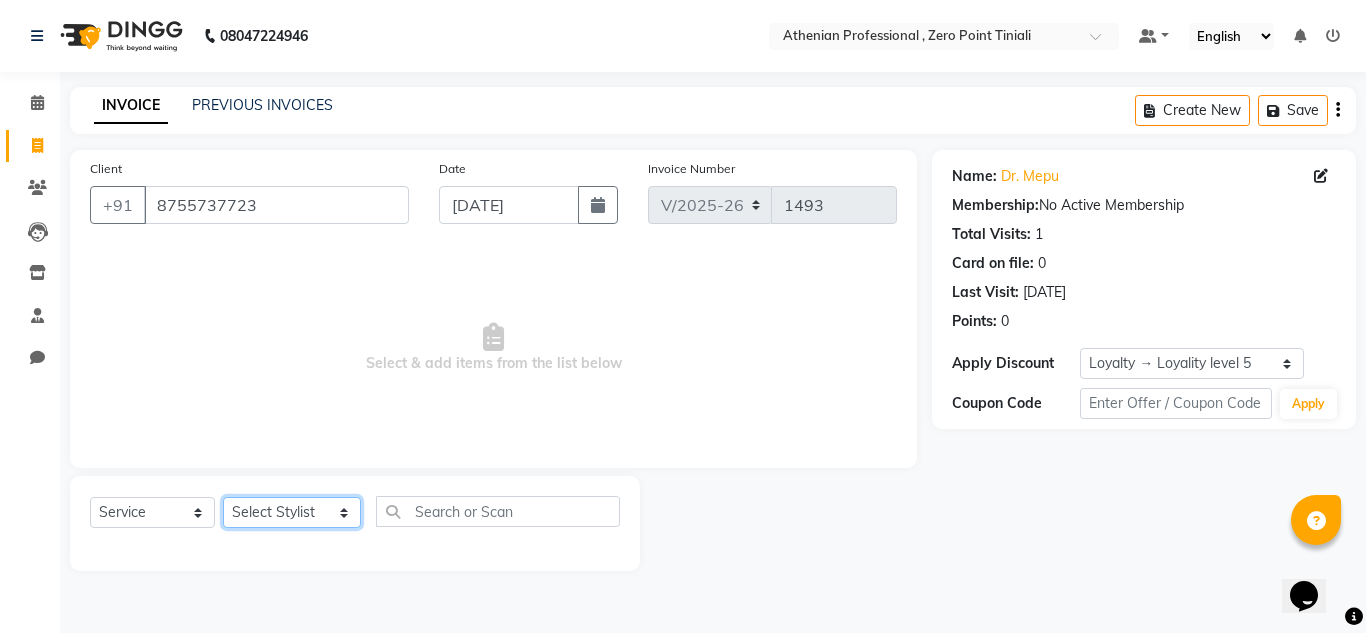 click on "Select Stylist [PERSON_NAME][MEDICAL_DATA] Admin [PERSON_NAME] KOLAM WANGSU KOSHEH BIHAM LINDUM NEME MAHINDRA [PERSON_NAME] Manager [PERSON_NAME] MINUKA [PERSON_NAME] NGAMNON RALONGHAM [PERSON_NAME] [PERSON_NAME] SUMI [PERSON_NAME] DEVI [PERSON_NAME] Jamikham YELLI LIKHA" 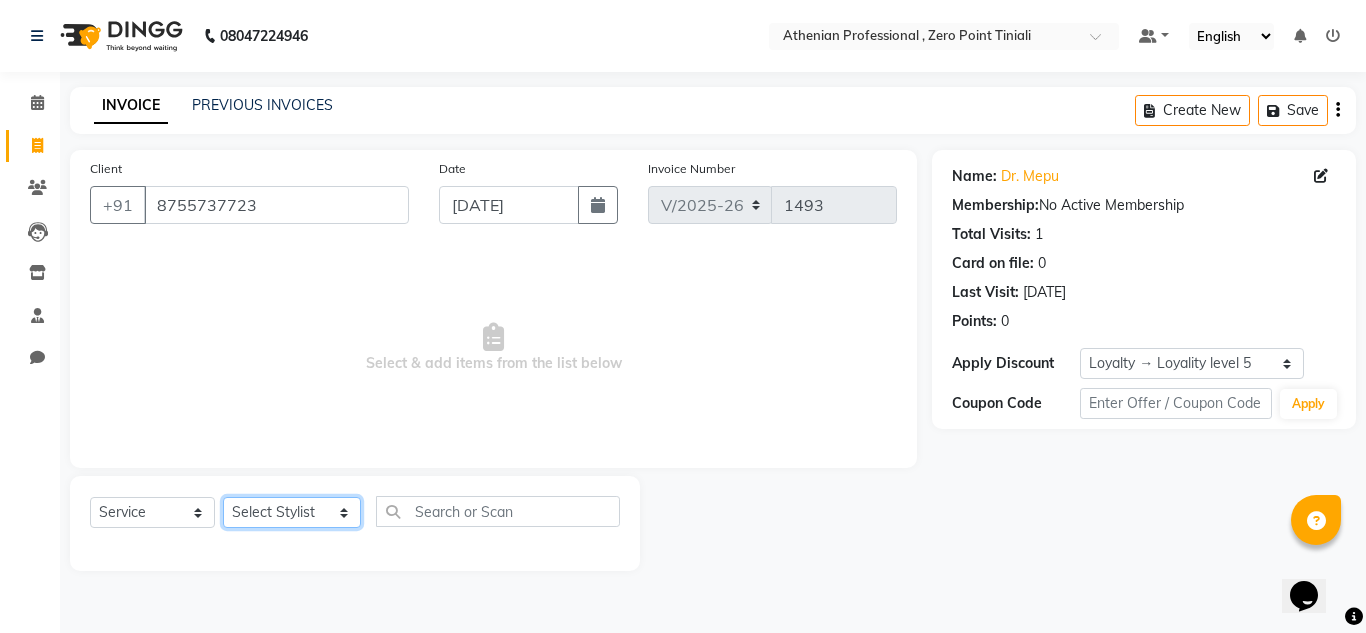 select on "80205" 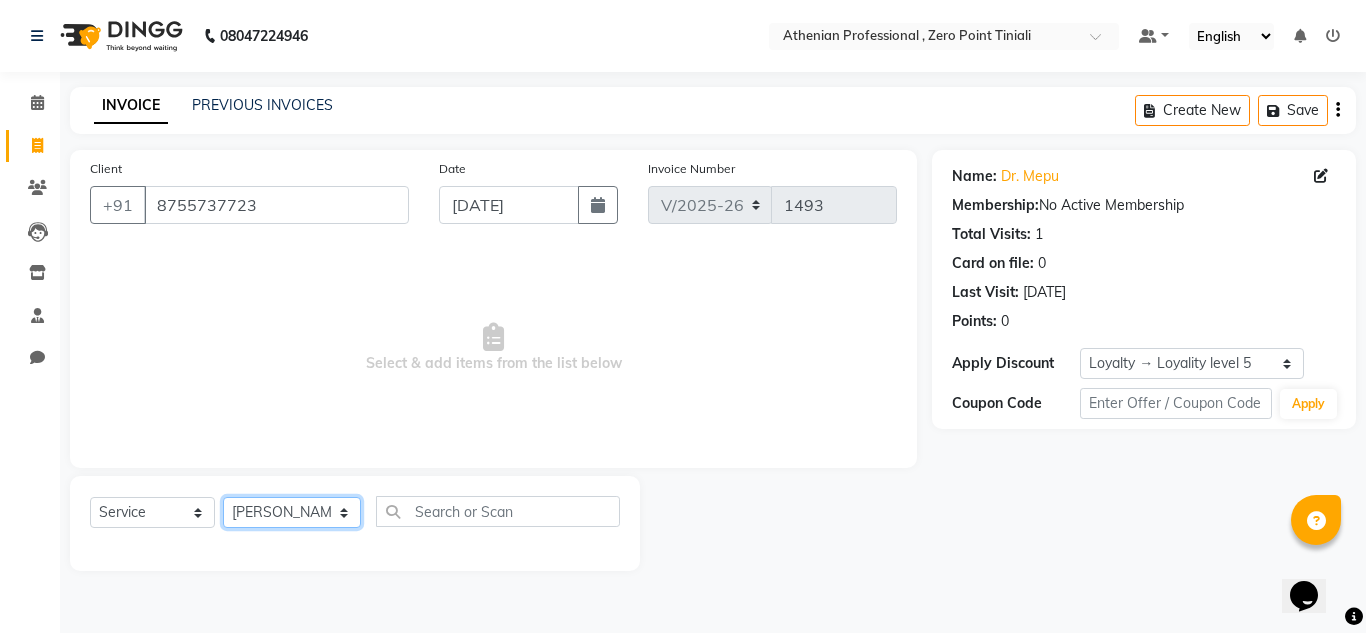 click on "Select Stylist [PERSON_NAME][MEDICAL_DATA] Admin [PERSON_NAME] KOLAM WANGSU KOSHEH BIHAM LINDUM NEME MAHINDRA [PERSON_NAME] Manager [PERSON_NAME] MINUKA [PERSON_NAME] NGAMNON RALONGHAM [PERSON_NAME] [PERSON_NAME] SUMI [PERSON_NAME] DEVI [PERSON_NAME] Jamikham YELLI LIKHA" 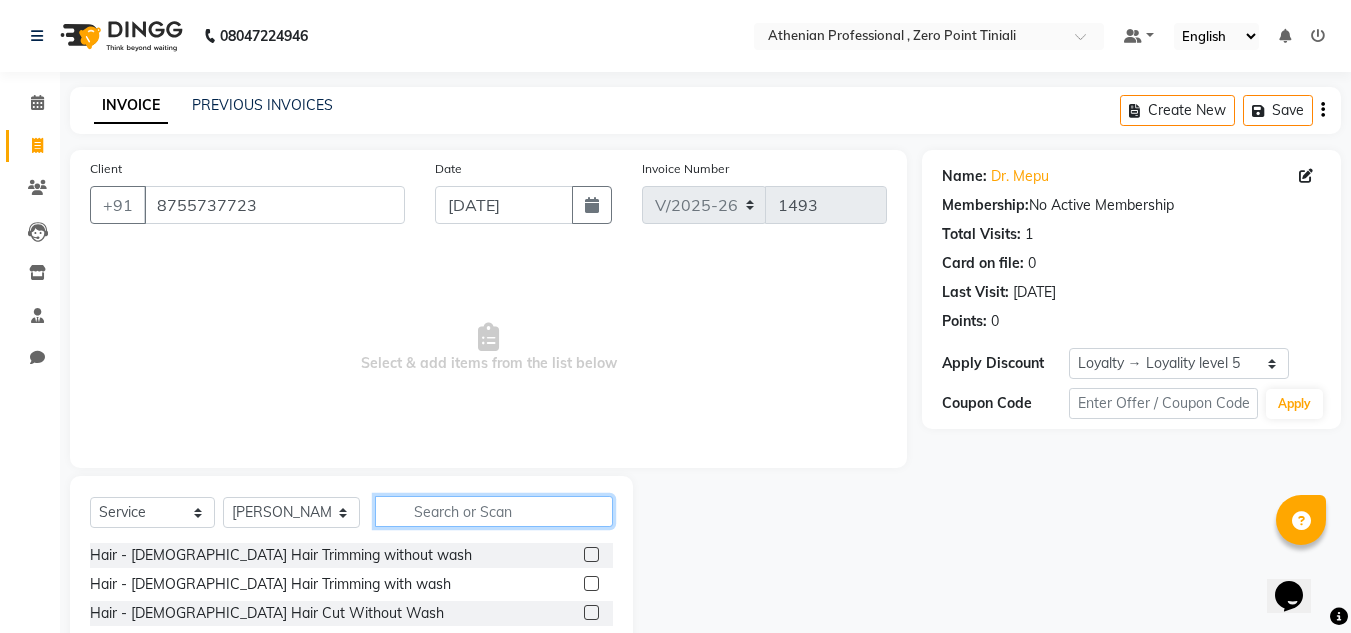 click 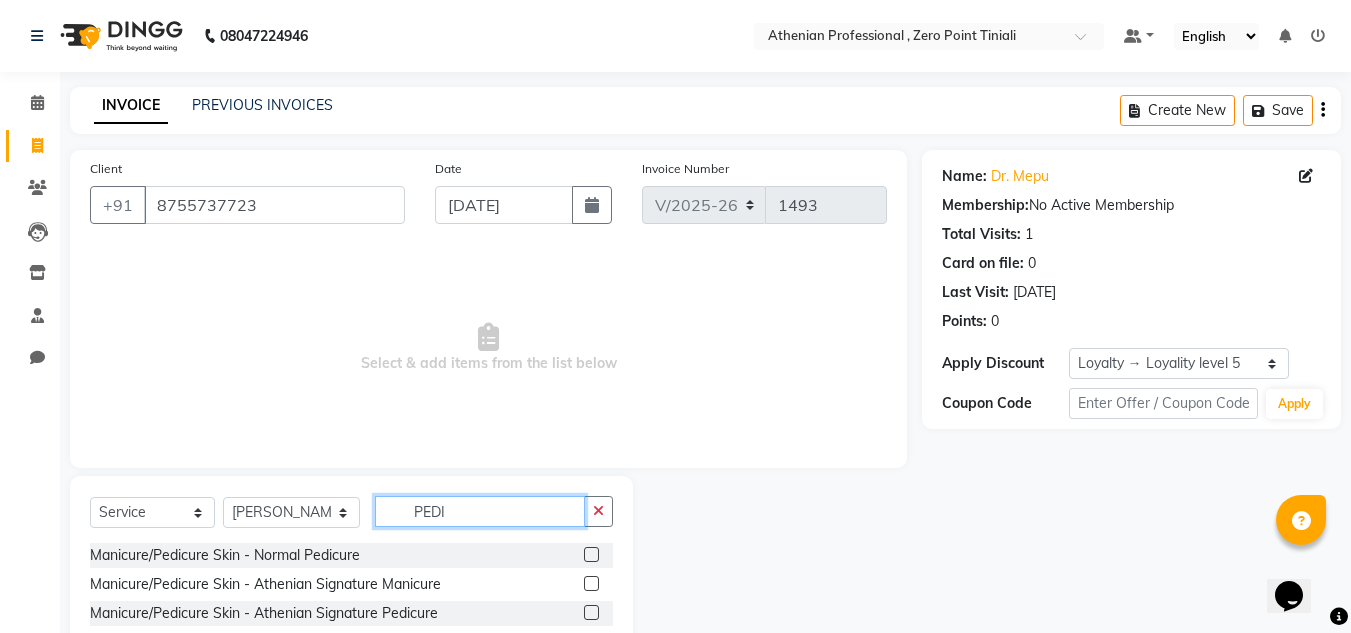 scroll, scrollTop: 59, scrollLeft: 0, axis: vertical 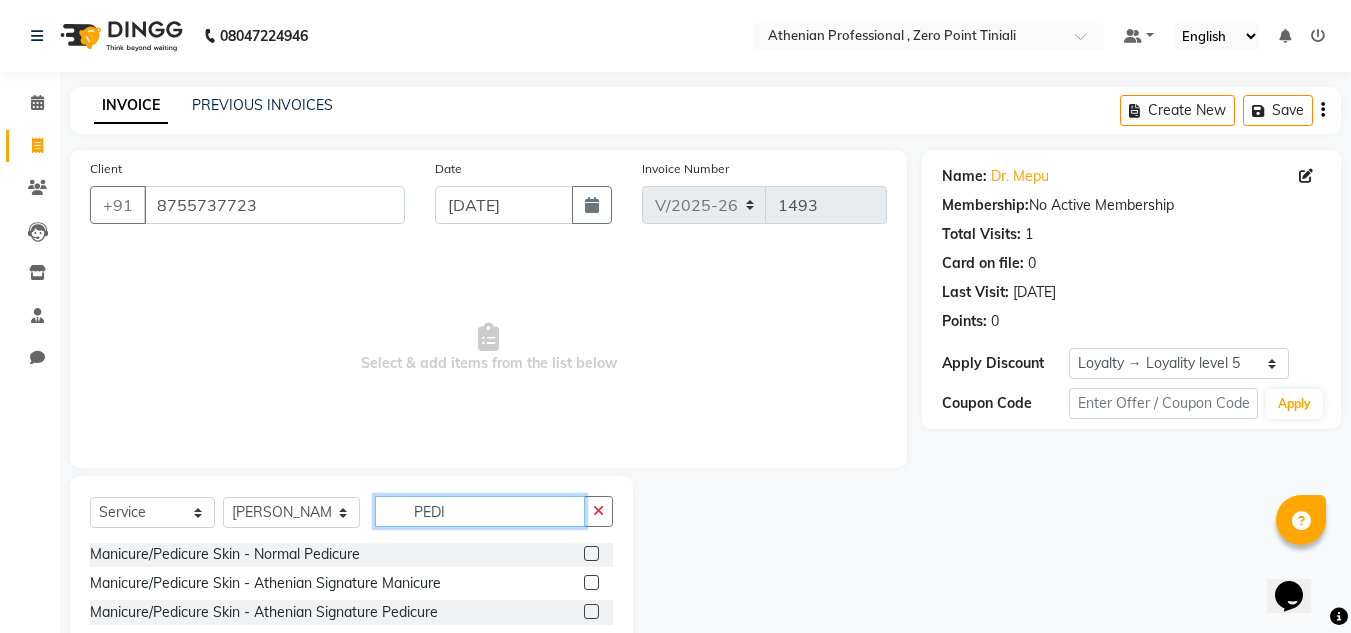 type on "PEDI" 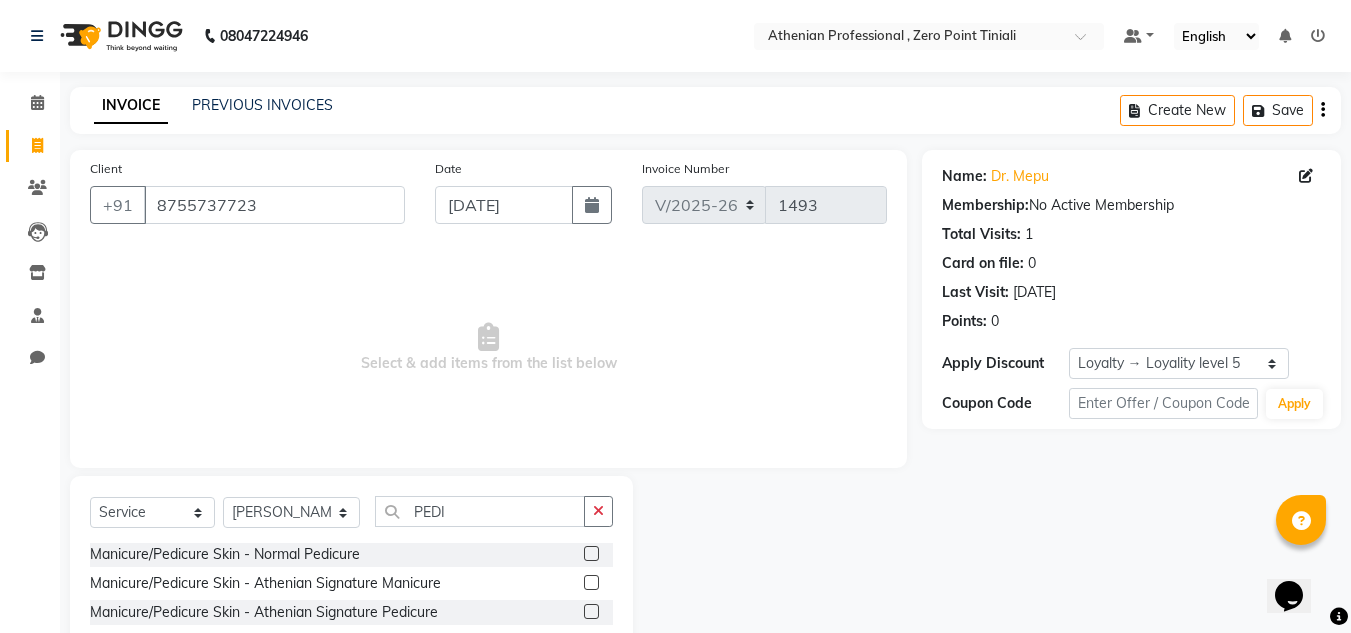 click 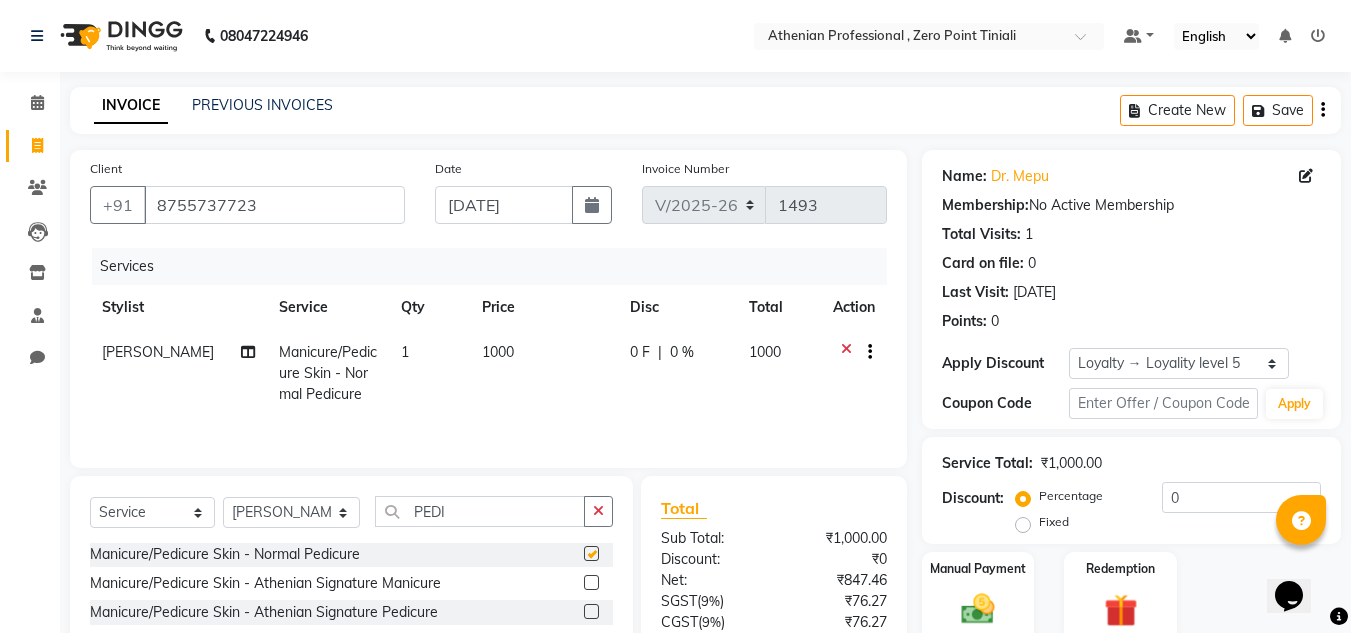 checkbox on "false" 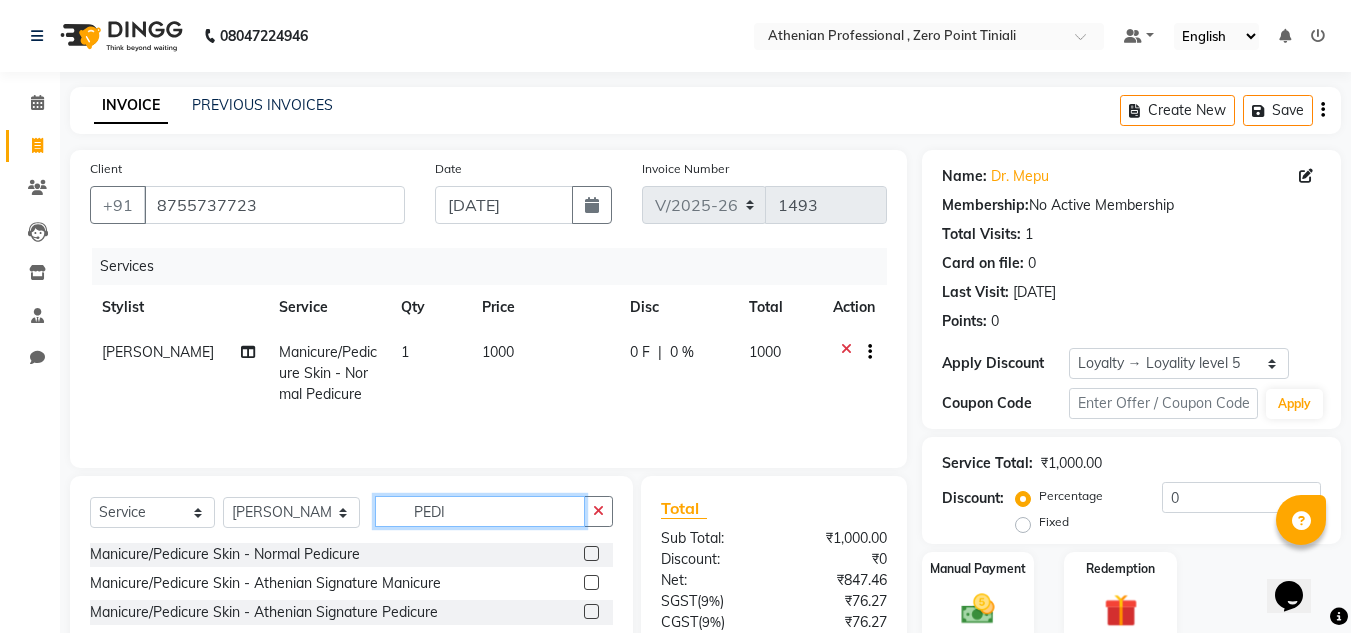 click on "PEDI" 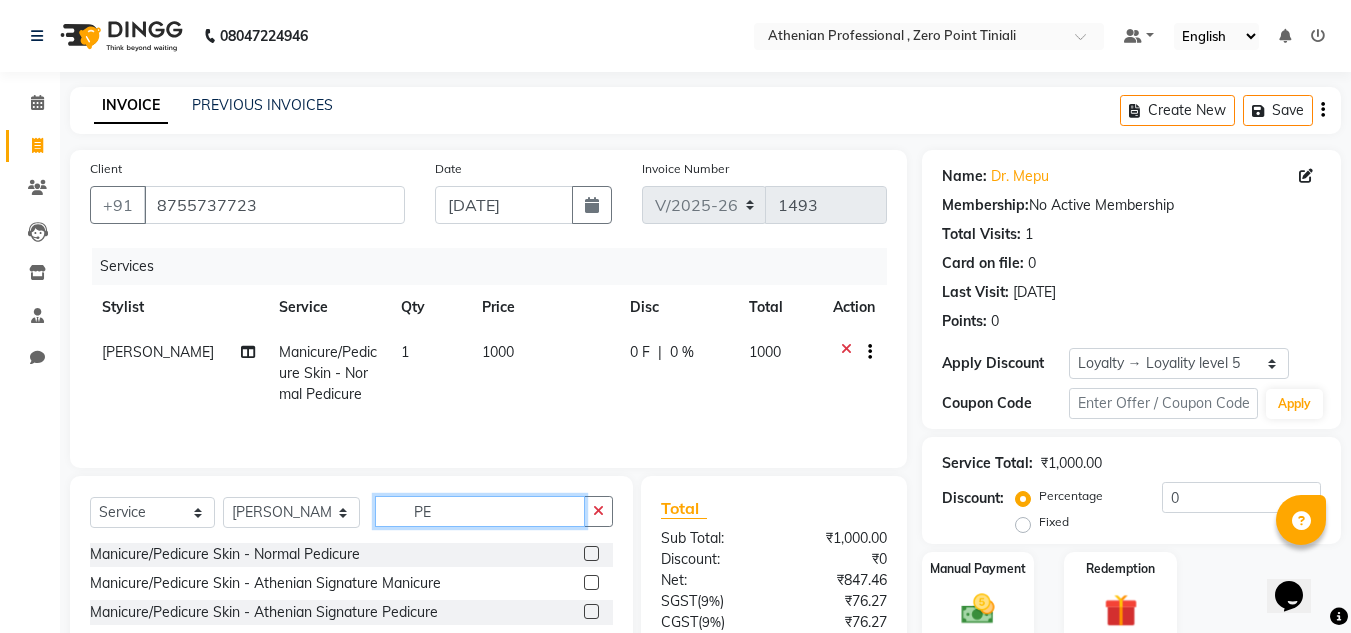 type on "P" 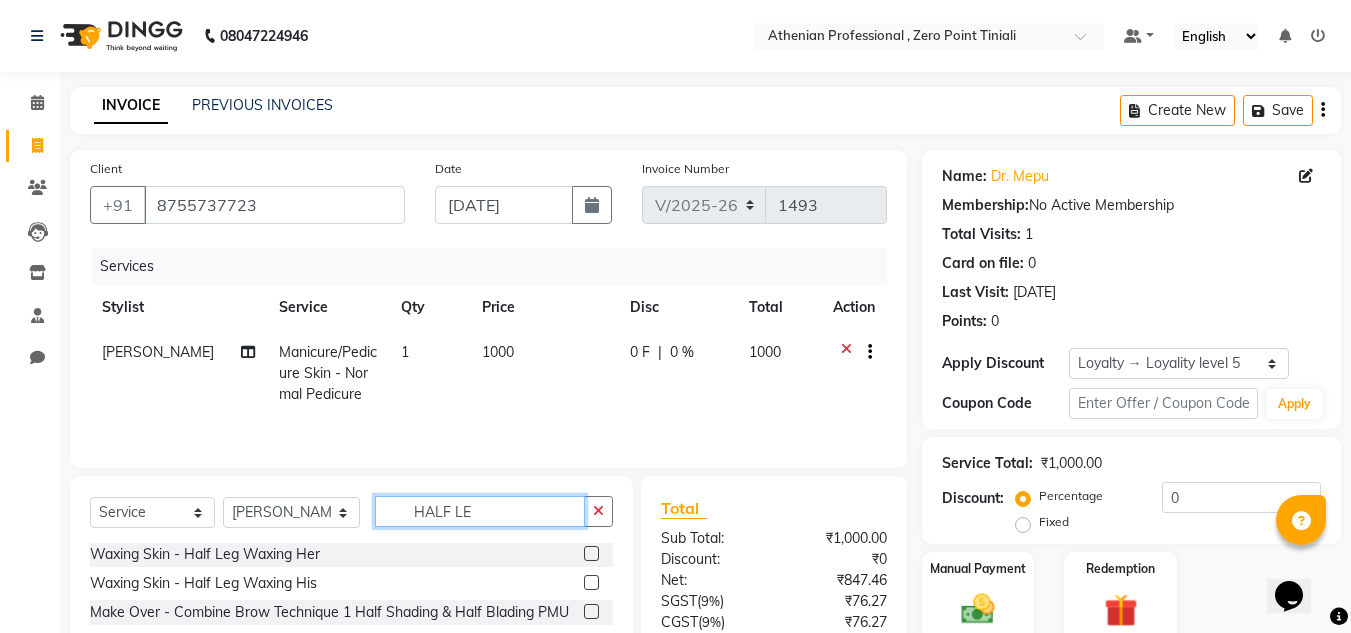 scroll, scrollTop: 0, scrollLeft: 0, axis: both 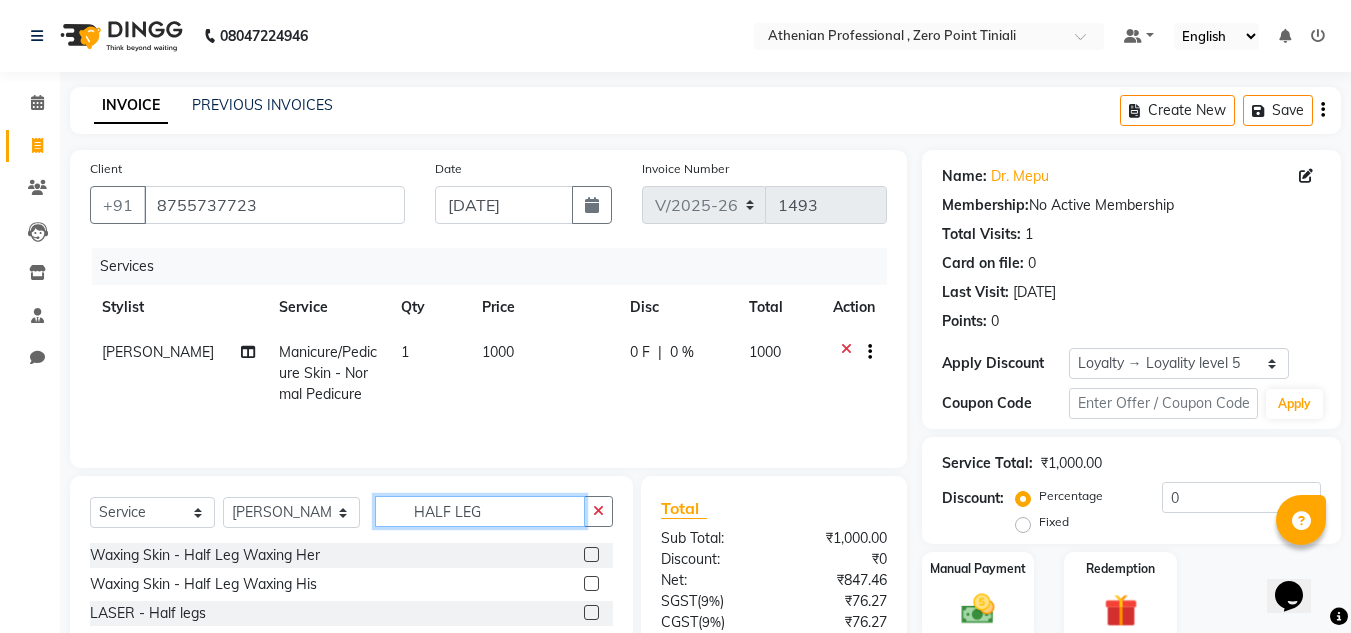 type on "HALF LEG" 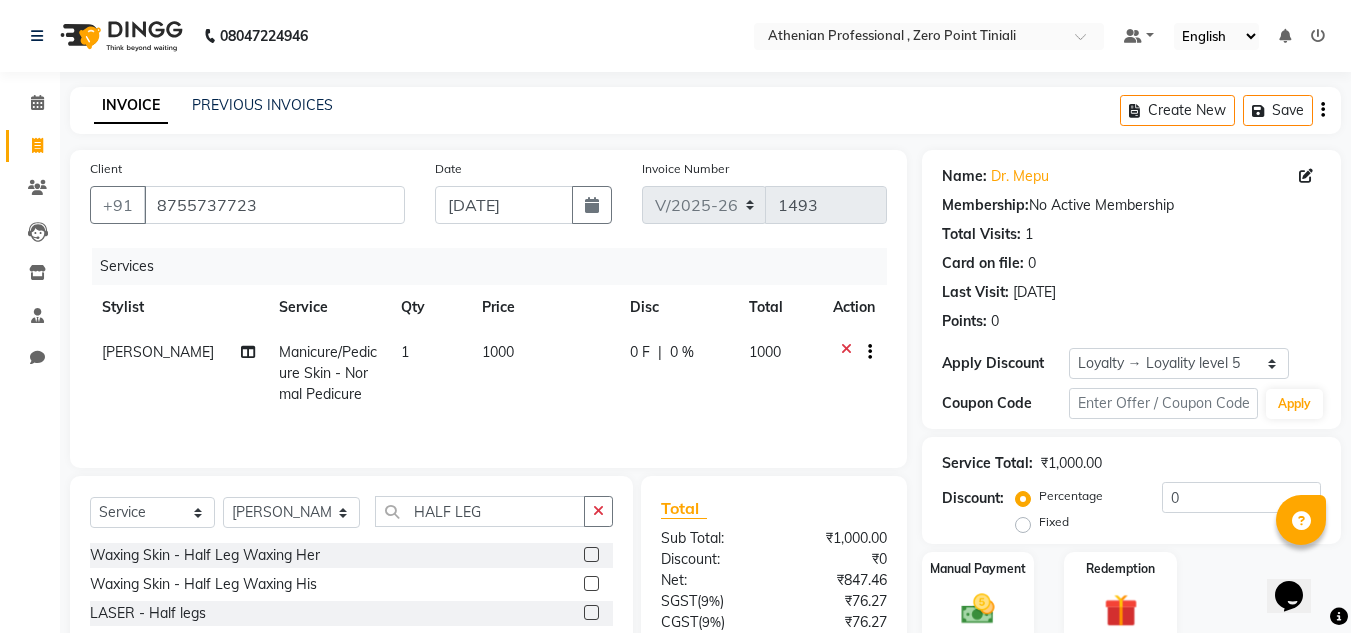 click 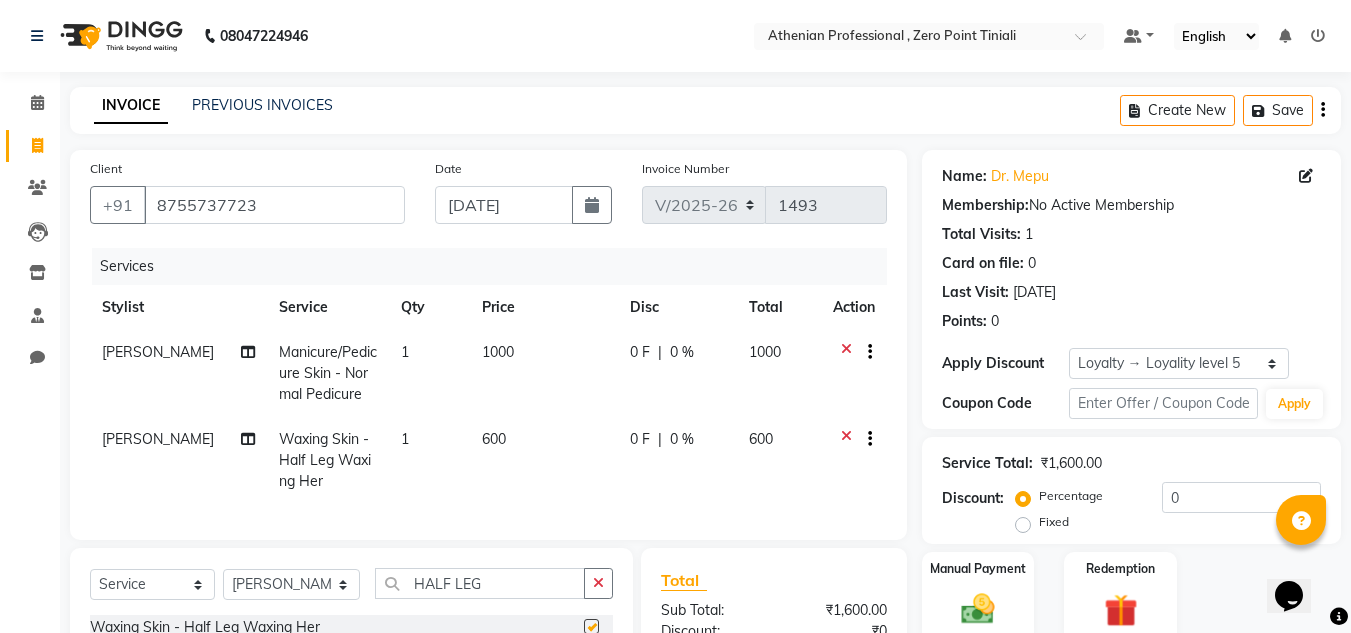 checkbox on "false" 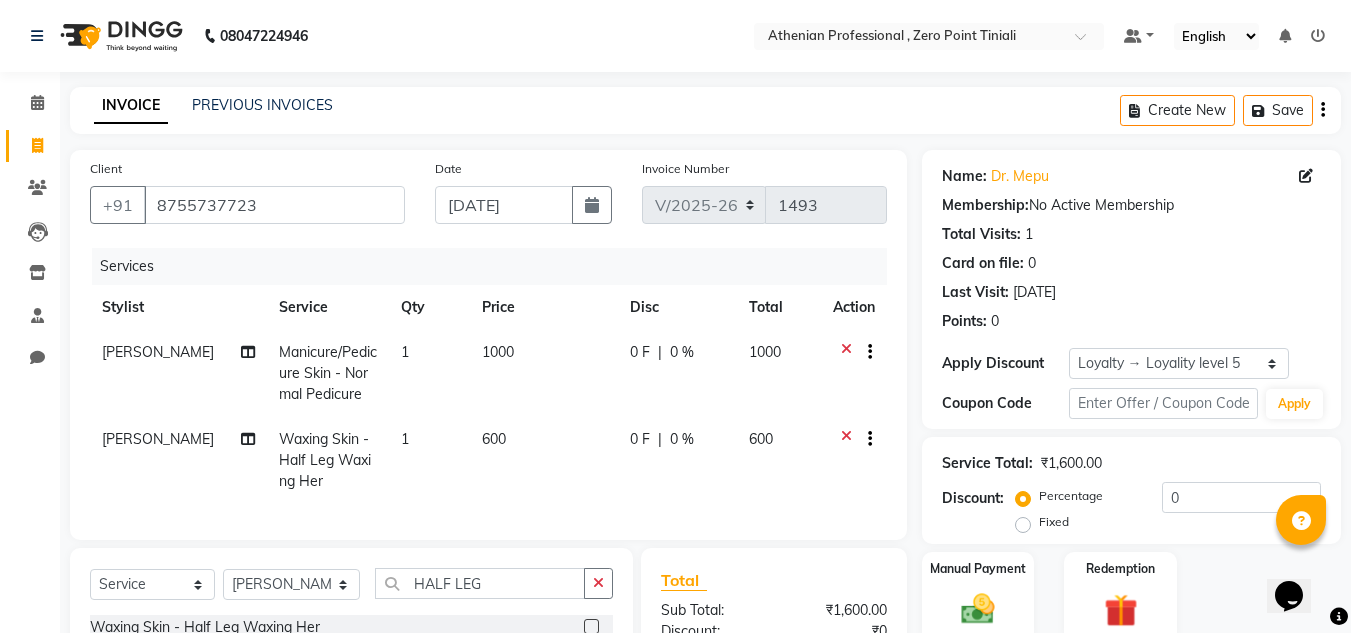 scroll, scrollTop: 73, scrollLeft: 0, axis: vertical 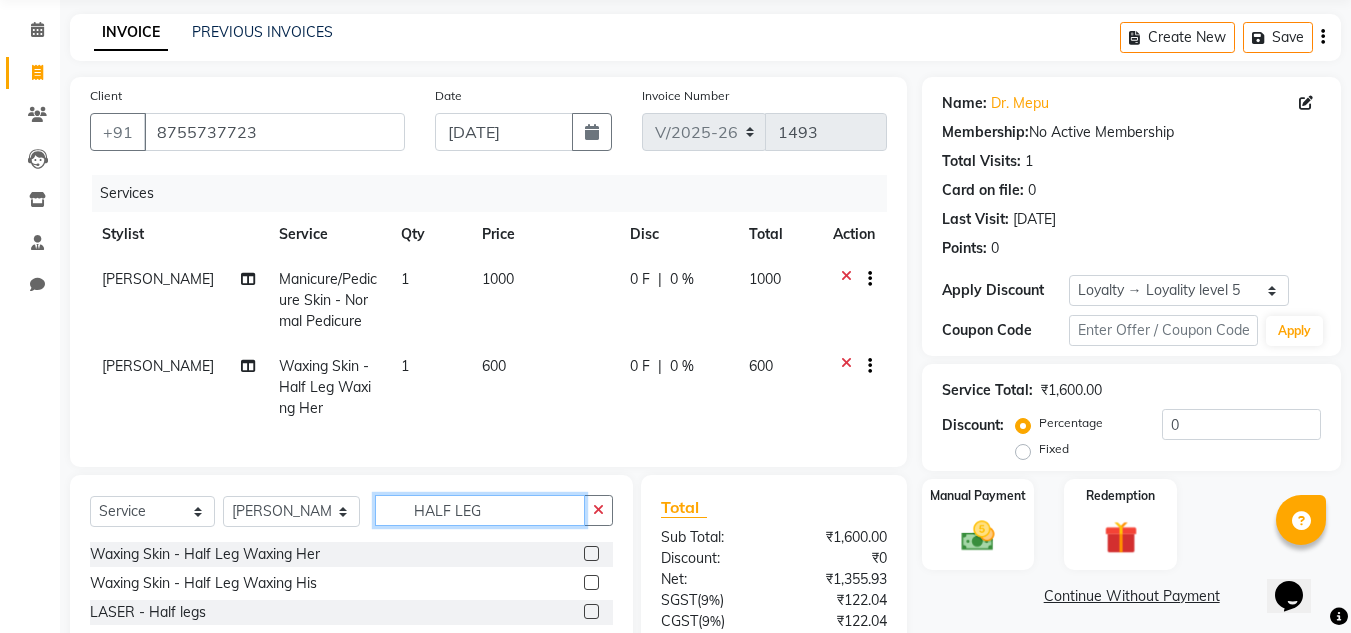 click on "HALF LEG" 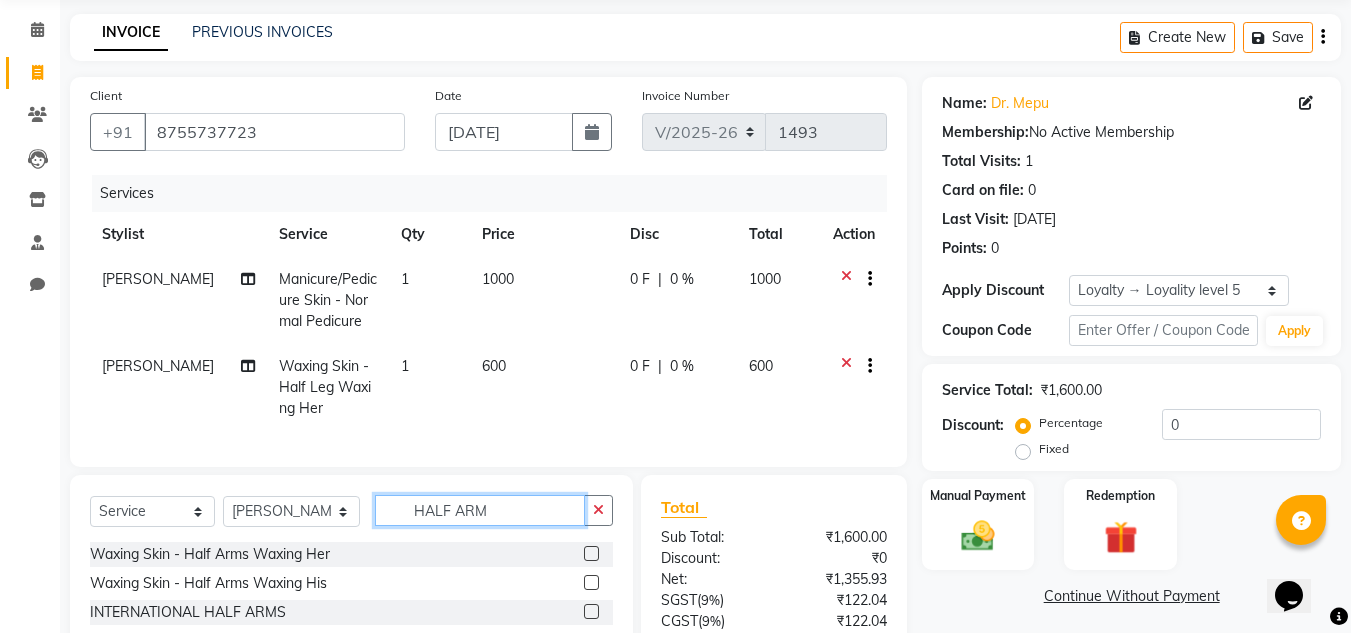 type on "HALF ARM" 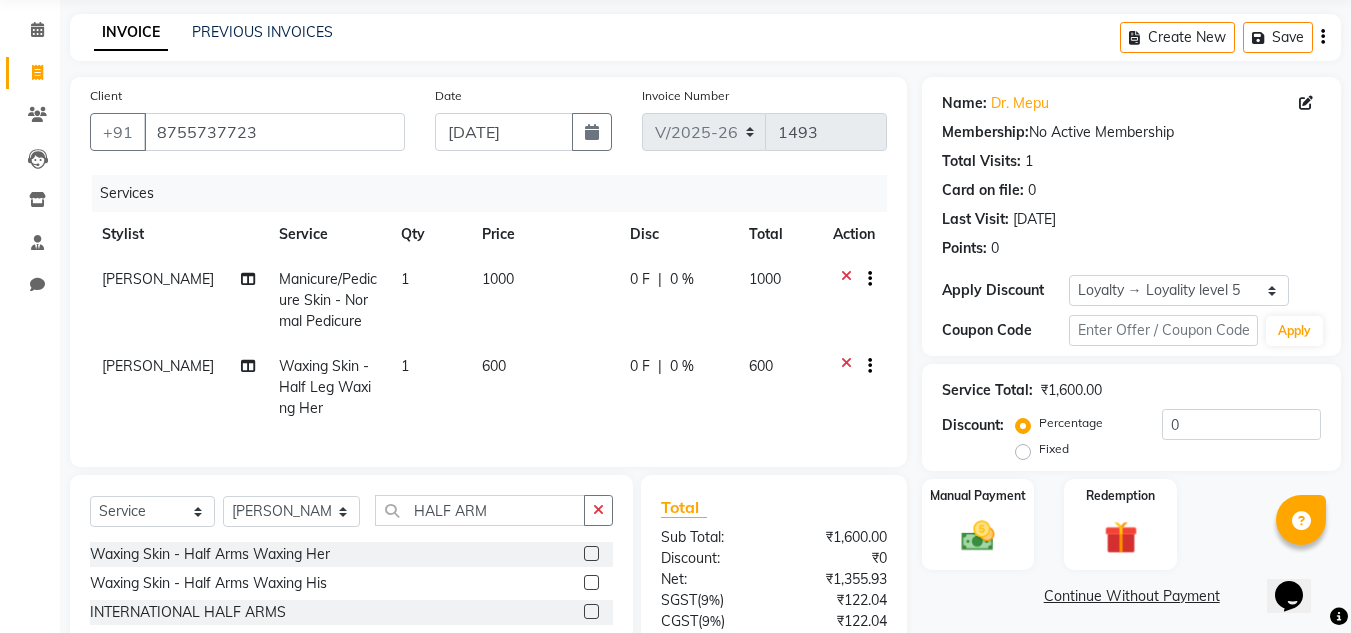 click 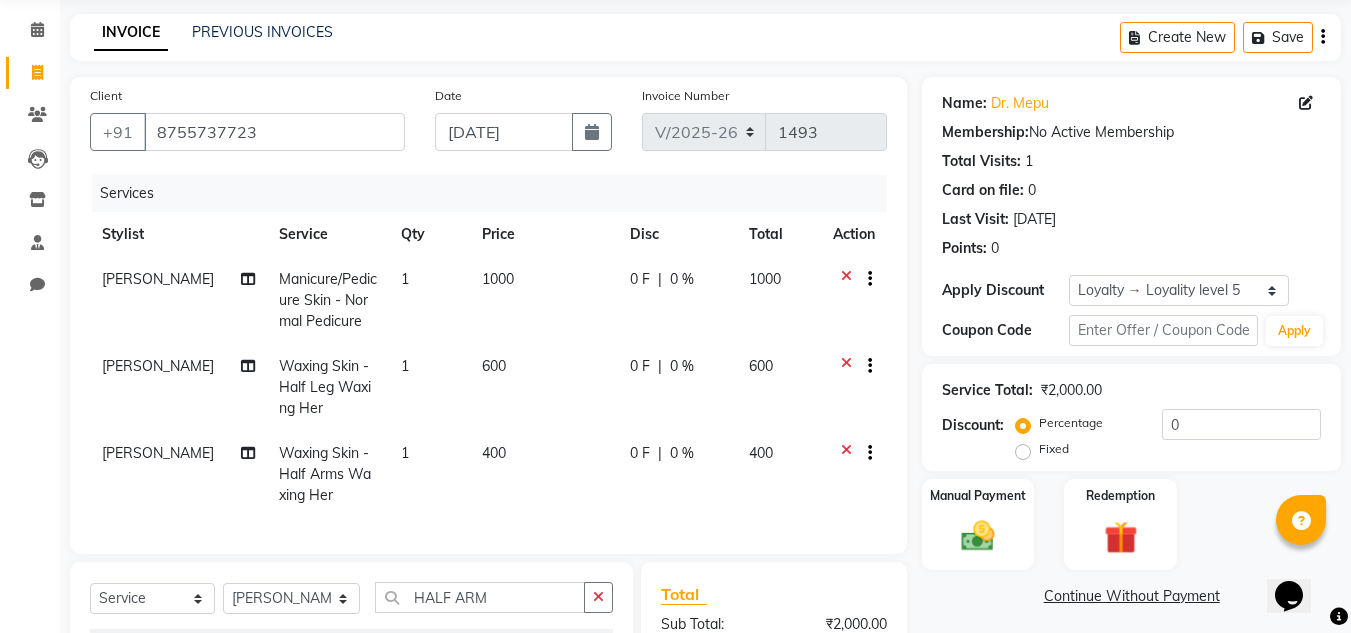 checkbox on "false" 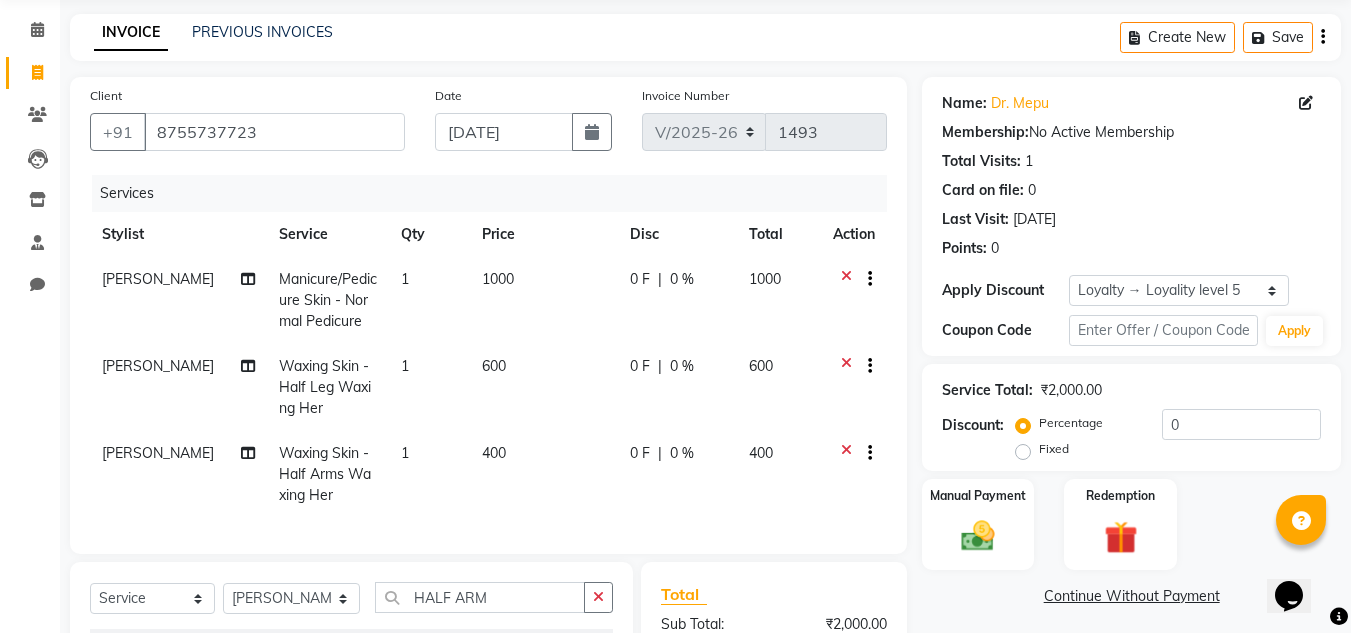 scroll, scrollTop: 224, scrollLeft: 0, axis: vertical 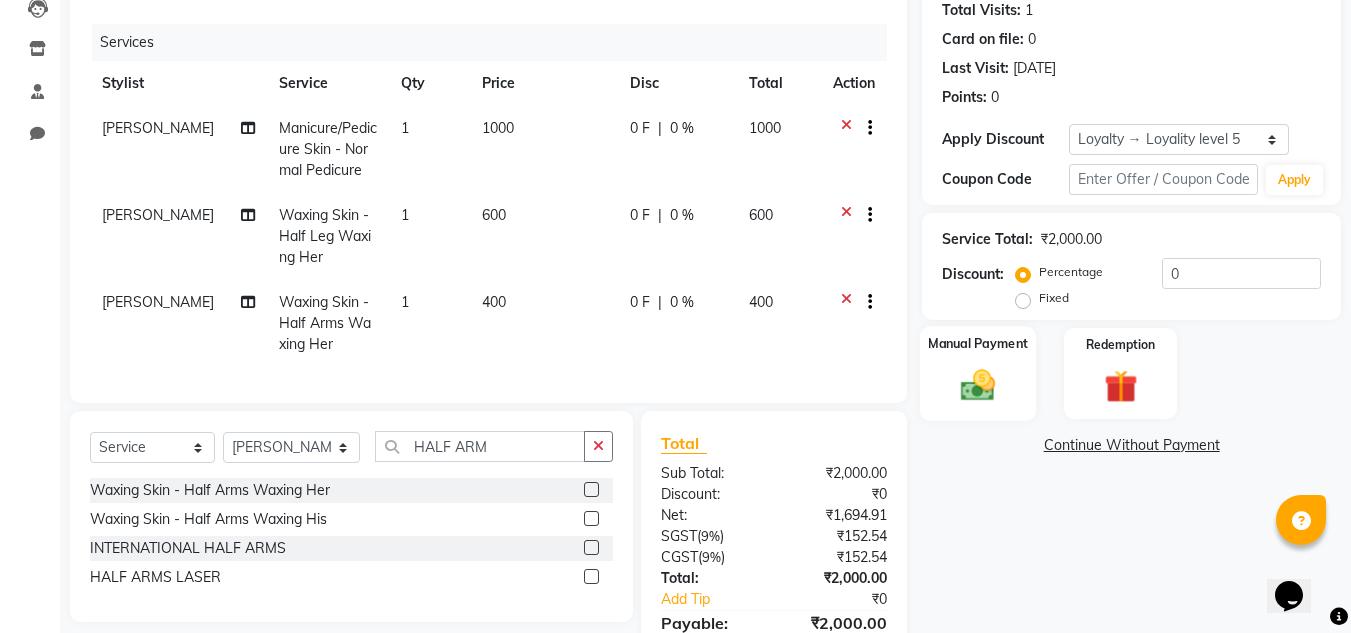 click on "Manual Payment" 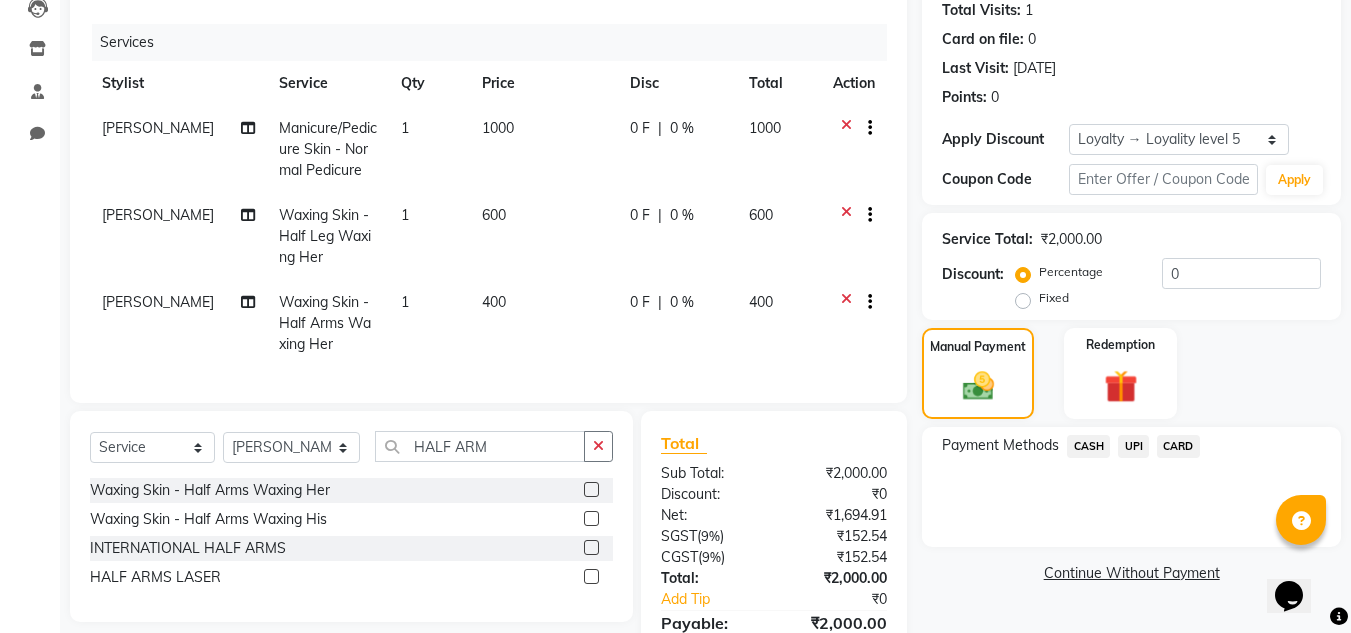 scroll, scrollTop: 341, scrollLeft: 0, axis: vertical 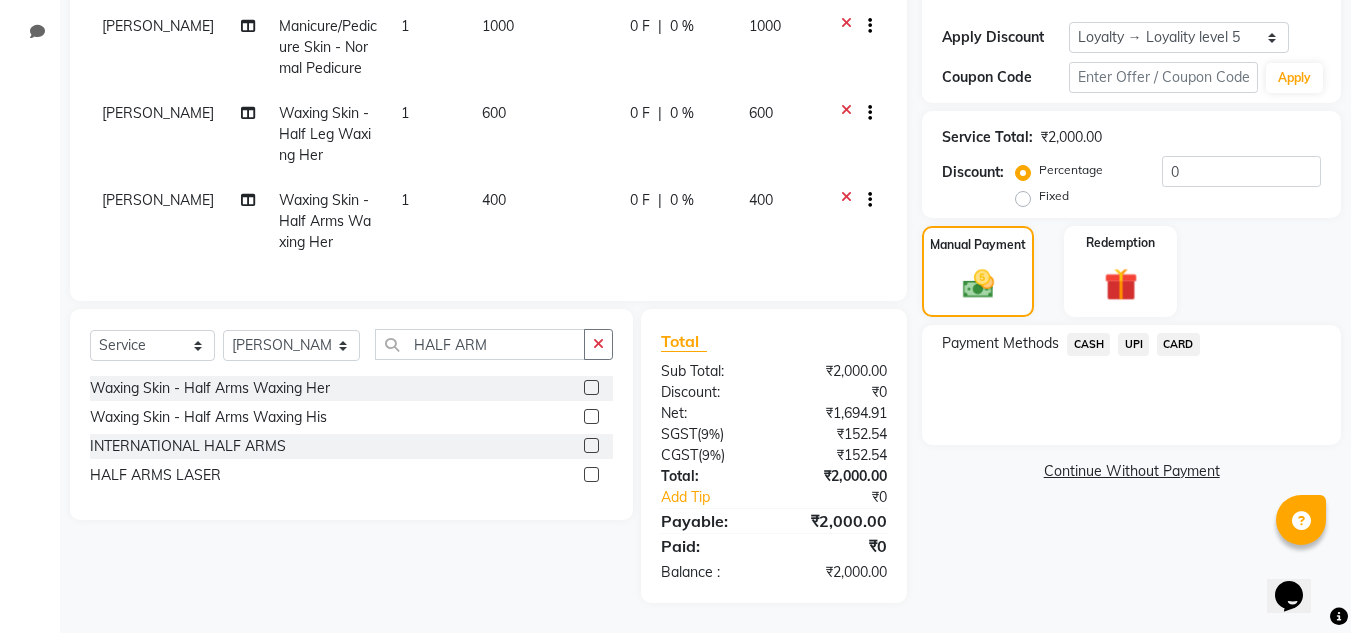 click on "UPI" 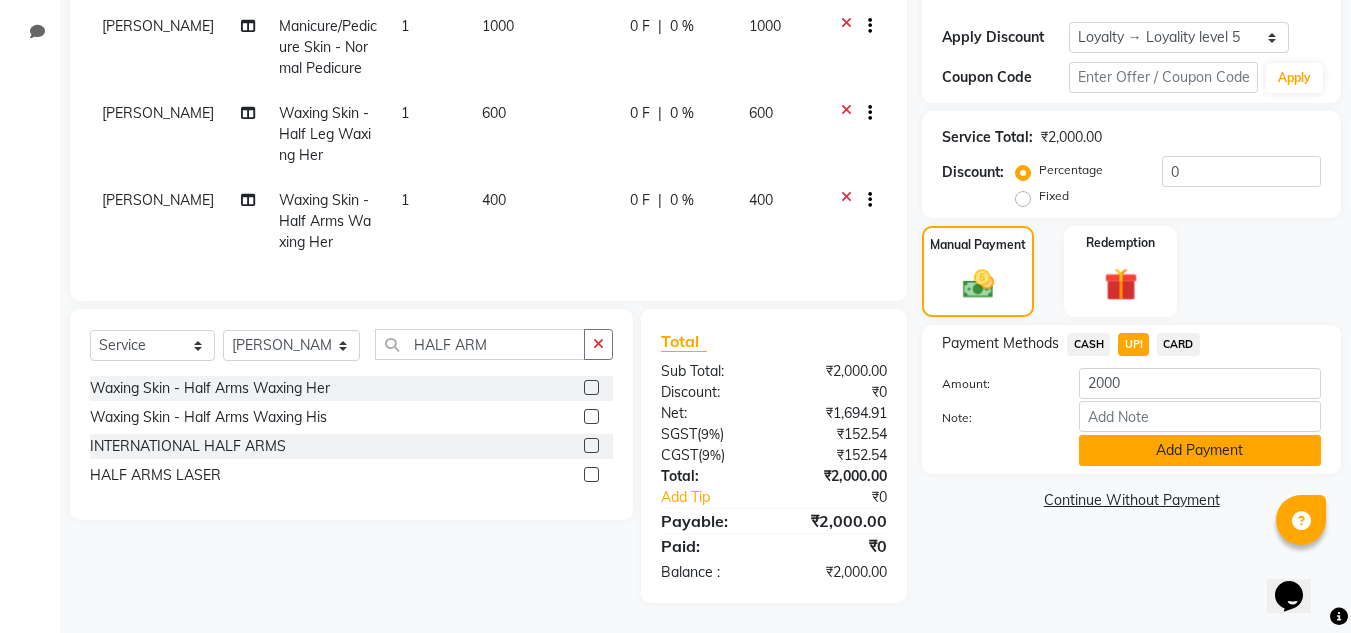 click on "Add Payment" 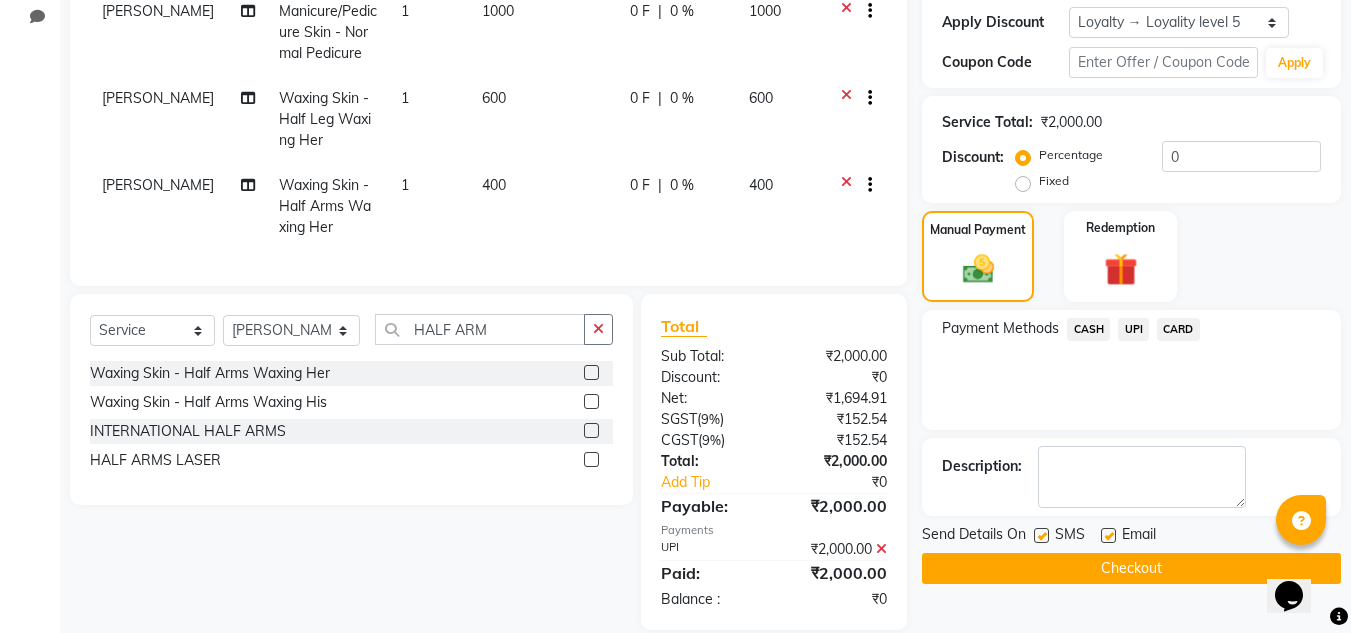 click 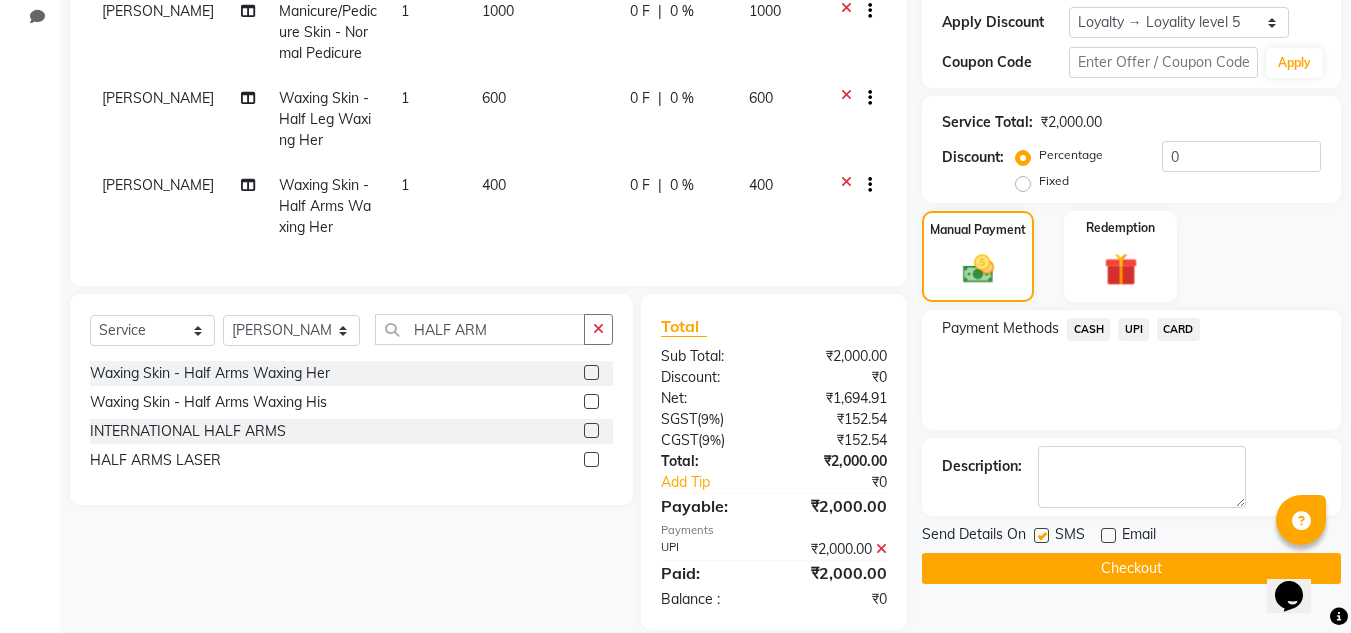 click on "Checkout" 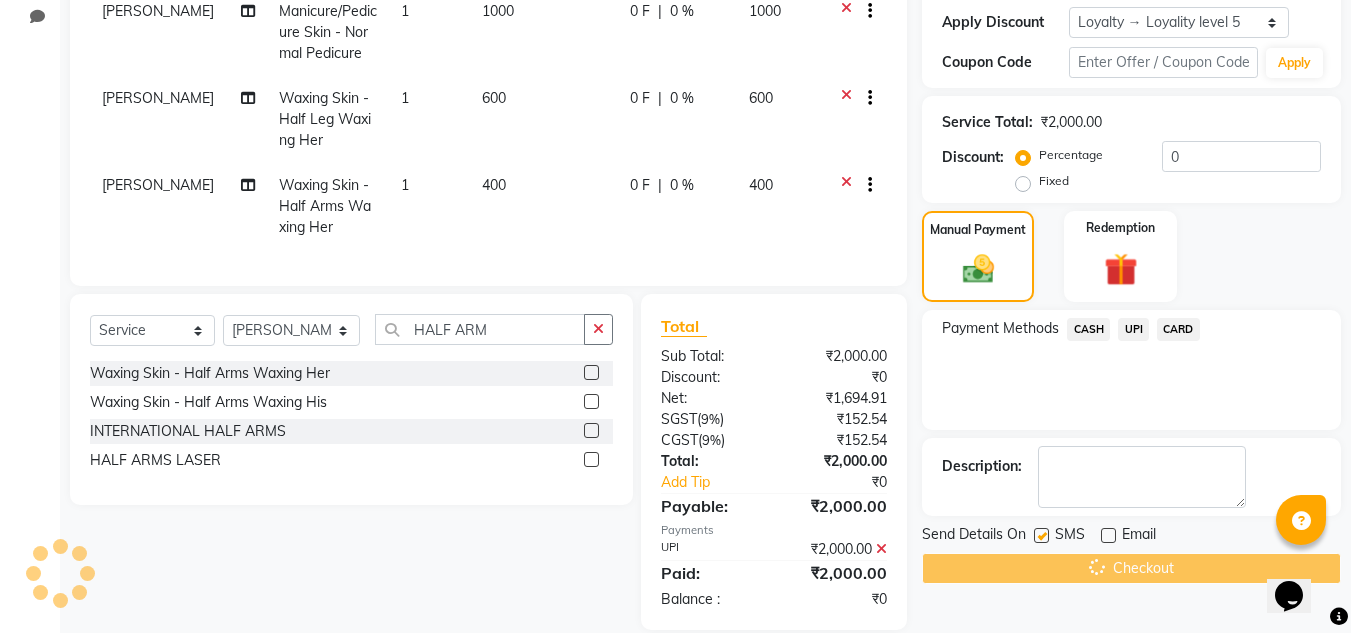 scroll, scrollTop: 503, scrollLeft: 0, axis: vertical 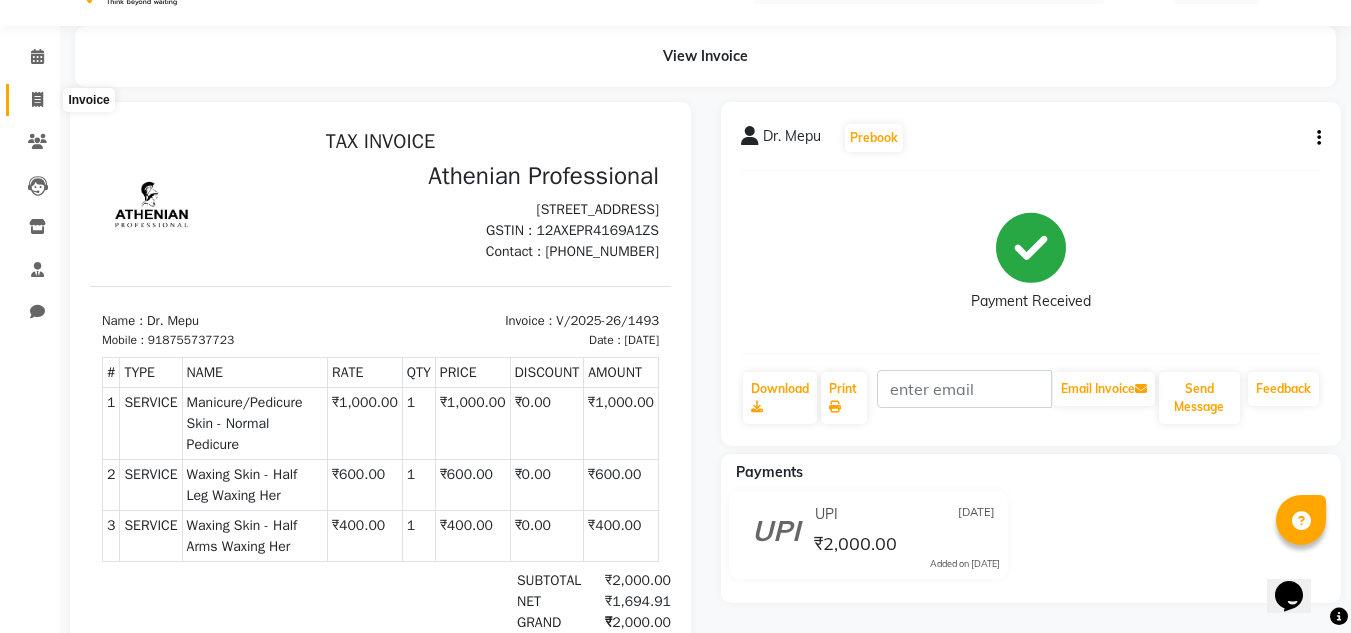 click 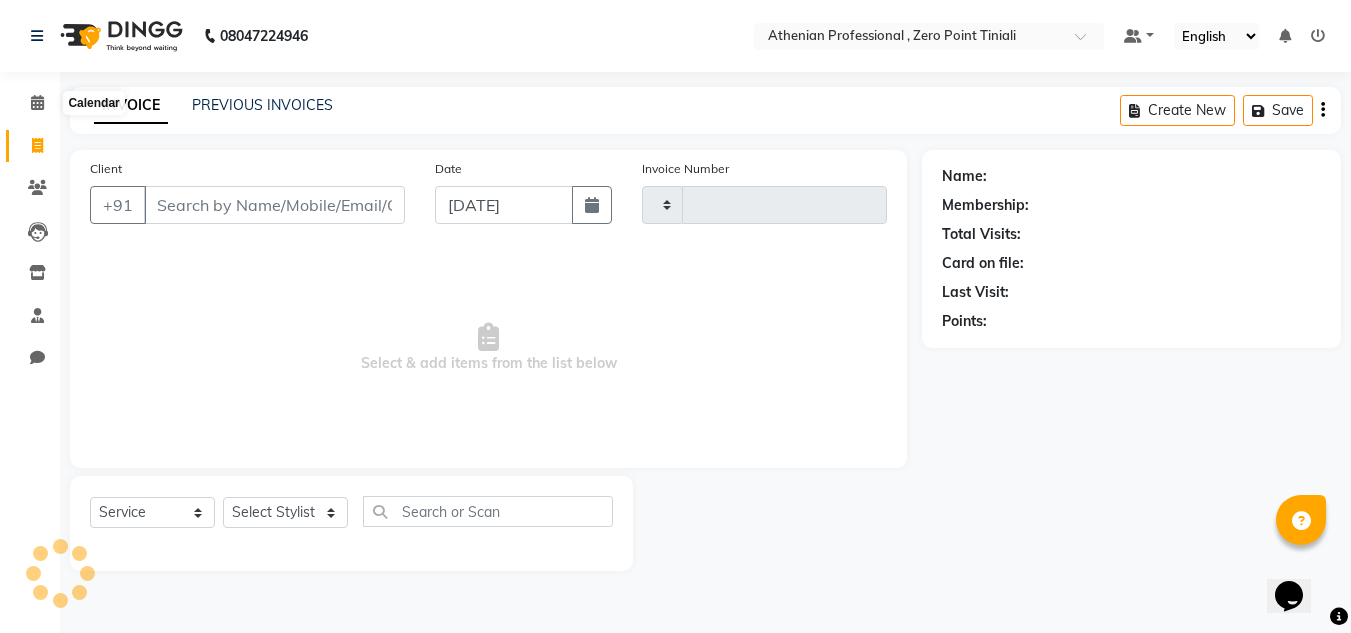 scroll, scrollTop: 0, scrollLeft: 0, axis: both 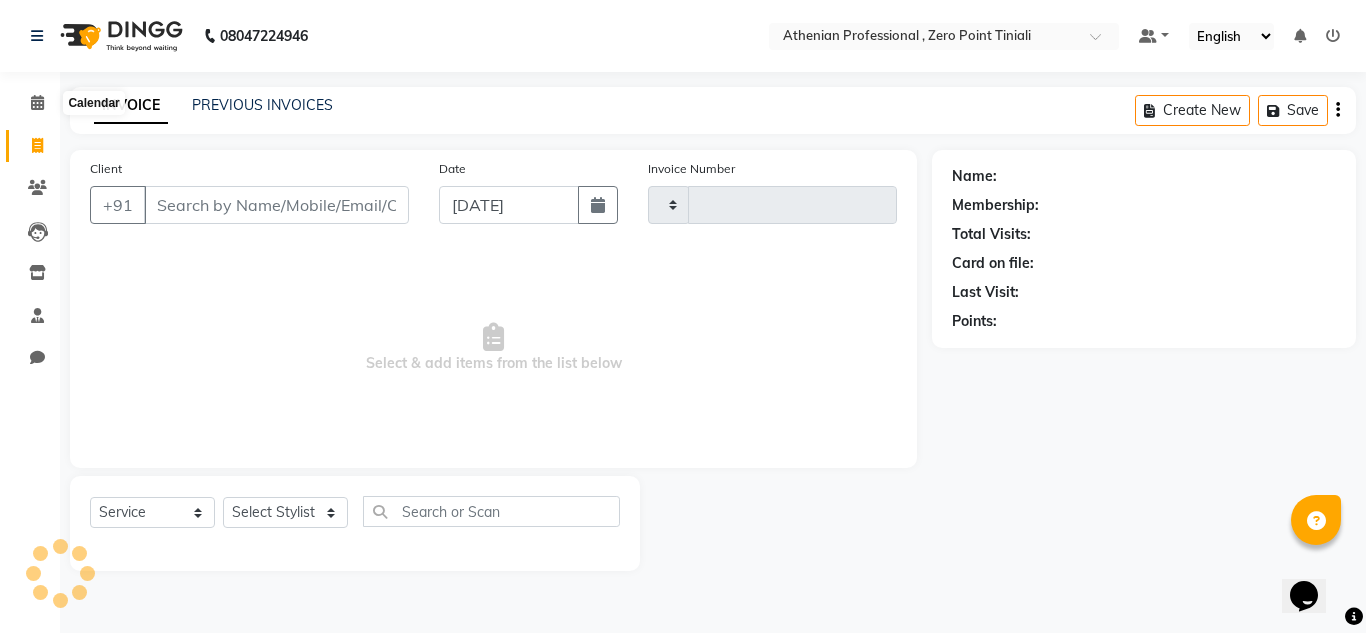 type on "1494" 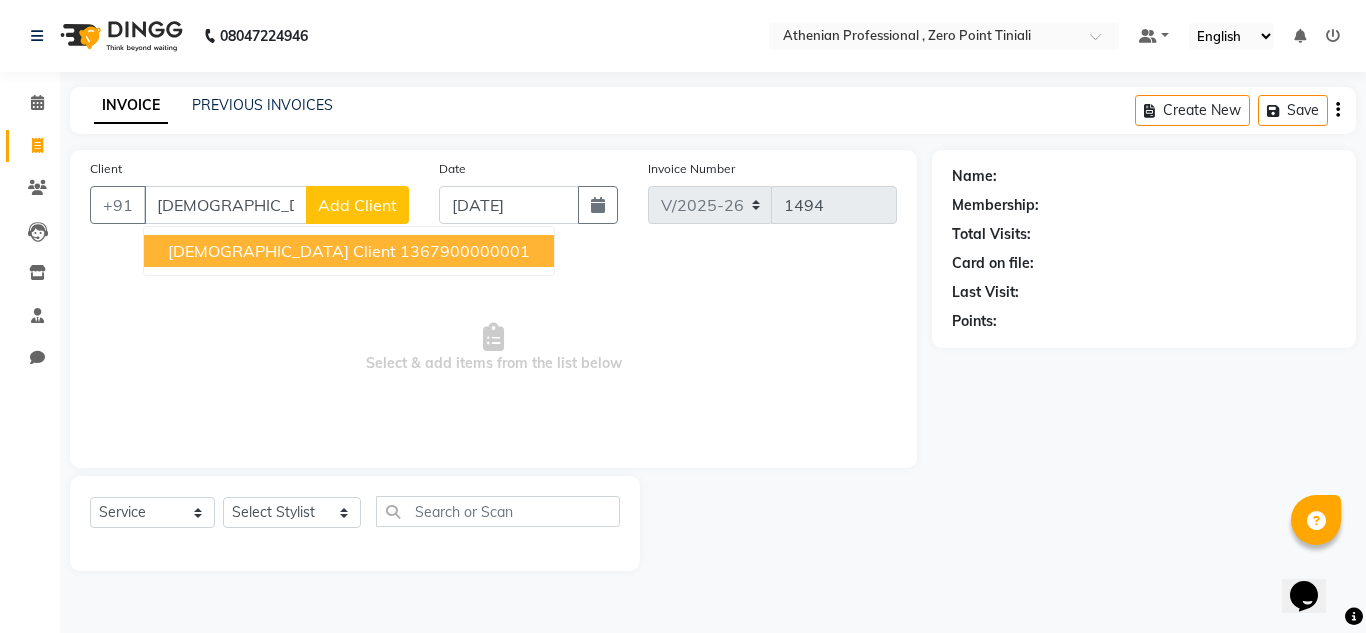 click on "[DEMOGRAPHIC_DATA] Client" at bounding box center (282, 251) 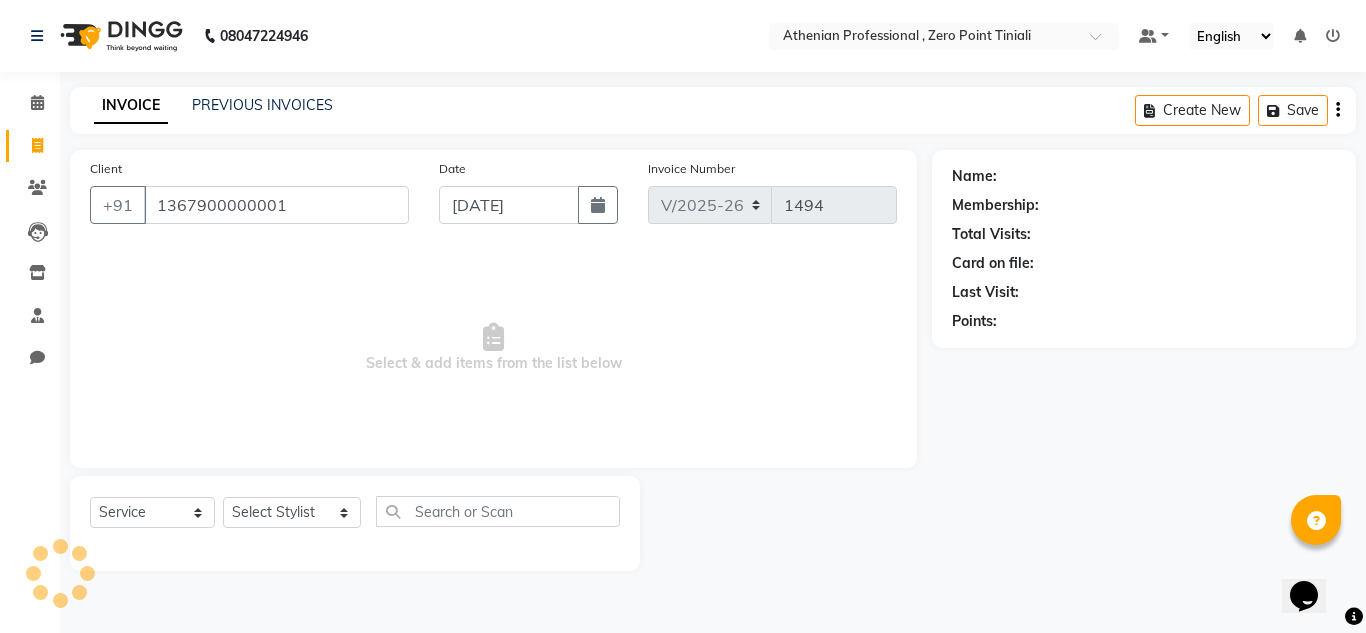 type on "1367900000001" 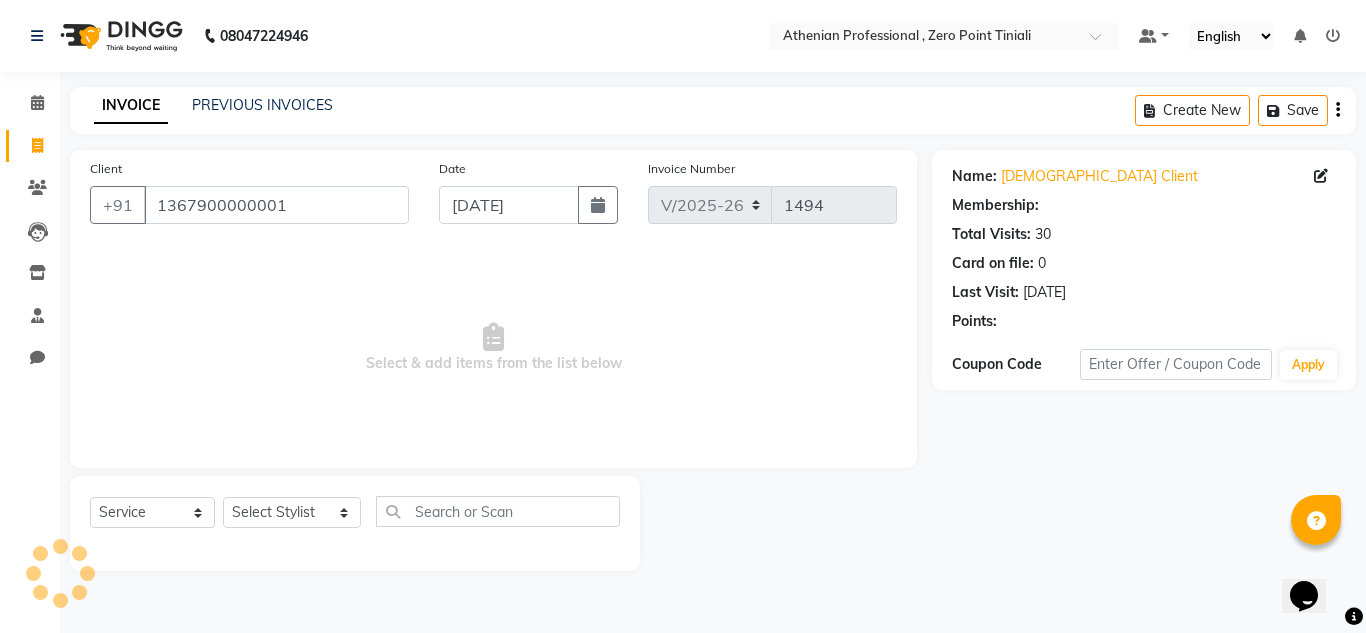 select on "1: Object" 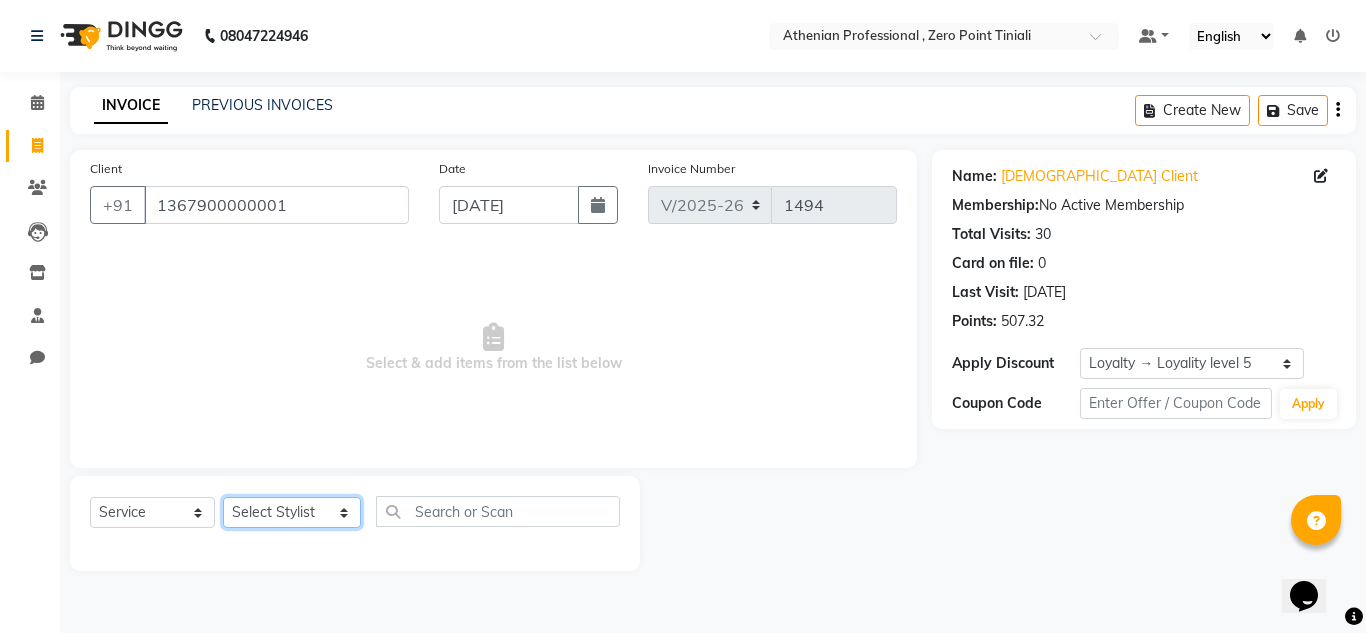 click on "Select Stylist [PERSON_NAME][MEDICAL_DATA] Admin [PERSON_NAME] KOLAM WANGSU KOSHEH BIHAM LINDUM NEME MAHINDRA [PERSON_NAME] Manager [PERSON_NAME] MINUKA [PERSON_NAME] NGAMNON RALONGHAM [PERSON_NAME] [PERSON_NAME] SUMI [PERSON_NAME] DEVI [PERSON_NAME] Jamikham YELLI LIKHA" 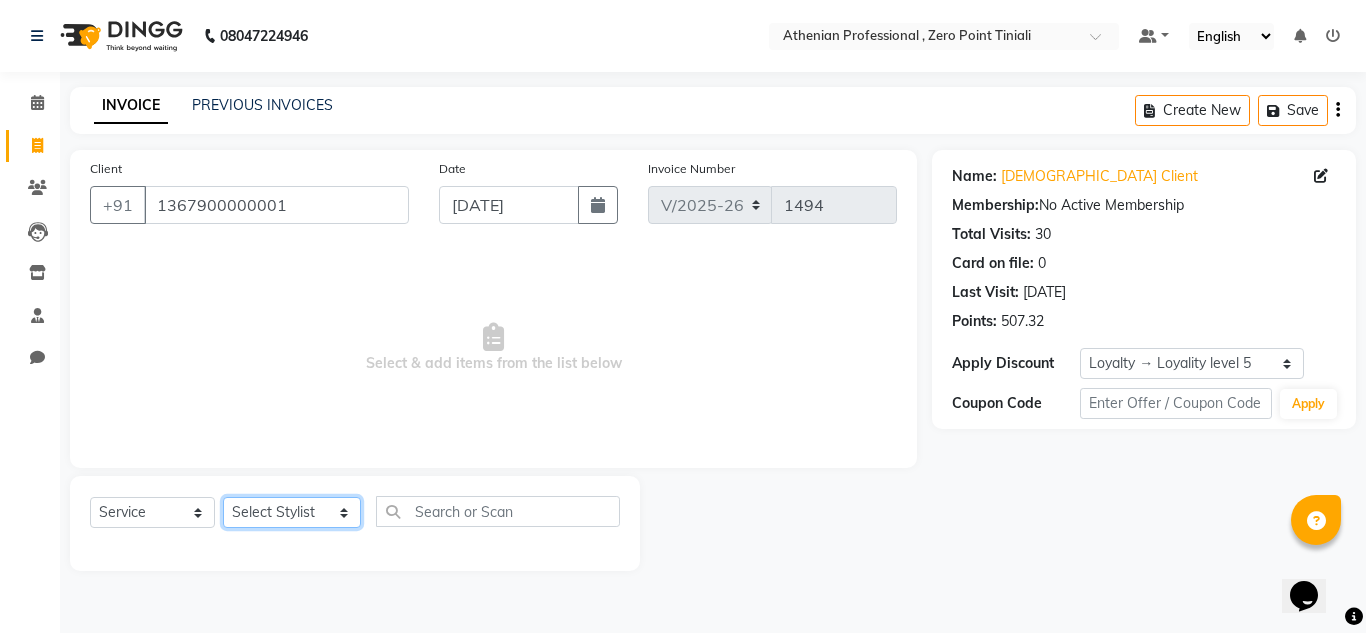select on "80201" 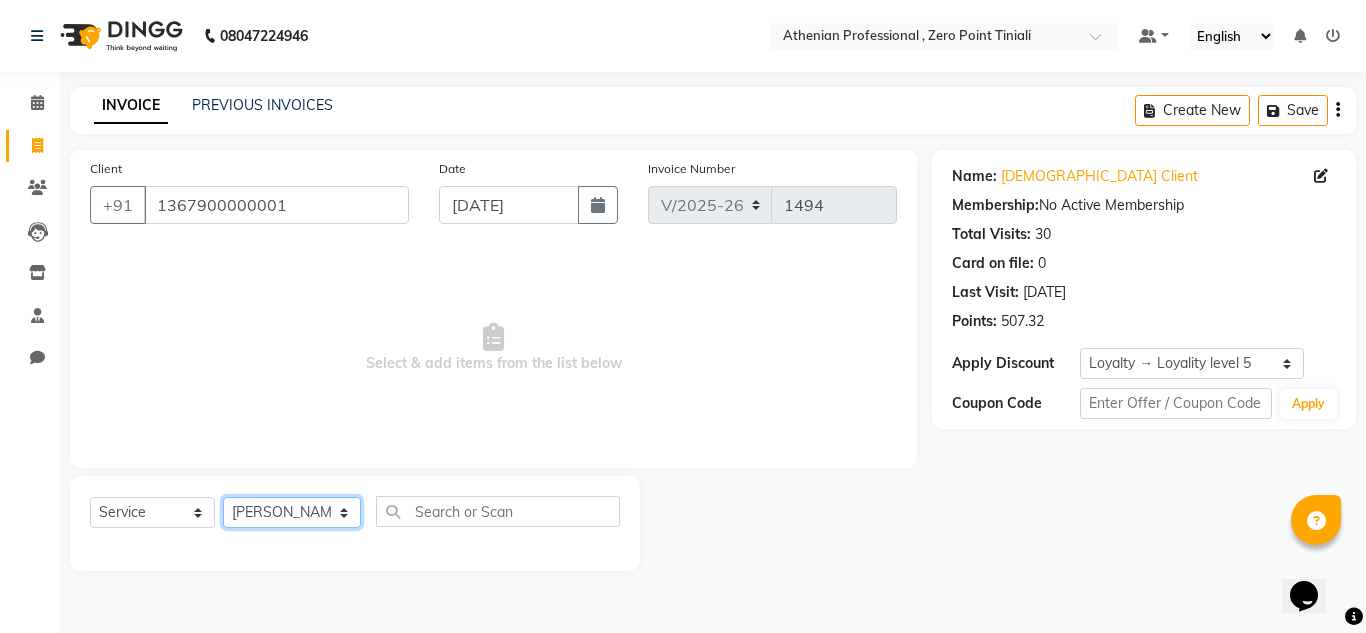click on "Select Stylist [PERSON_NAME][MEDICAL_DATA] Admin [PERSON_NAME] KOLAM WANGSU KOSHEH BIHAM LINDUM NEME MAHINDRA [PERSON_NAME] Manager [PERSON_NAME] MINUKA [PERSON_NAME] NGAMNON RALONGHAM [PERSON_NAME] [PERSON_NAME] SUMI [PERSON_NAME] DEVI [PERSON_NAME] Jamikham YELLI LIKHA" 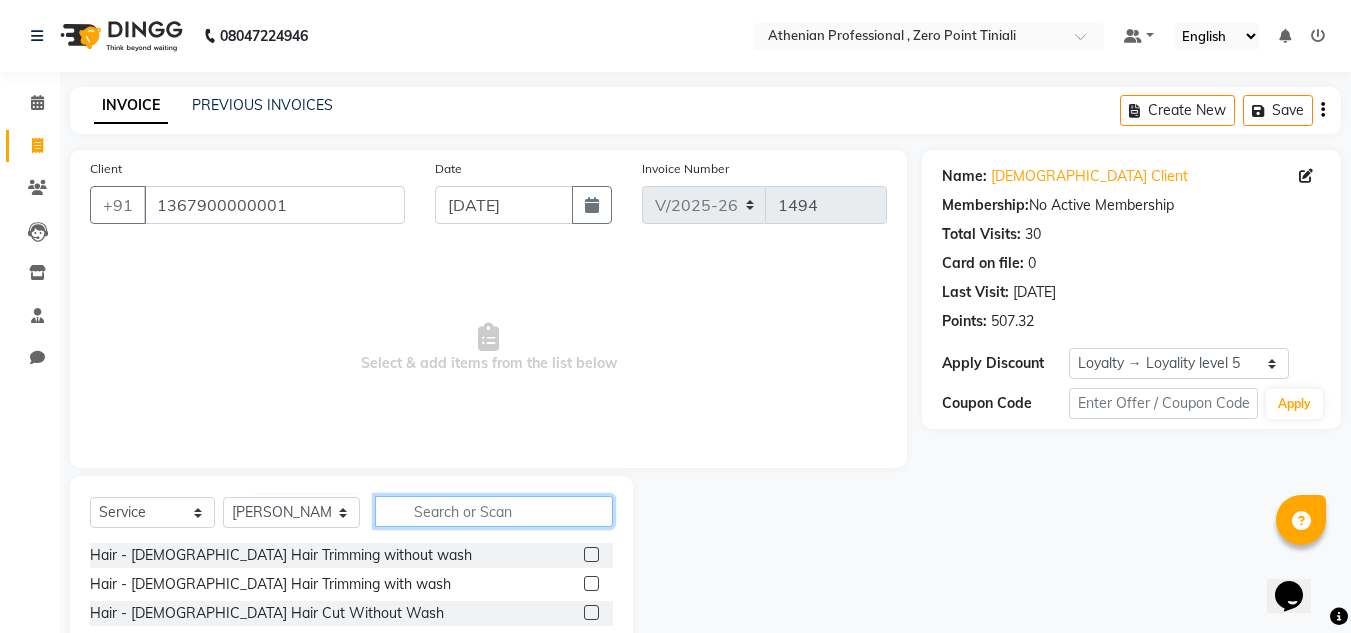 click 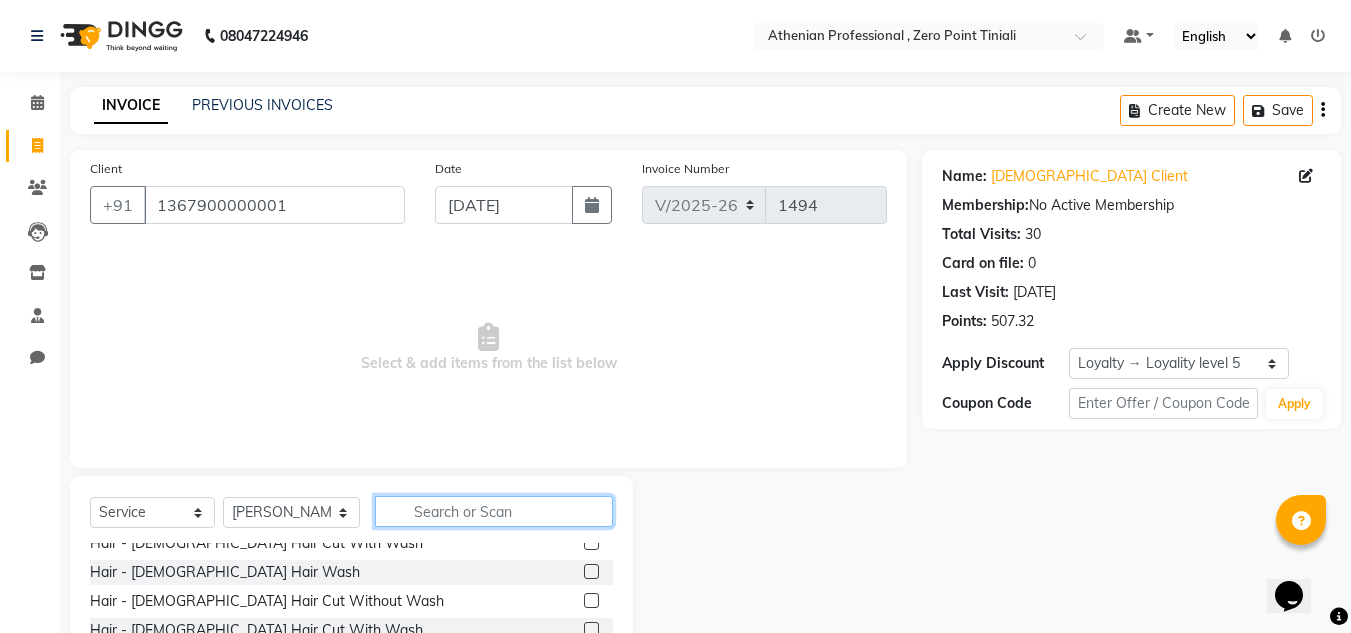scroll, scrollTop: 101, scrollLeft: 0, axis: vertical 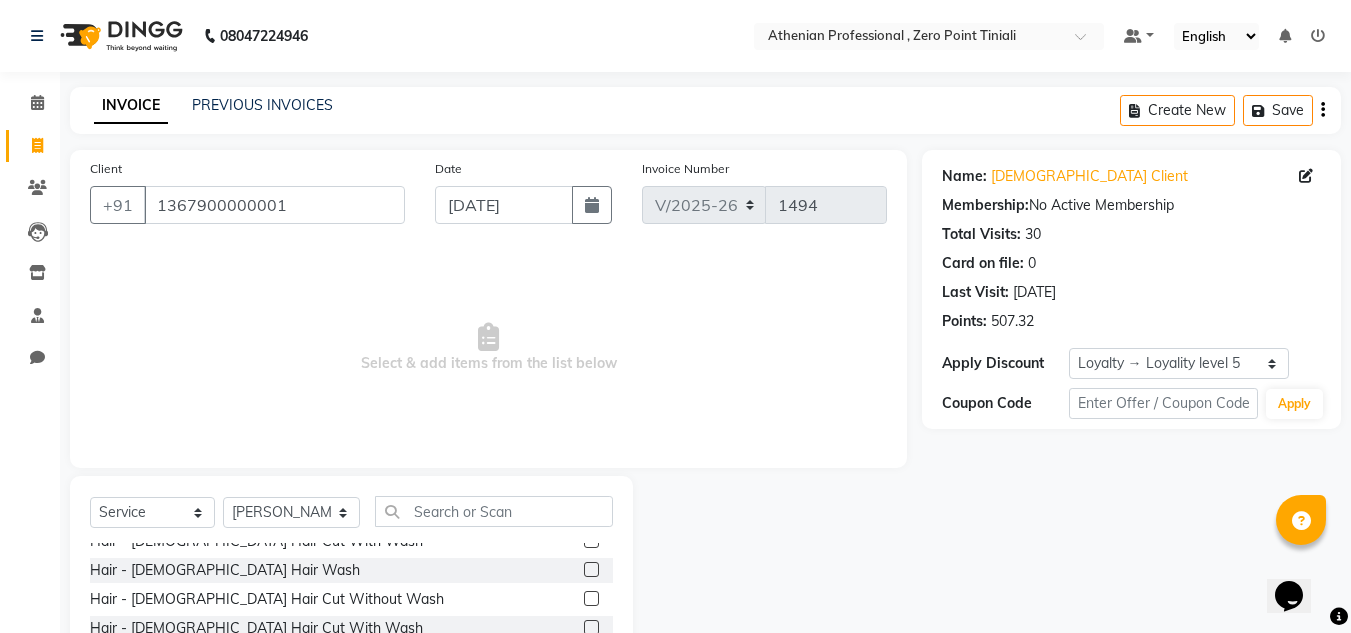 click 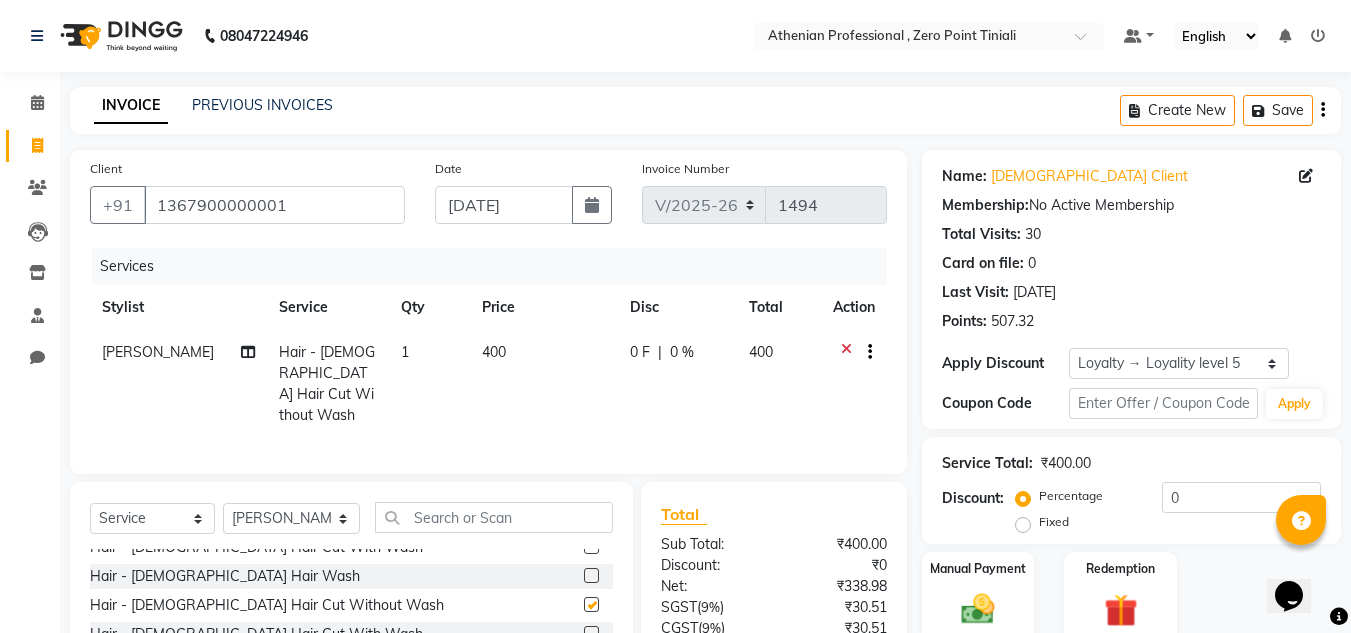 checkbox on "false" 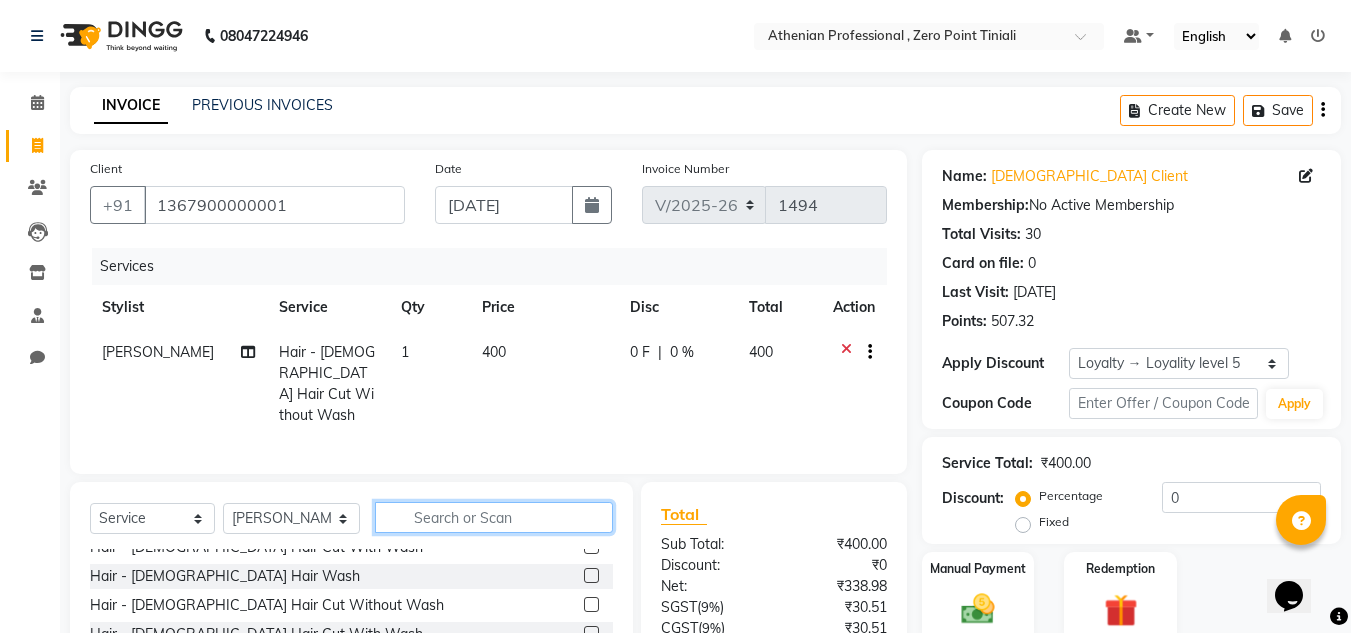 click 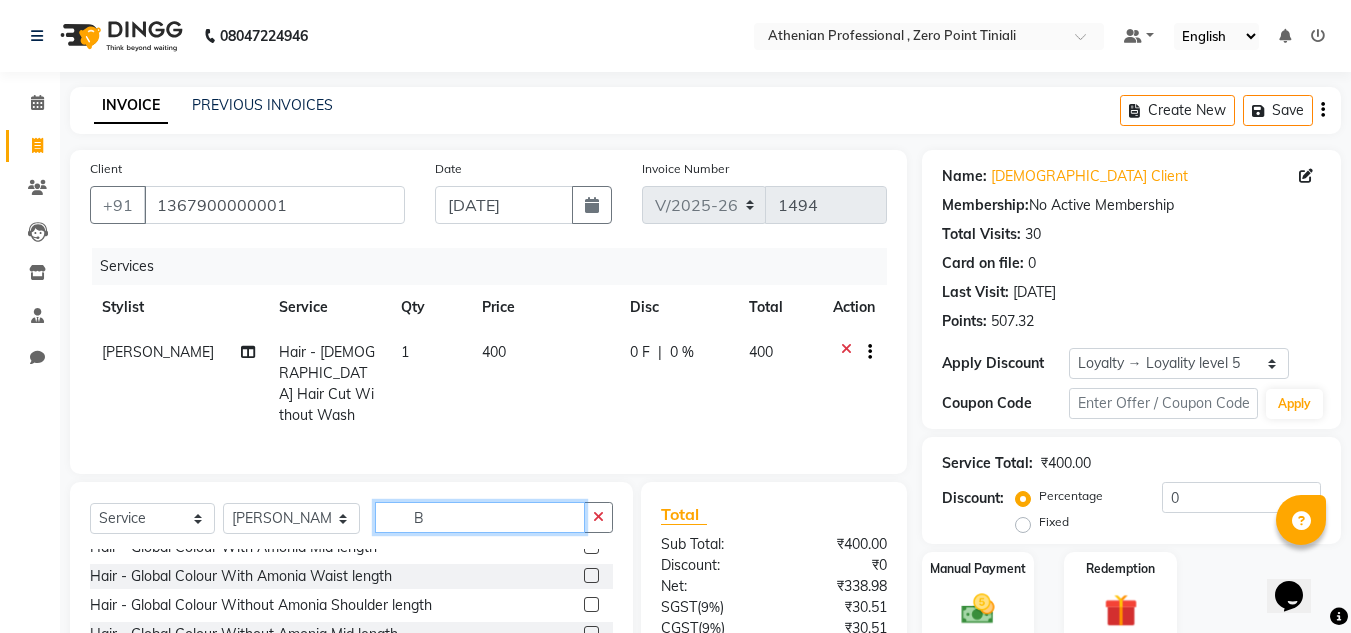scroll, scrollTop: 0, scrollLeft: 0, axis: both 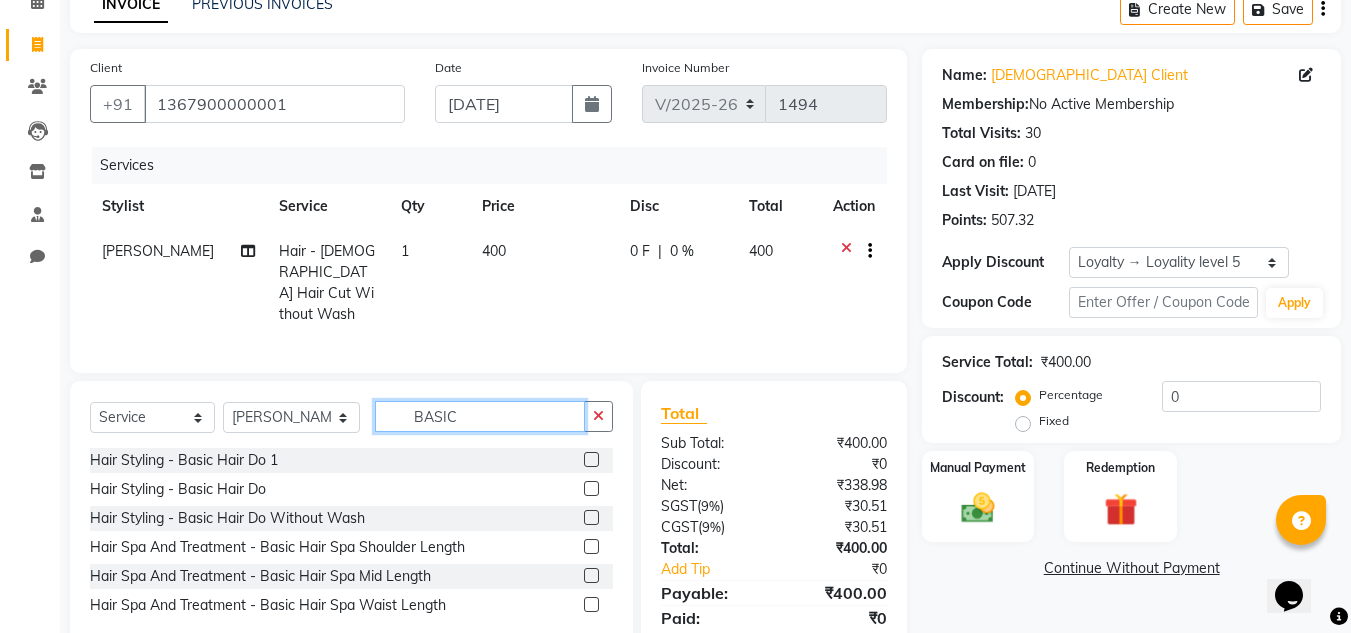 type on "BASIC" 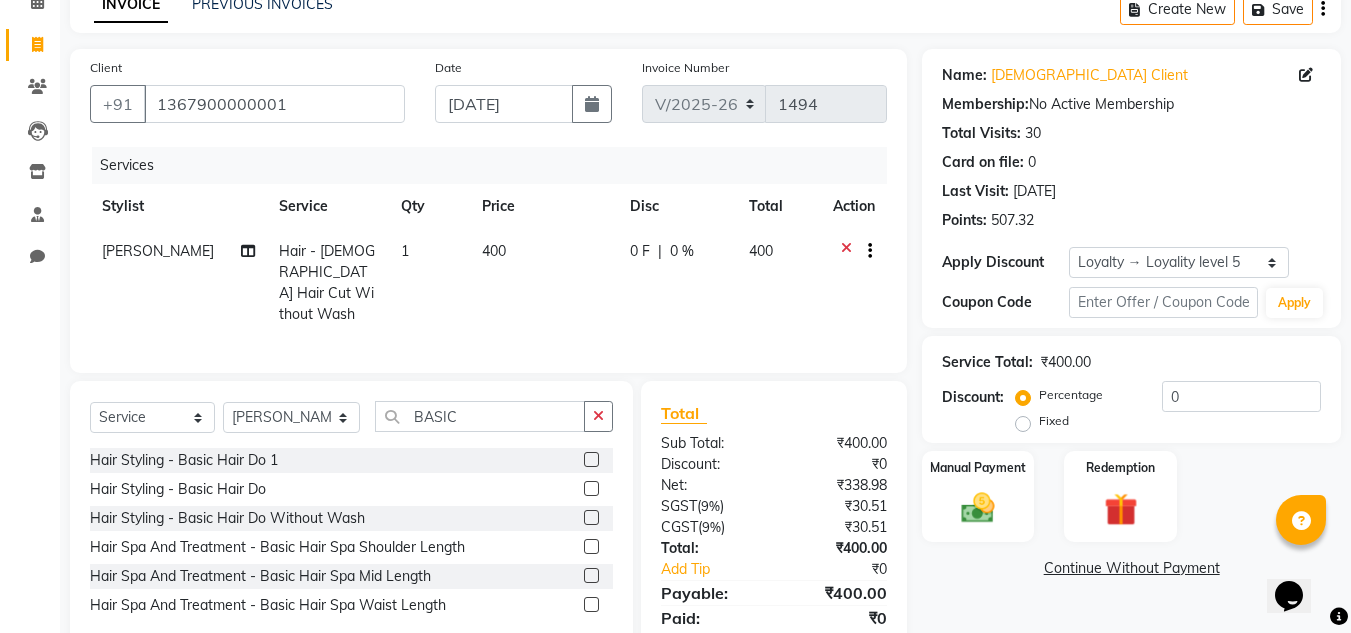click 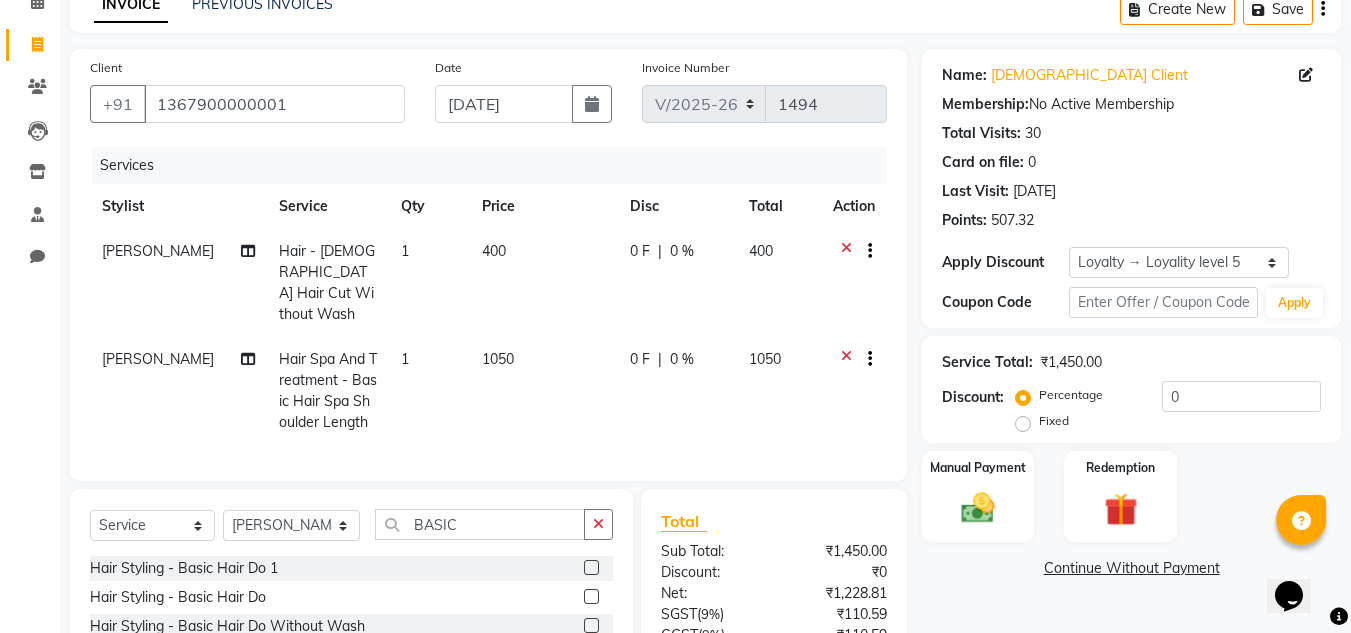 checkbox on "false" 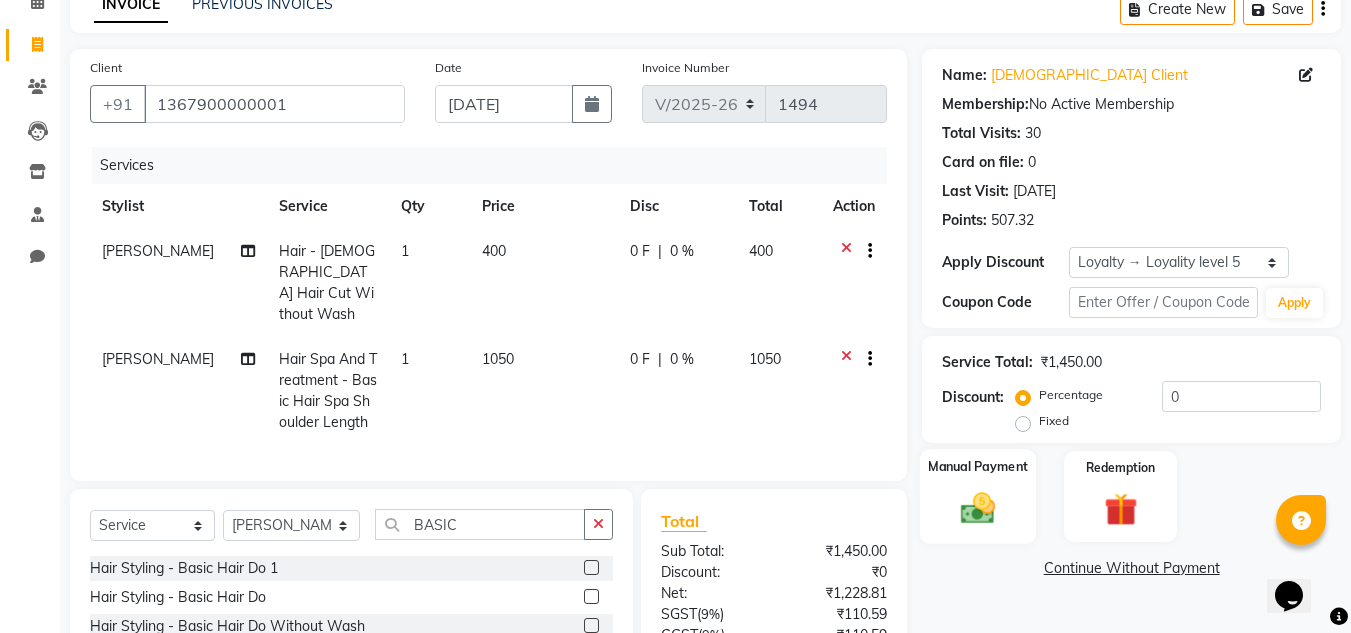 click 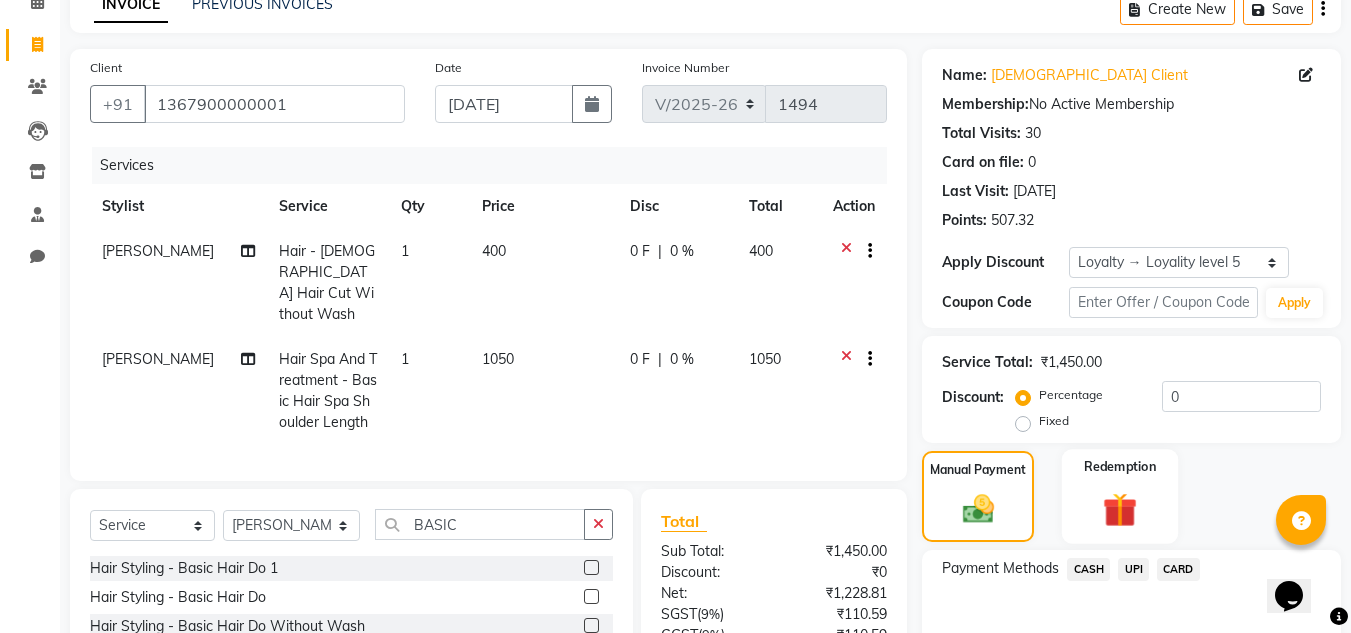 scroll, scrollTop: 217, scrollLeft: 0, axis: vertical 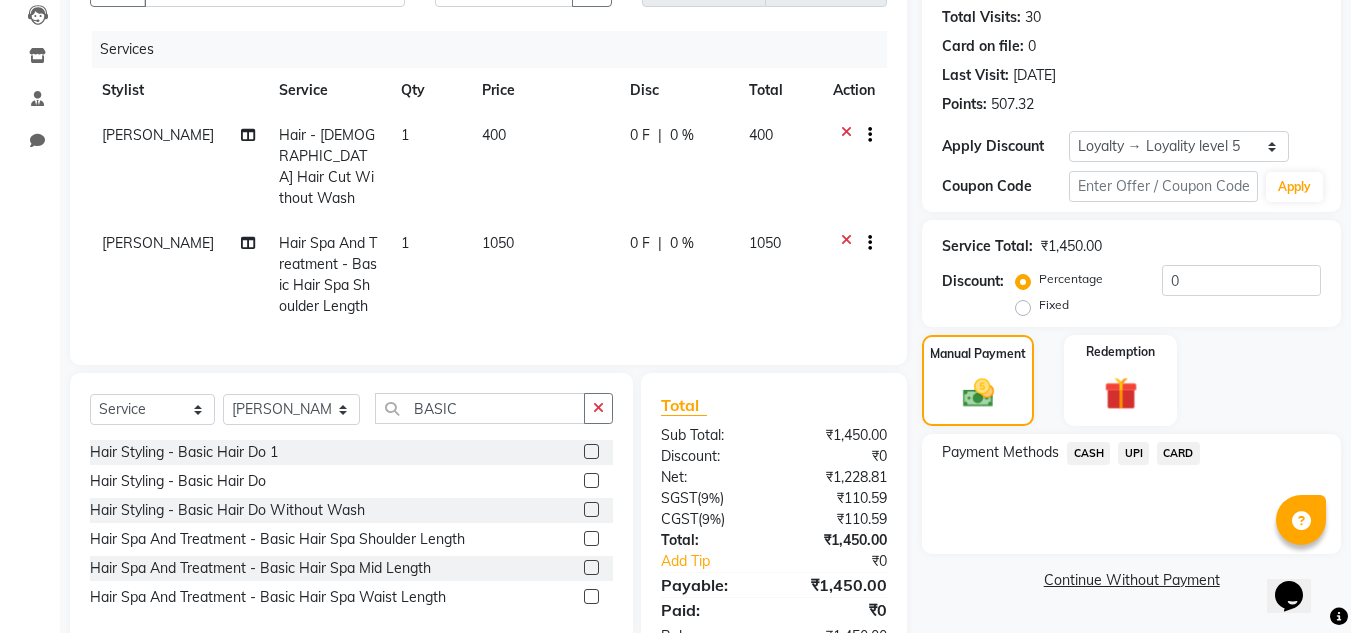 click on "UPI" 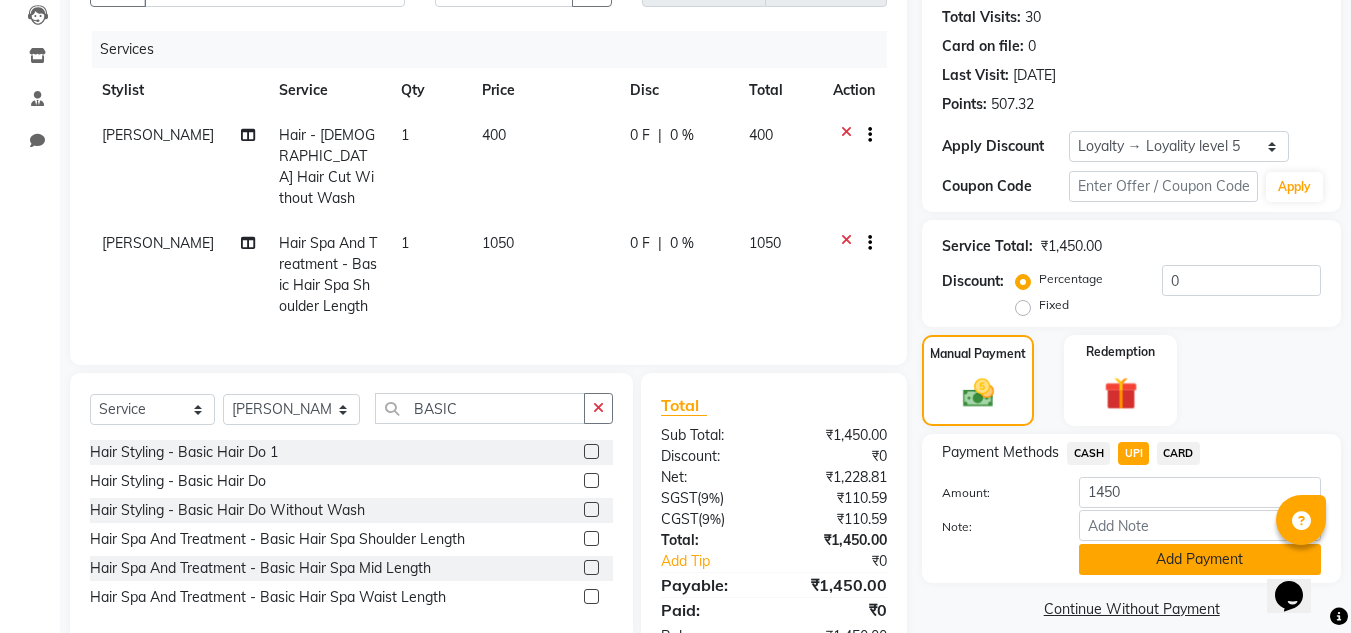 click on "Add Payment" 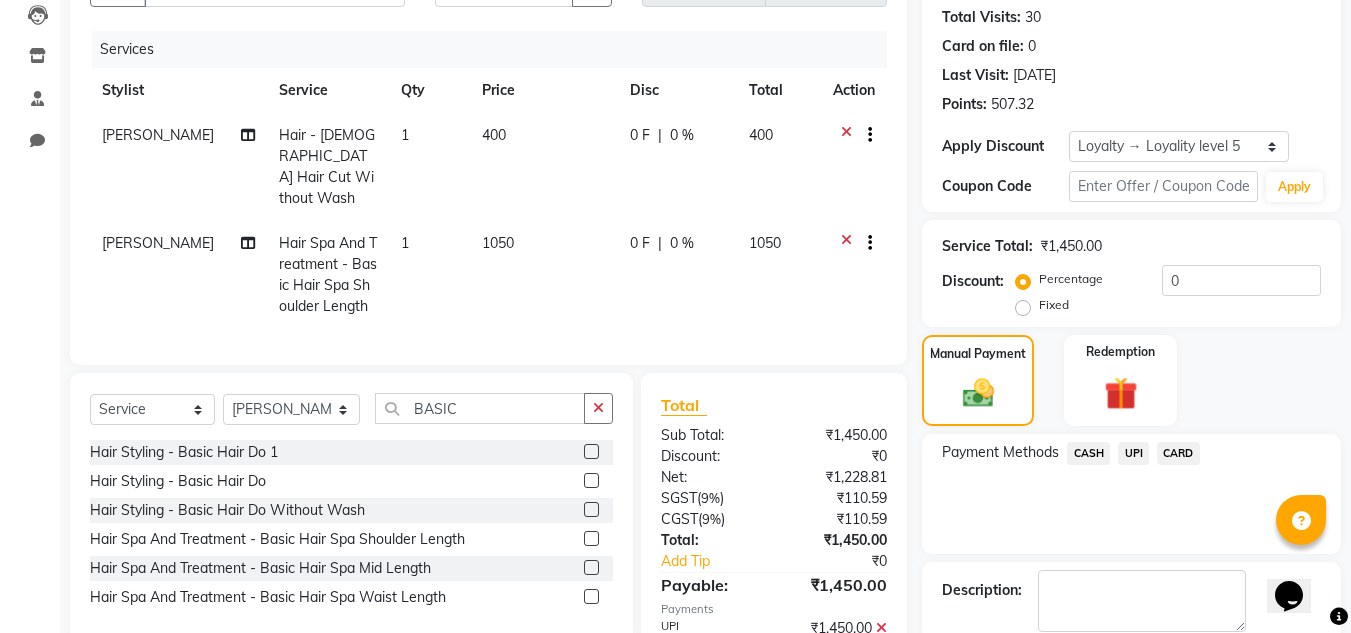 scroll, scrollTop: 437, scrollLeft: 0, axis: vertical 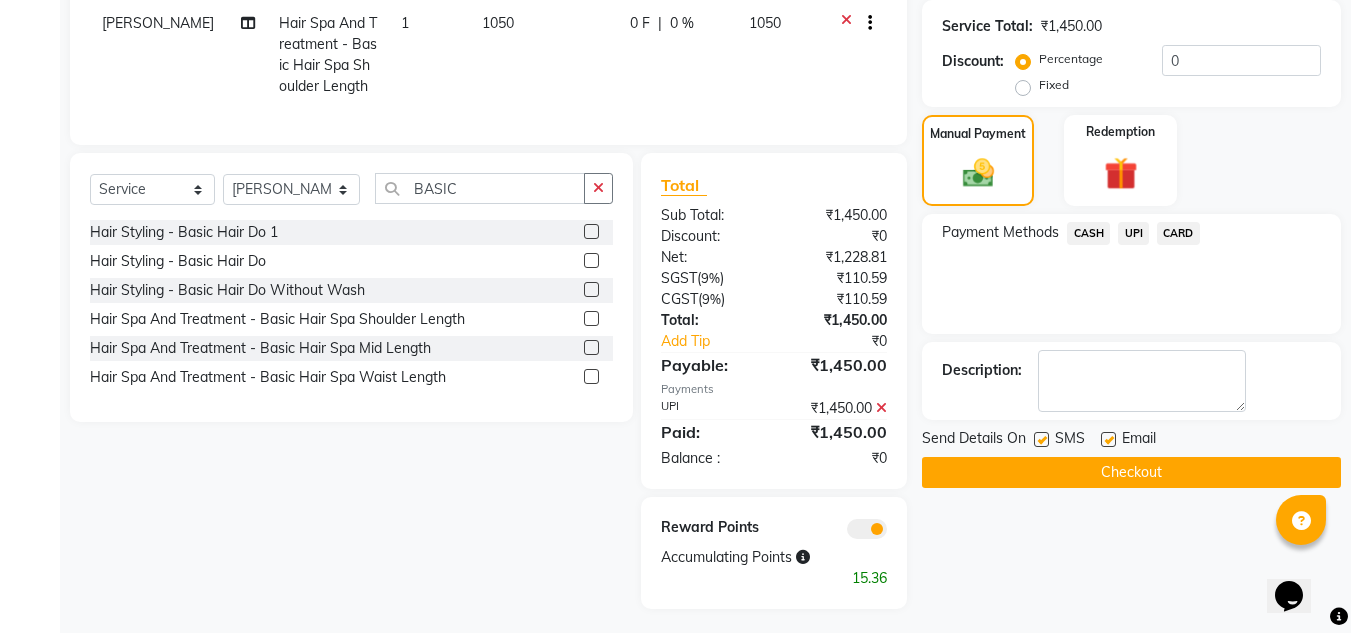 click 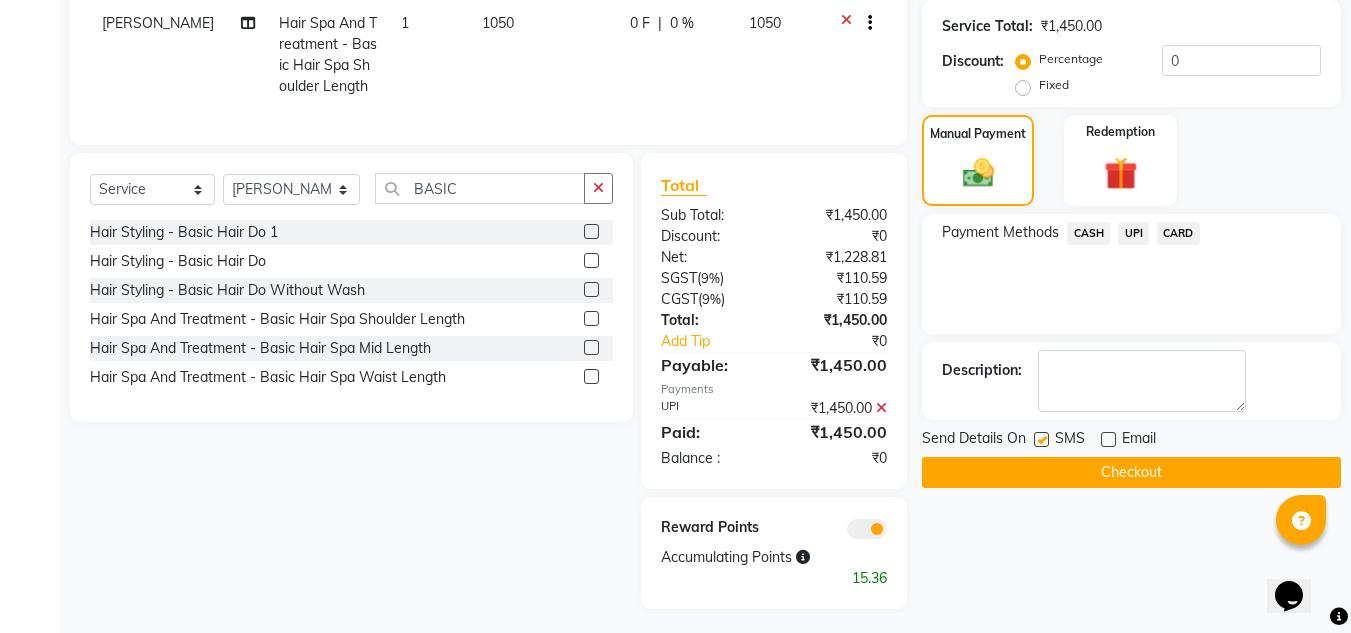 click 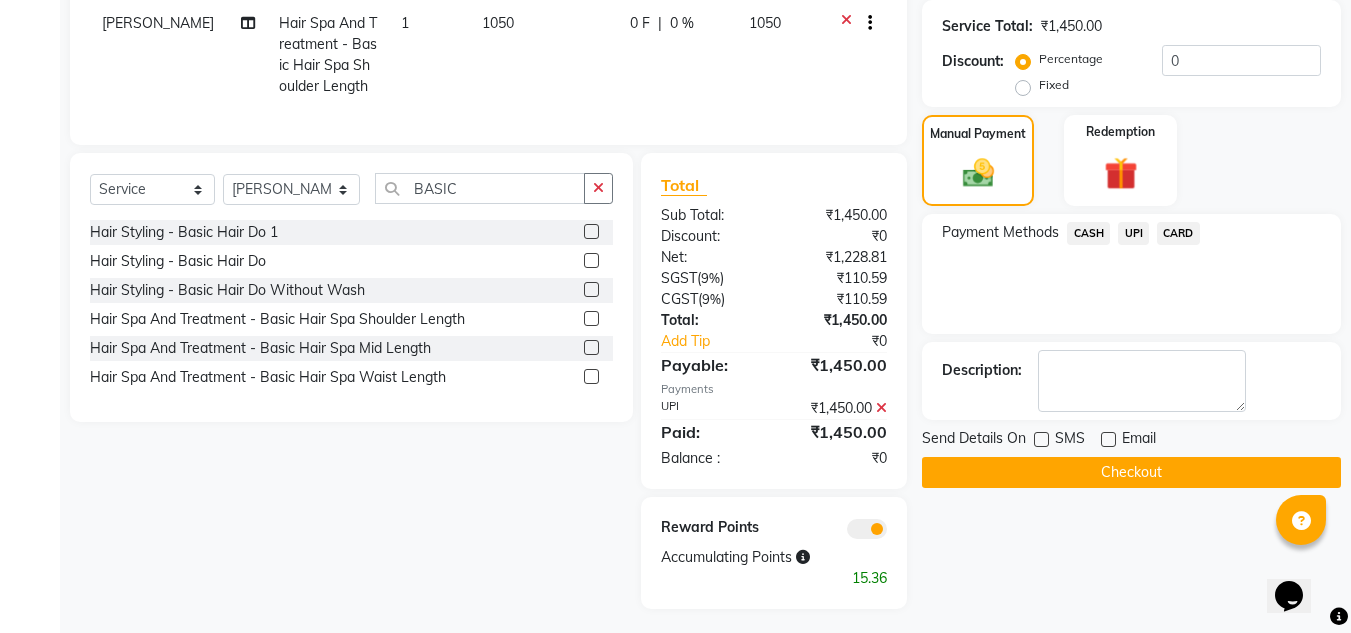 click on "Checkout" 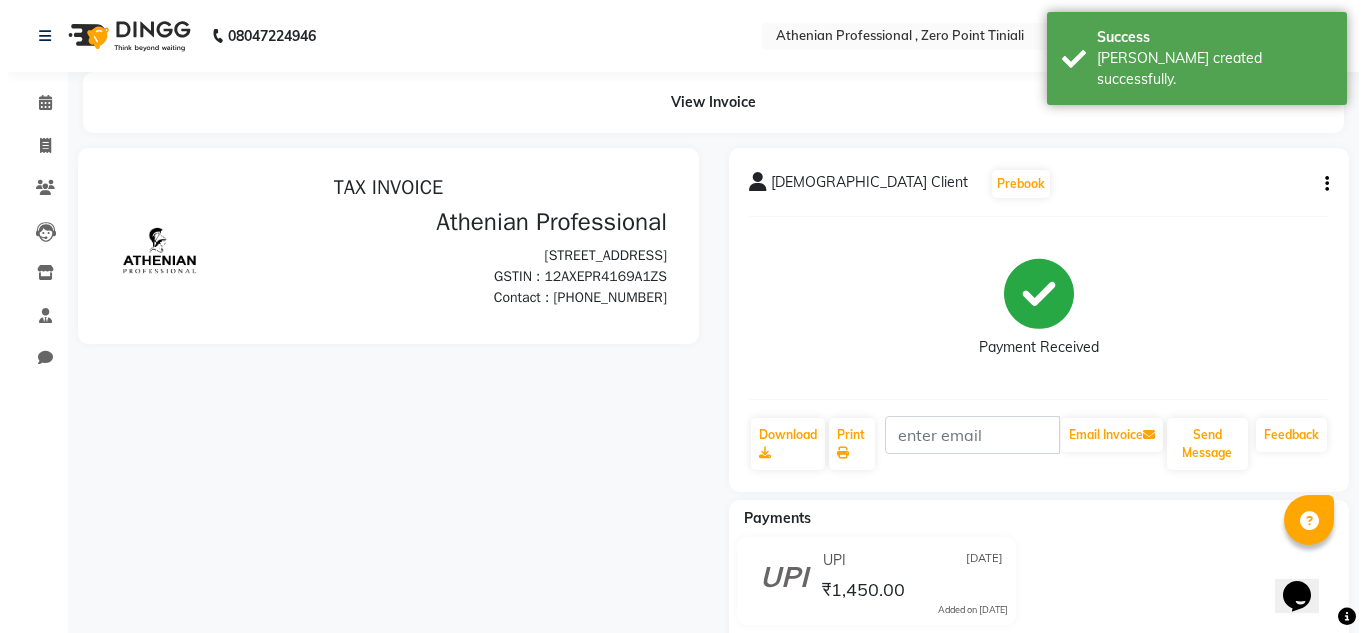 scroll, scrollTop: 0, scrollLeft: 0, axis: both 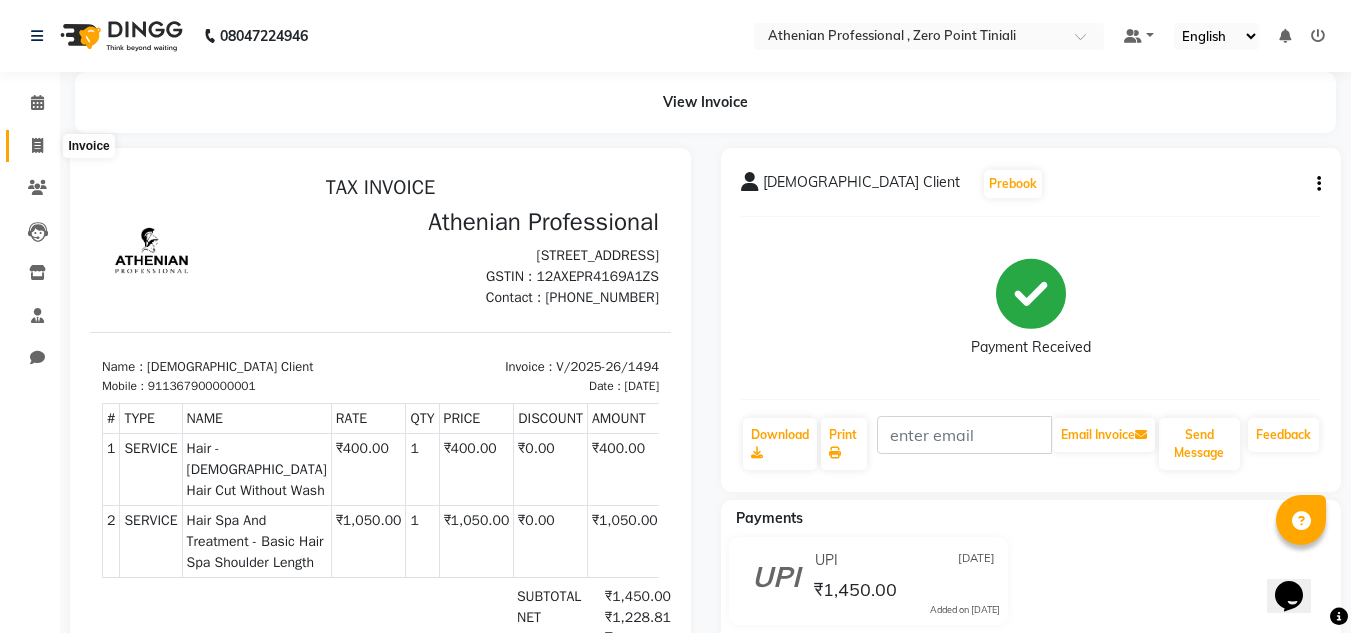 click 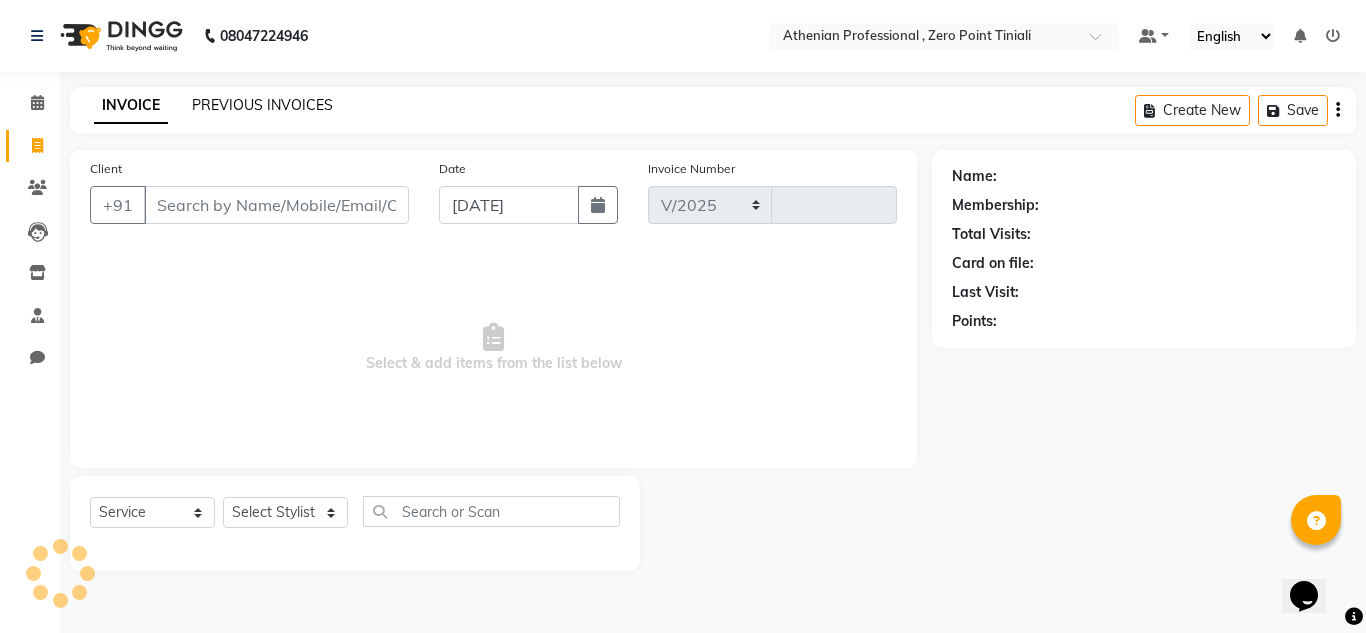 select on "8300" 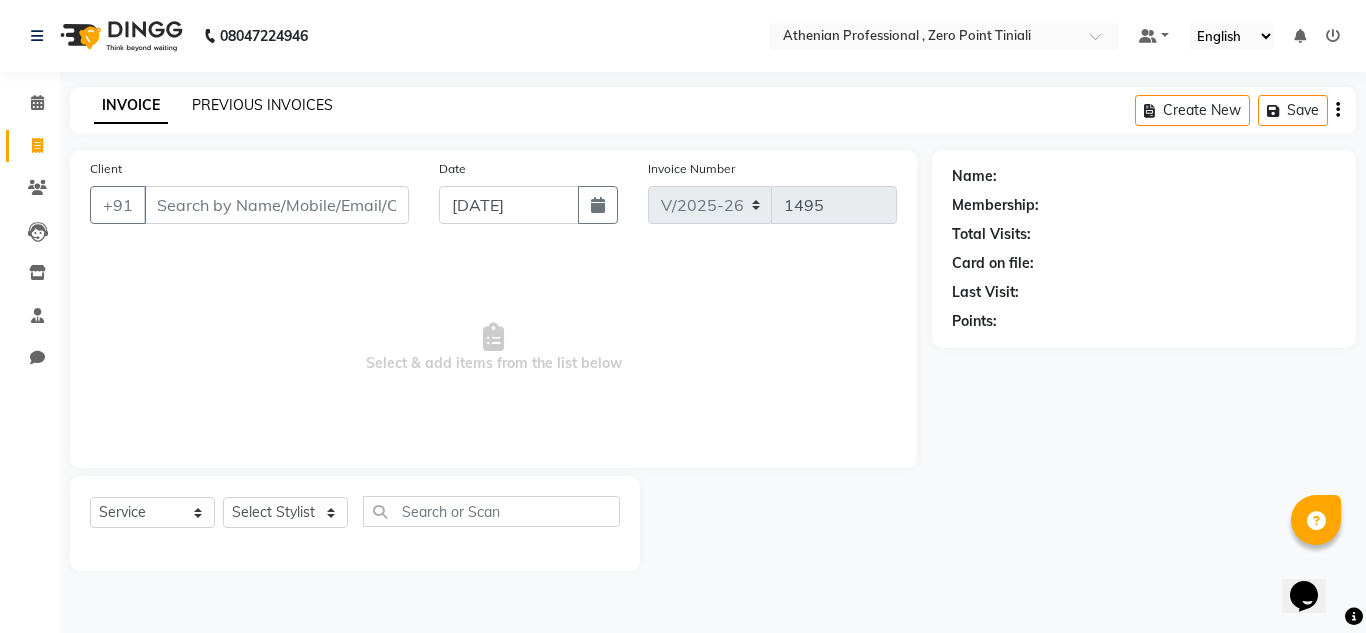 click on "PREVIOUS INVOICES" 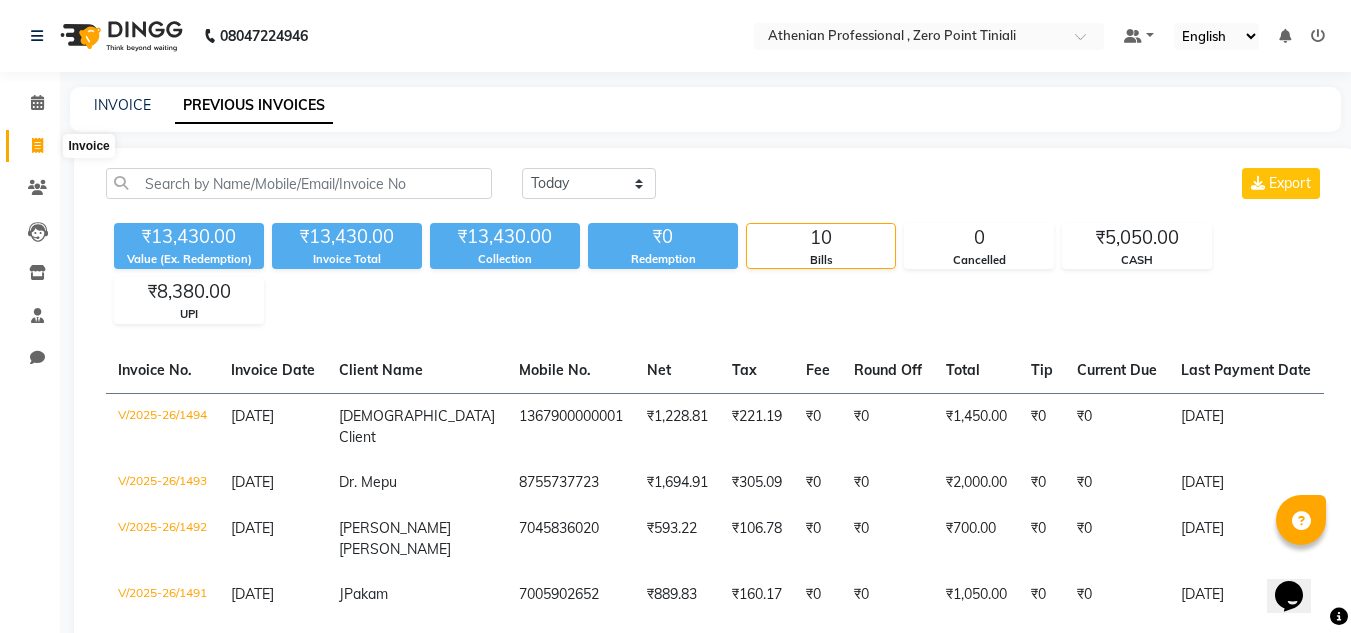 click 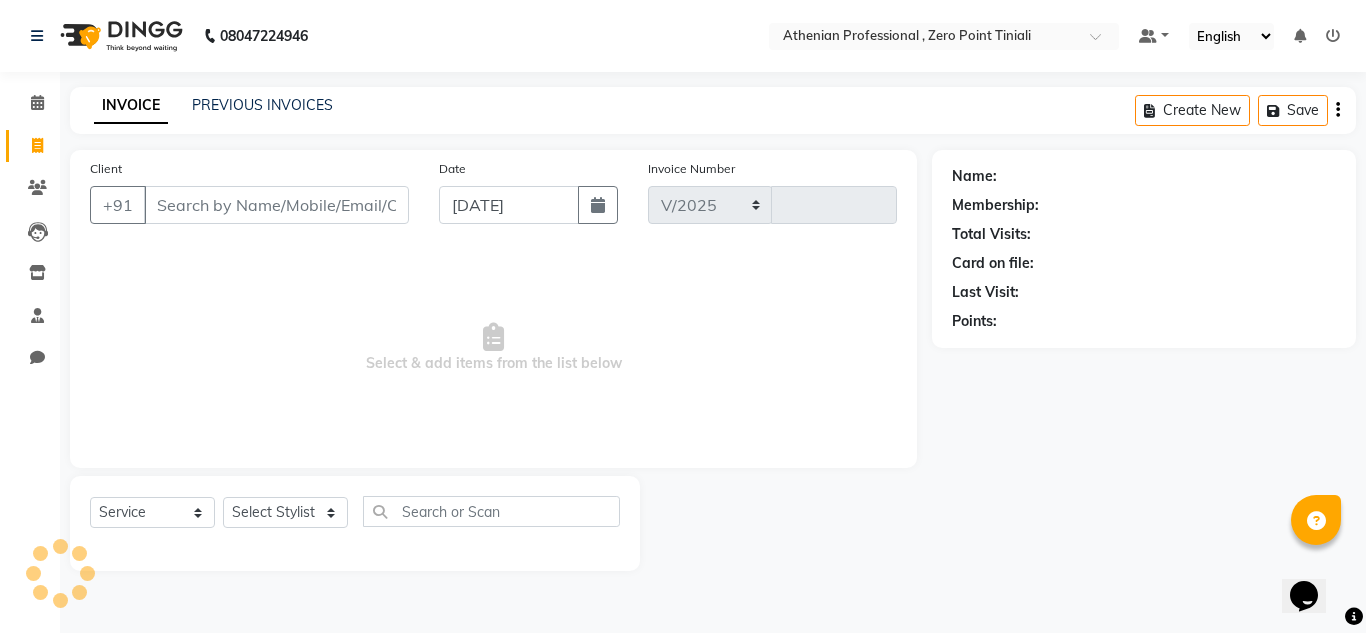 select on "8300" 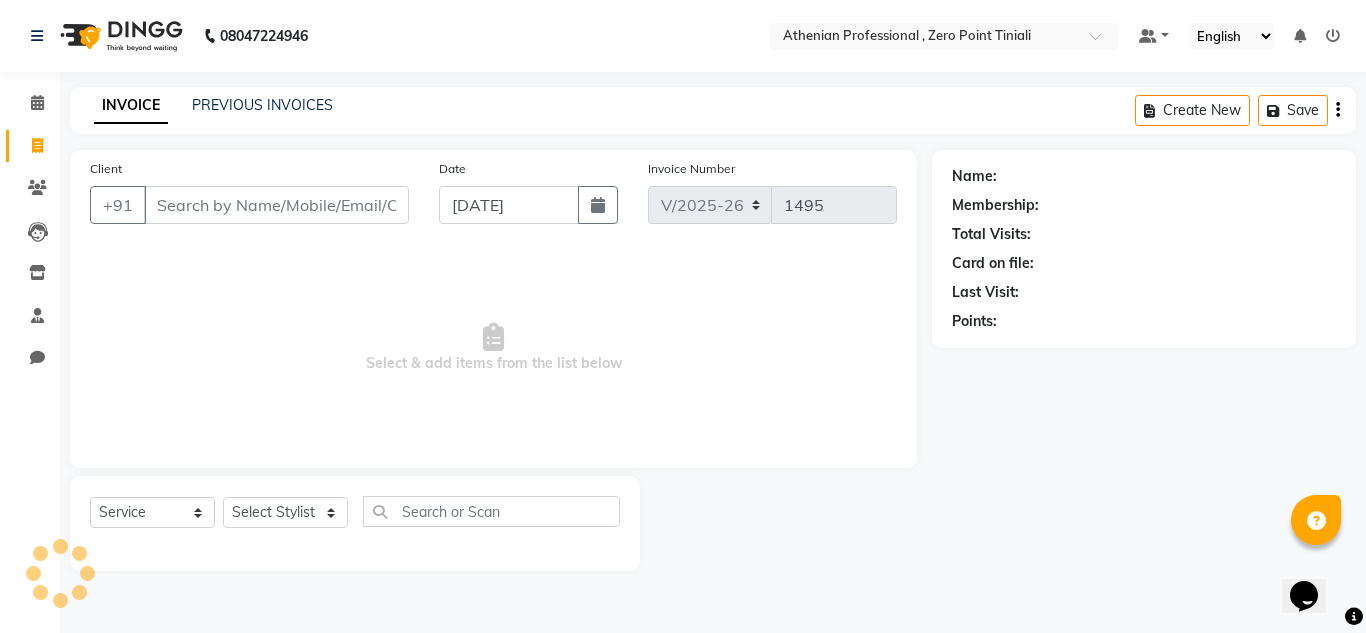 click on "Client" at bounding box center [276, 205] 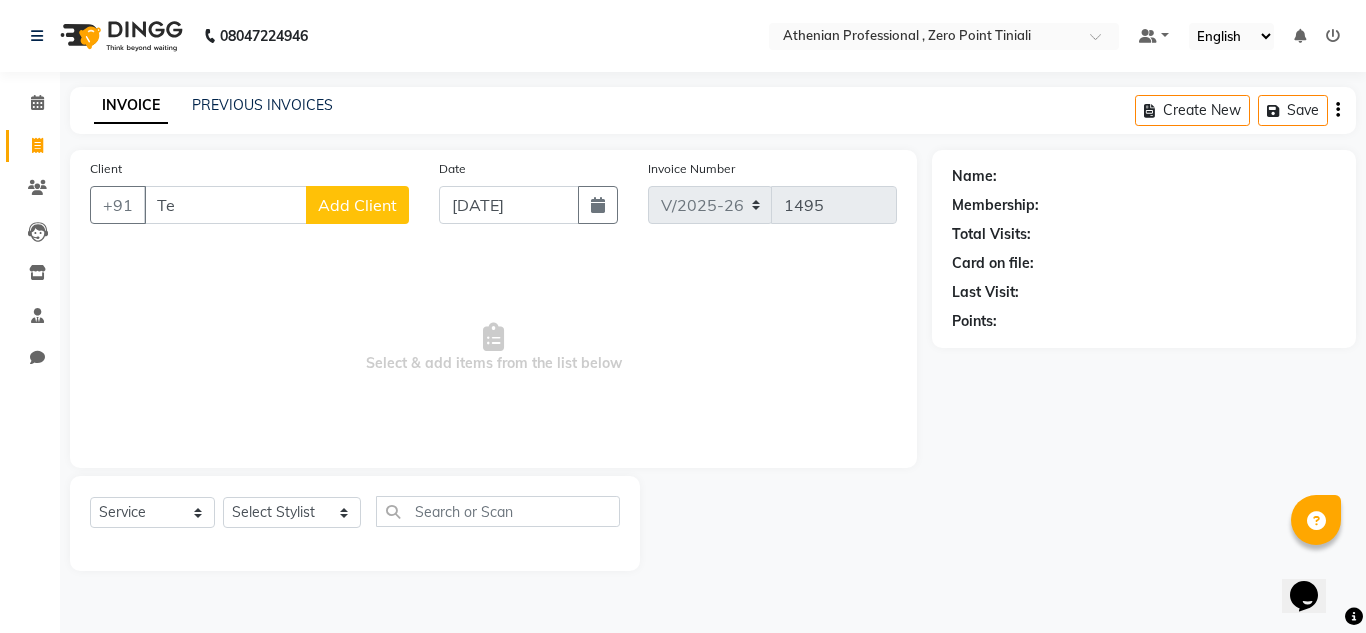 type on "T" 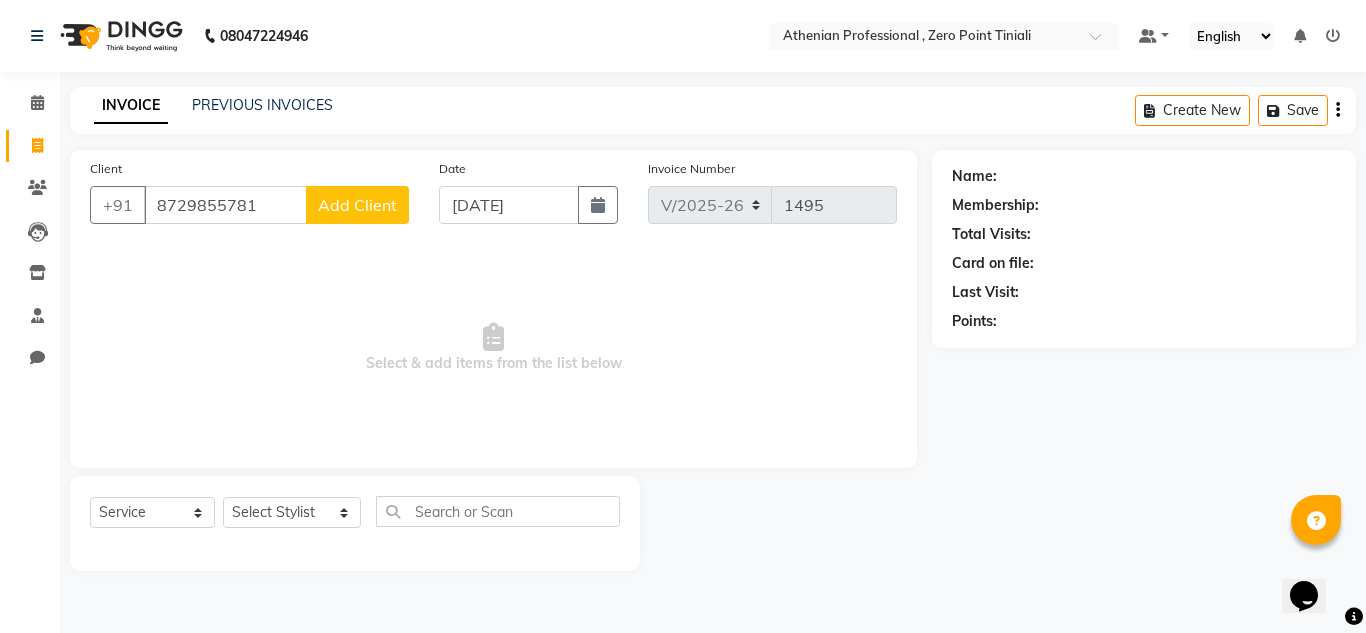 type on "8729855781" 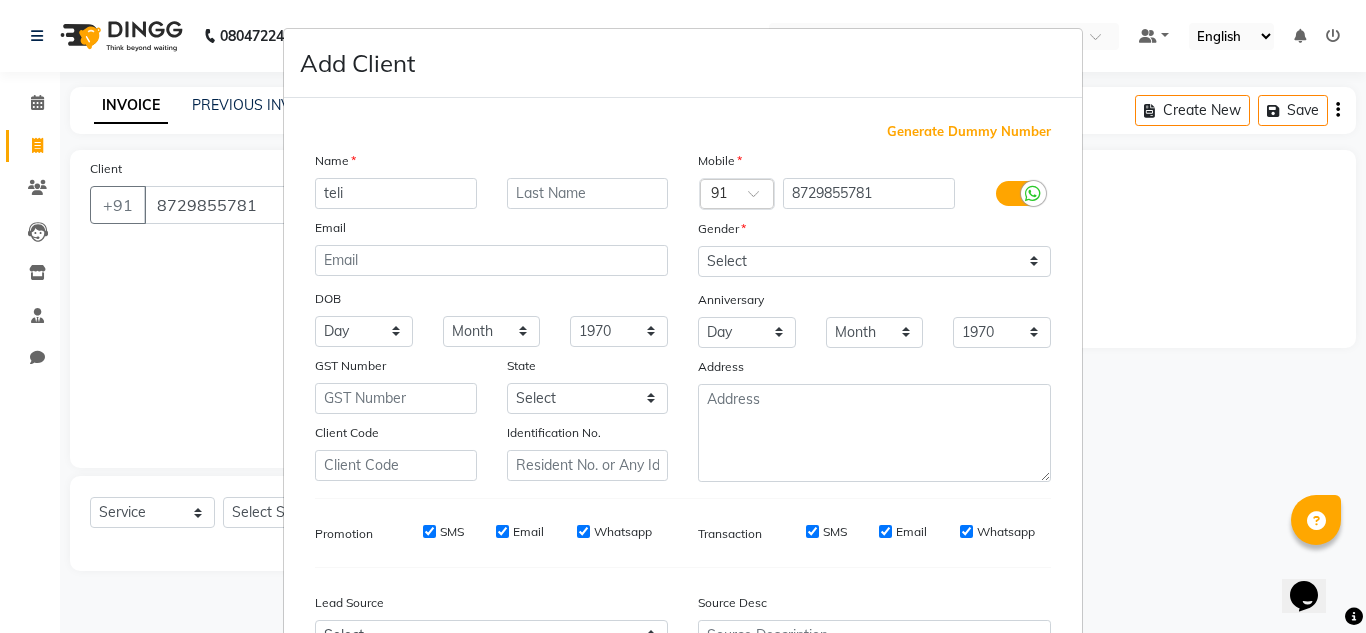 click on "teli" at bounding box center [396, 193] 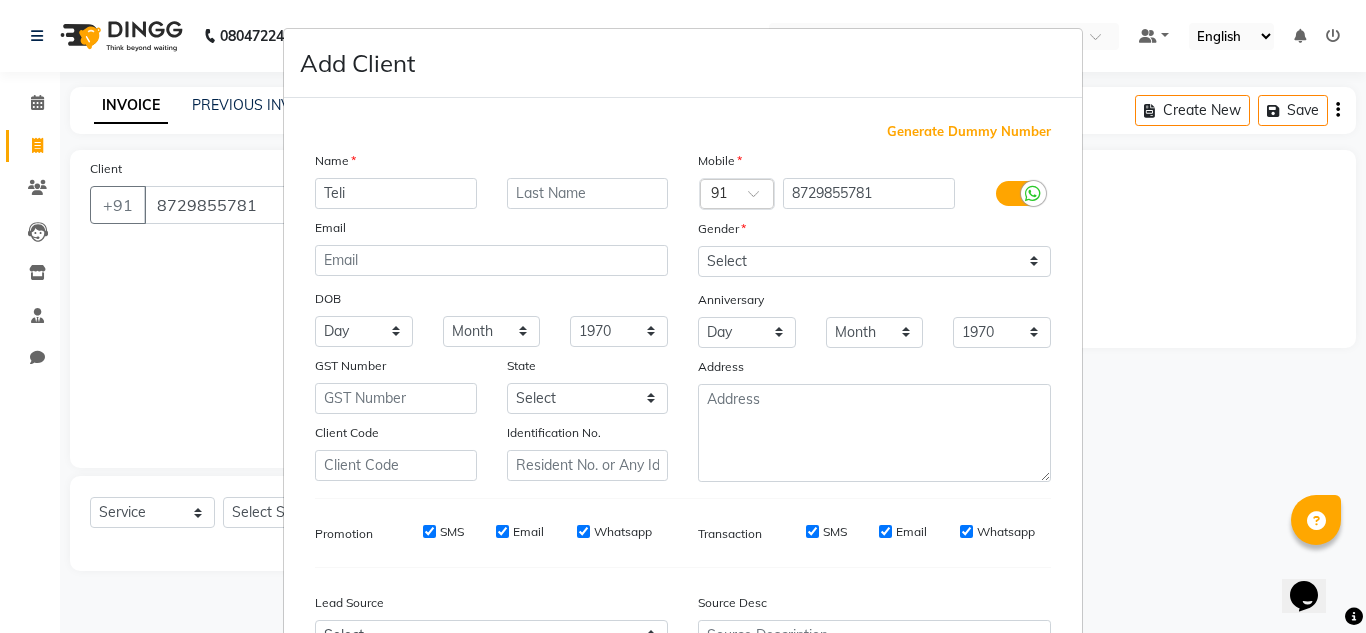 type on "Teli" 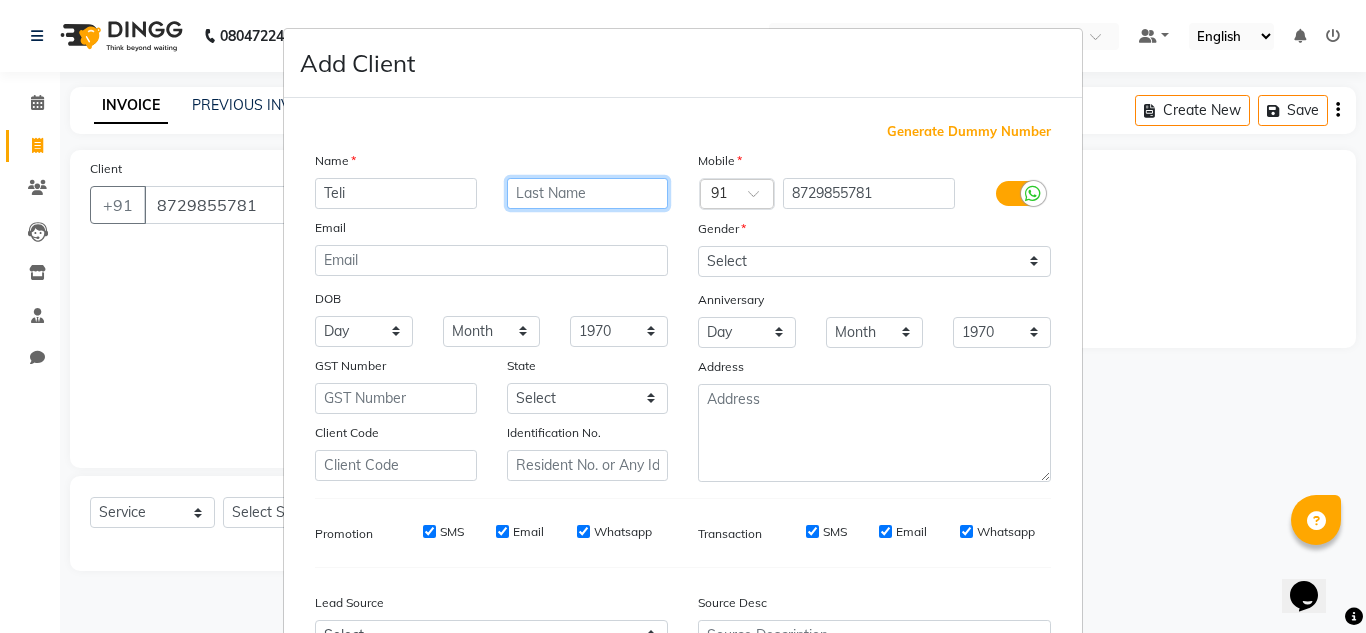 click at bounding box center [588, 193] 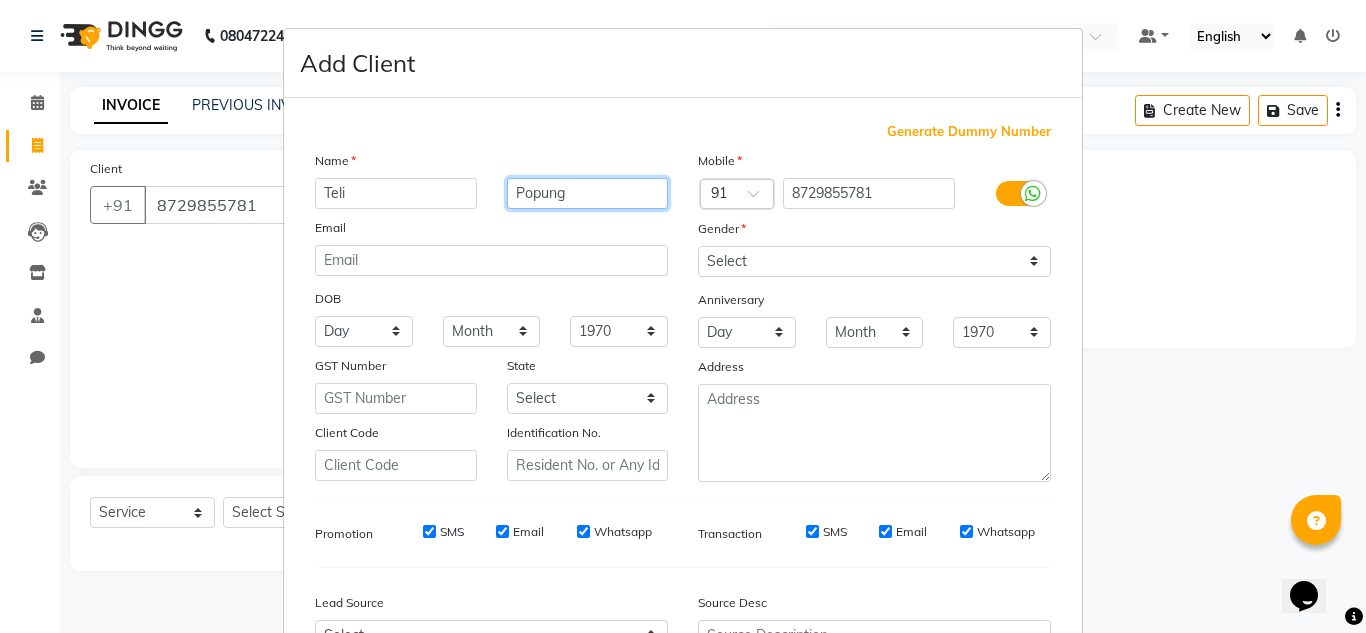 type on "Popung" 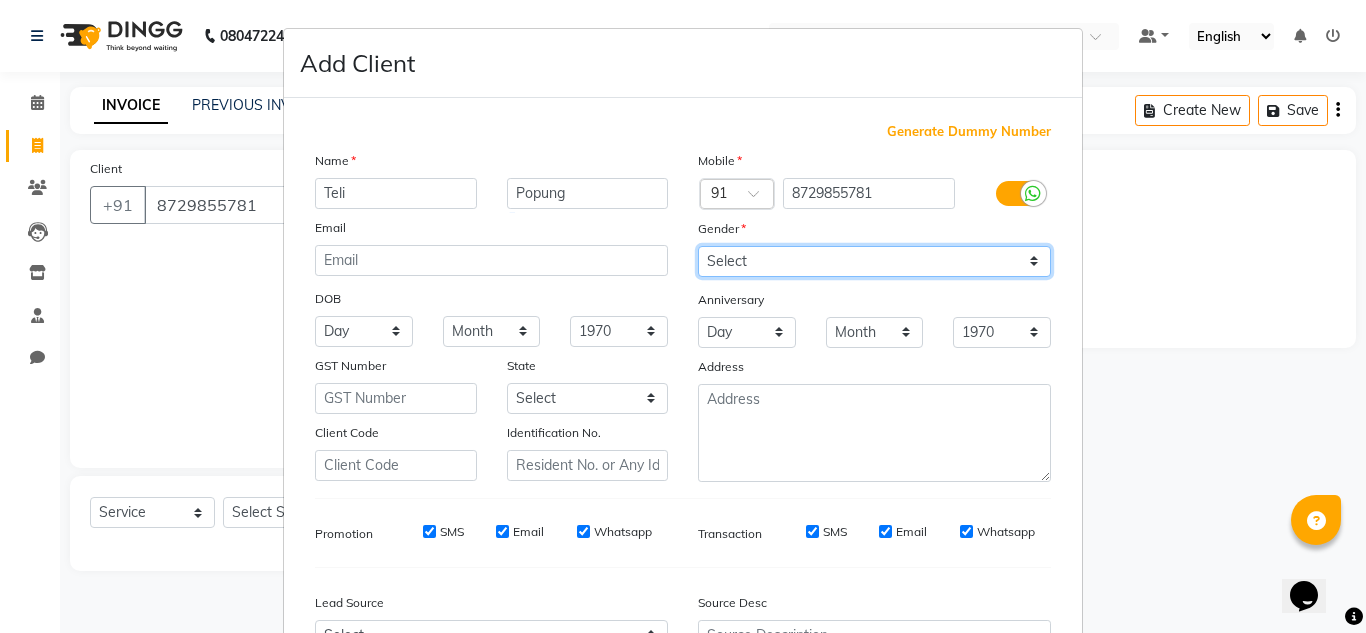 click on "Select [DEMOGRAPHIC_DATA] [DEMOGRAPHIC_DATA] Other Prefer Not To Say" at bounding box center (874, 261) 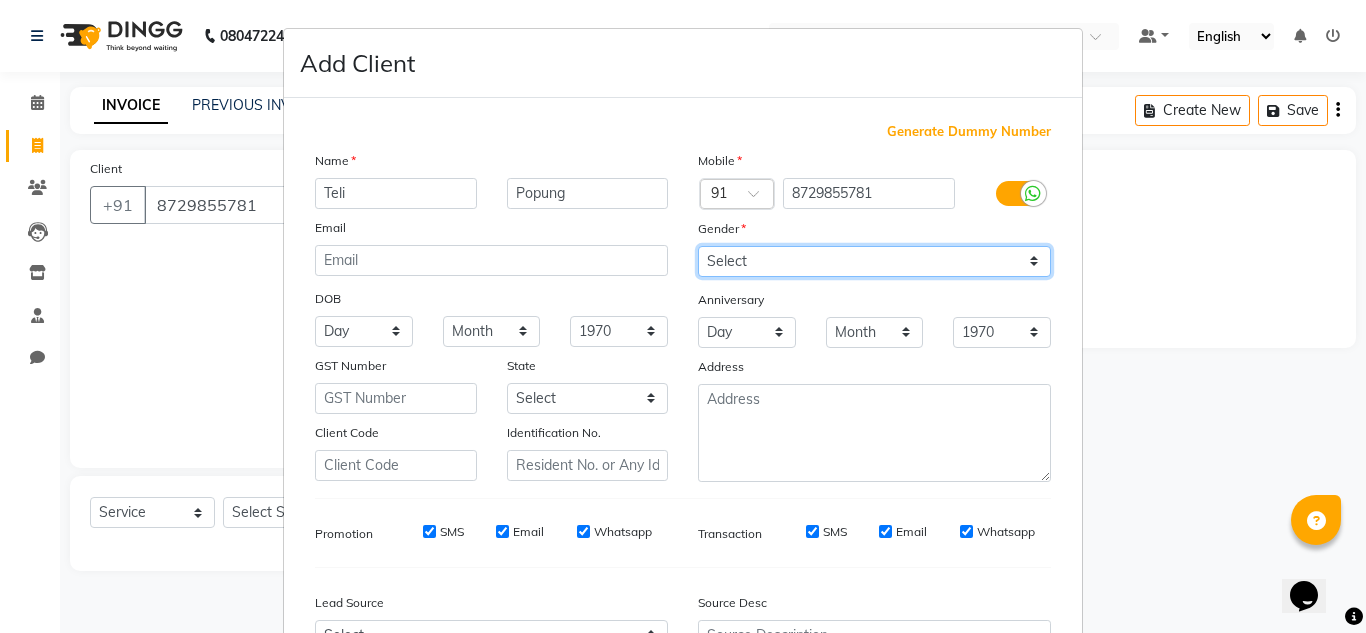 select on "[DEMOGRAPHIC_DATA]" 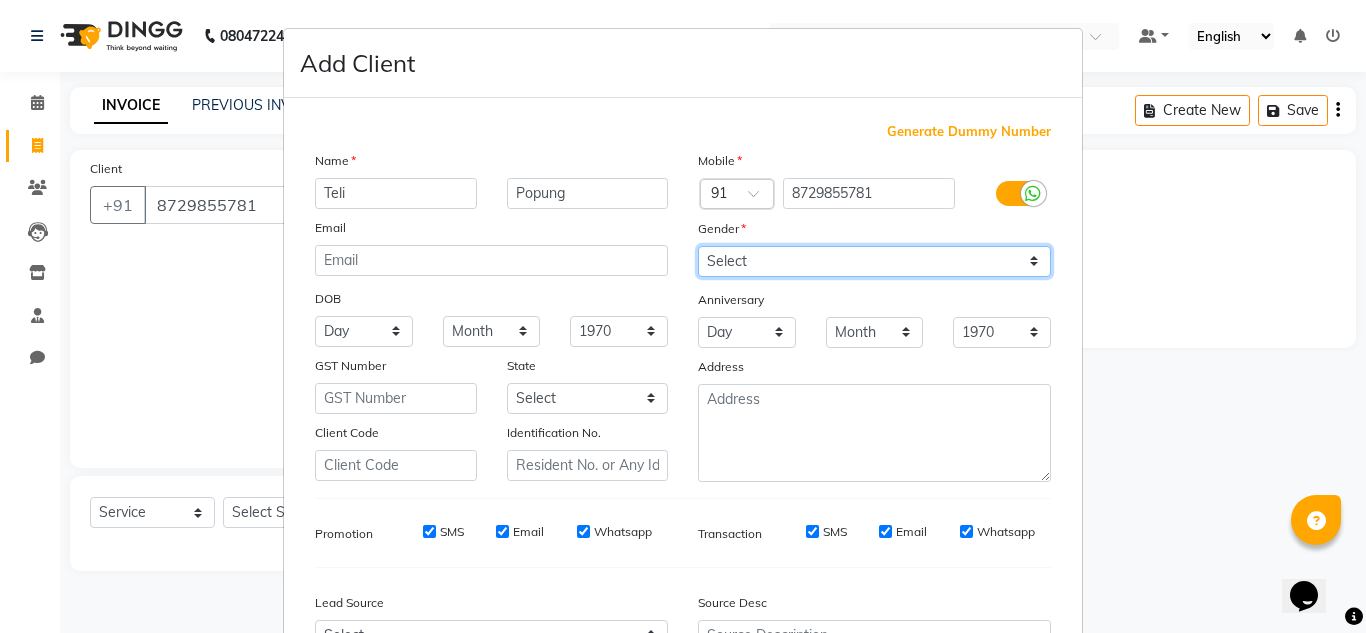 click on "Select [DEMOGRAPHIC_DATA] [DEMOGRAPHIC_DATA] Other Prefer Not To Say" at bounding box center (874, 261) 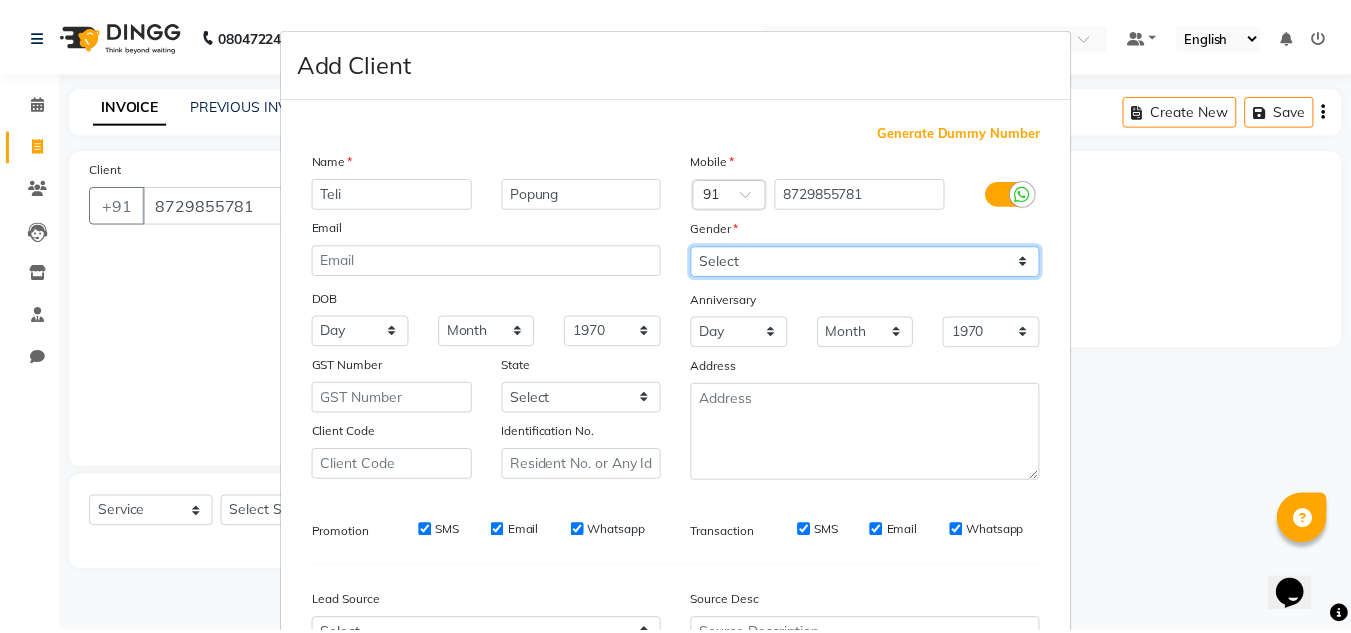 scroll, scrollTop: 216, scrollLeft: 0, axis: vertical 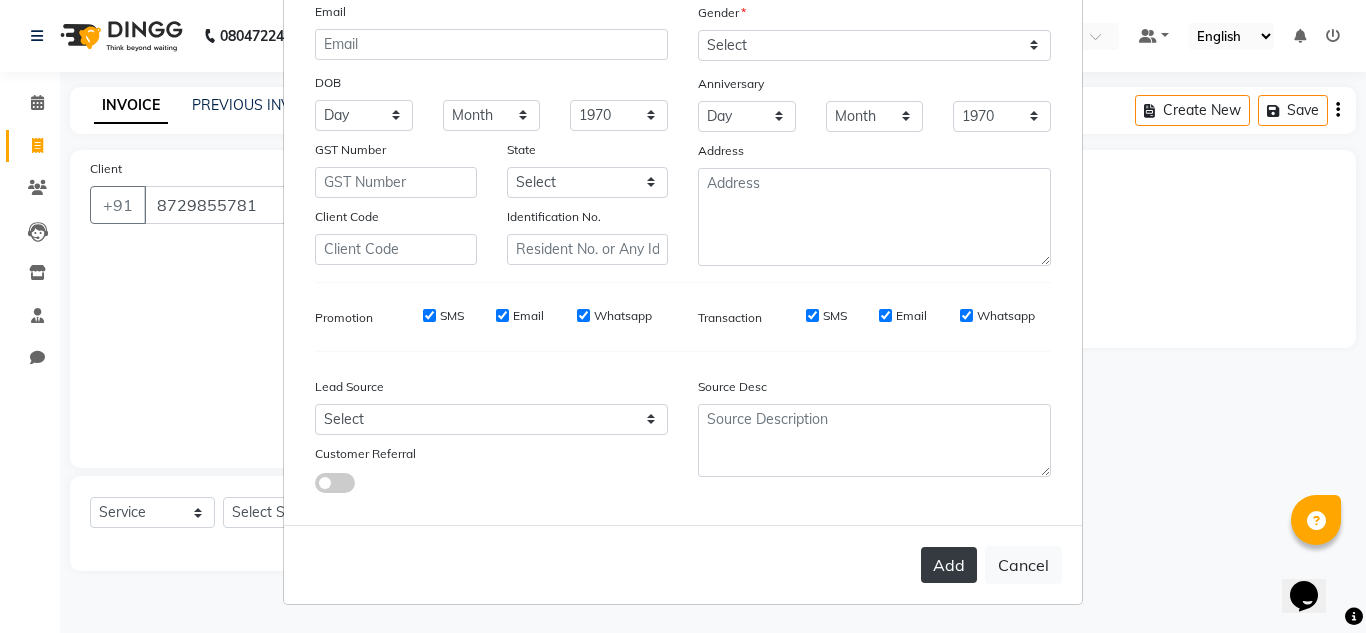 click on "Add" at bounding box center (949, 565) 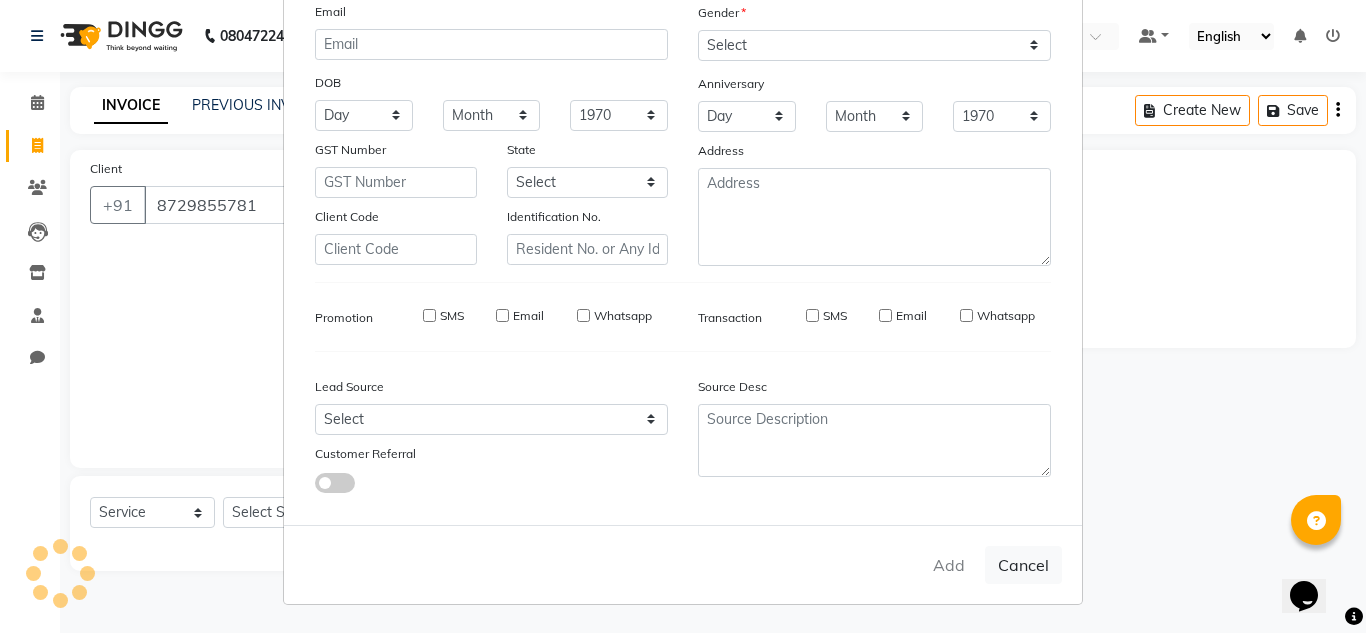 type 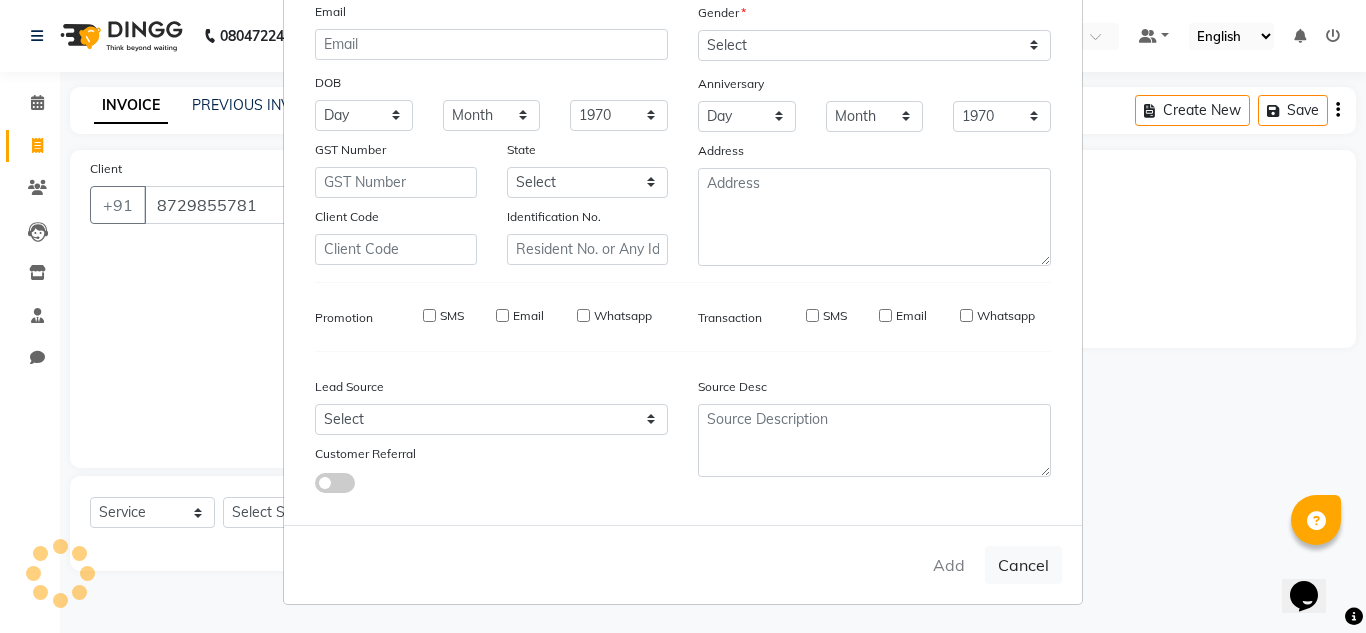 type 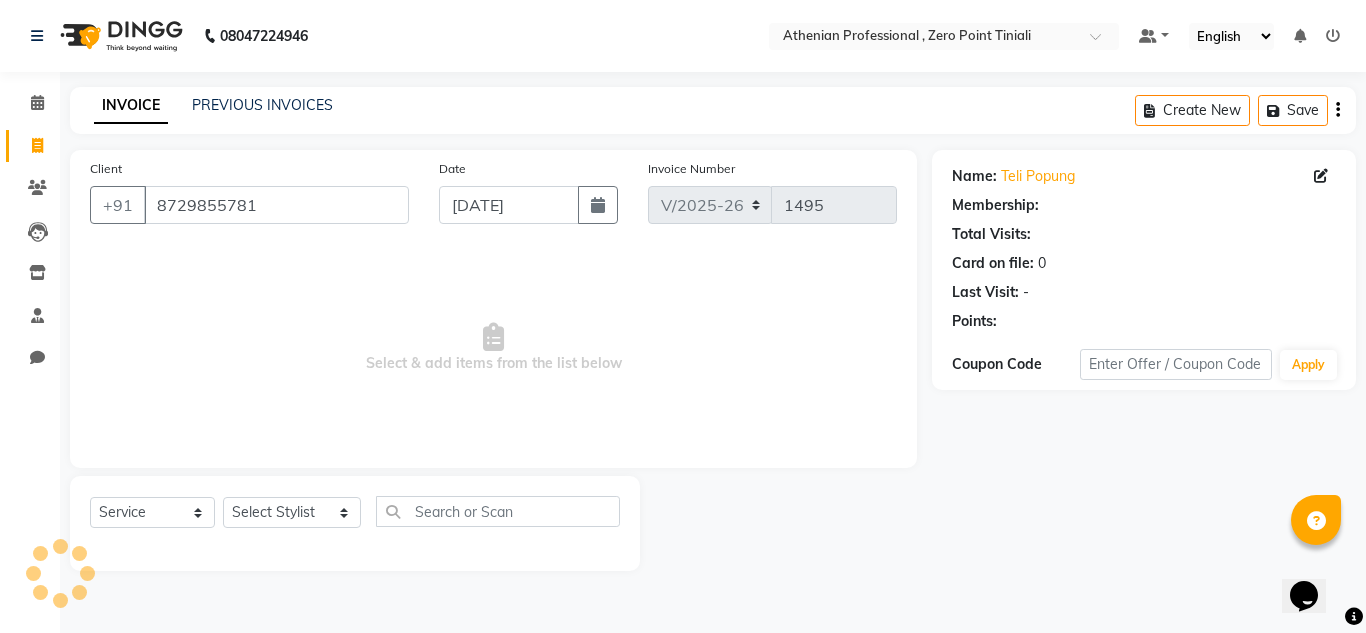 select on "1: Object" 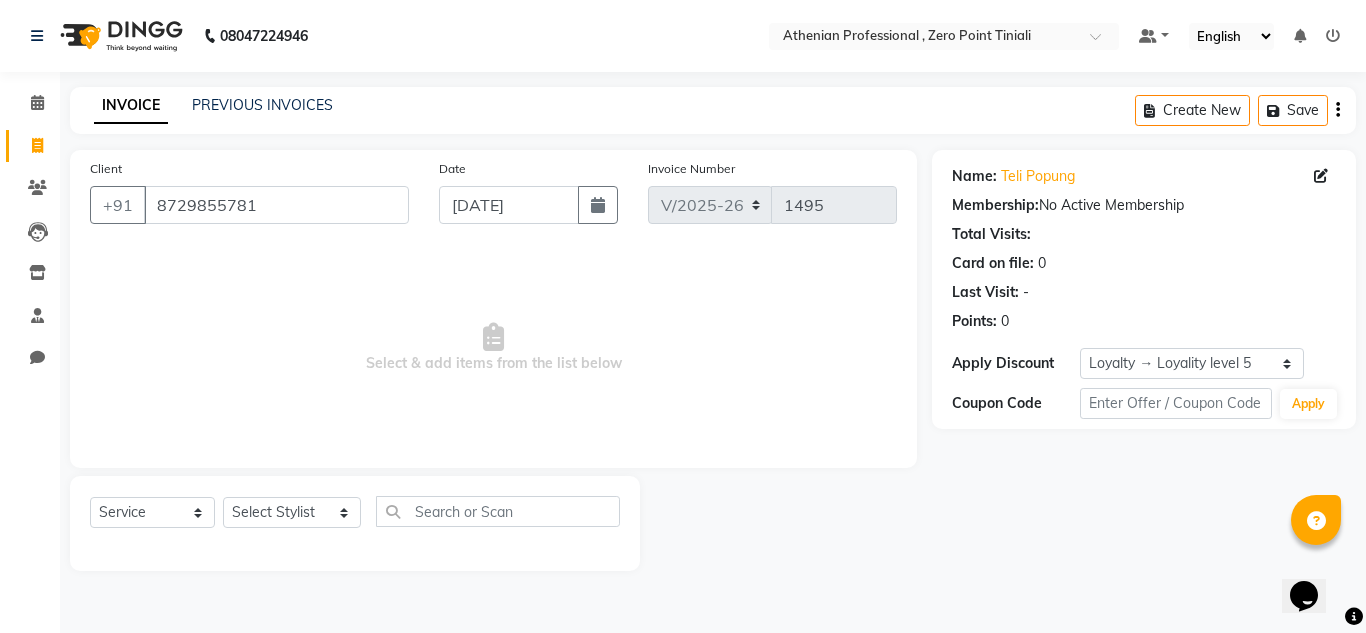 drag, startPoint x: 284, startPoint y: 250, endPoint x: 492, endPoint y: 291, distance: 212.00237 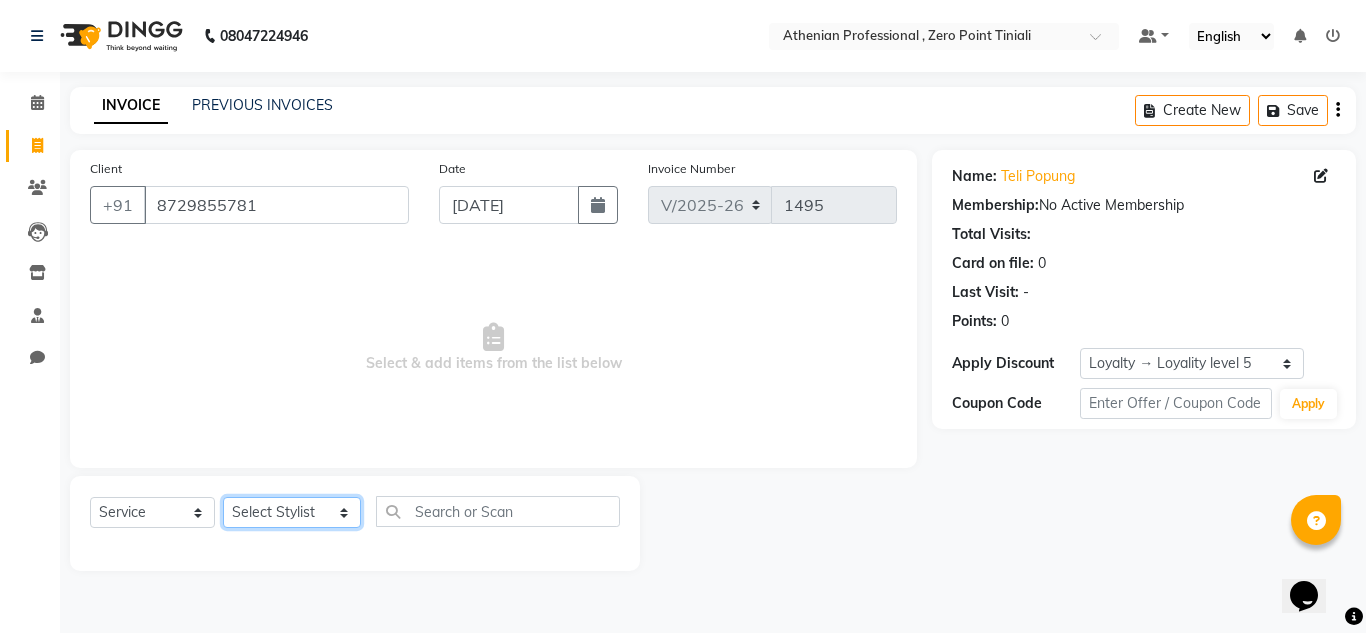 click on "Select Stylist [PERSON_NAME][MEDICAL_DATA] Admin [PERSON_NAME] KOLAM WANGSU KOSHEH BIHAM LINDUM NEME MAHINDRA [PERSON_NAME] Manager [PERSON_NAME] MINUKA [PERSON_NAME] NGAMNON RALONGHAM [PERSON_NAME] [PERSON_NAME] SUMI [PERSON_NAME] DEVI [PERSON_NAME] Jamikham YELLI LIKHA" 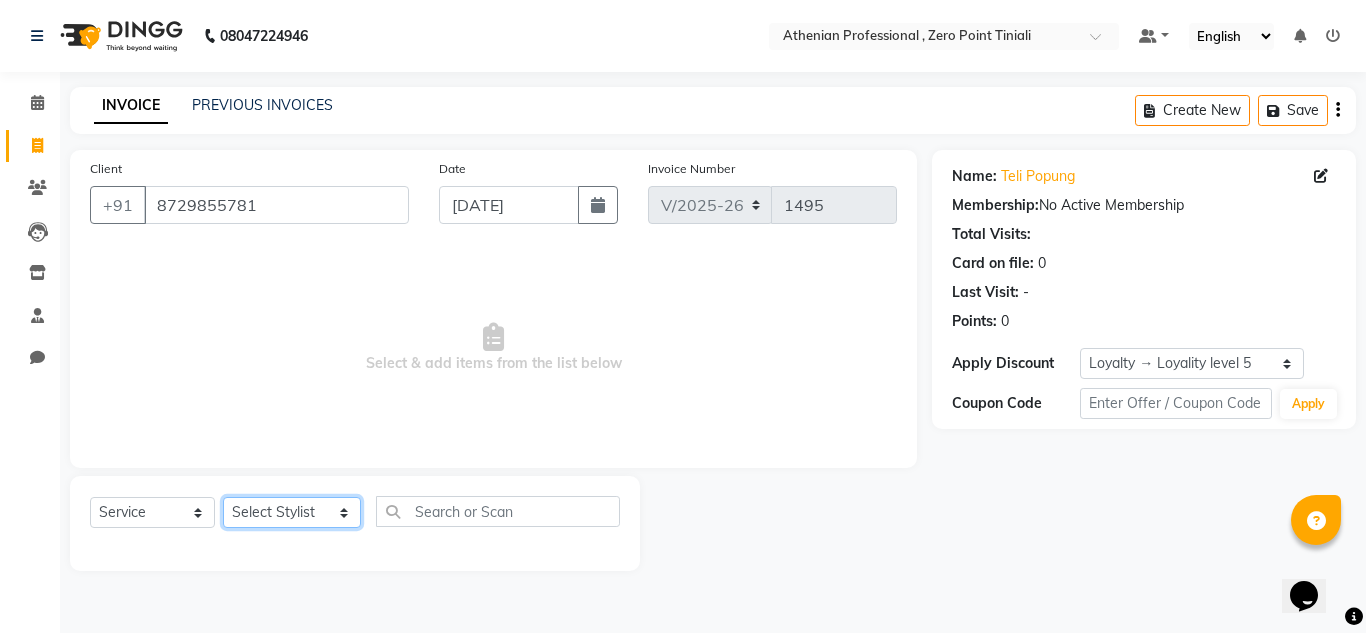 select on "80204" 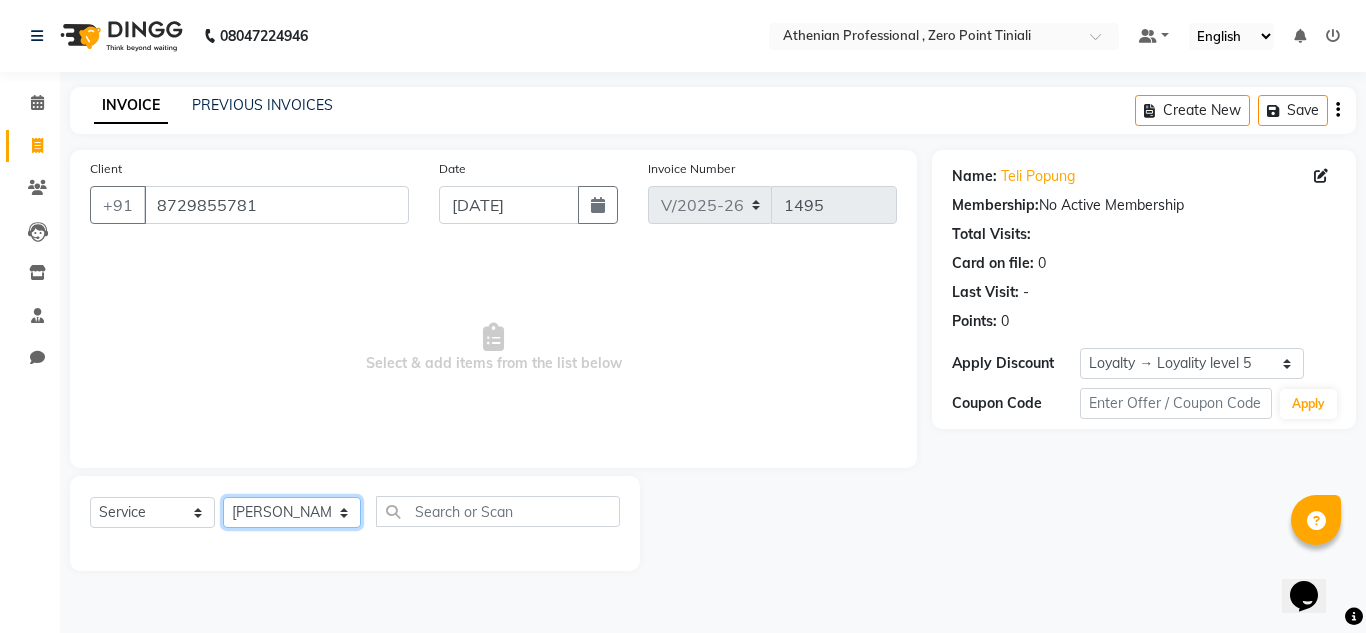 click on "Select Stylist [PERSON_NAME][MEDICAL_DATA] Admin [PERSON_NAME] KOLAM WANGSU KOSHEH BIHAM LINDUM NEME MAHINDRA [PERSON_NAME] Manager [PERSON_NAME] MINUKA [PERSON_NAME] NGAMNON RALONGHAM [PERSON_NAME] [PERSON_NAME] SUMI [PERSON_NAME] DEVI [PERSON_NAME] Jamikham YELLI LIKHA" 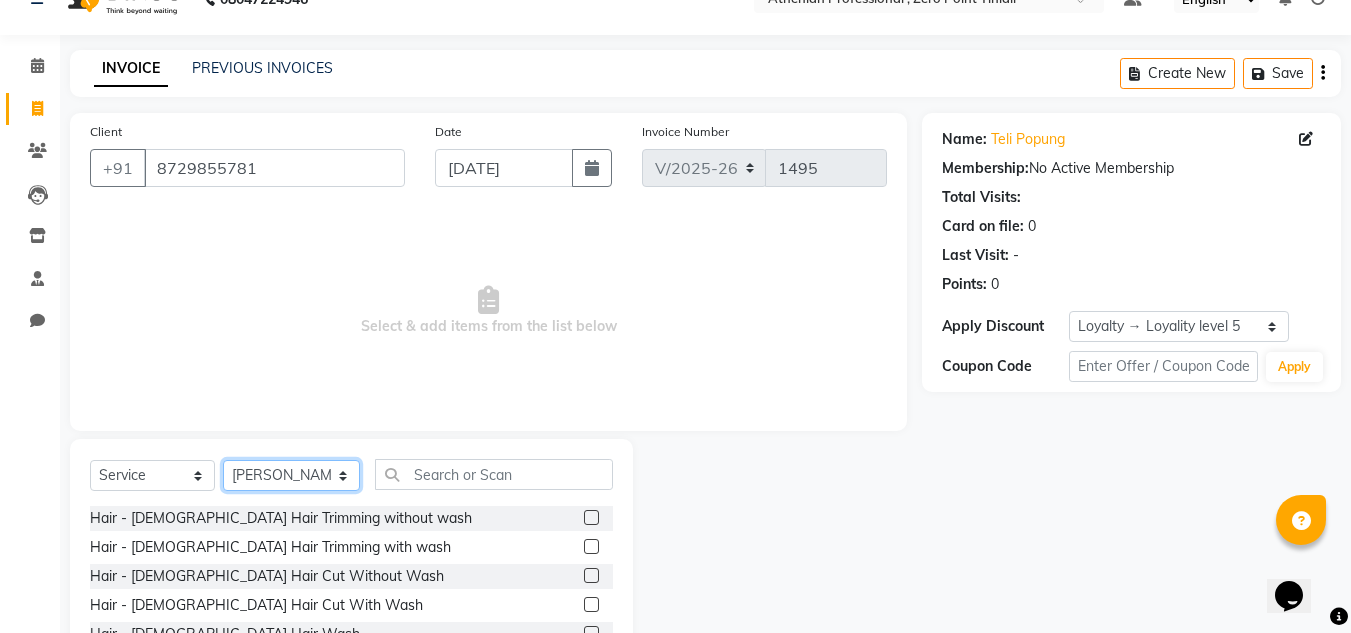 scroll, scrollTop: 38, scrollLeft: 0, axis: vertical 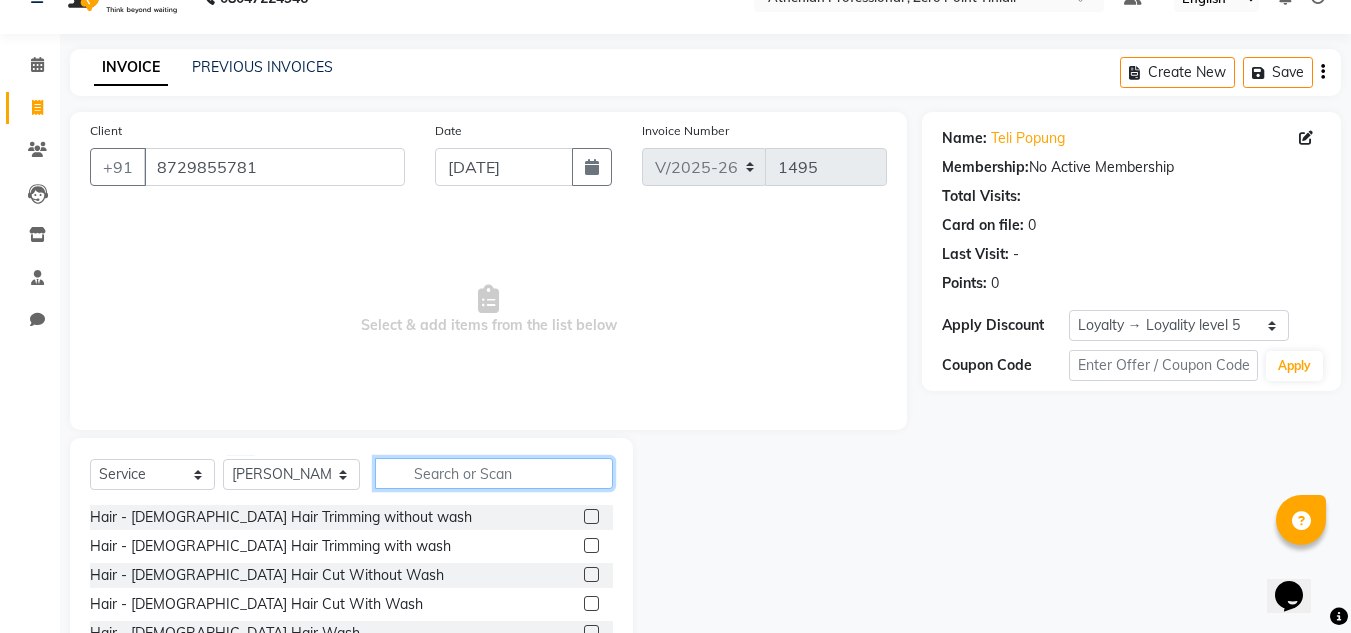 click 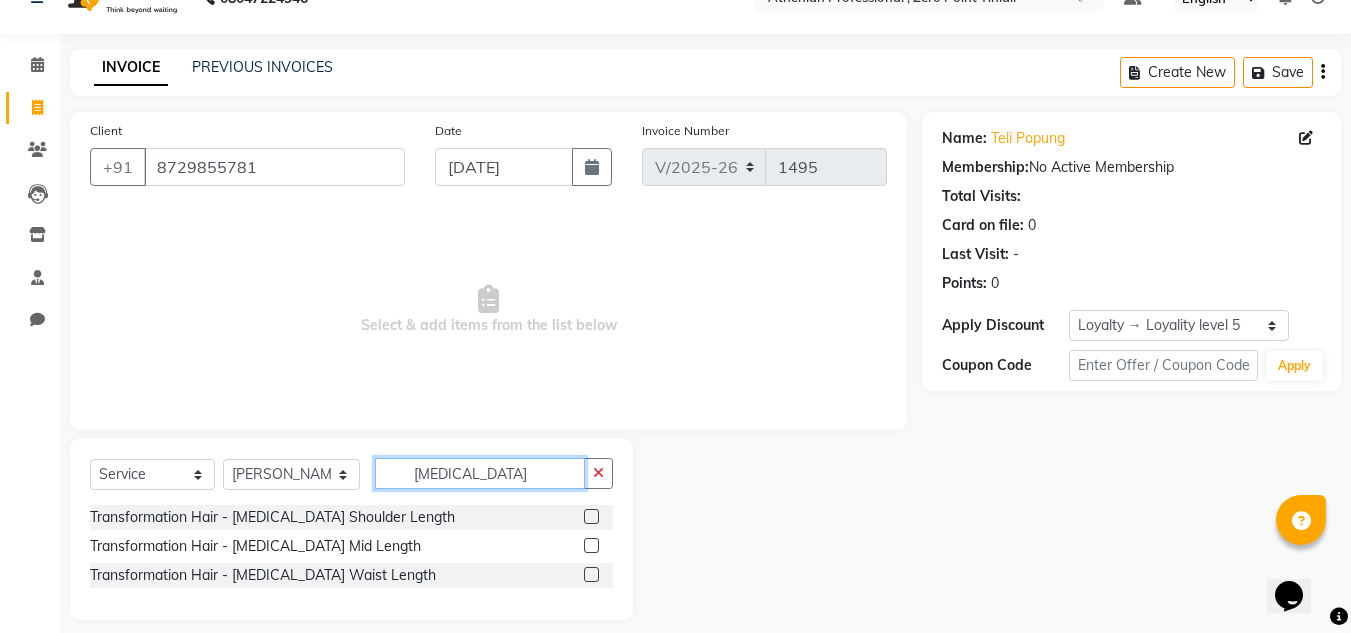 type on "[MEDICAL_DATA]" 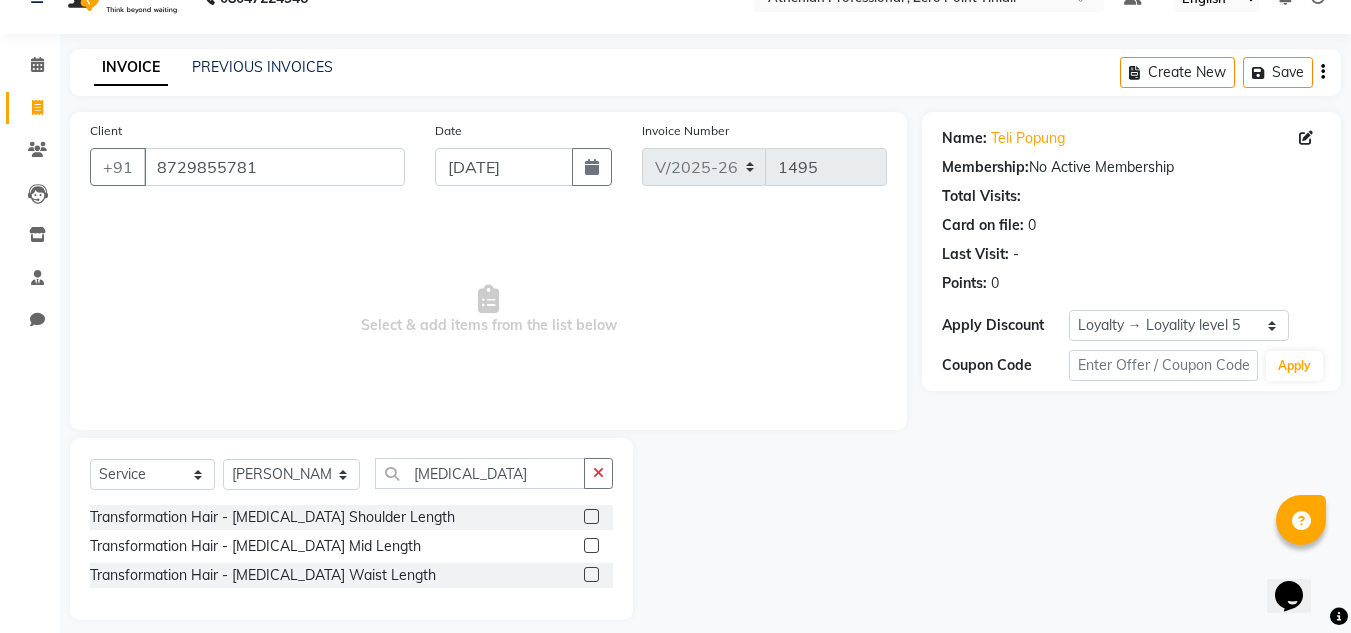 click 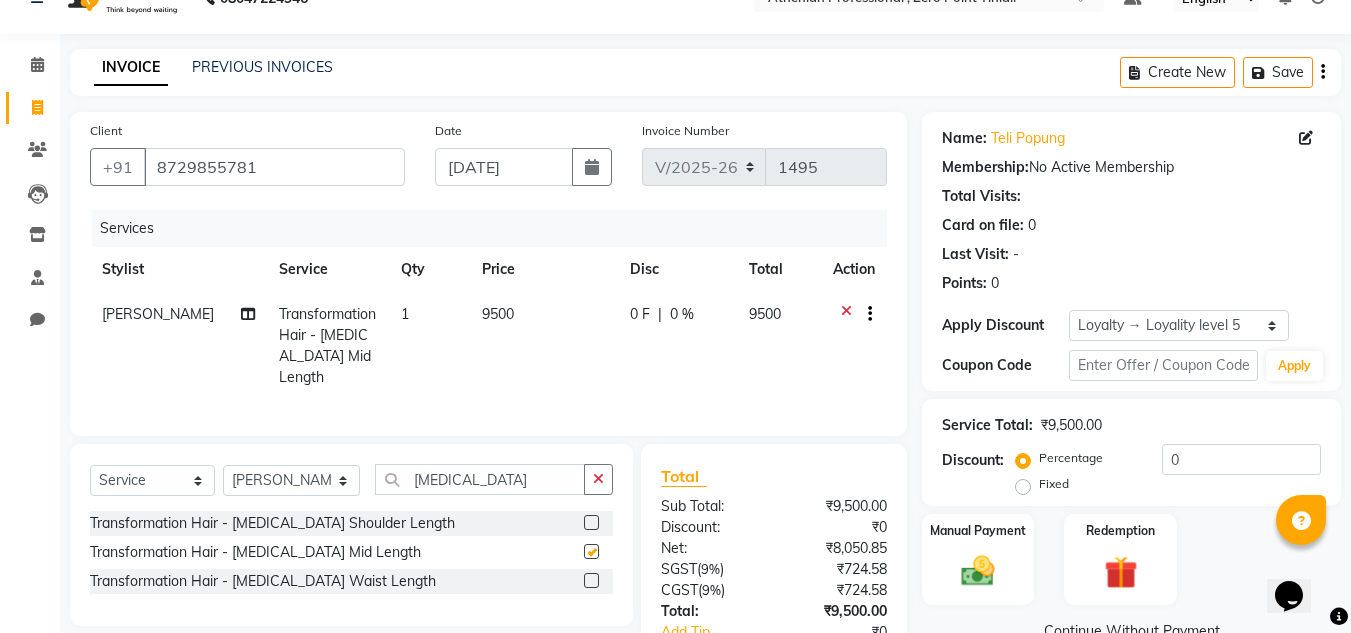checkbox on "false" 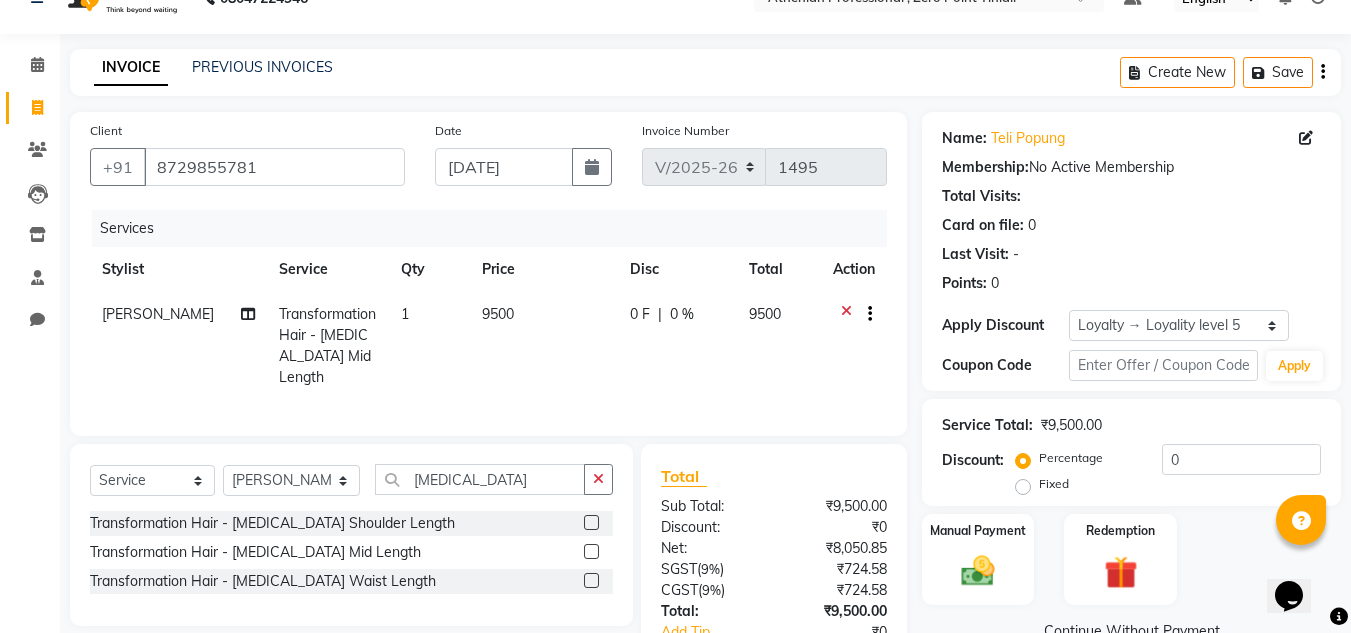 click 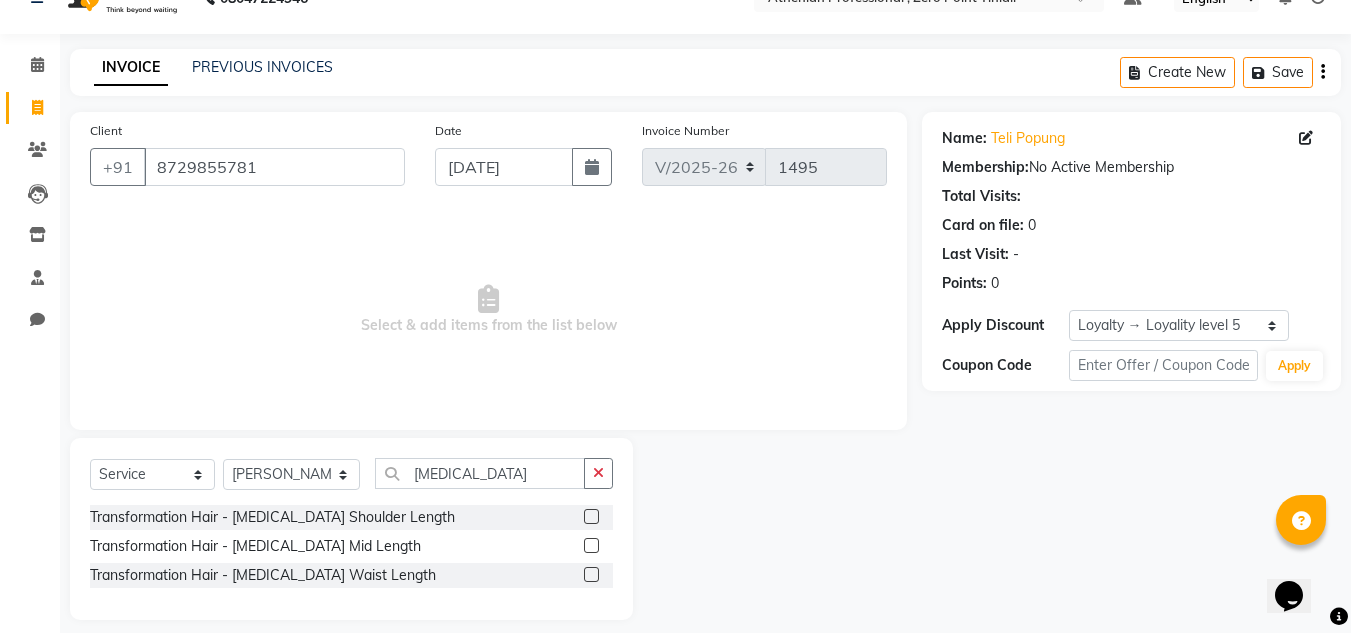 click 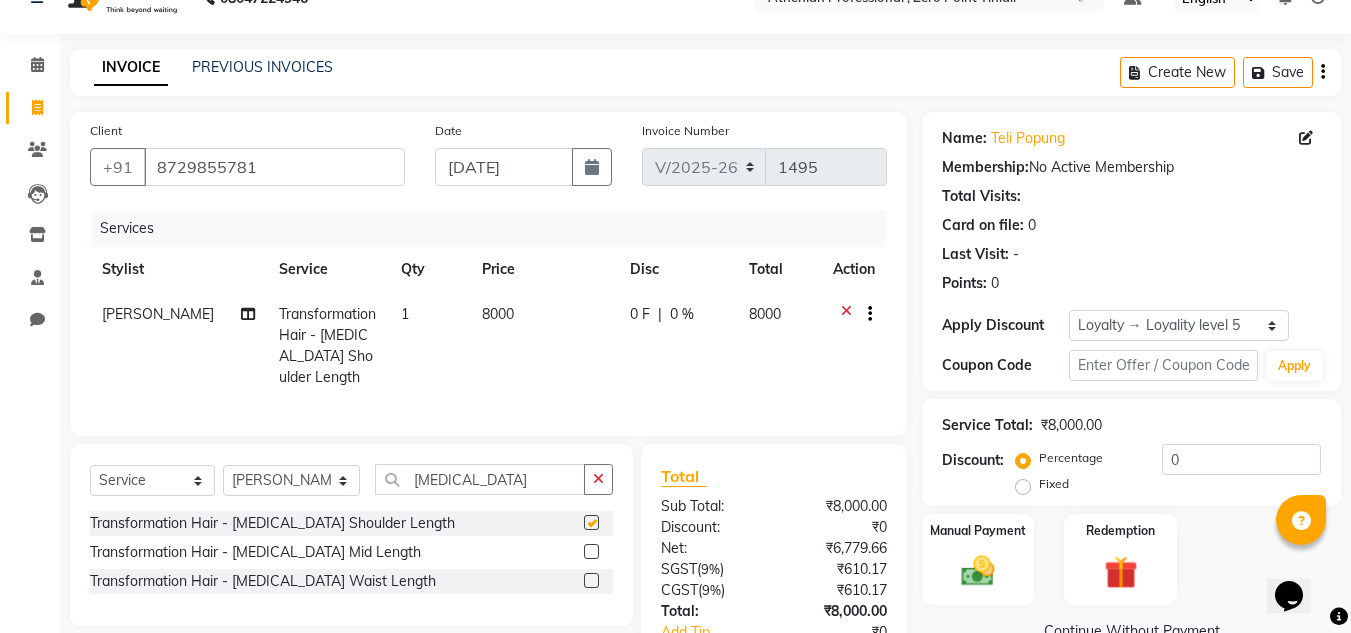 checkbox on "false" 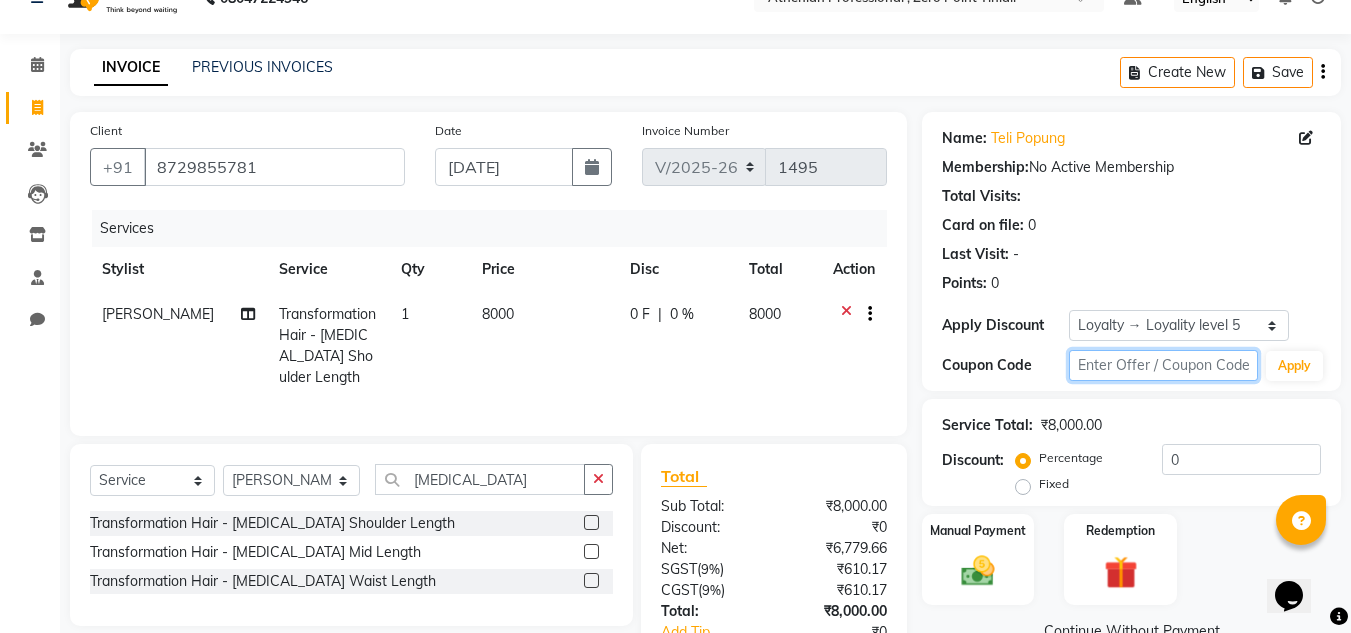 click 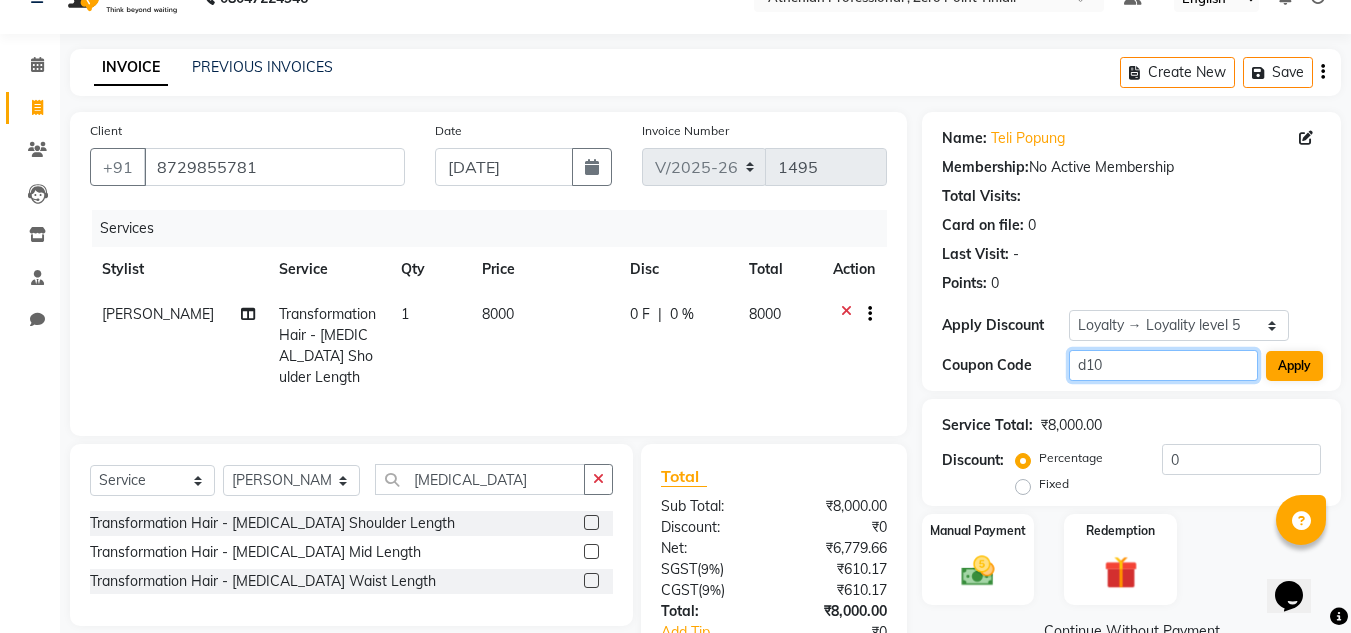 type on "d10" 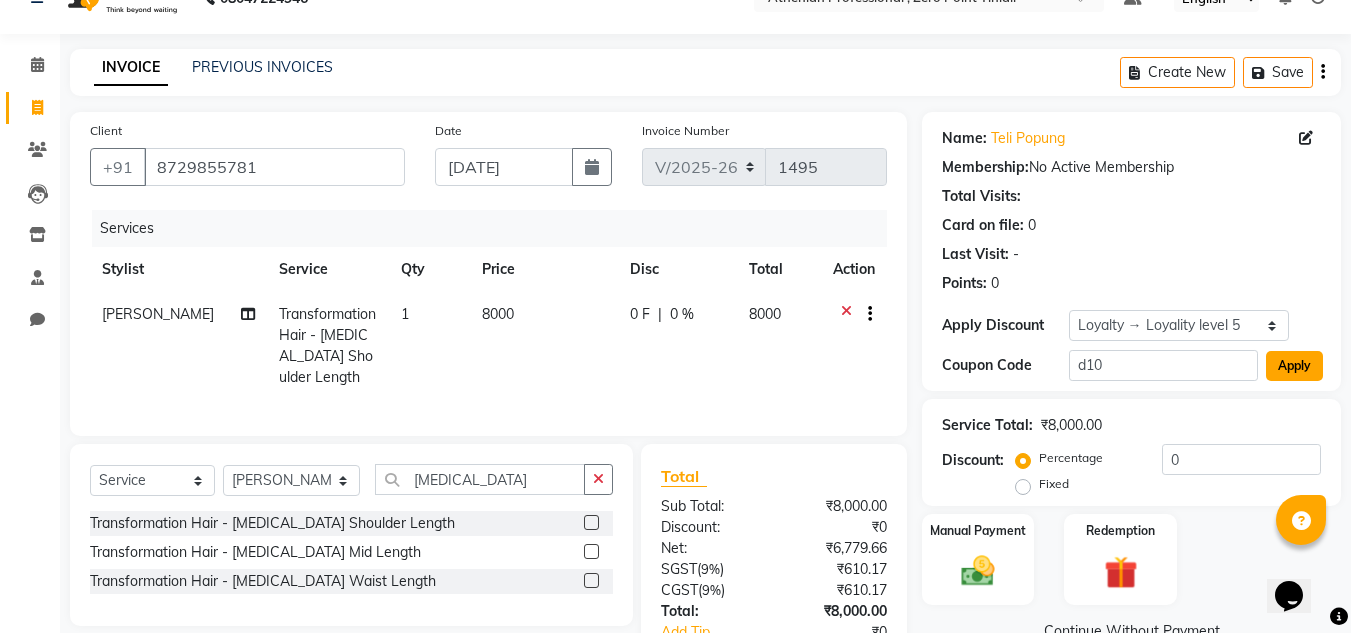 click on "Apply" 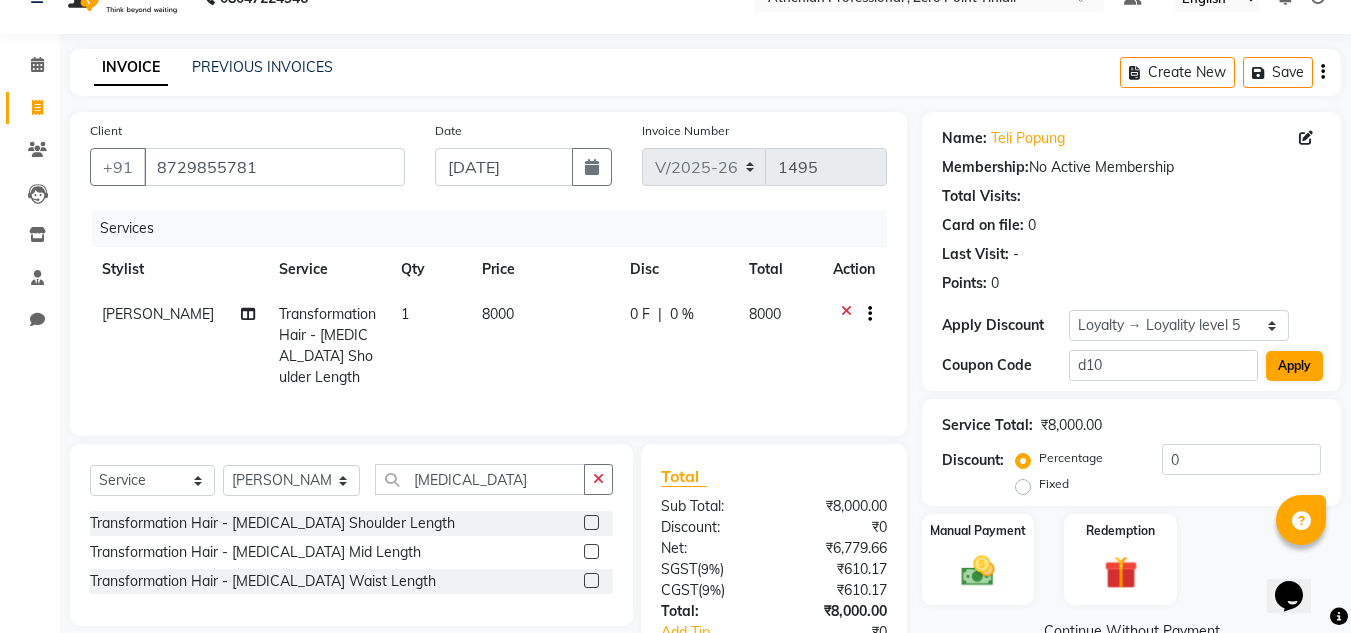 select on "0:" 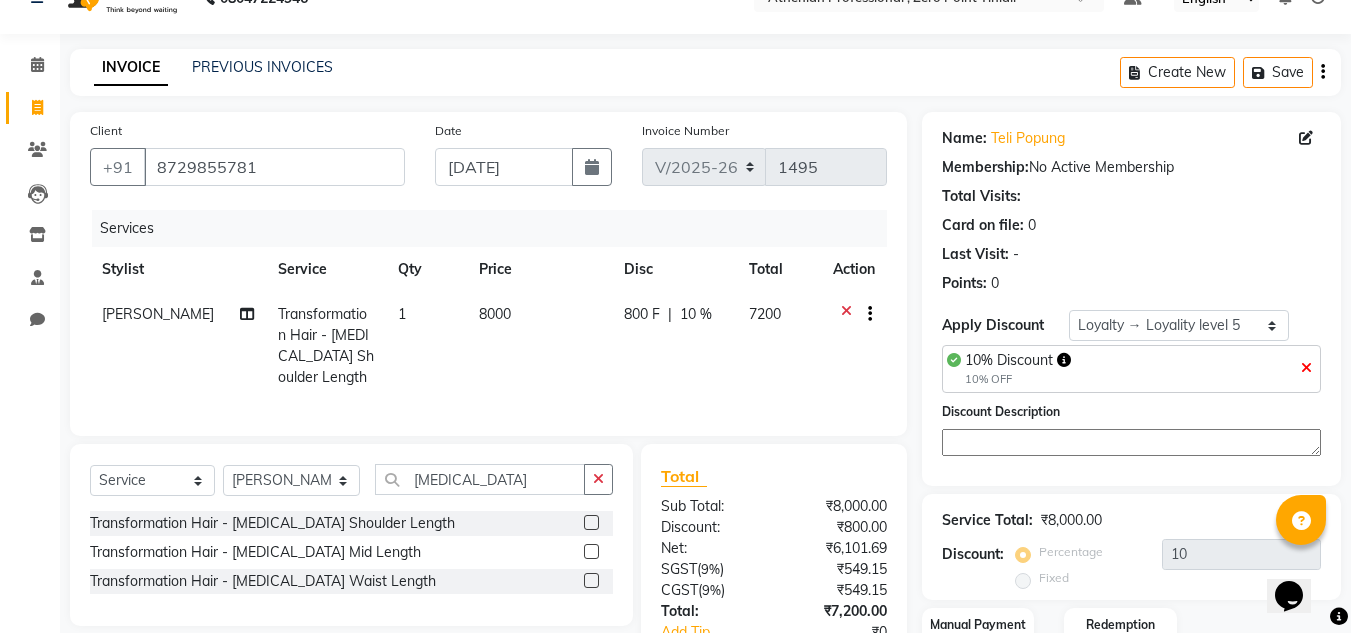 scroll, scrollTop: 188, scrollLeft: 0, axis: vertical 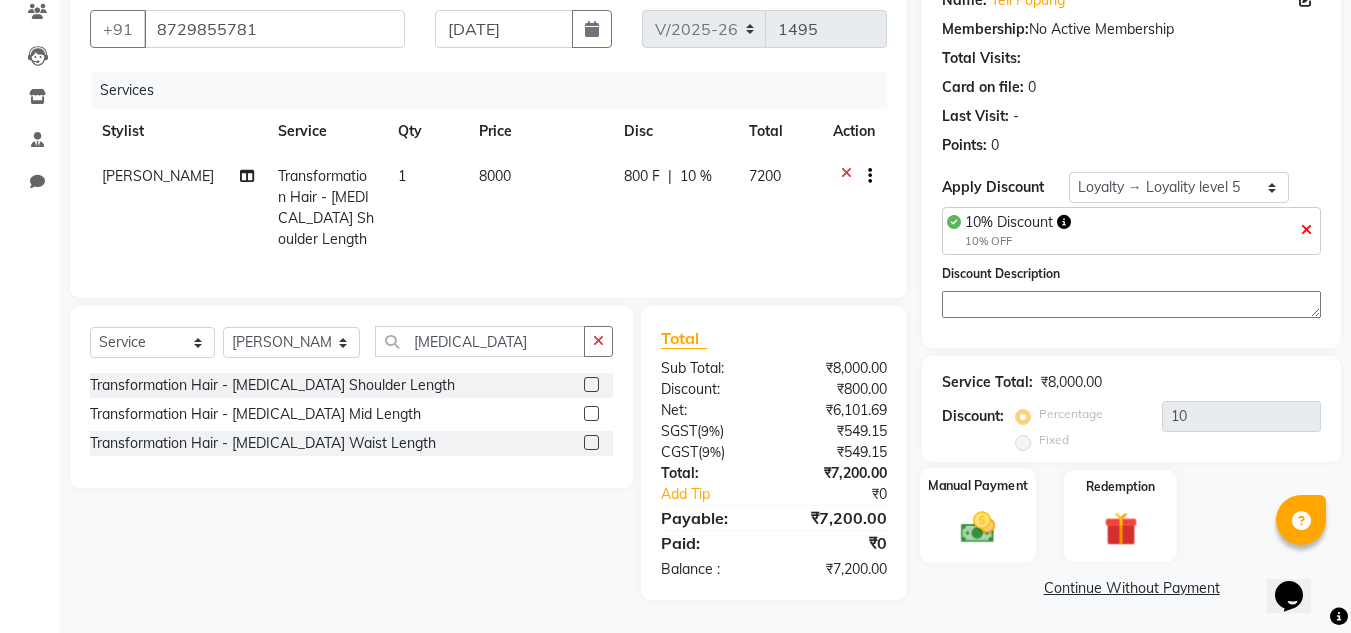 click 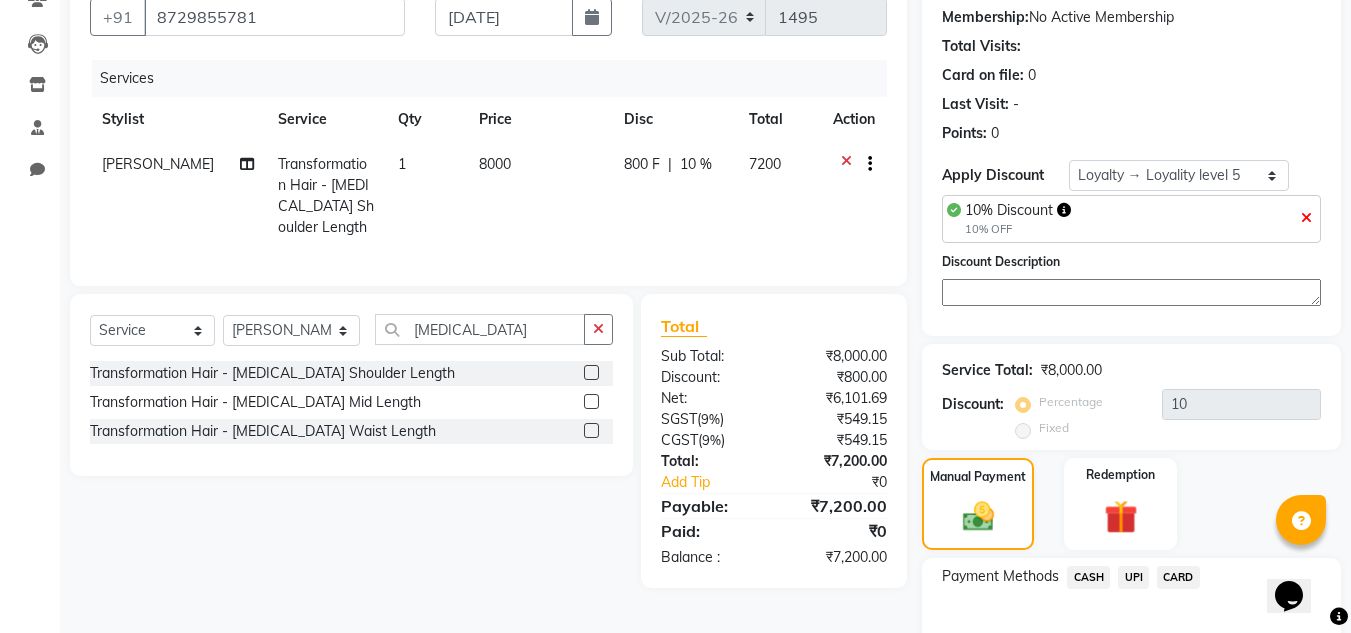 click on "UPI" 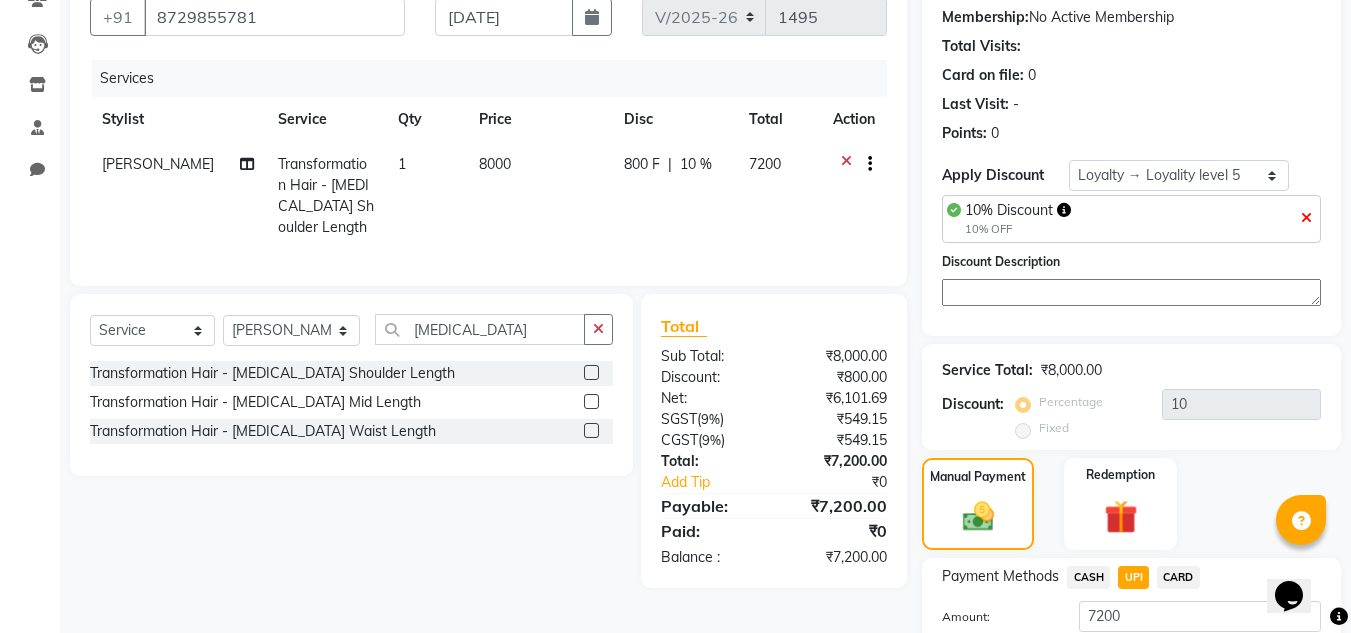 scroll, scrollTop: 333, scrollLeft: 0, axis: vertical 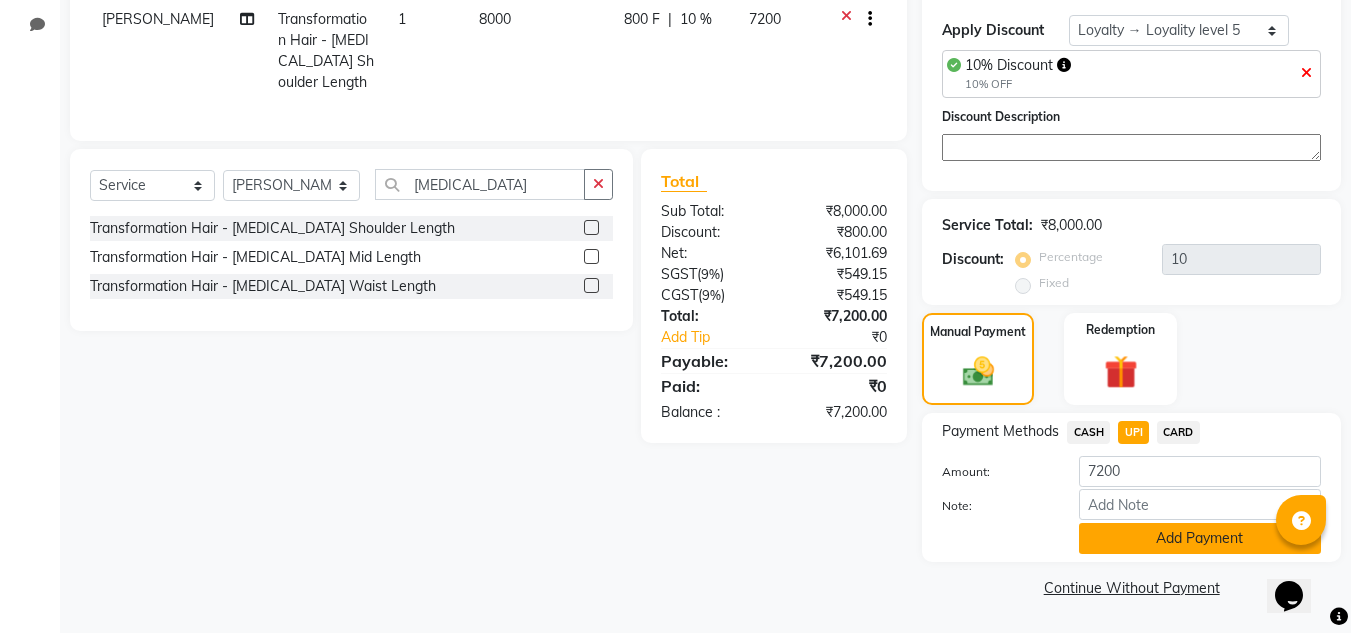 click on "Add Payment" 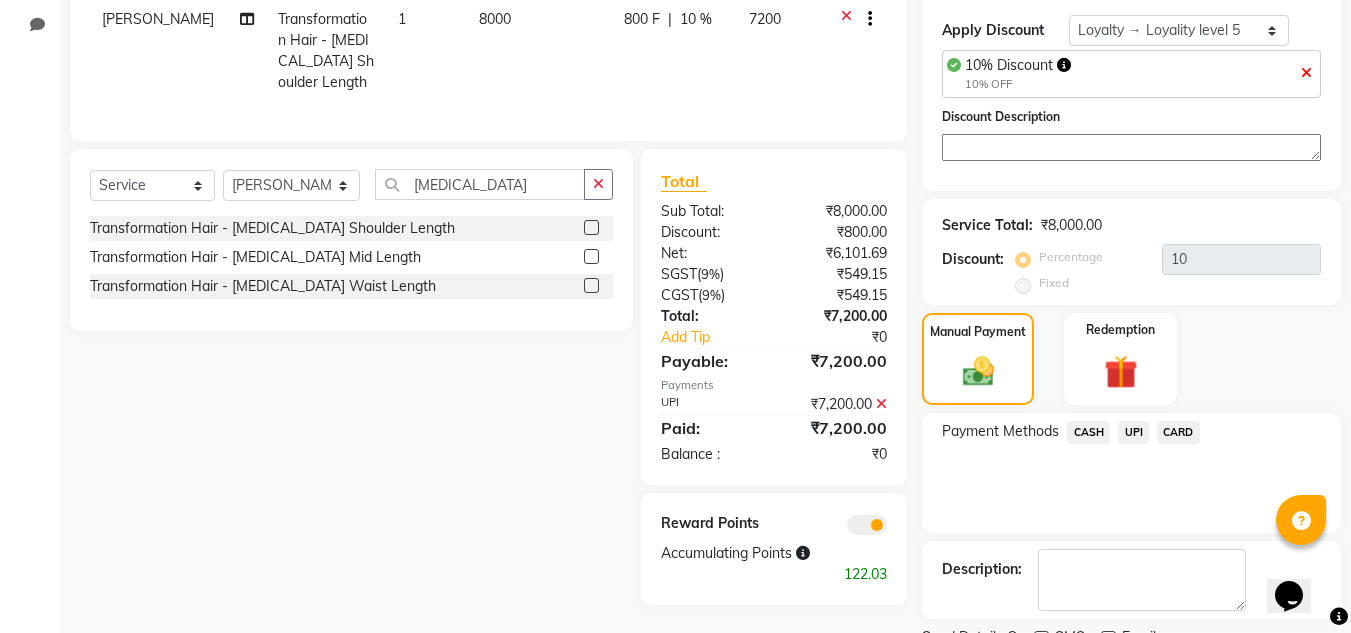 scroll, scrollTop: 417, scrollLeft: 0, axis: vertical 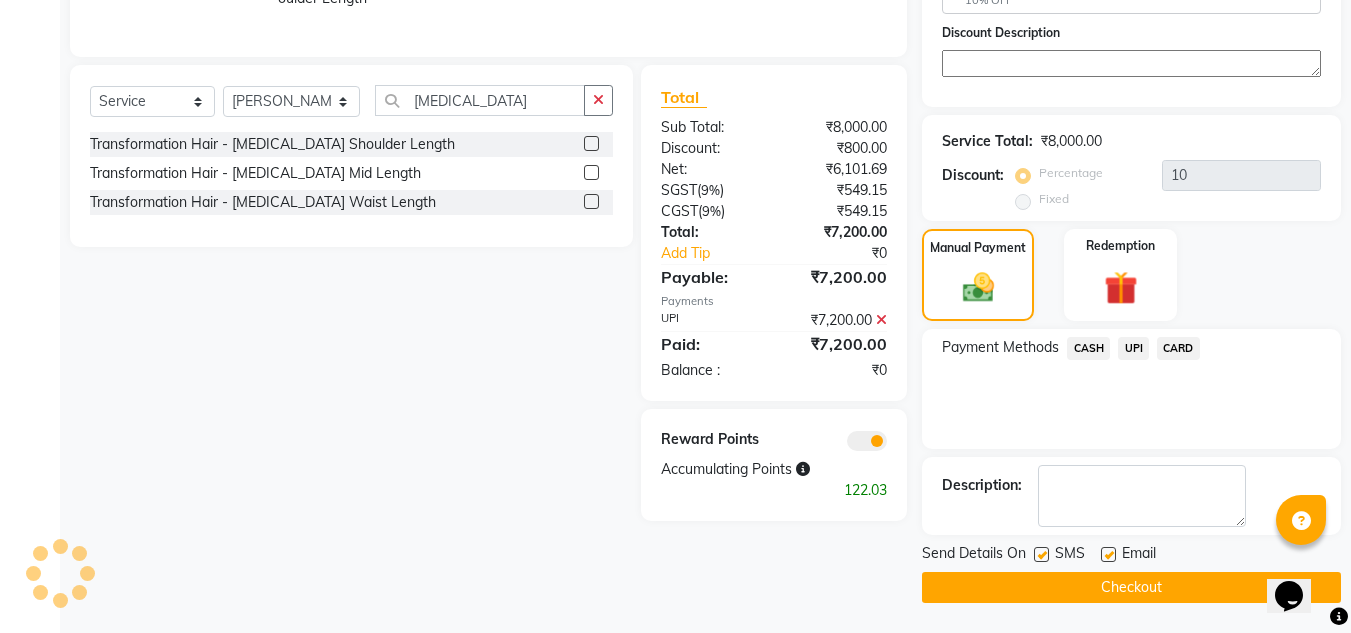 click 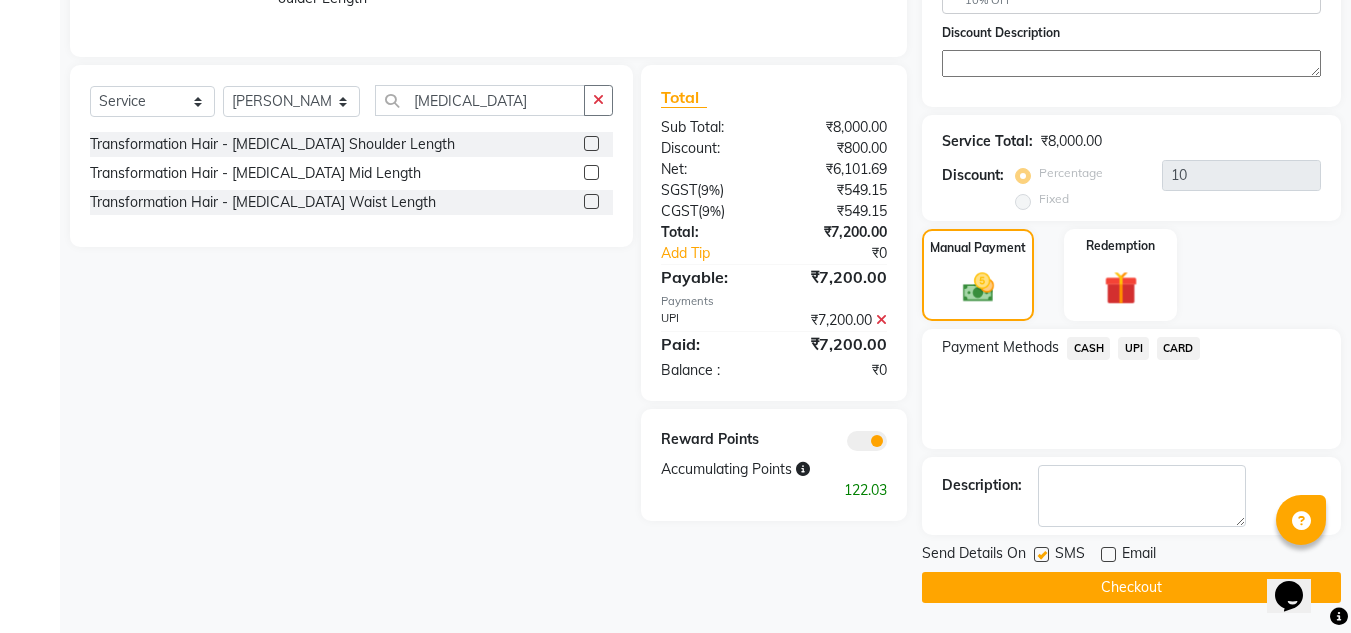 click on "Checkout" 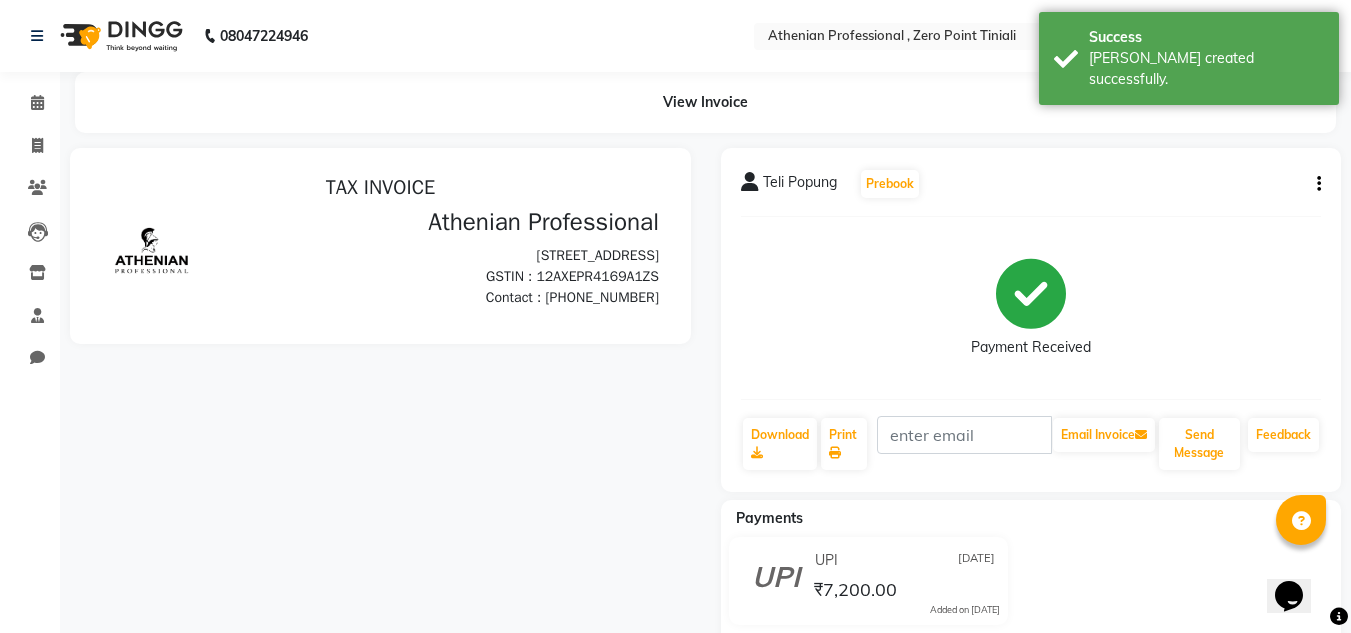 scroll, scrollTop: 0, scrollLeft: 0, axis: both 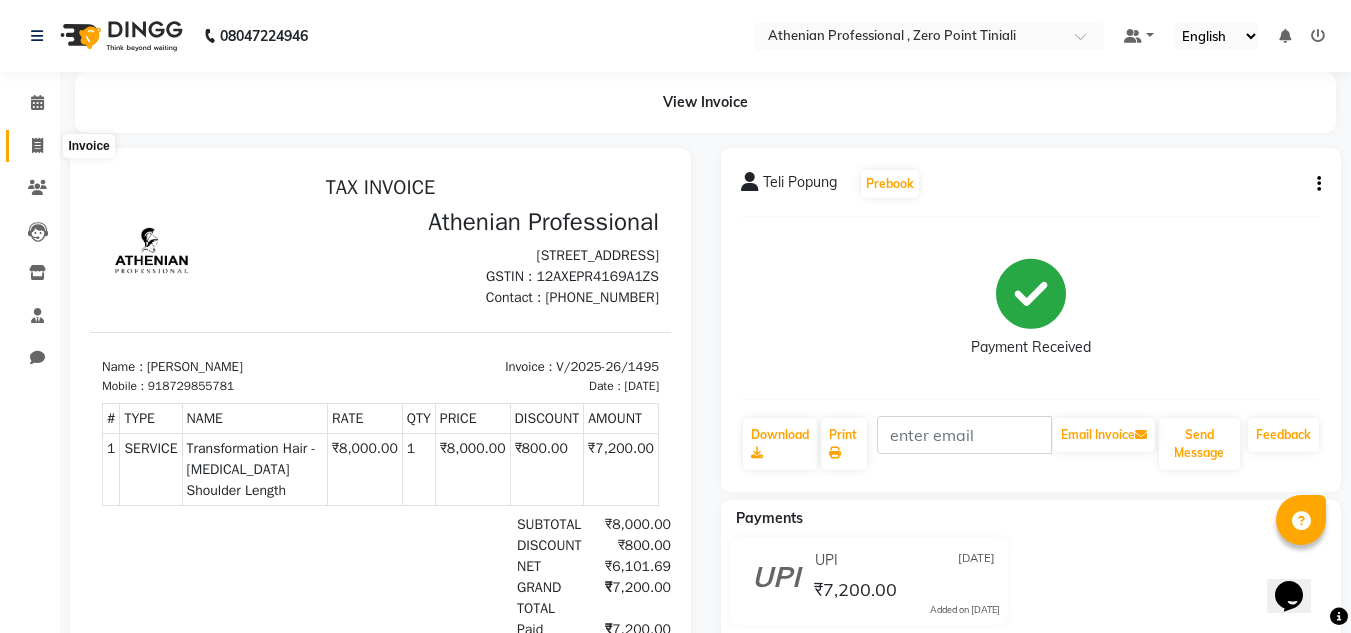 click 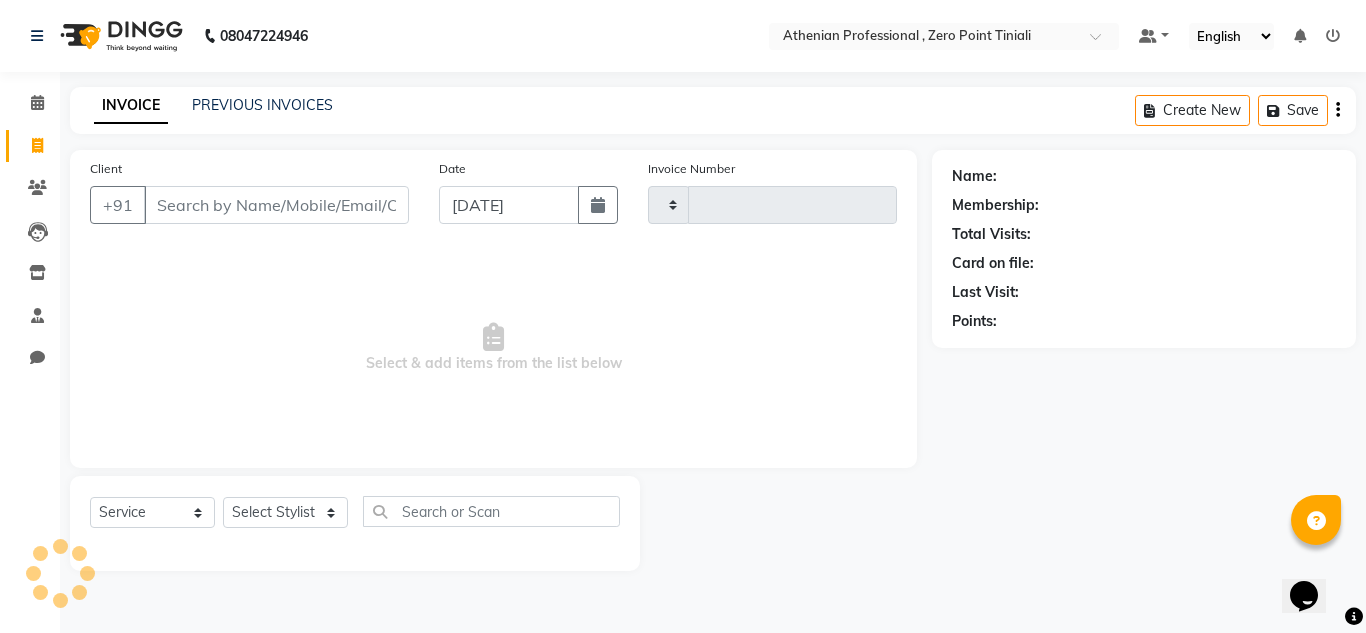 type on "1496" 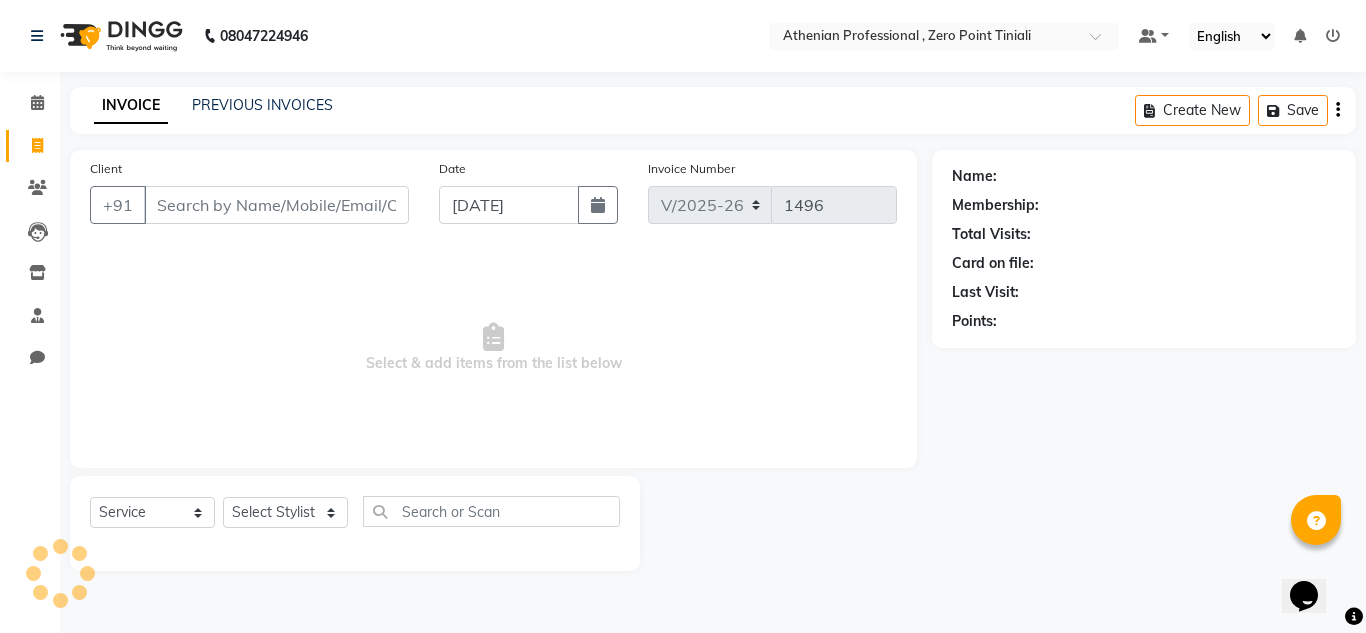 type on "t" 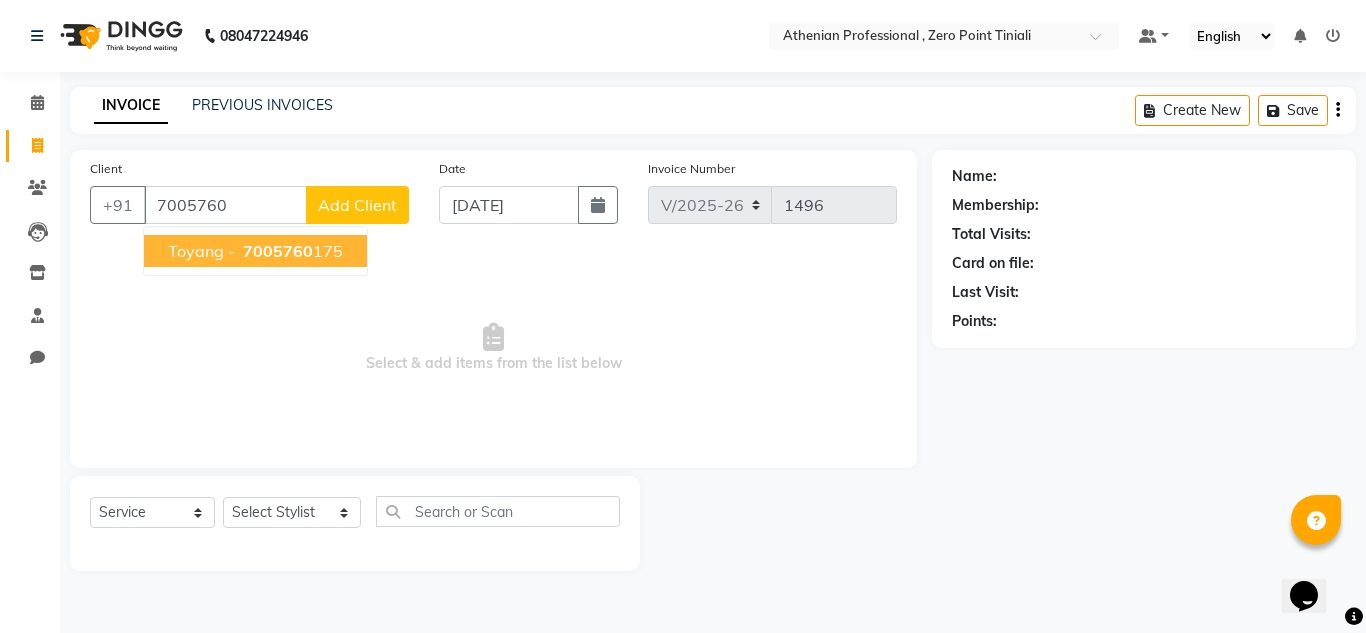 click on "Toyang -" at bounding box center (201, 251) 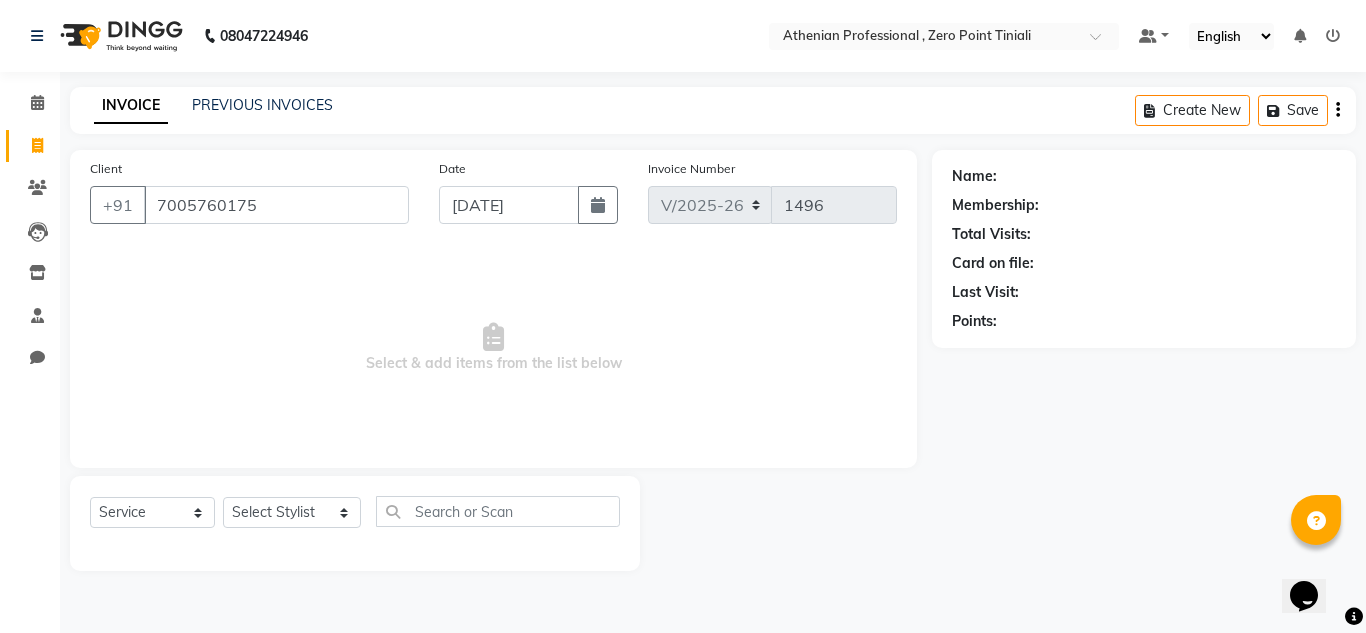 type on "7005760175" 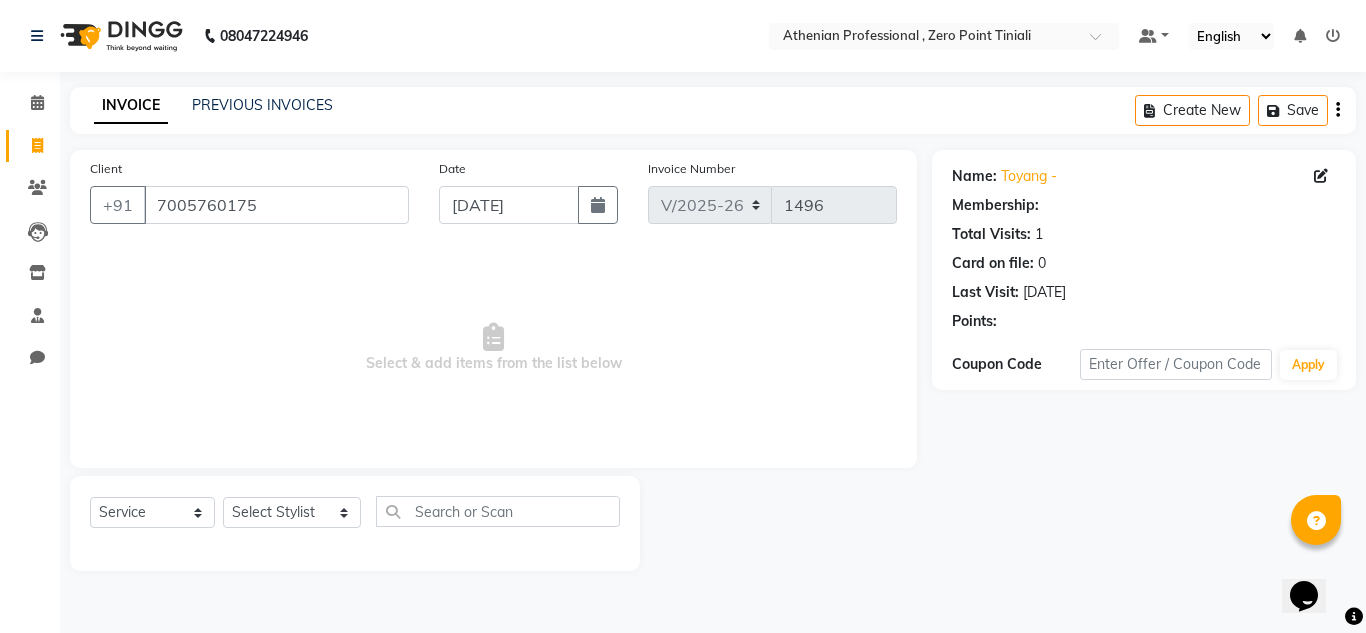 select on "1: Object" 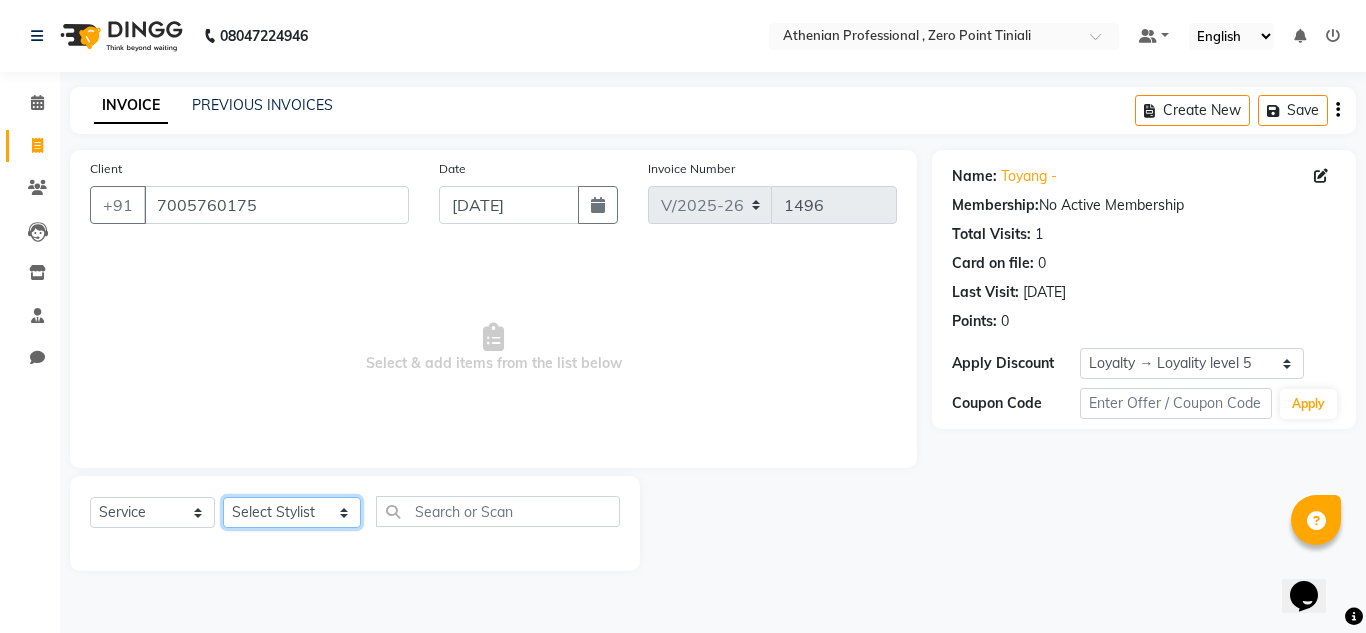 click on "Select Stylist [PERSON_NAME][MEDICAL_DATA] Admin [PERSON_NAME] KOLAM WANGSU KOSHEH BIHAM LINDUM NEME MAHINDRA [PERSON_NAME] Manager [PERSON_NAME] MINUKA [PERSON_NAME] NGAMNON RALONGHAM [PERSON_NAME] [PERSON_NAME] SUMI [PERSON_NAME] DEVI [PERSON_NAME] Jamikham YELLI LIKHA" 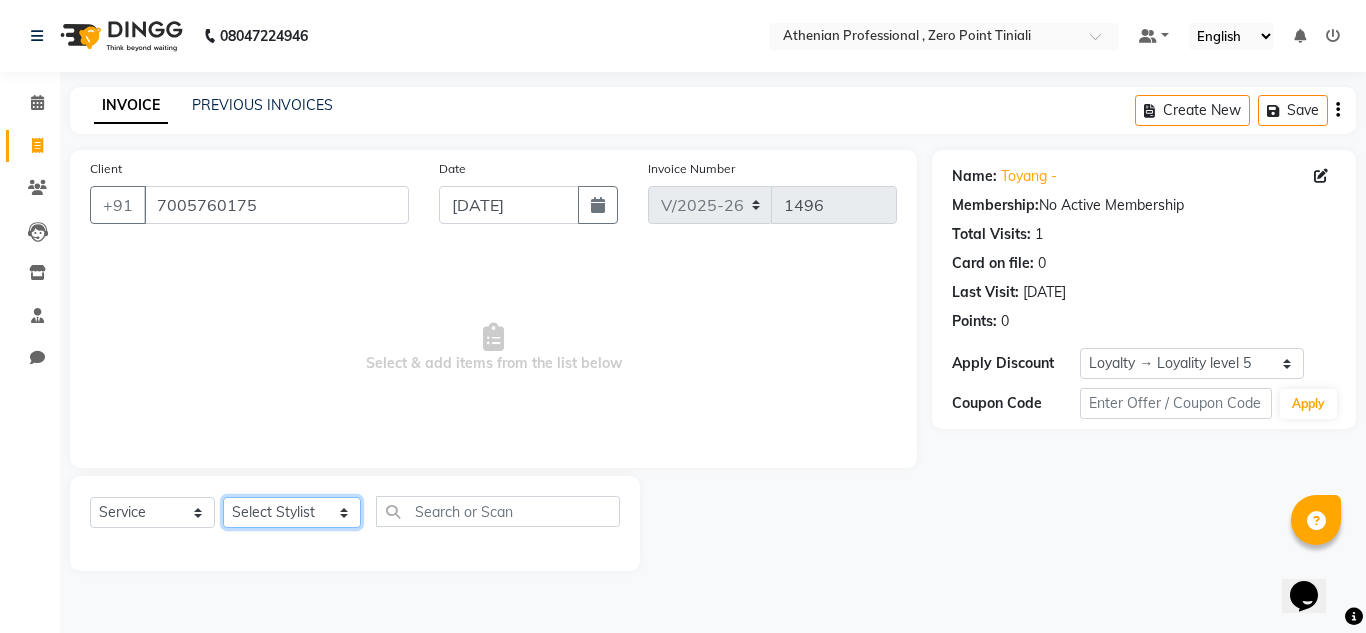 select on "82577" 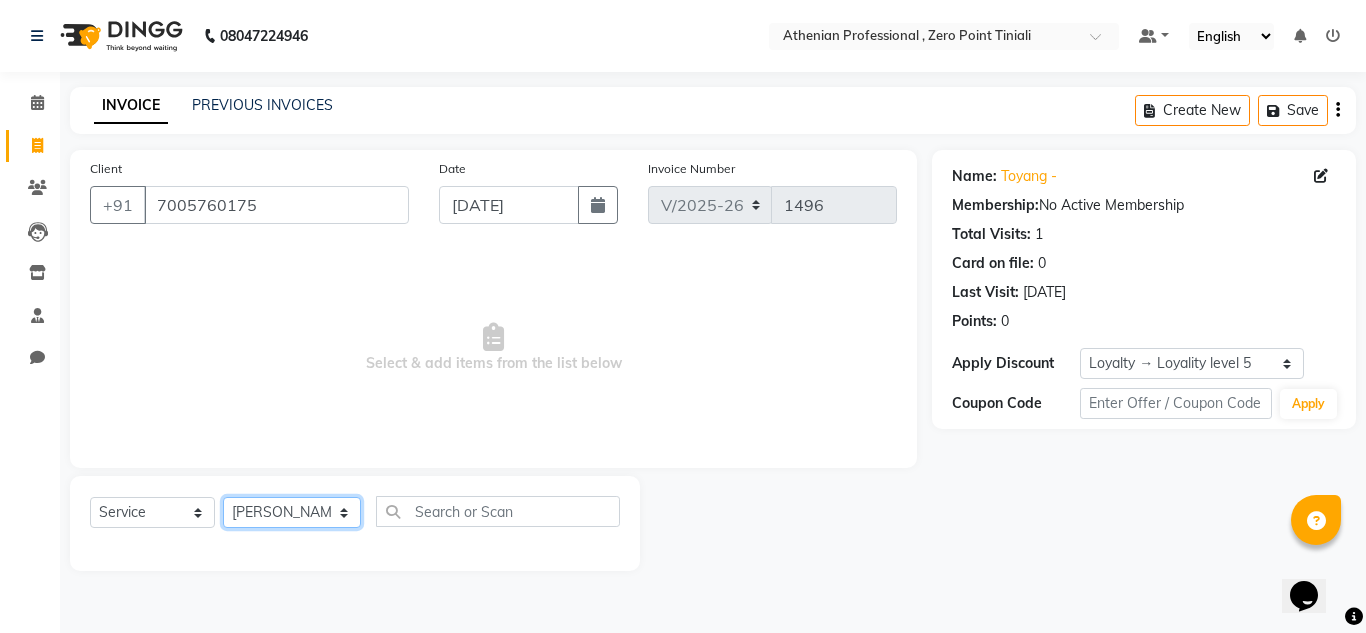 click on "Select Stylist [PERSON_NAME][MEDICAL_DATA] Admin [PERSON_NAME] KOLAM WANGSU KOSHEH BIHAM LINDUM NEME MAHINDRA [PERSON_NAME] Manager [PERSON_NAME] MINUKA [PERSON_NAME] NGAMNON RALONGHAM [PERSON_NAME] [PERSON_NAME] SUMI [PERSON_NAME] DEVI [PERSON_NAME] Jamikham YELLI LIKHA" 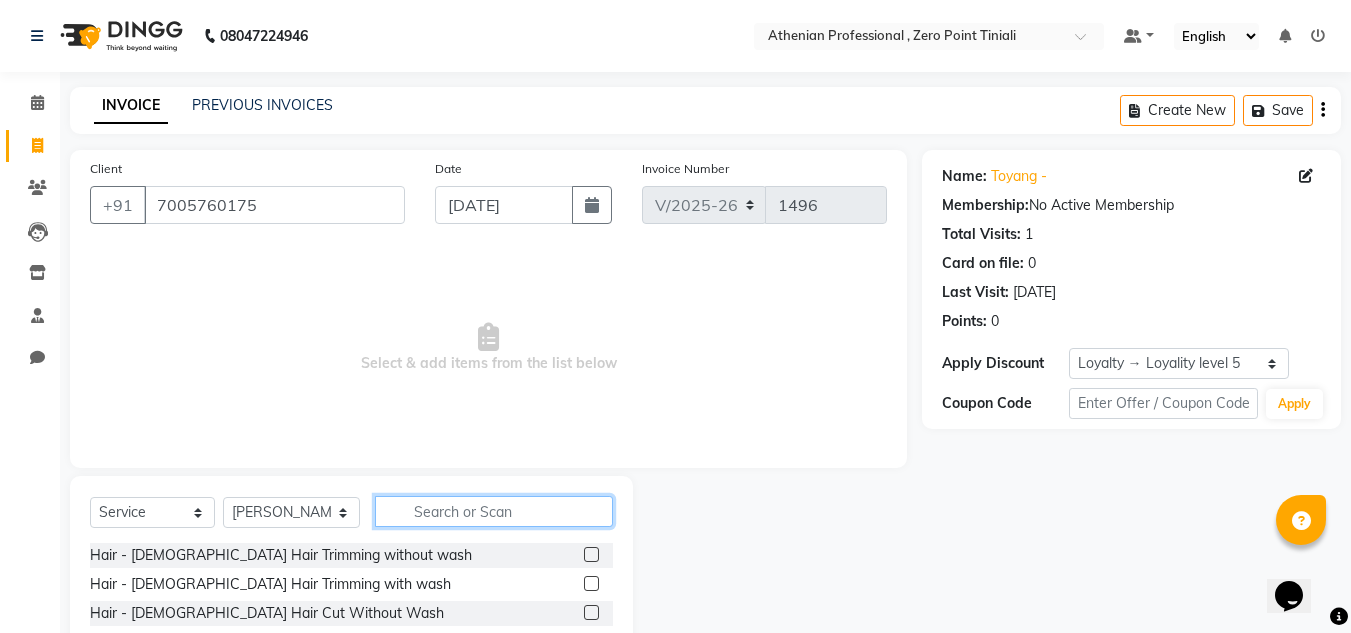 click 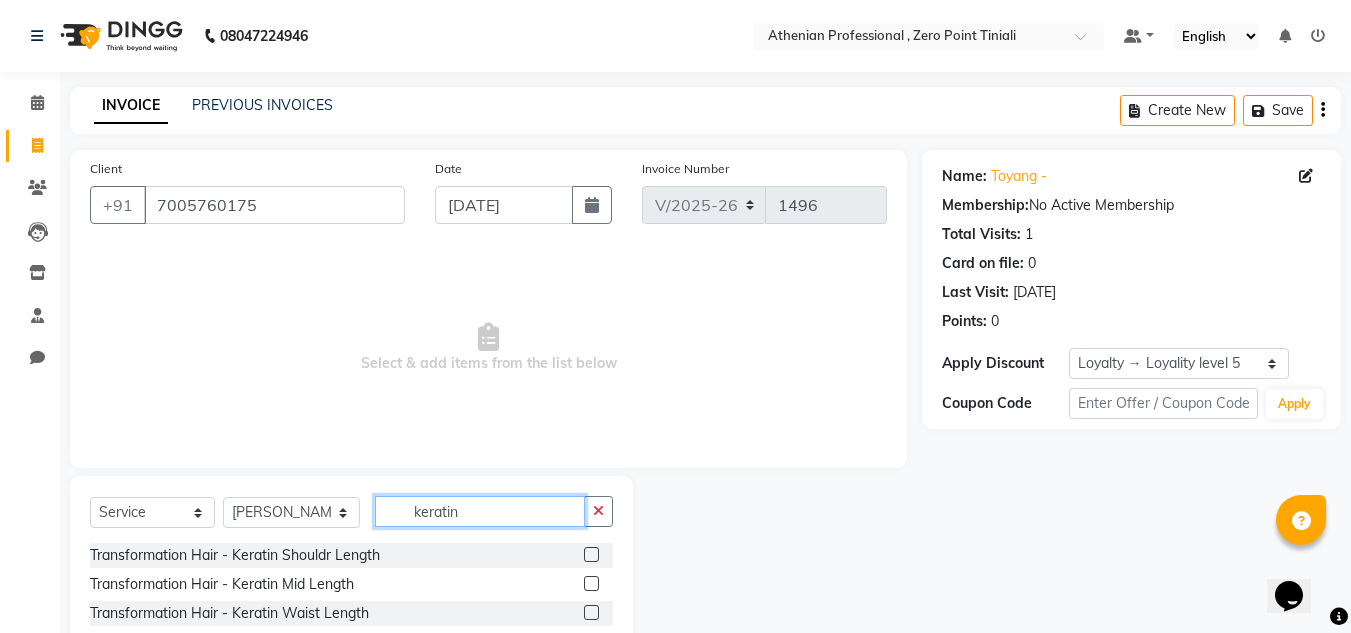 type on "keratin" 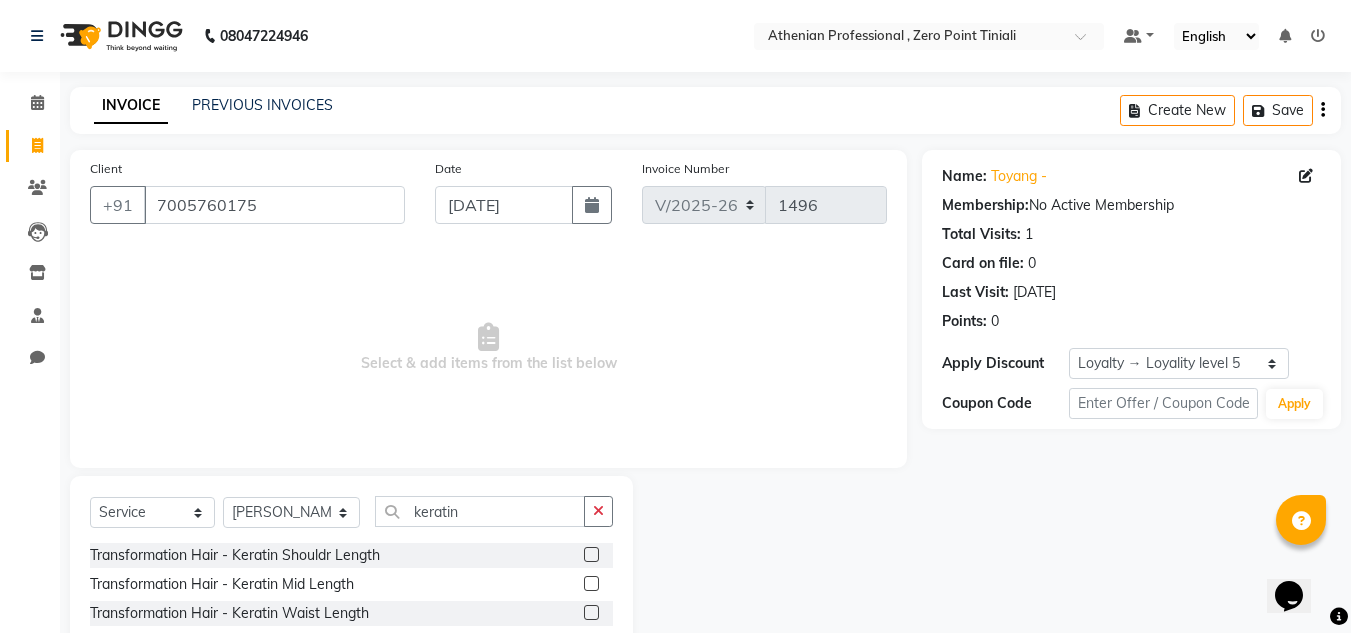 click 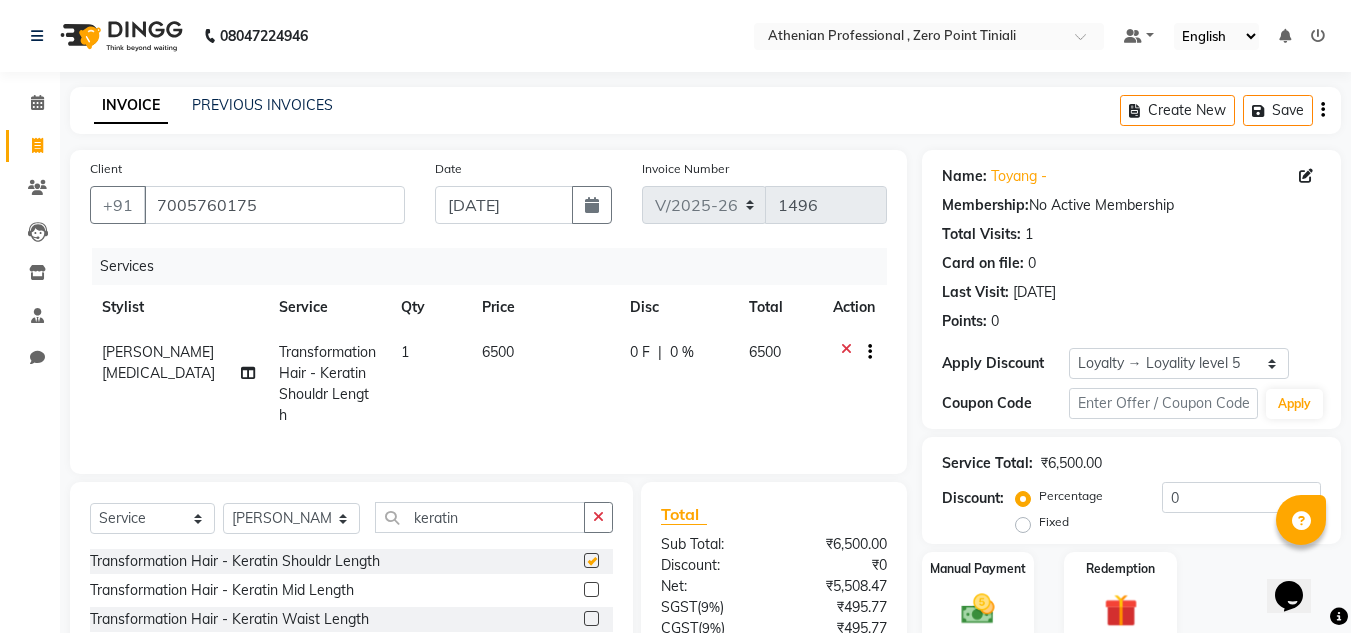 checkbox on "false" 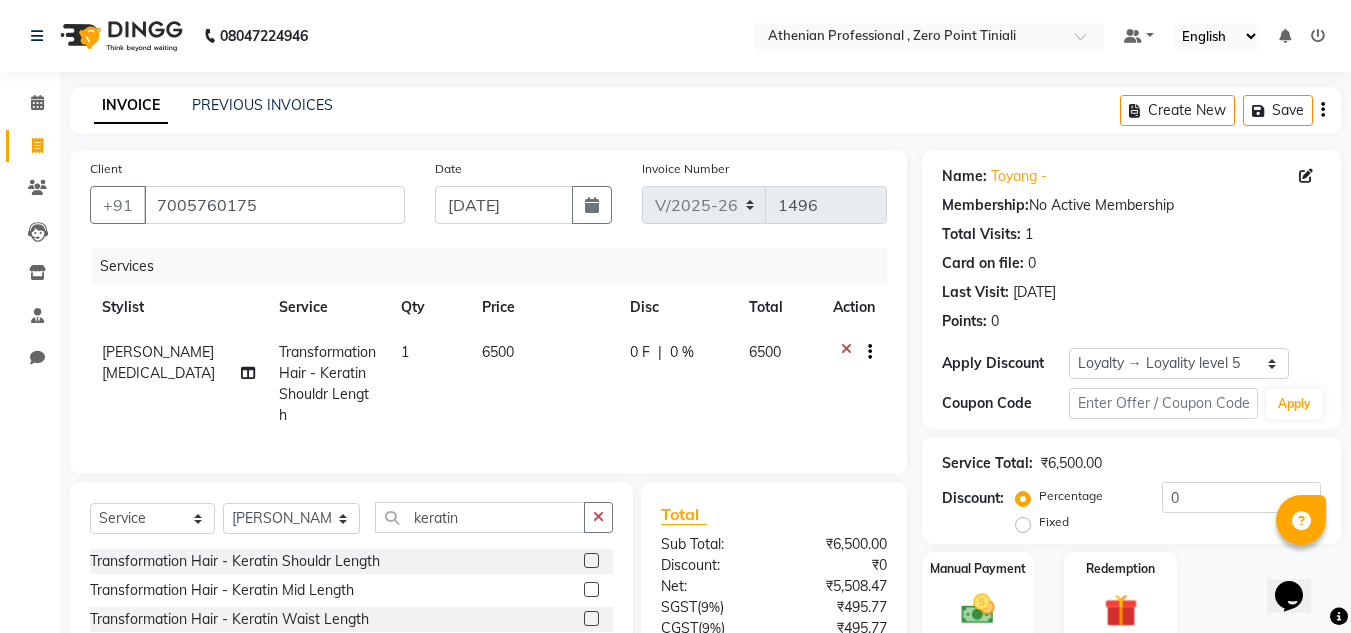 scroll, scrollTop: 168, scrollLeft: 0, axis: vertical 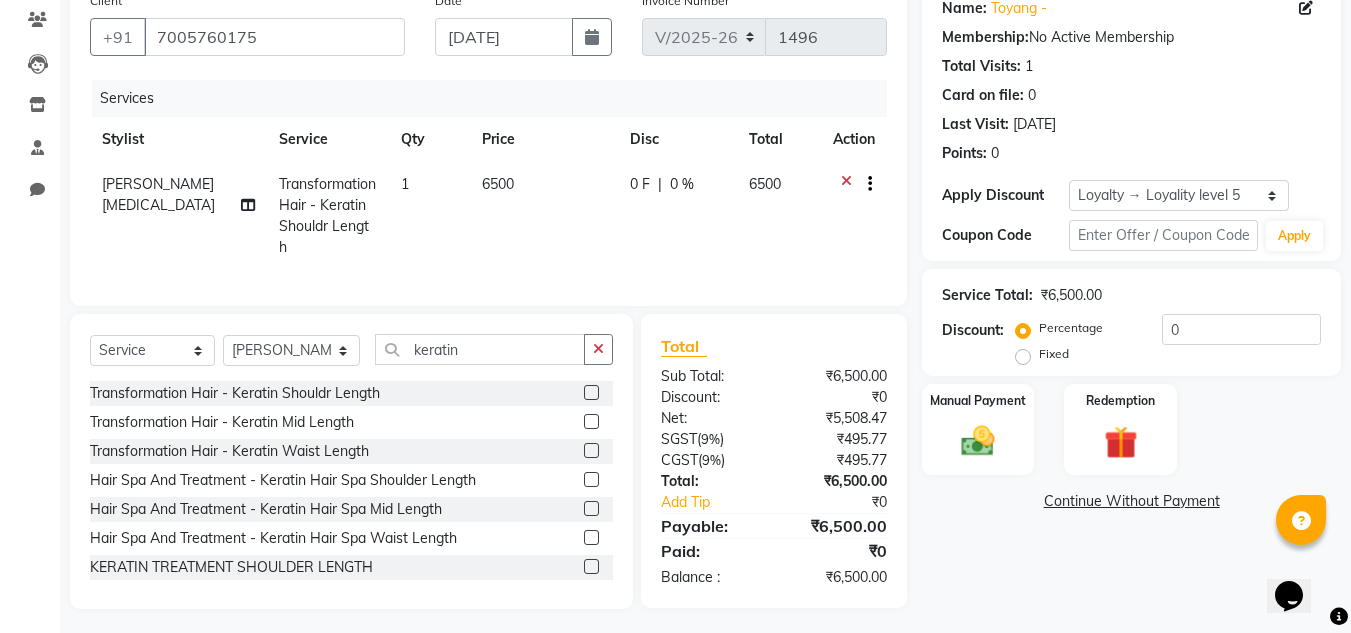 click 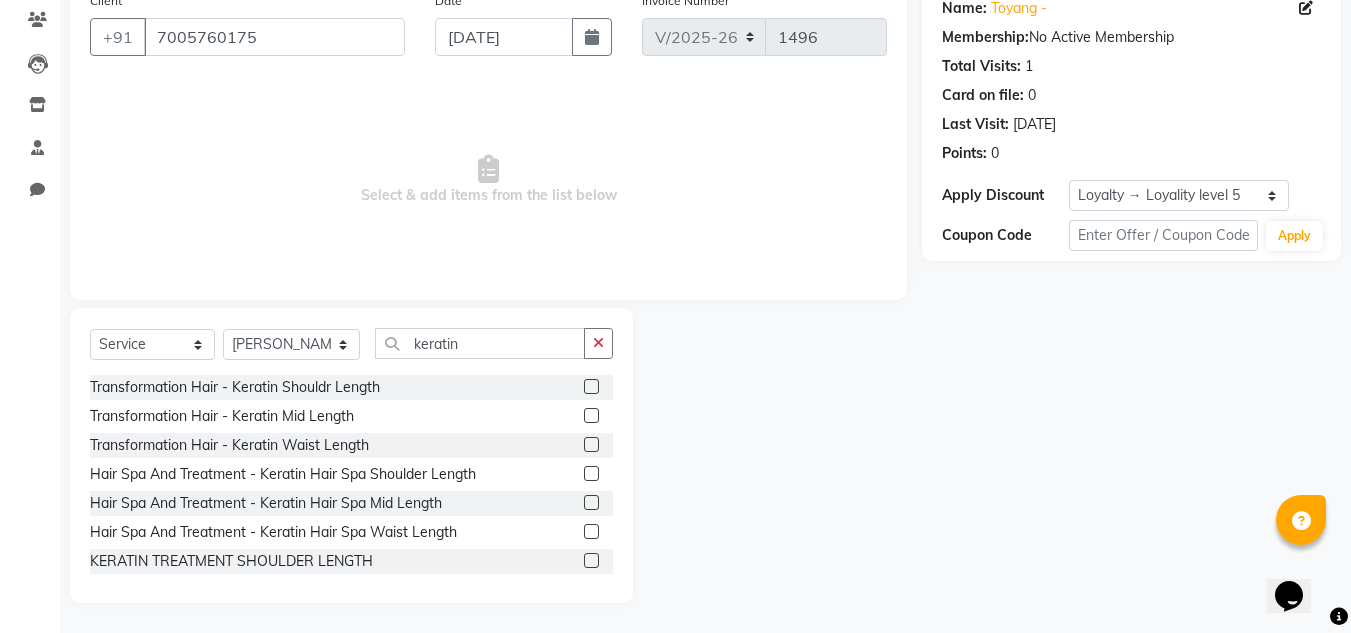 click 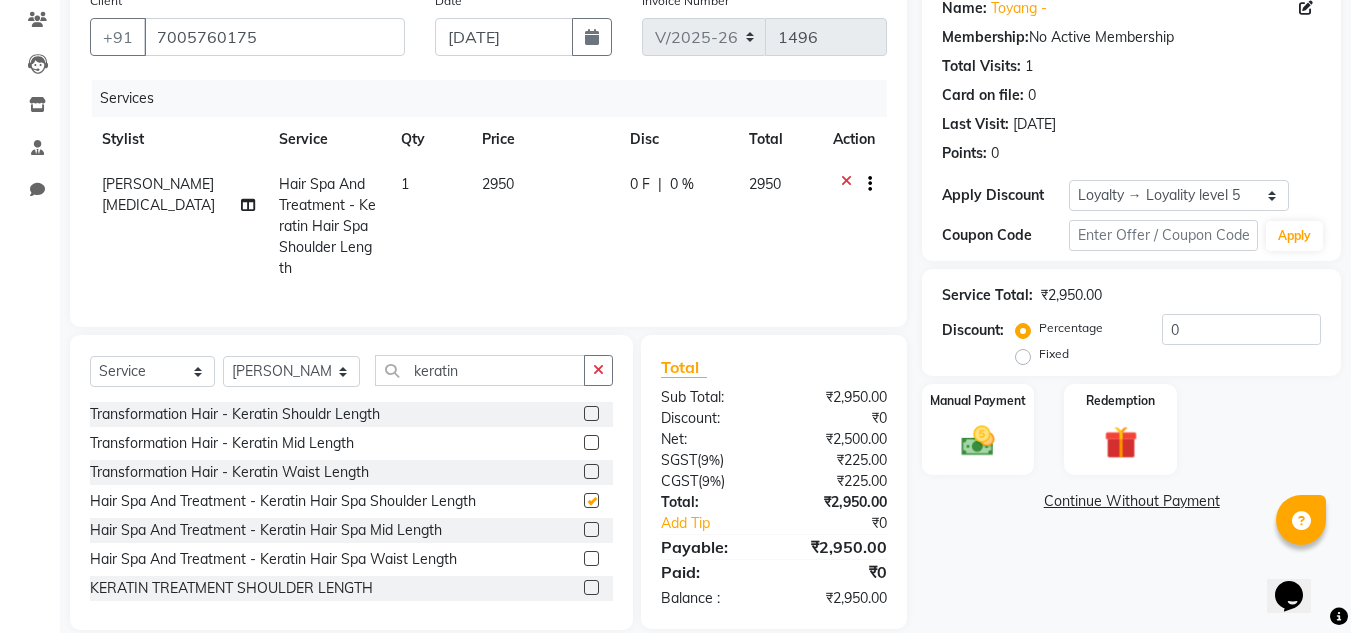 checkbox on "false" 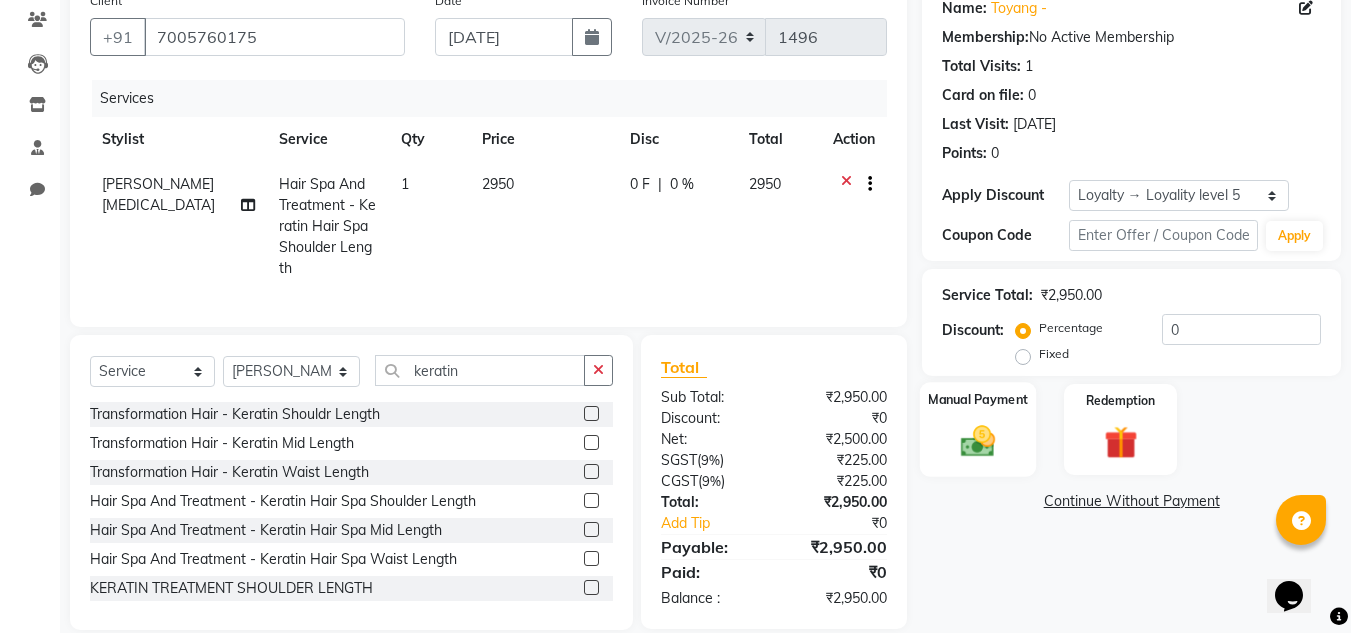 click 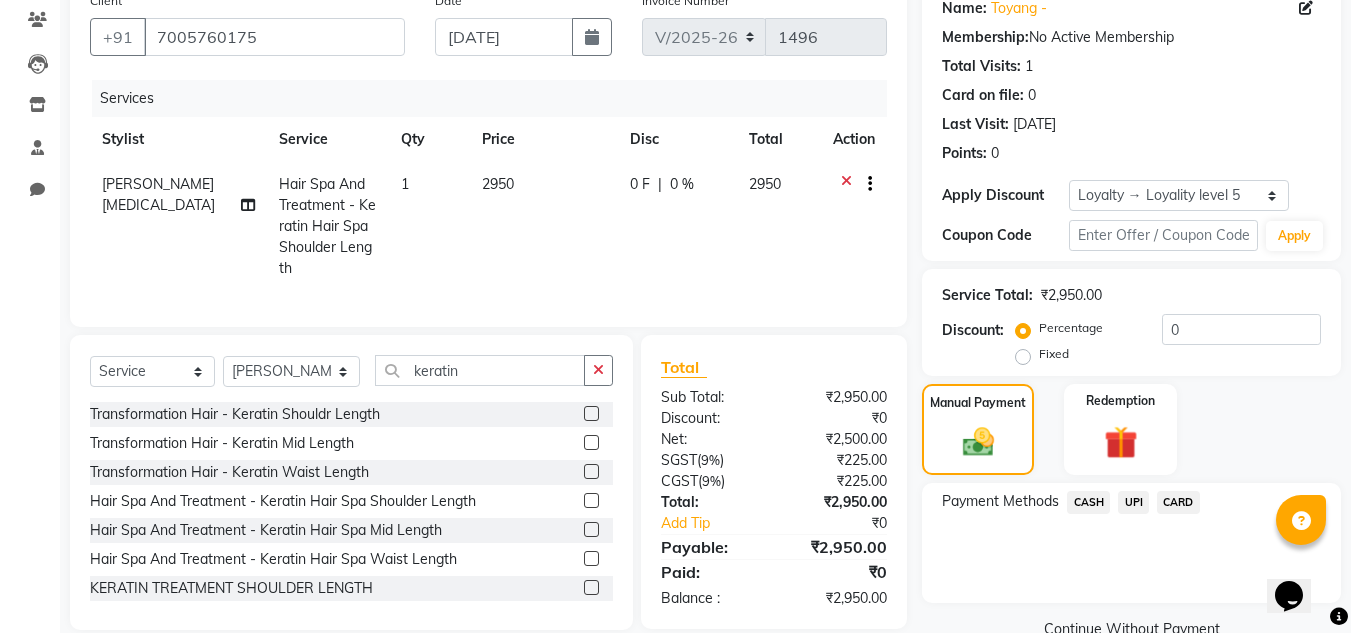 click on "UPI" 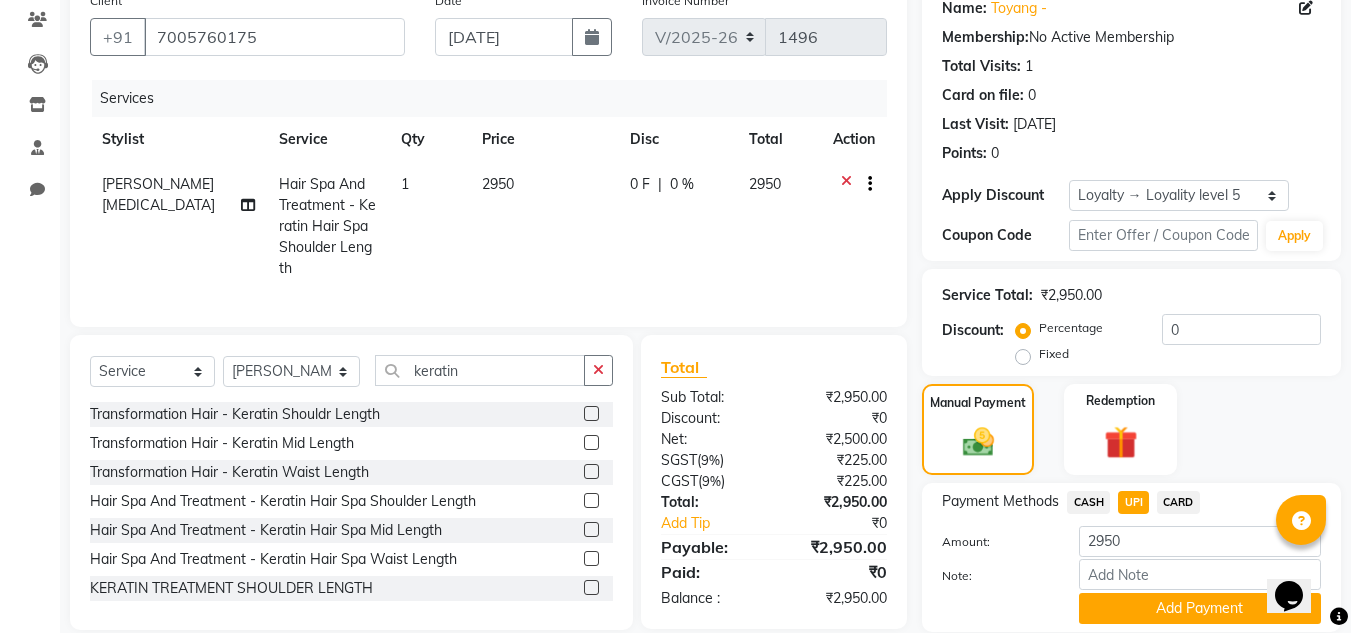 scroll, scrollTop: 238, scrollLeft: 0, axis: vertical 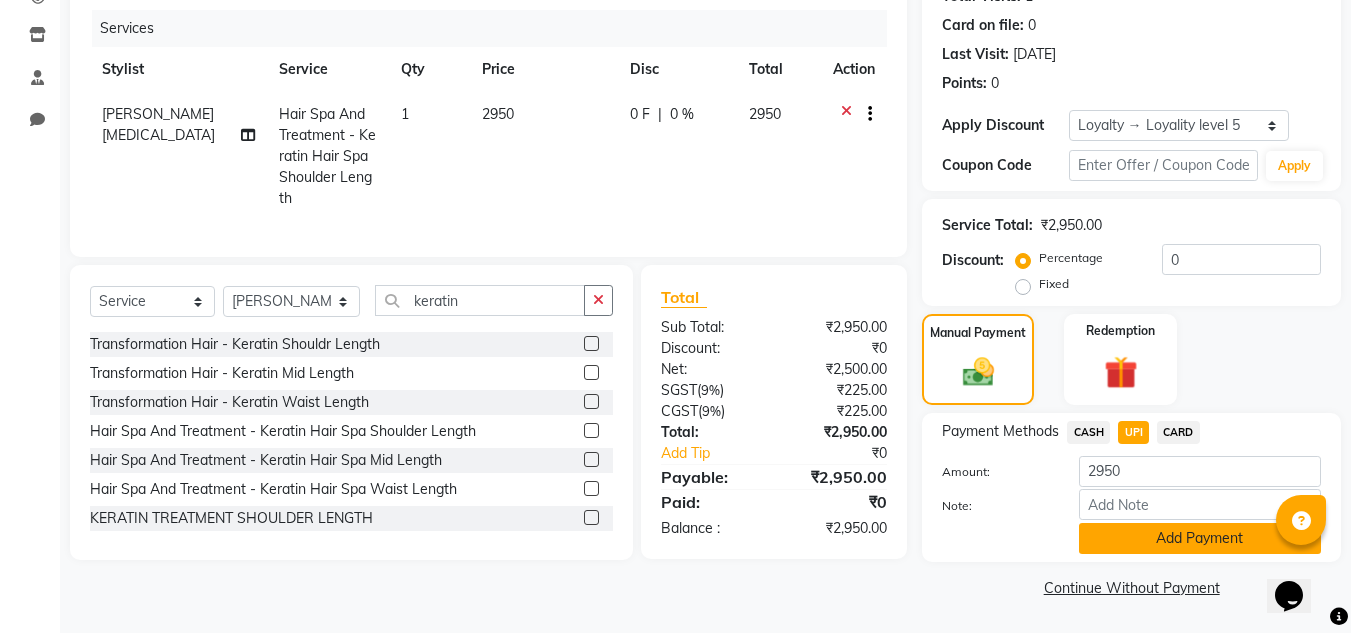 click on "Add Payment" 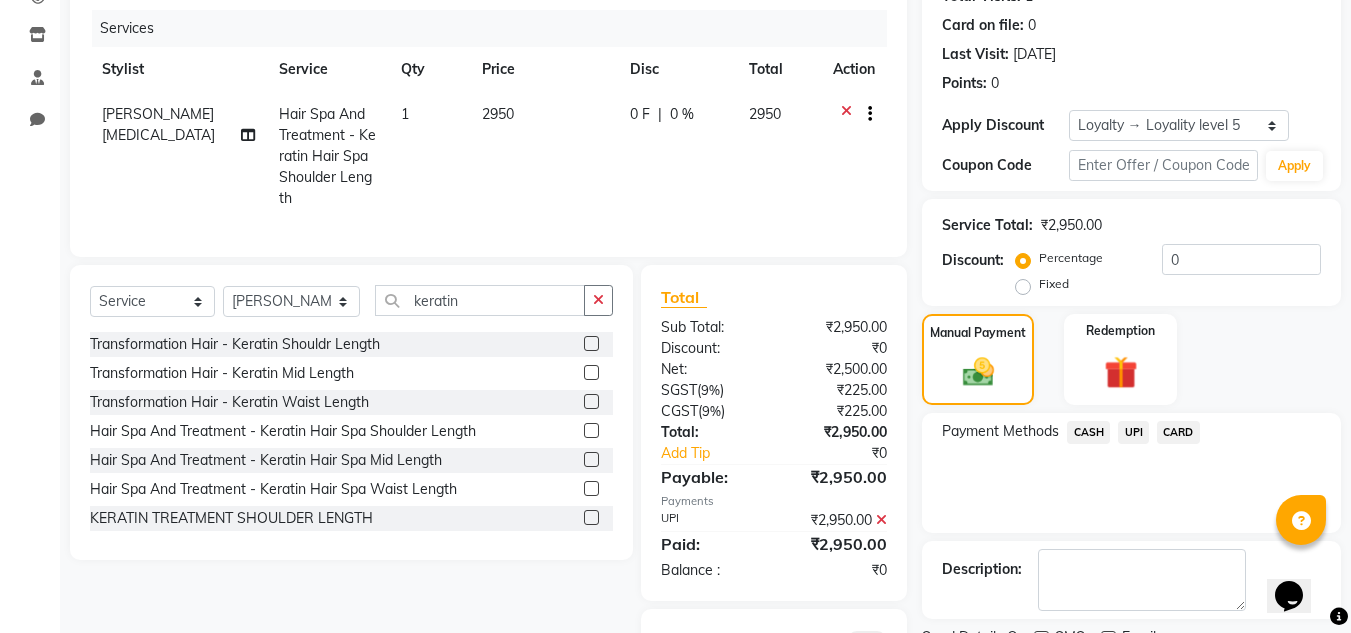 scroll, scrollTop: 329, scrollLeft: 0, axis: vertical 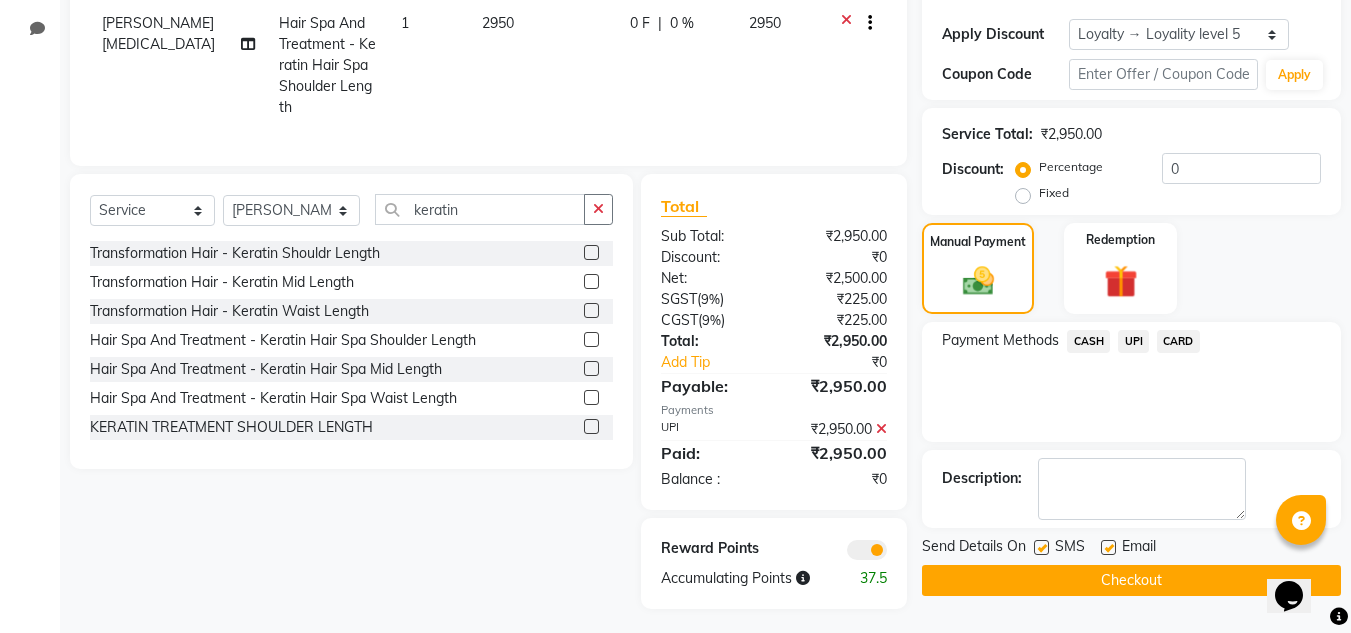 click 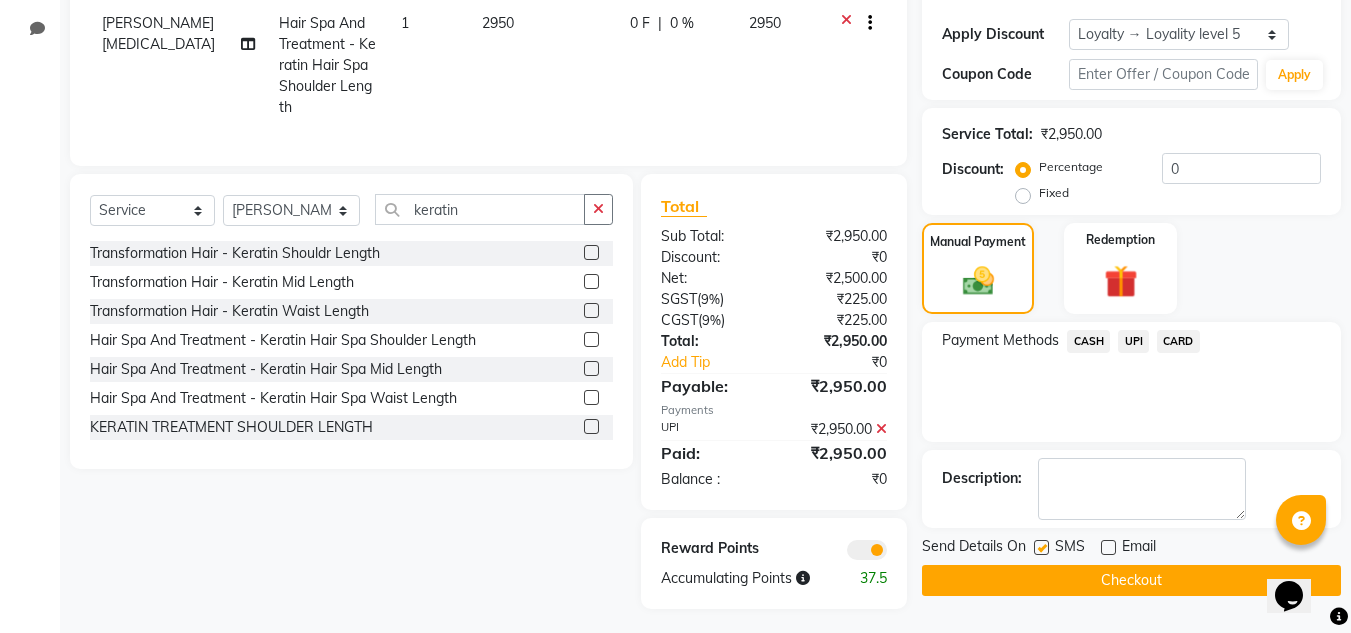 click on "Checkout" 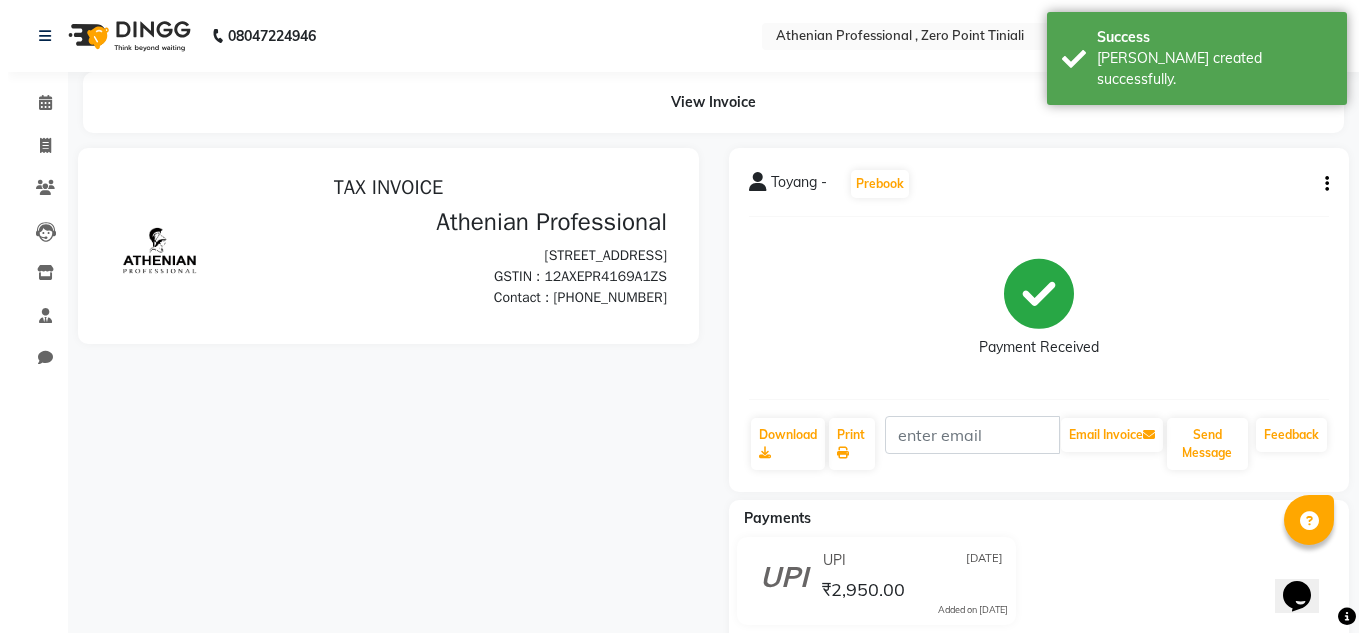 scroll, scrollTop: 0, scrollLeft: 0, axis: both 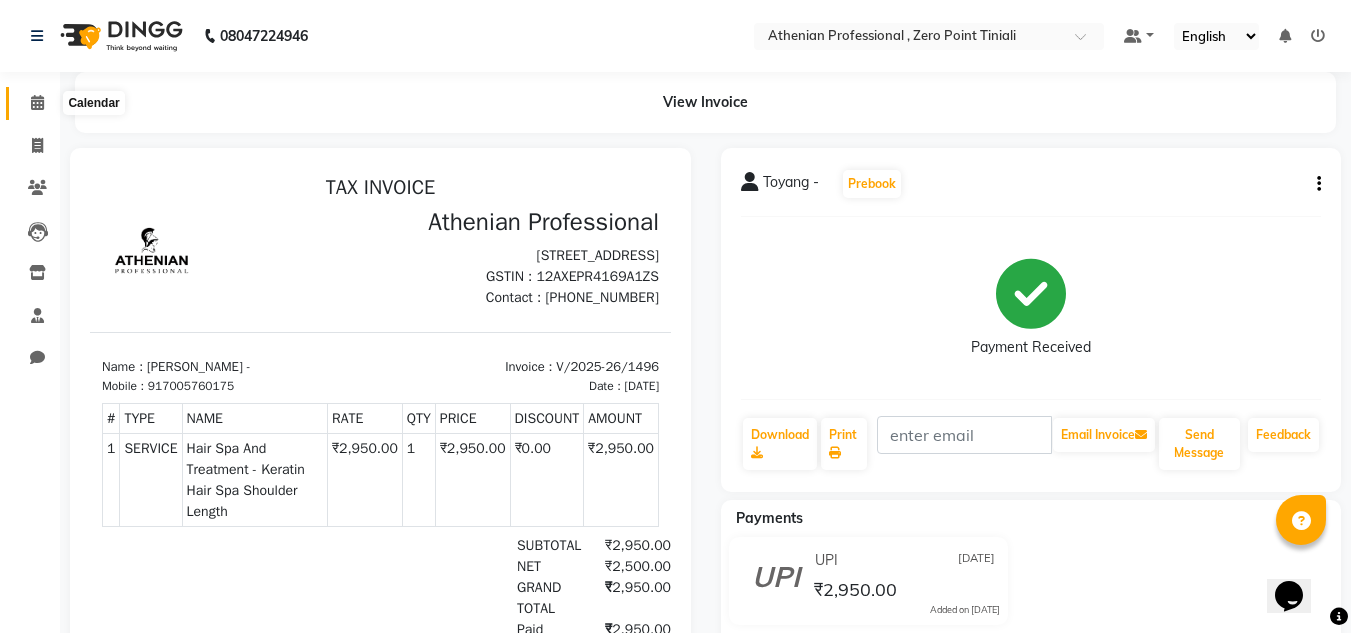 click 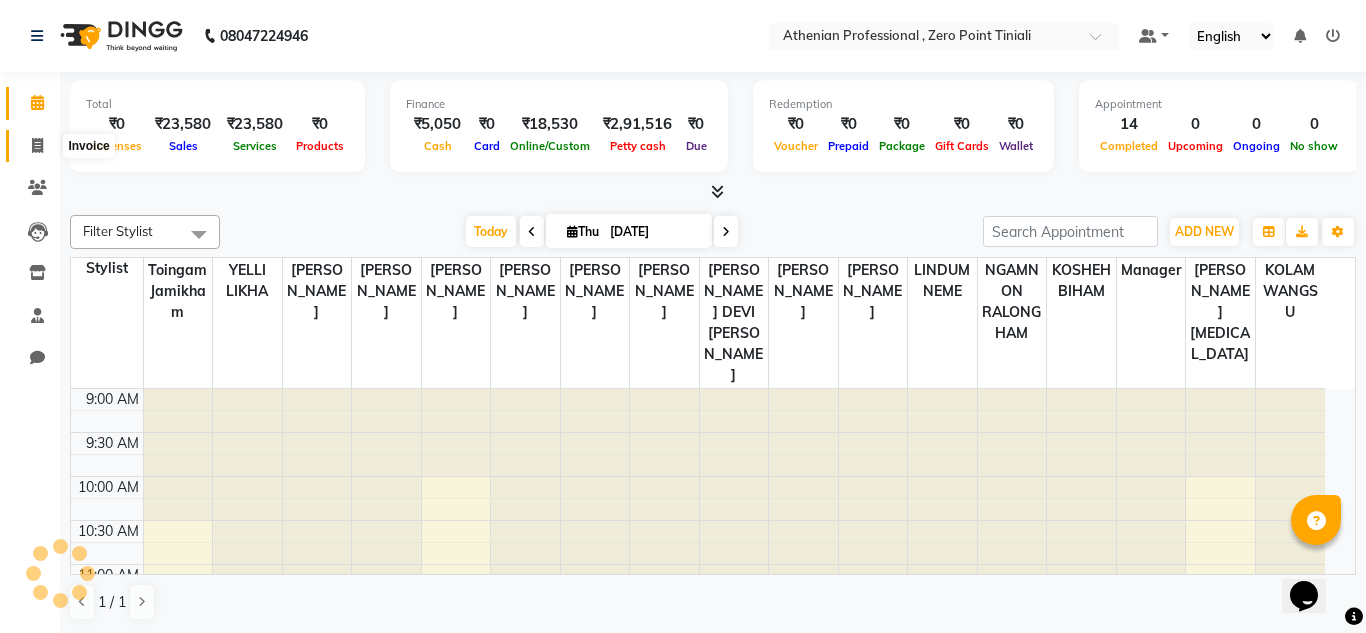 click 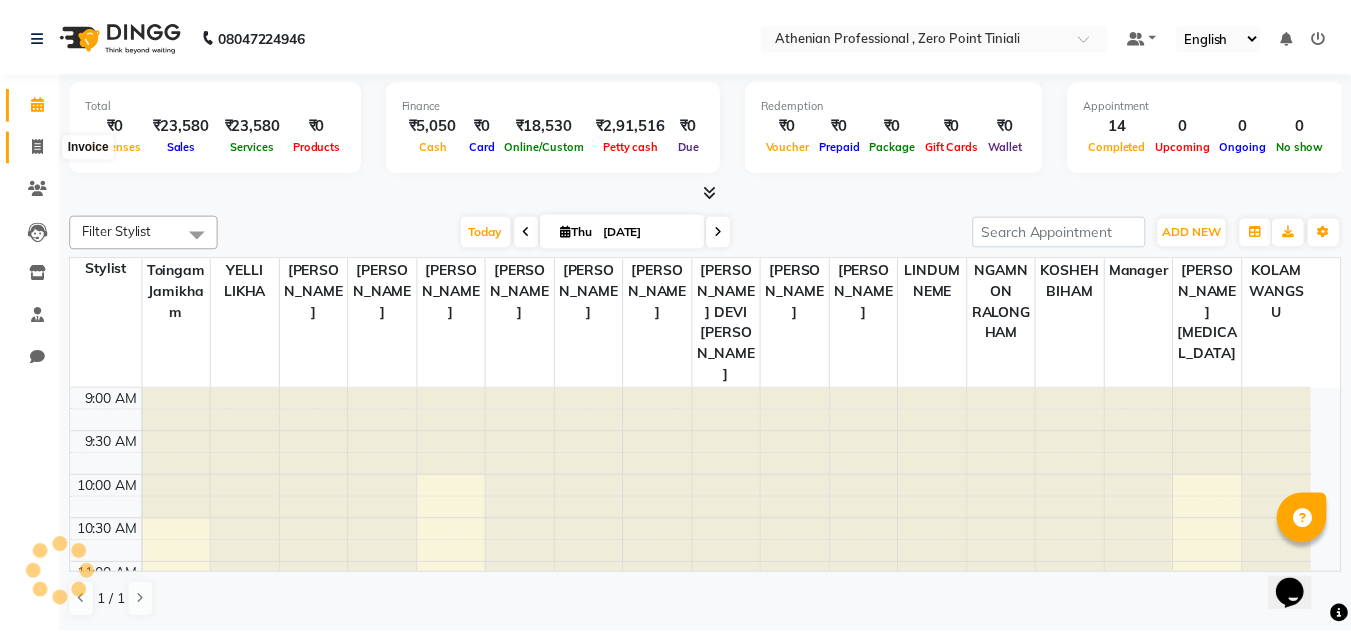 scroll, scrollTop: 0, scrollLeft: 0, axis: both 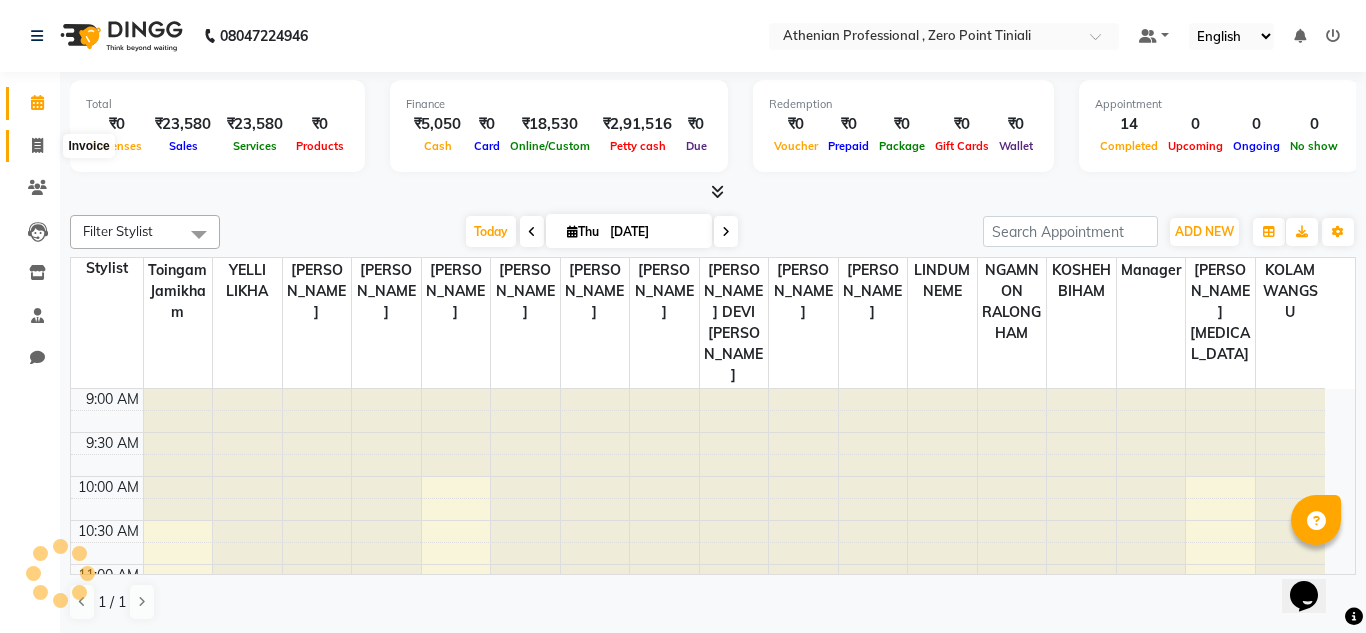 select on "service" 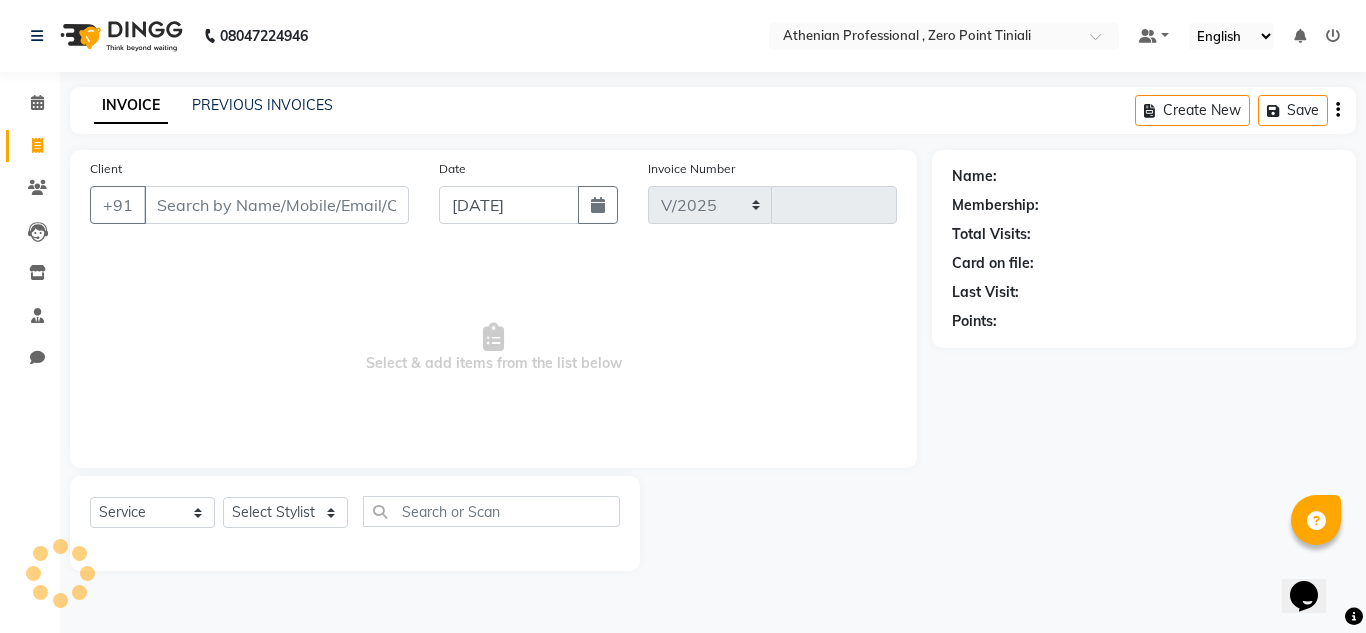 select on "8300" 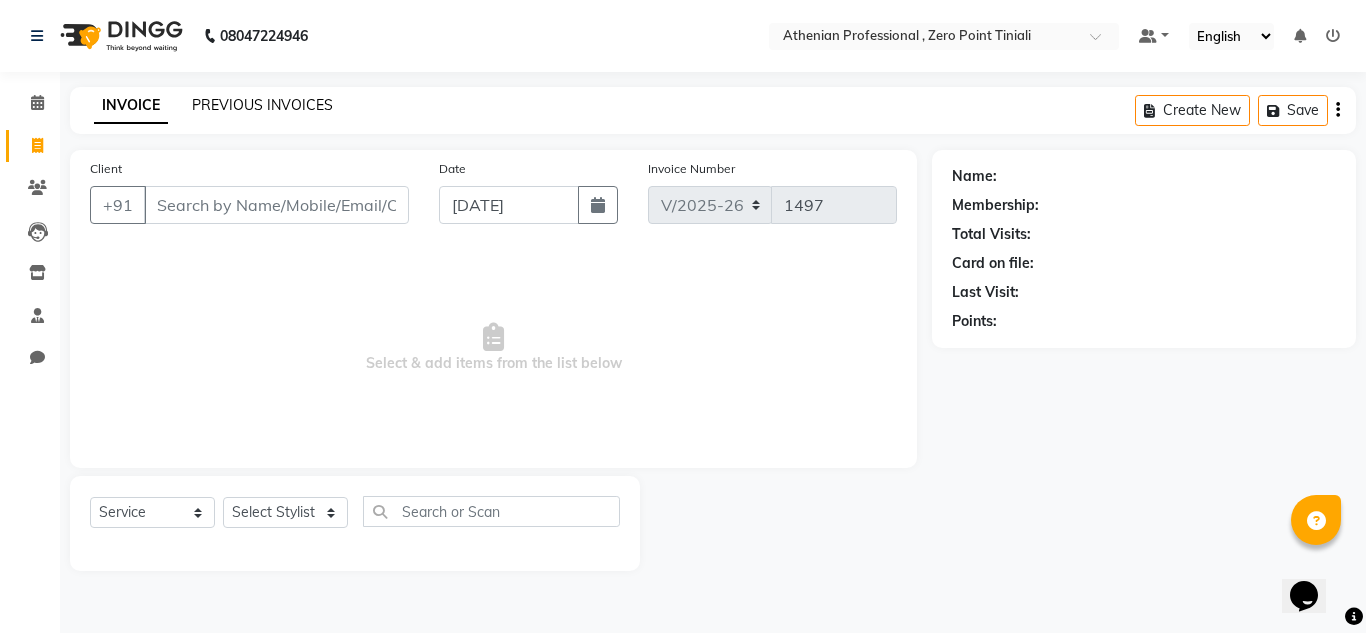 click on "PREVIOUS INVOICES" 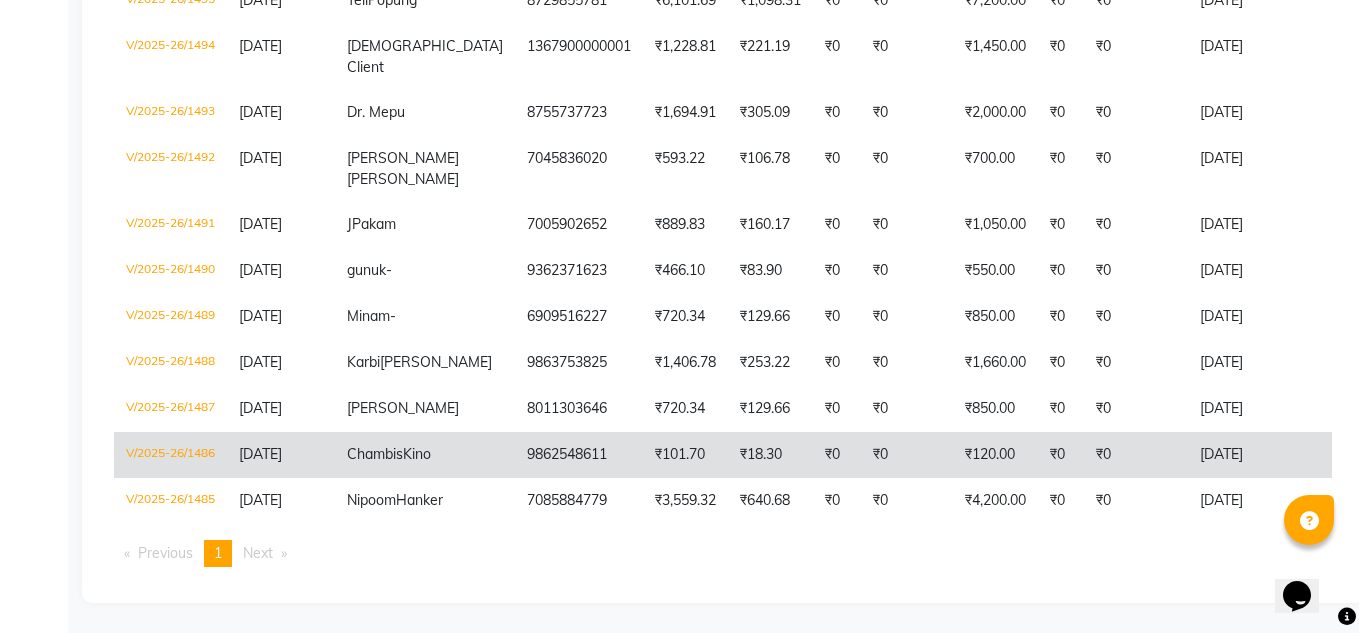 scroll, scrollTop: 0, scrollLeft: 0, axis: both 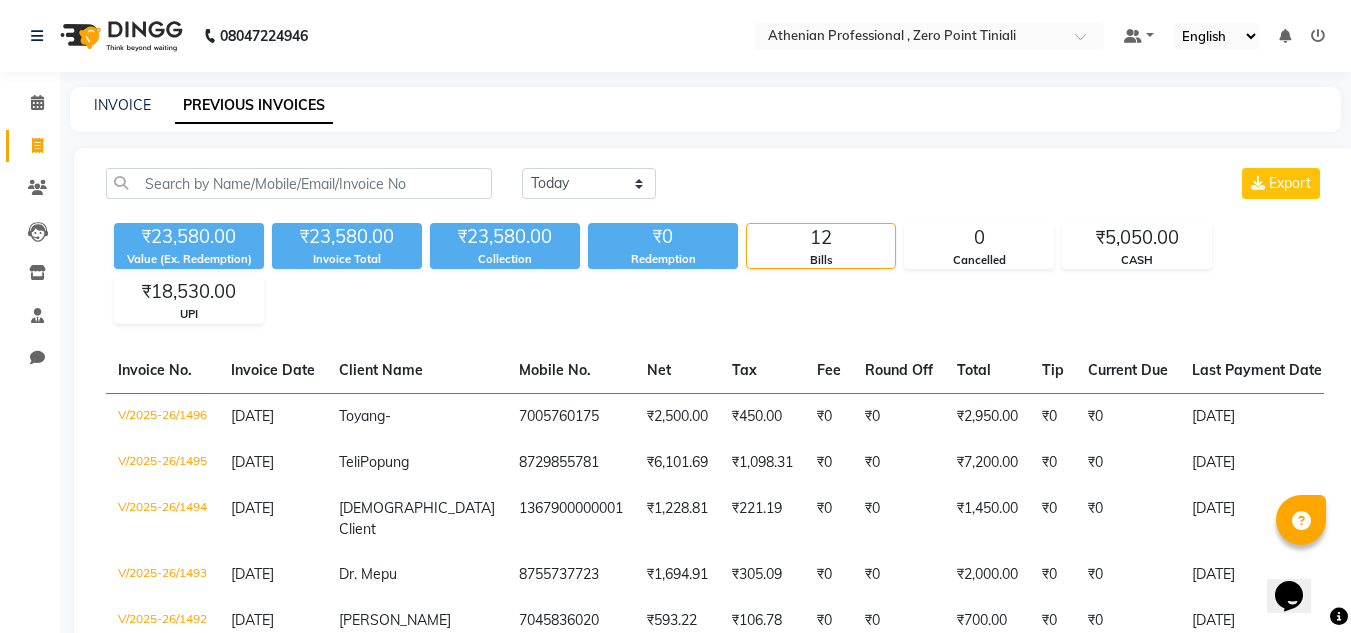 click on "₹450.00" 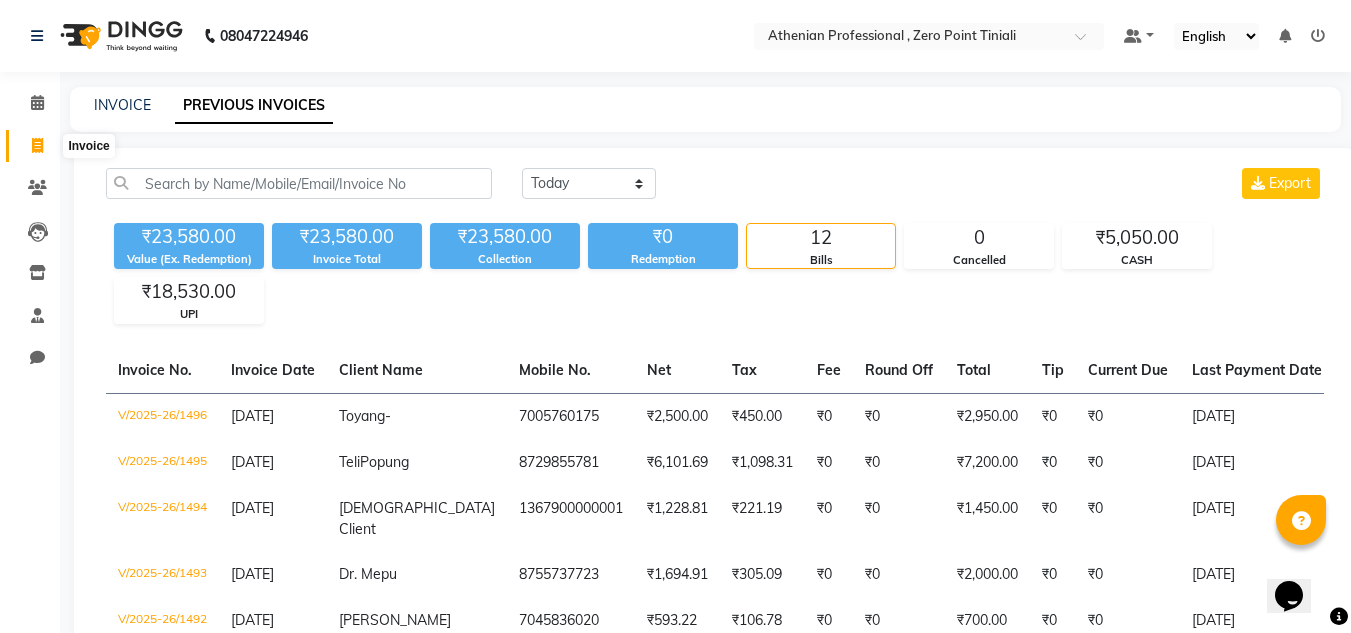 click 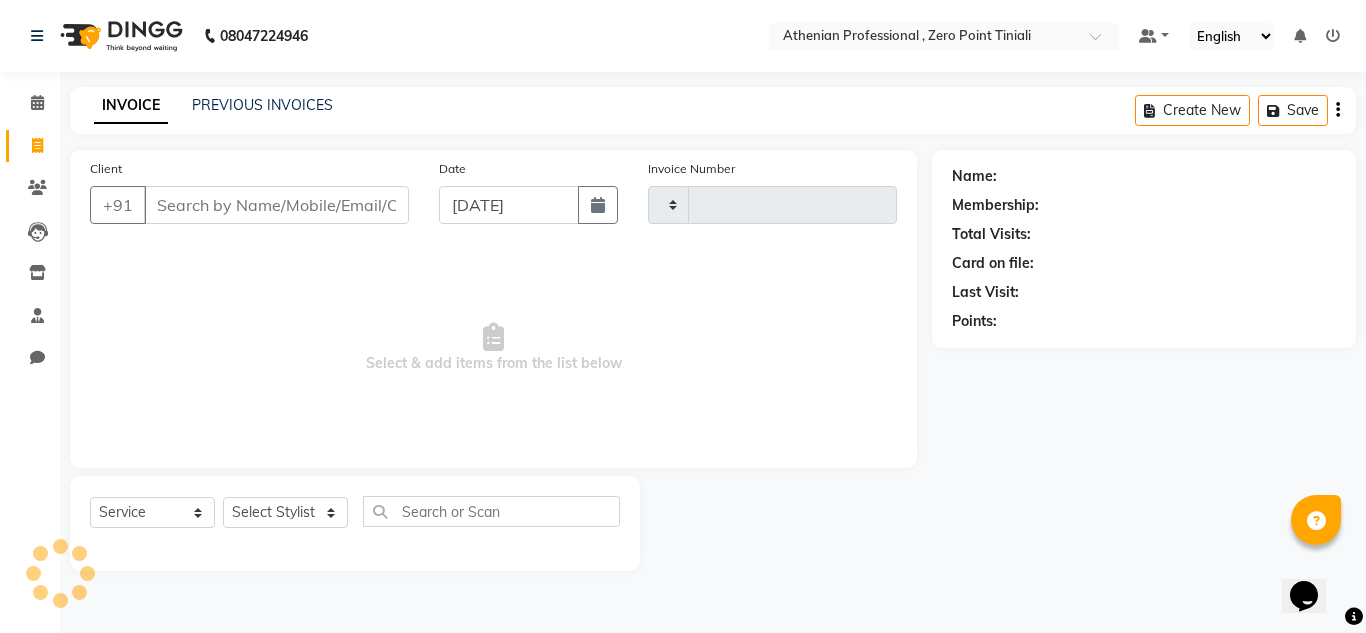 type on "1497" 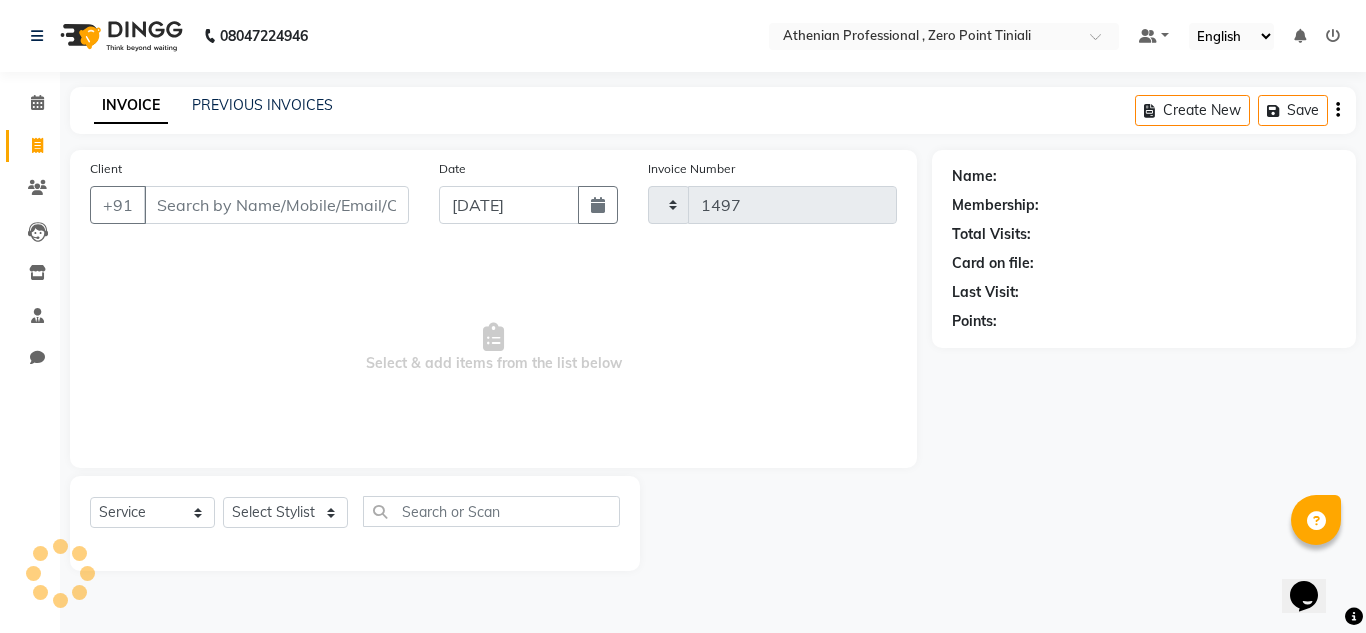 select on "8300" 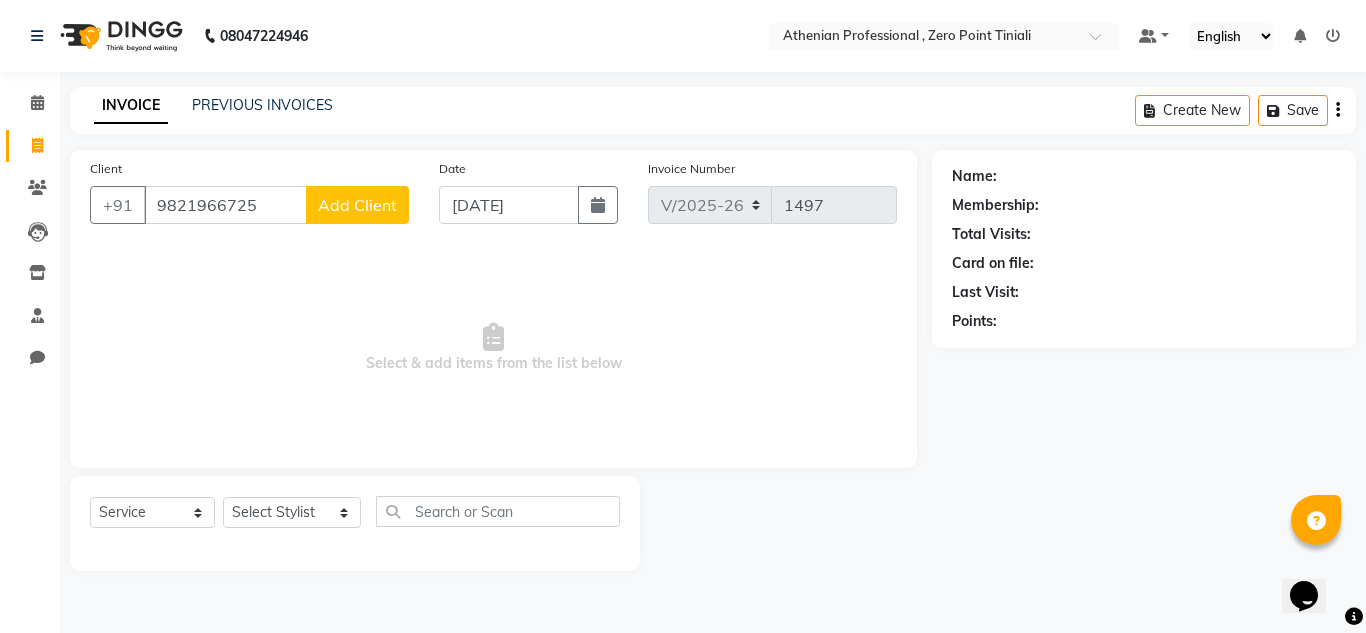 click on "9821966725" at bounding box center (225, 205) 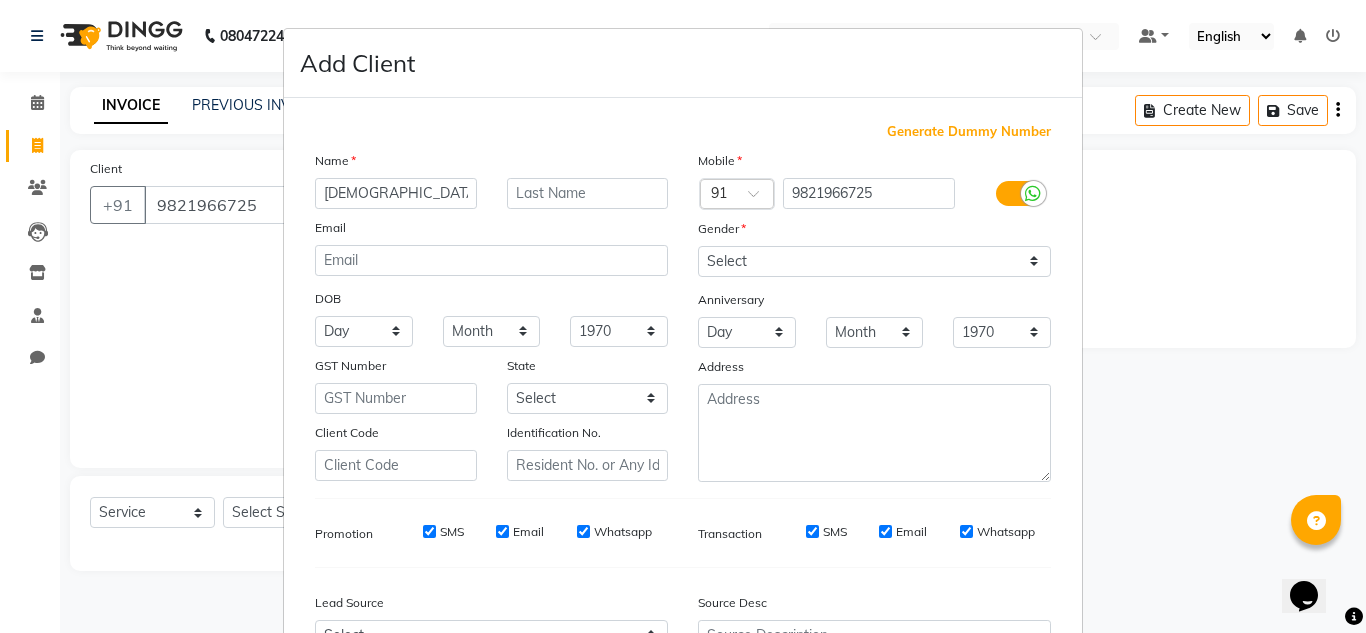 type on "[DEMOGRAPHIC_DATA]" 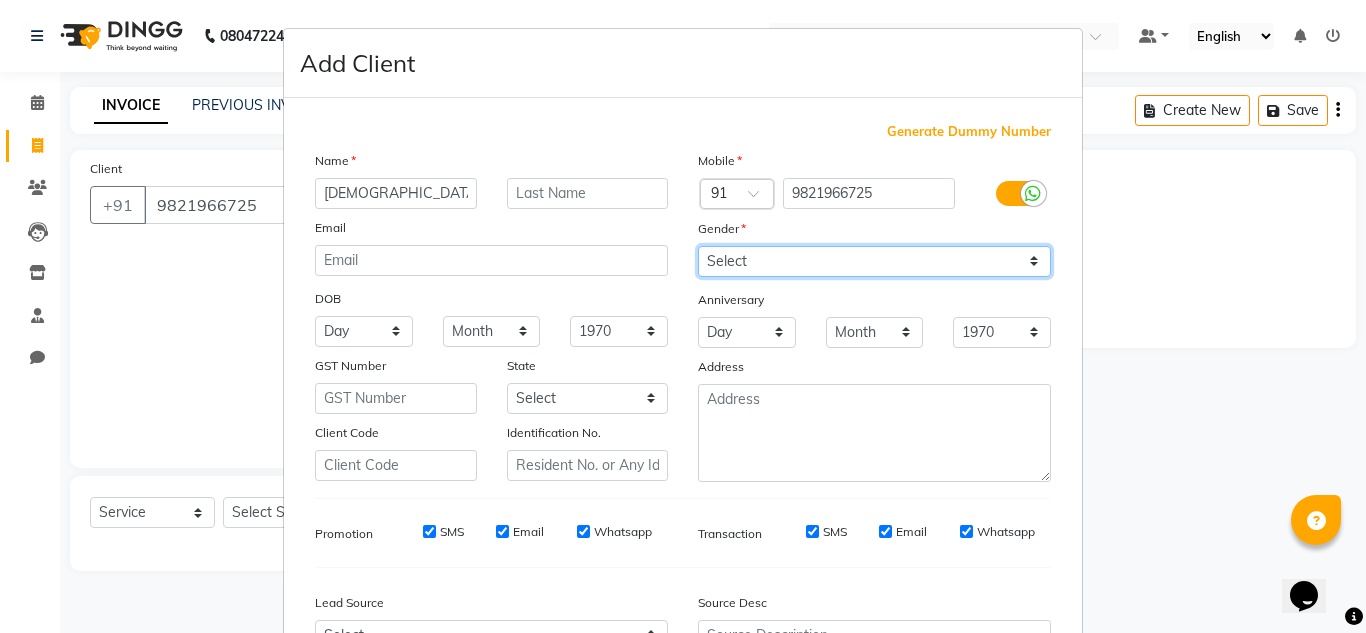 click on "Select [DEMOGRAPHIC_DATA] [DEMOGRAPHIC_DATA] Other Prefer Not To Say" at bounding box center [874, 261] 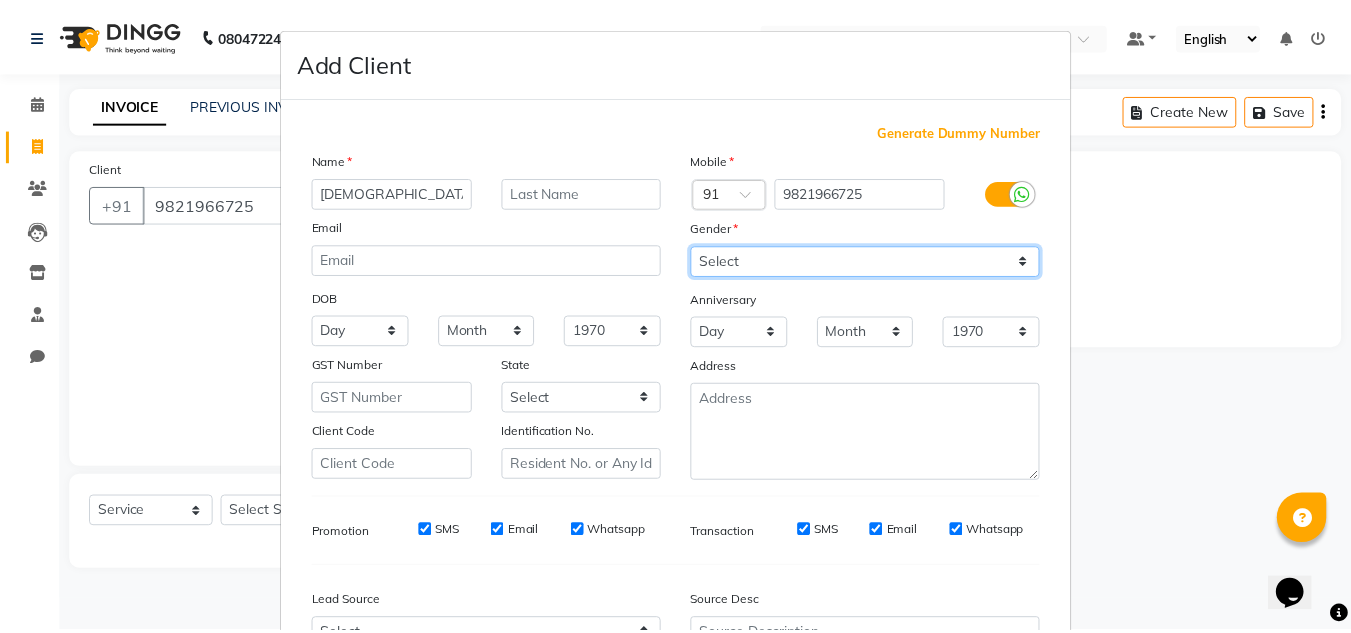 scroll, scrollTop: 216, scrollLeft: 0, axis: vertical 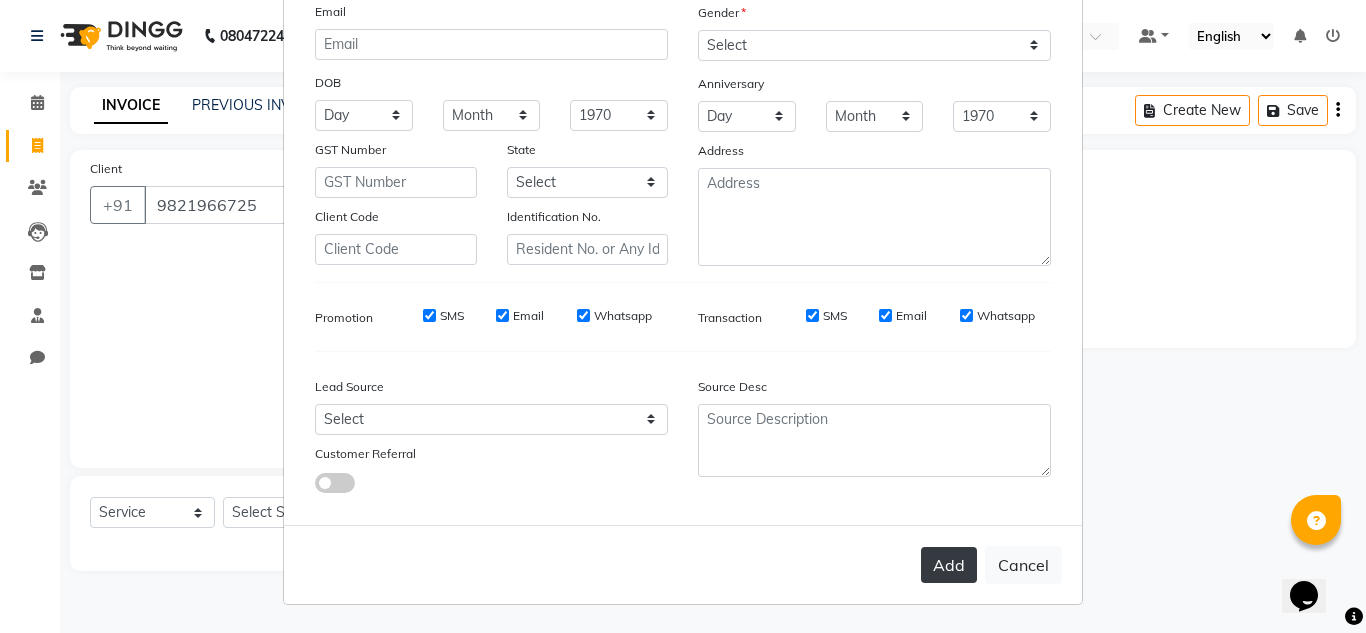 click on "Add" at bounding box center (949, 565) 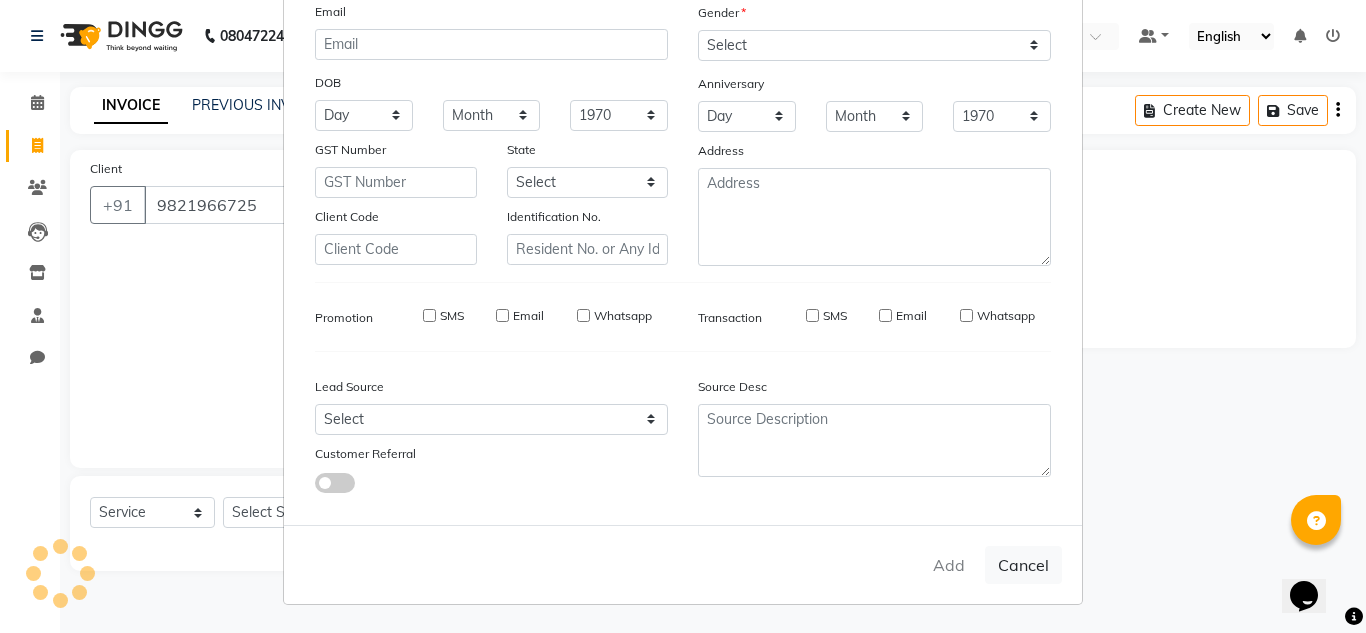 type 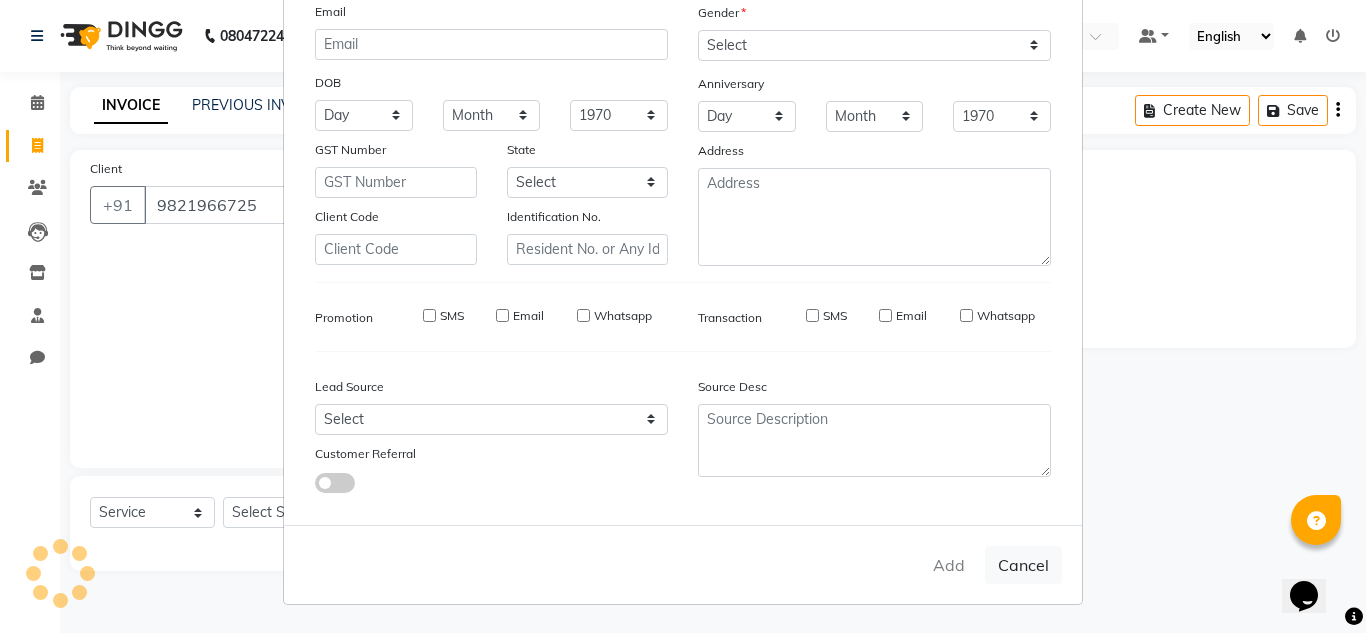 select 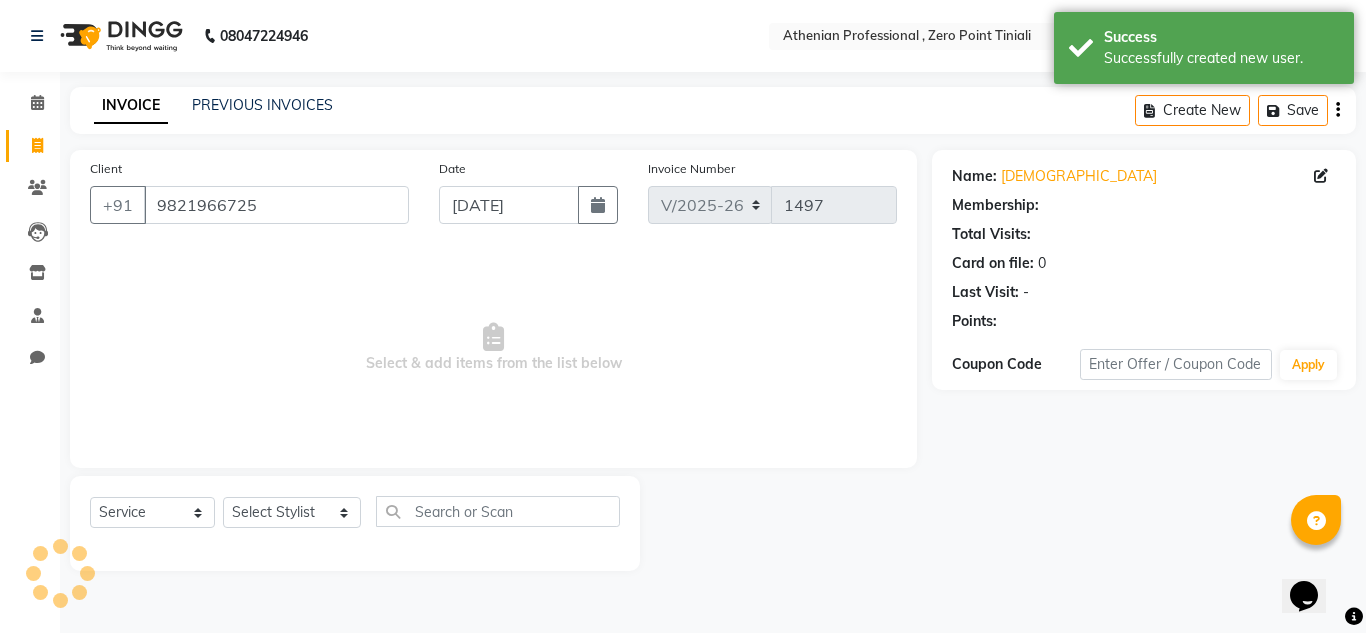select on "1: Object" 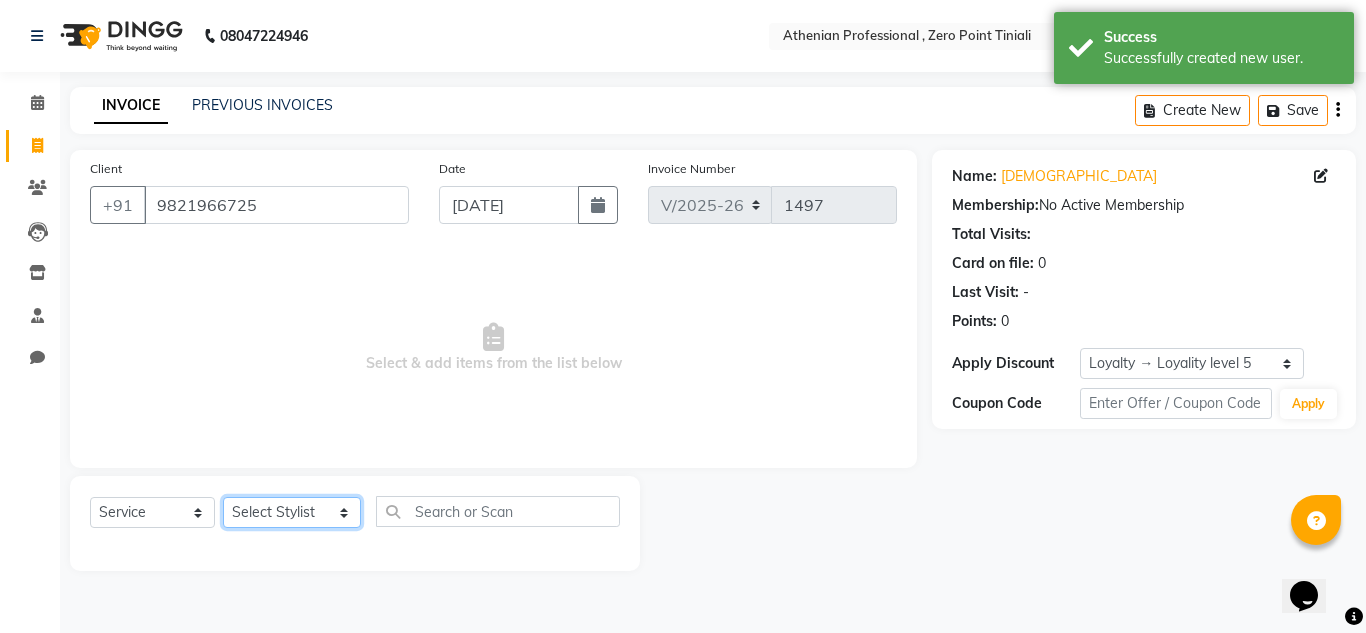 click on "Select Stylist [PERSON_NAME][MEDICAL_DATA] Admin [PERSON_NAME] KOLAM WANGSU KOSHEH BIHAM LINDUM NEME MAHINDRA [PERSON_NAME] Manager [PERSON_NAME] MINUKA [PERSON_NAME] NGAMNON RALONGHAM [PERSON_NAME] [PERSON_NAME] SUMI [PERSON_NAME] DEVI [PERSON_NAME] Jamikham YELLI LIKHA" 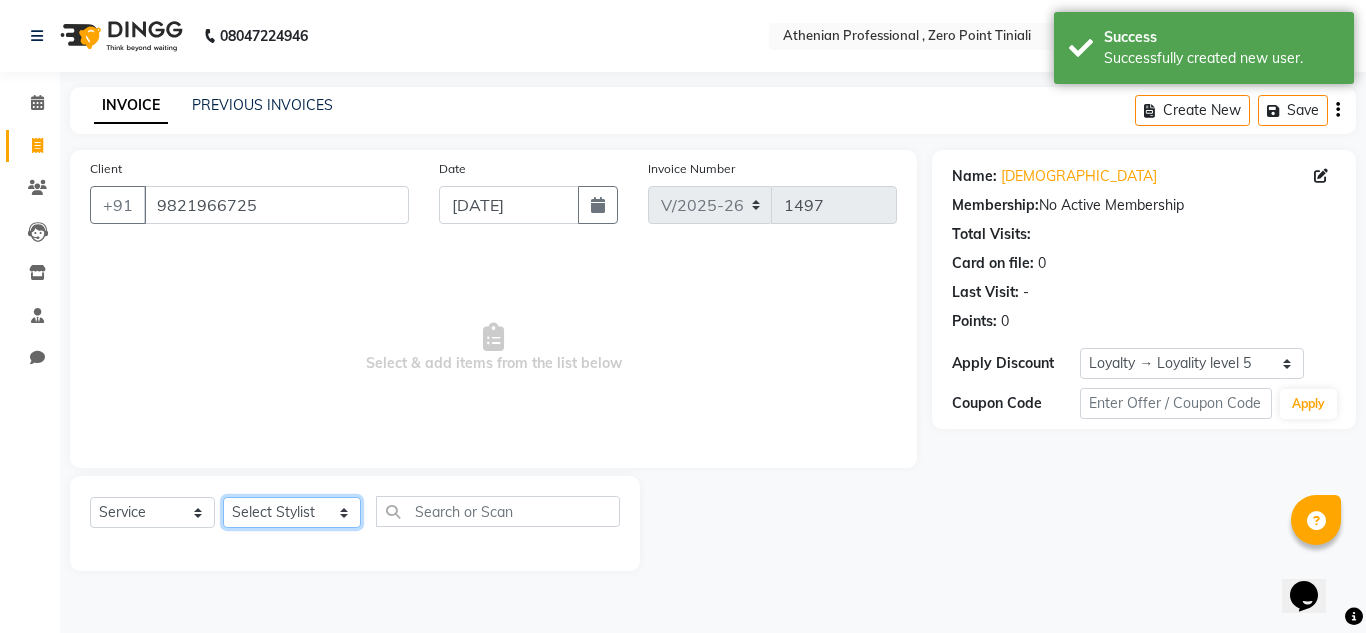 select on "80205" 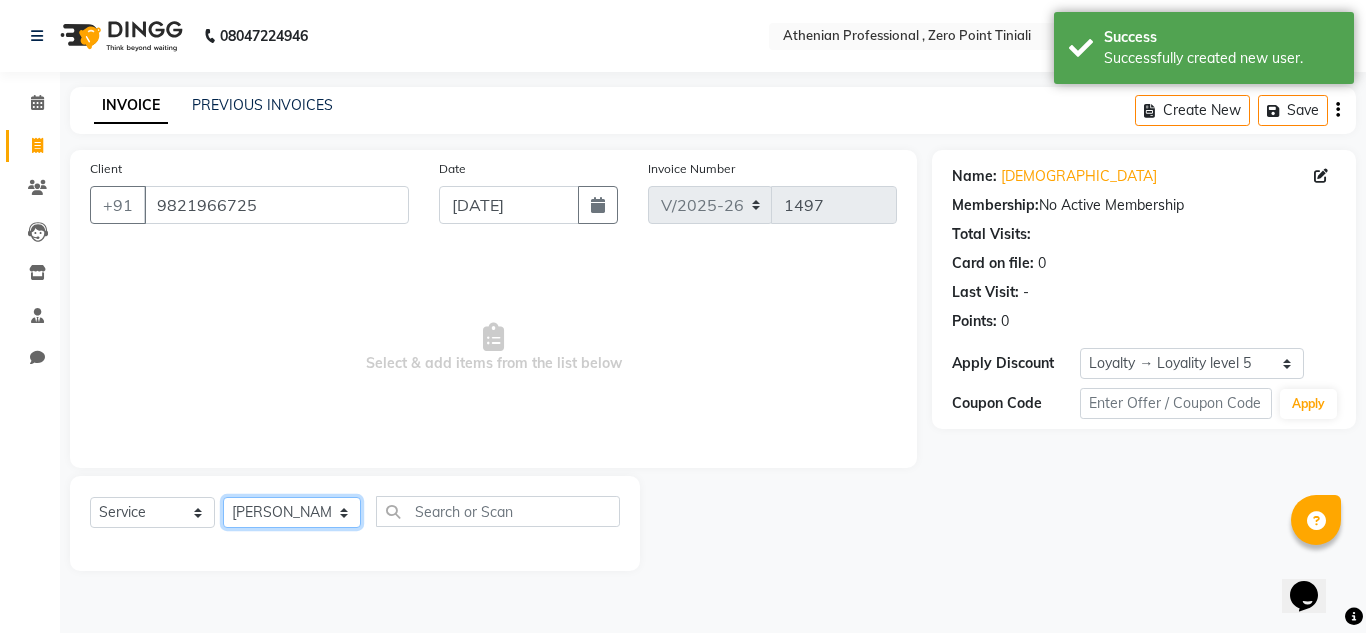click on "Select Stylist [PERSON_NAME][MEDICAL_DATA] Admin [PERSON_NAME] KOLAM WANGSU KOSHEH BIHAM LINDUM NEME MAHINDRA [PERSON_NAME] Manager [PERSON_NAME] MINUKA [PERSON_NAME] NGAMNON RALONGHAM [PERSON_NAME] [PERSON_NAME] SUMI [PERSON_NAME] DEVI [PERSON_NAME] Jamikham YELLI LIKHA" 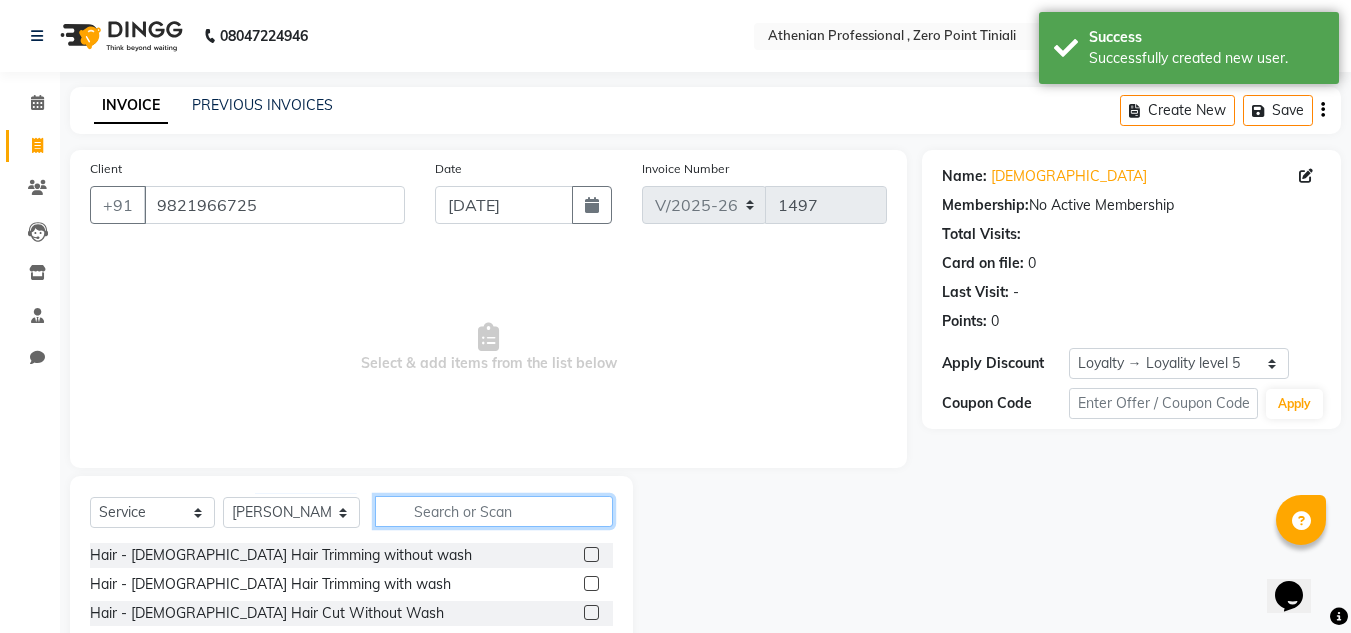 click 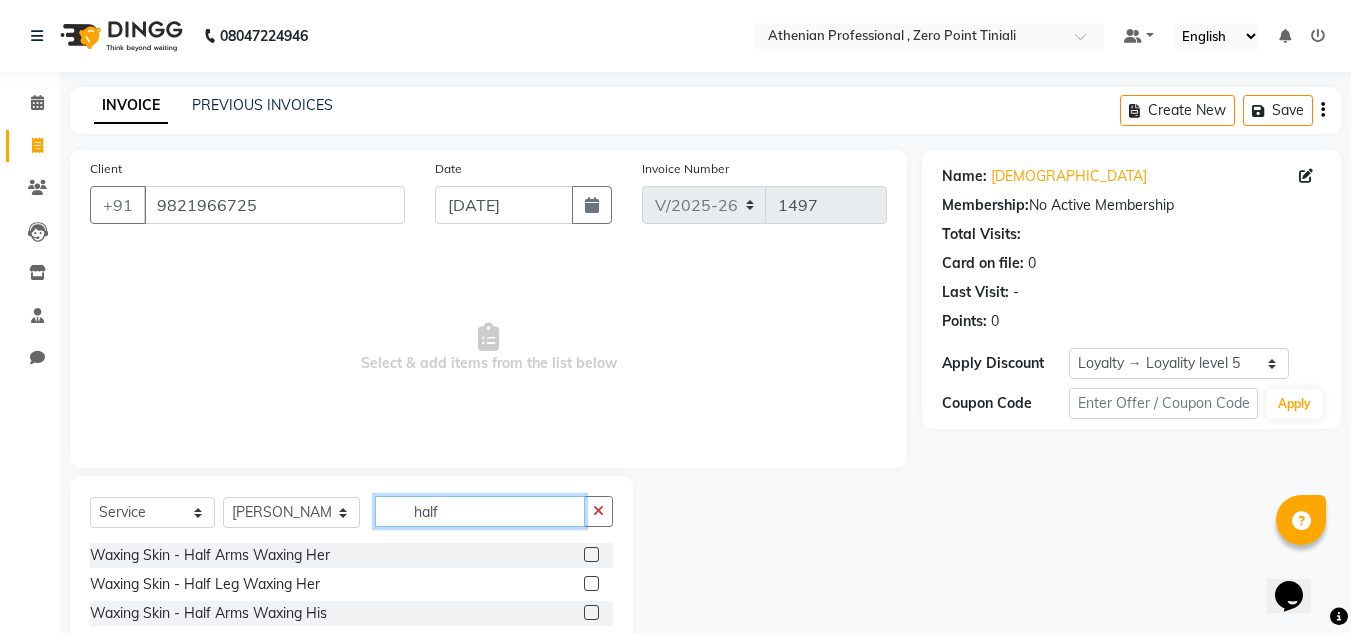 type on "half" 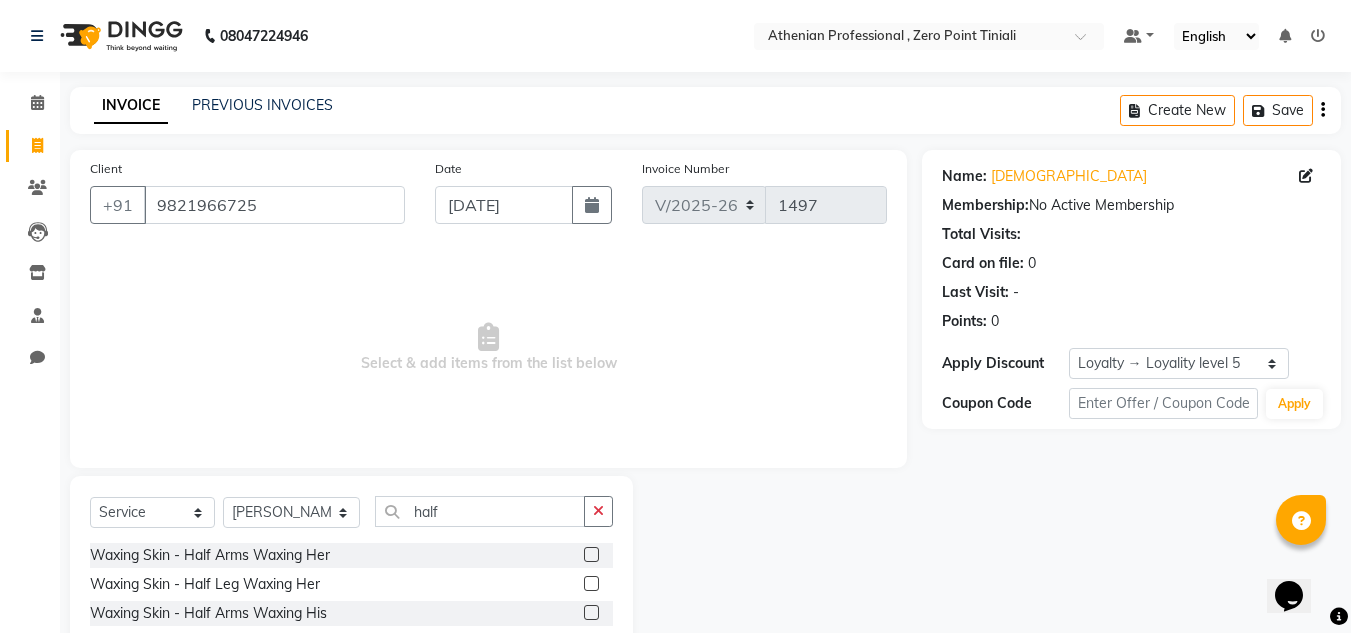 click 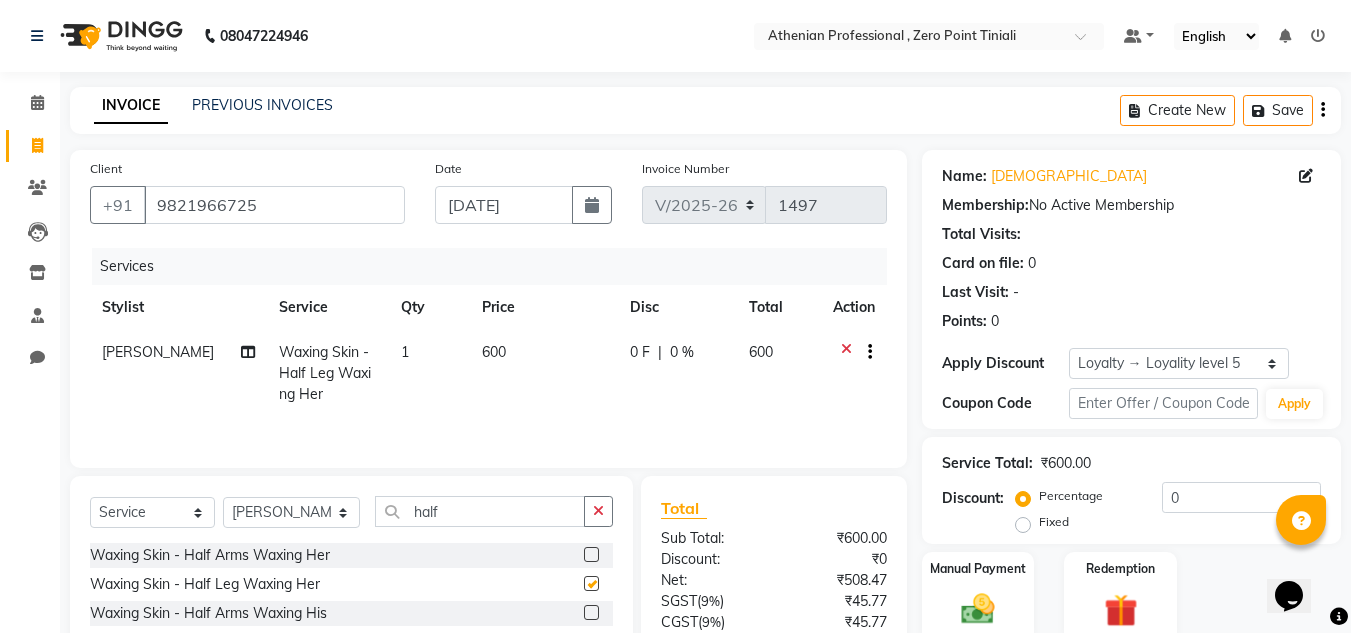checkbox on "false" 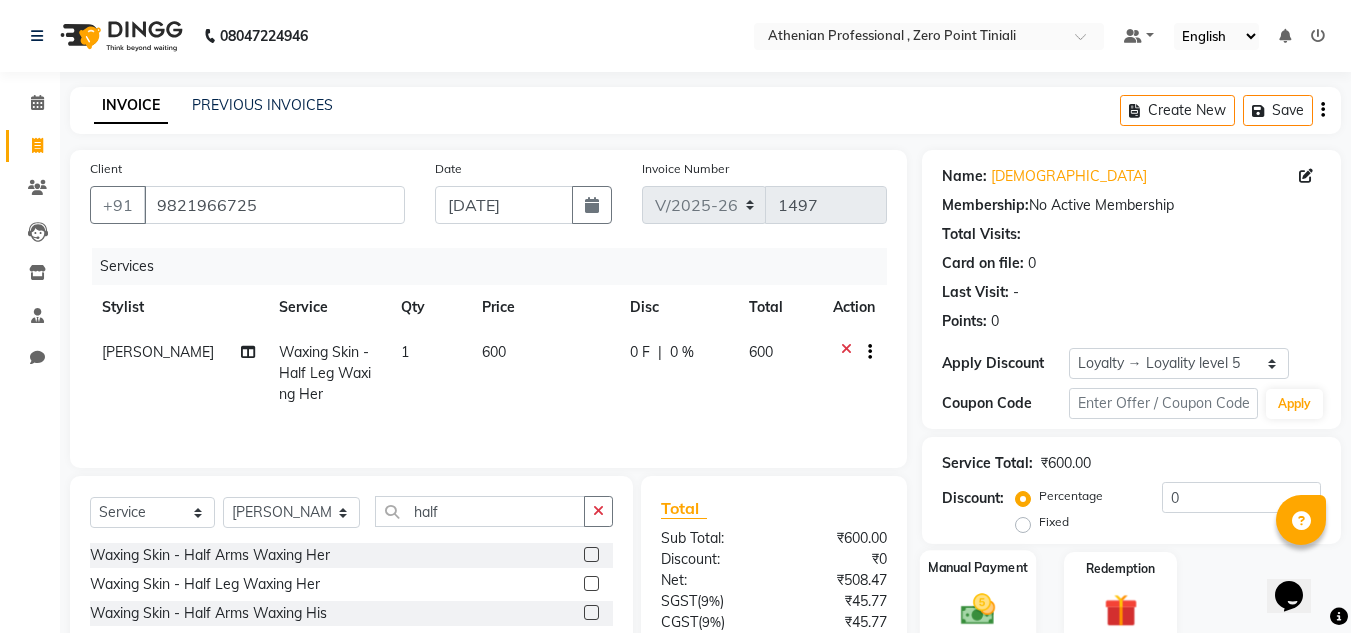 click 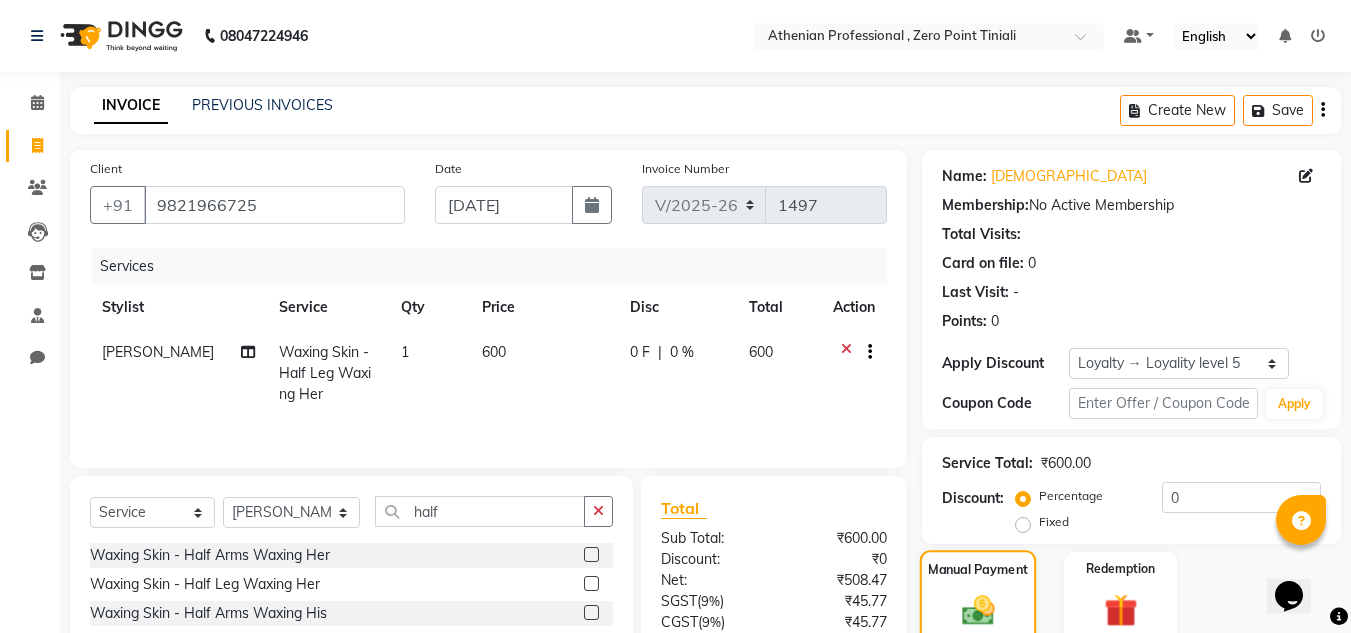 scroll, scrollTop: 209, scrollLeft: 0, axis: vertical 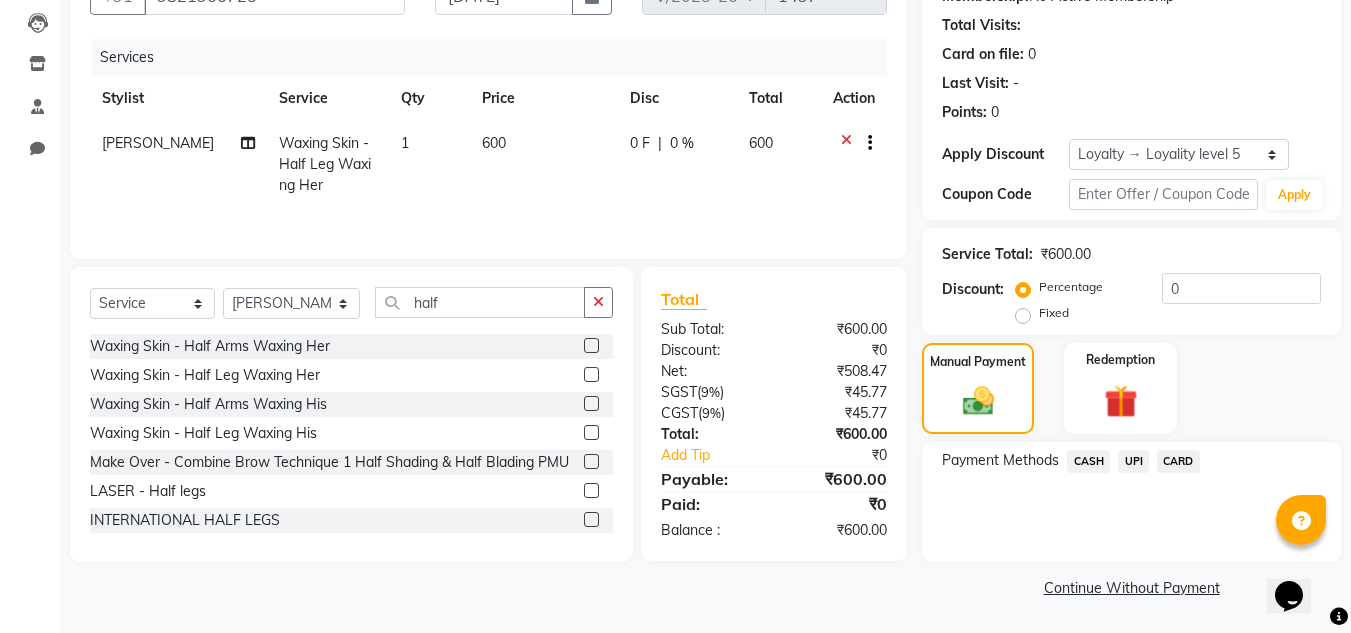 click on "CASH" 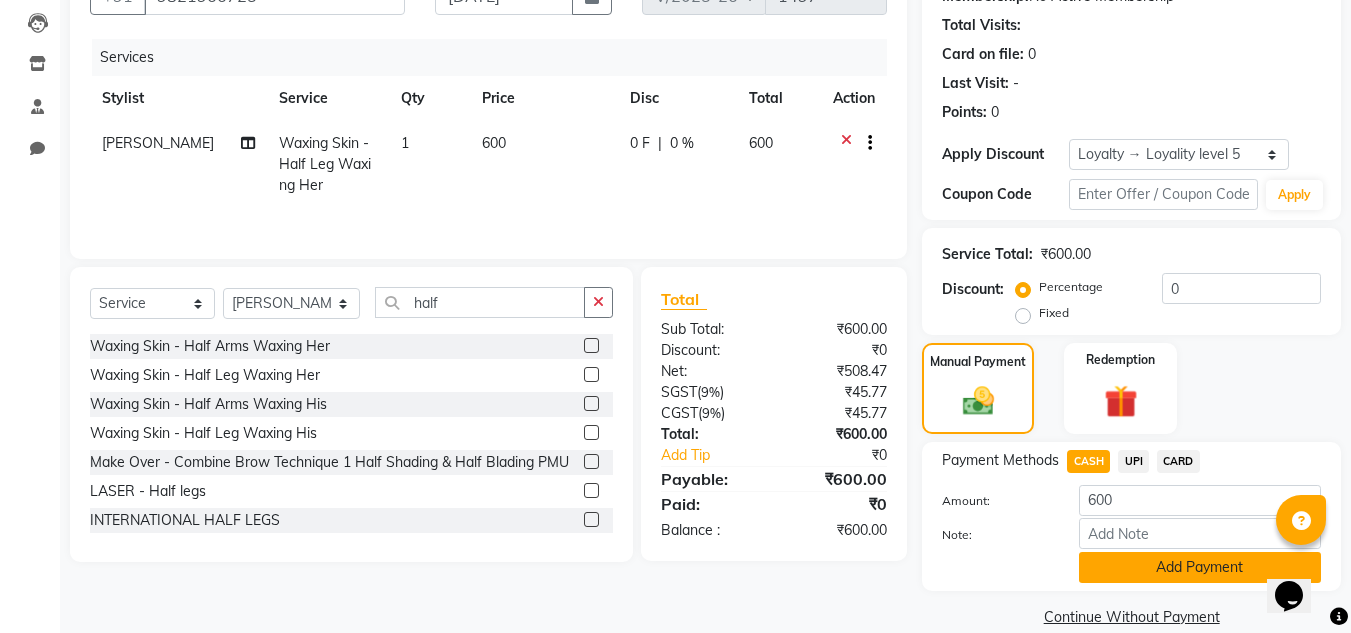 click on "Add Payment" 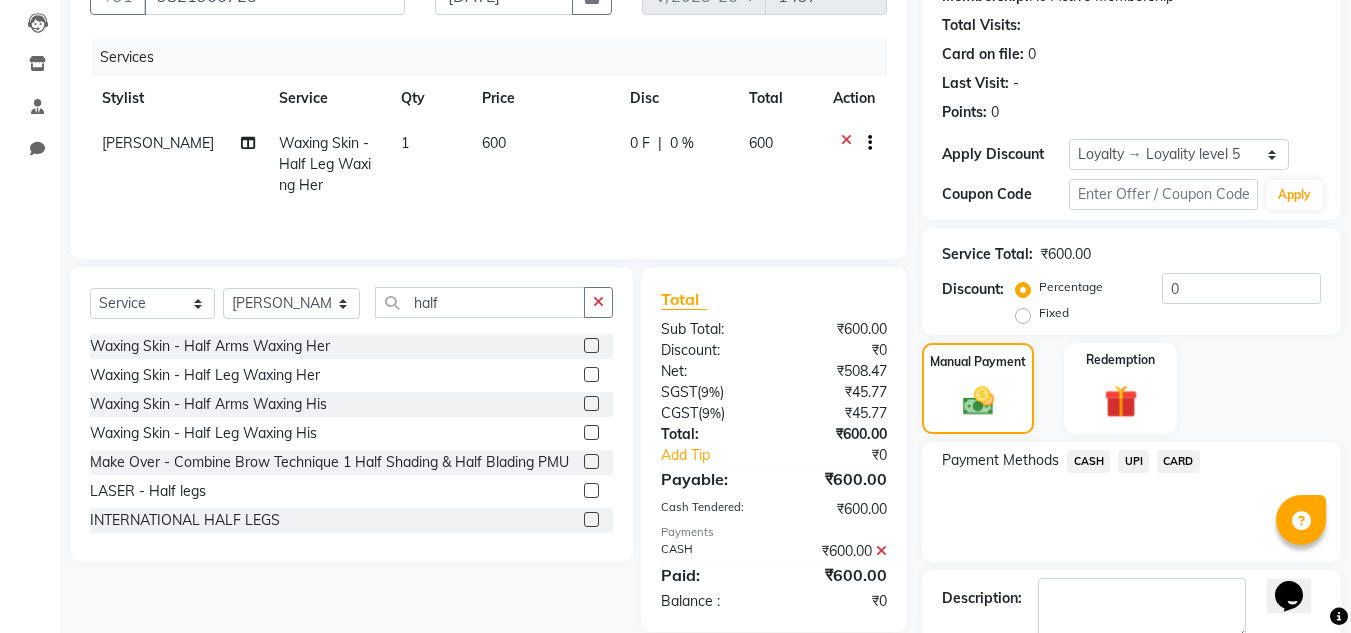 scroll, scrollTop: 337, scrollLeft: 0, axis: vertical 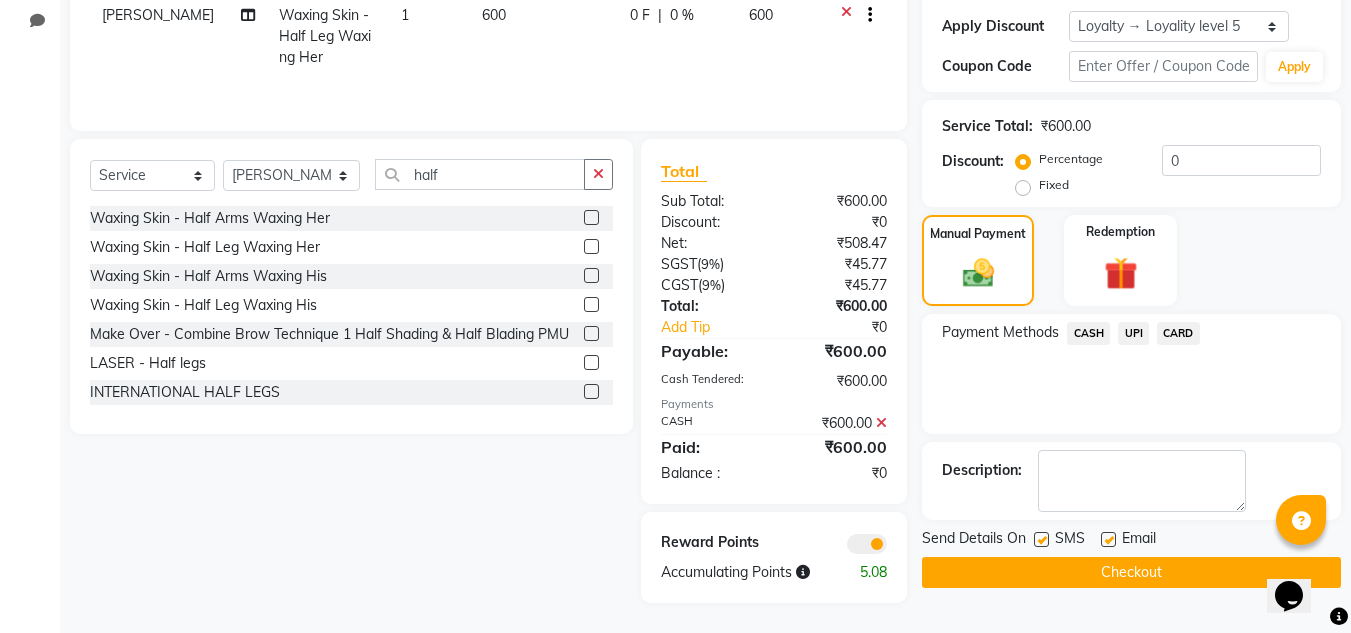 click 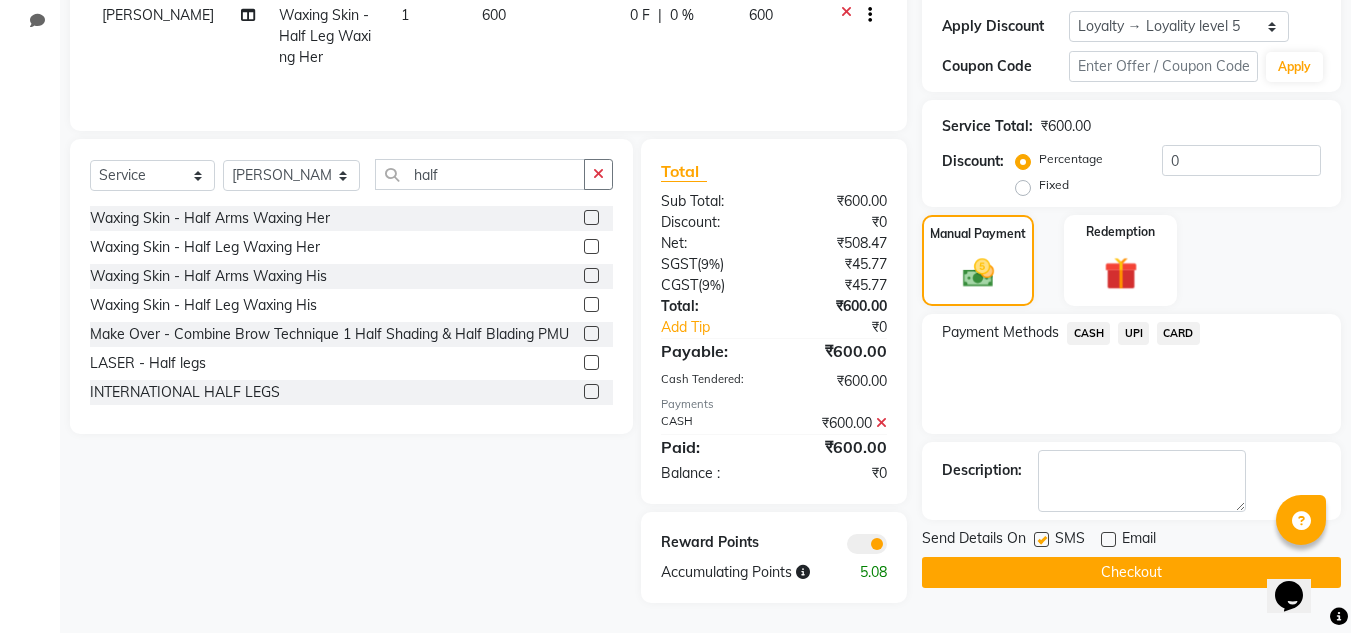 click on "Checkout" 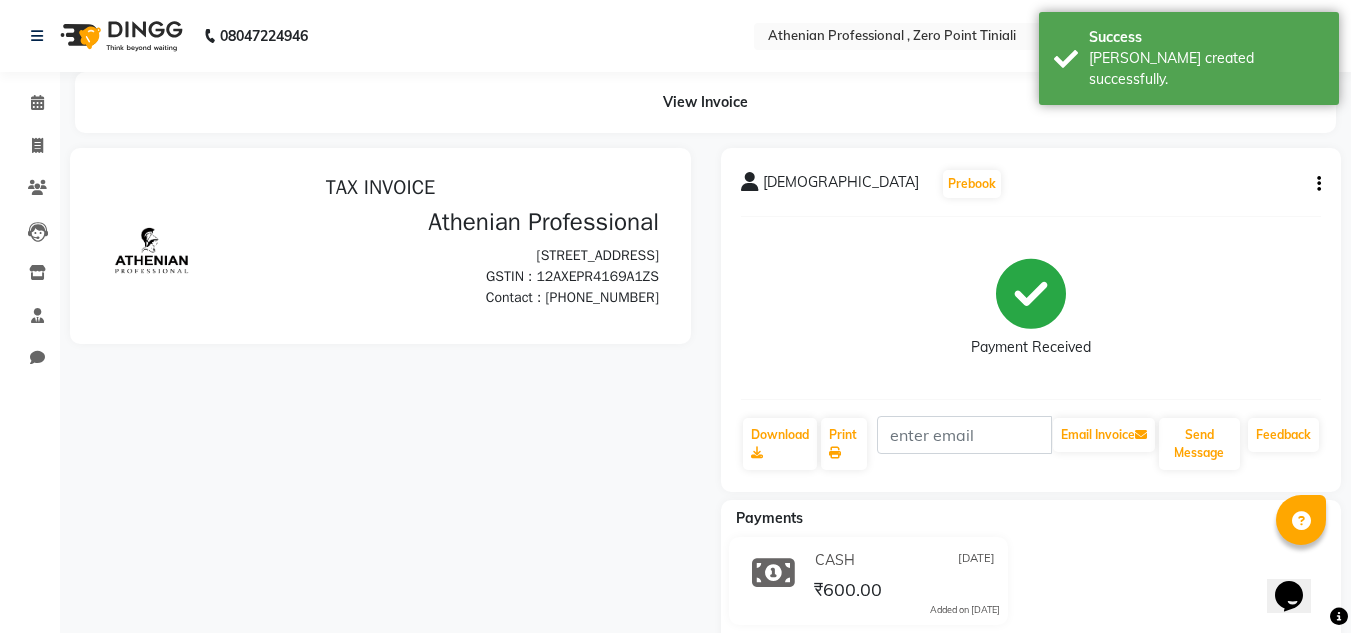 scroll, scrollTop: 0, scrollLeft: 0, axis: both 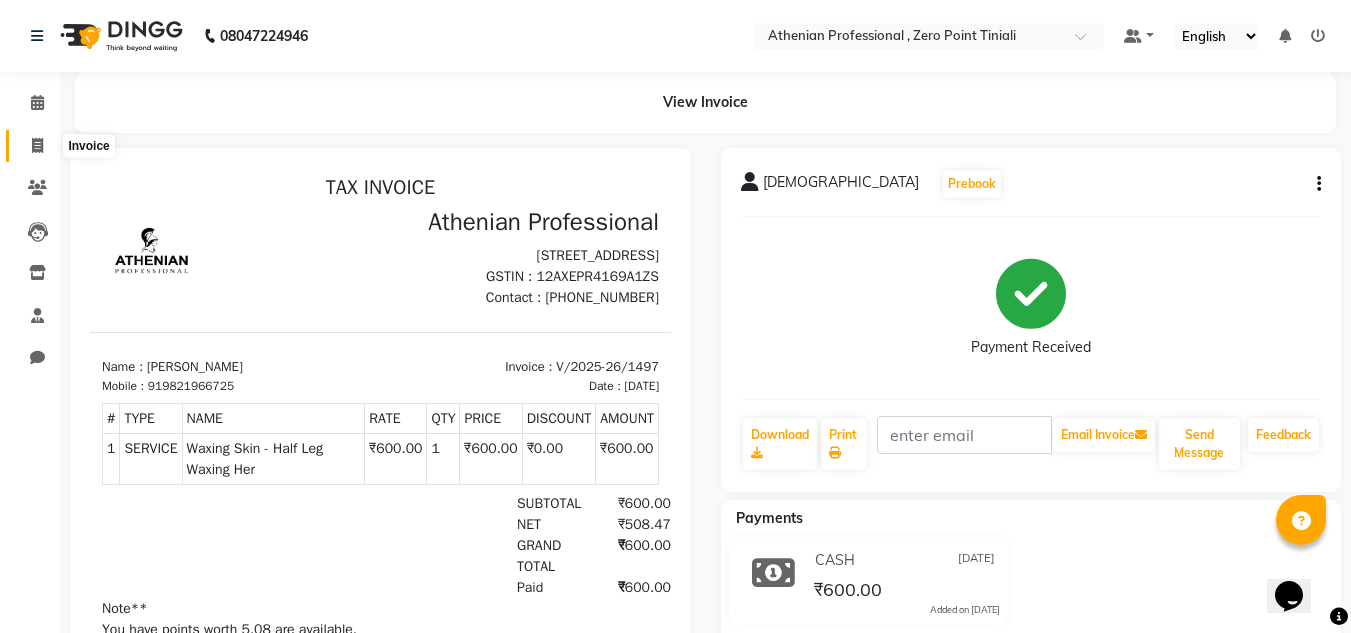 click 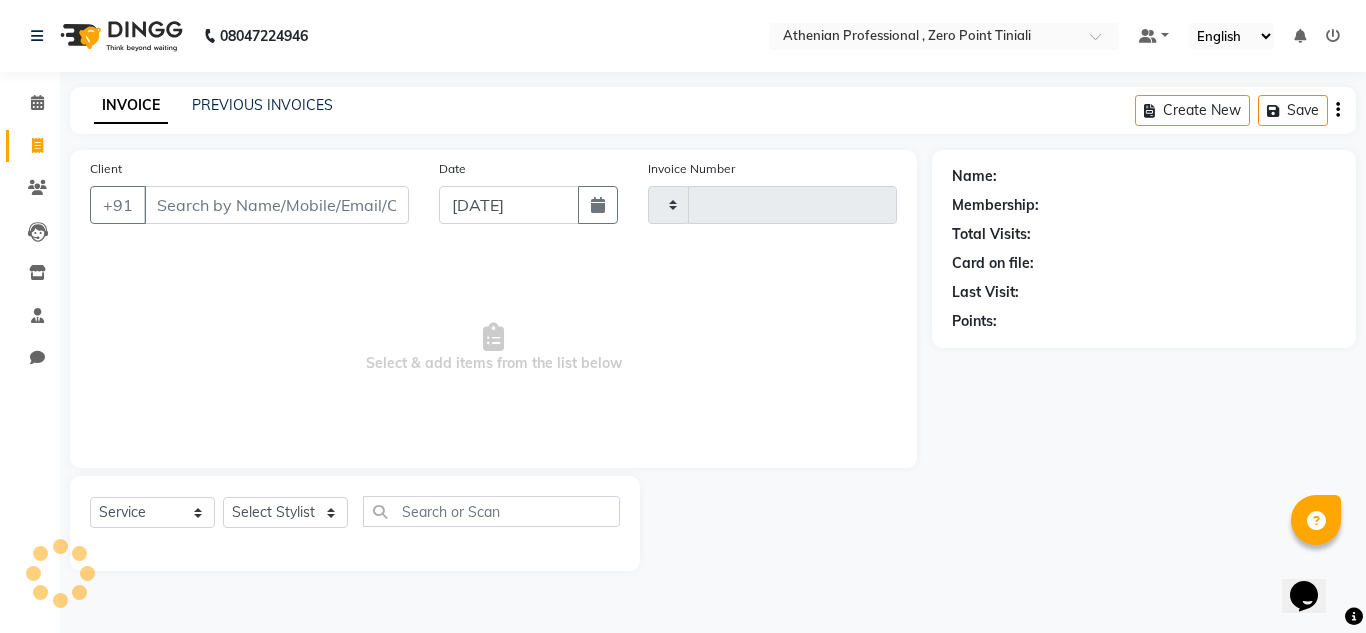 type on "1498" 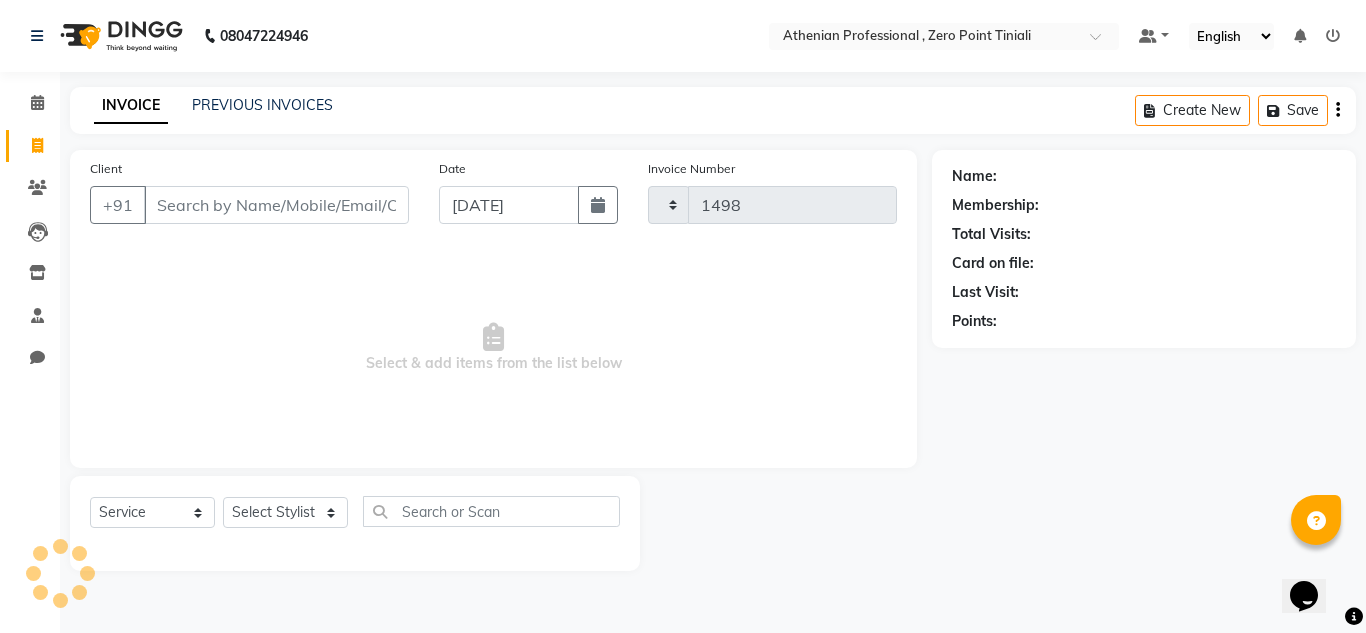 select on "8300" 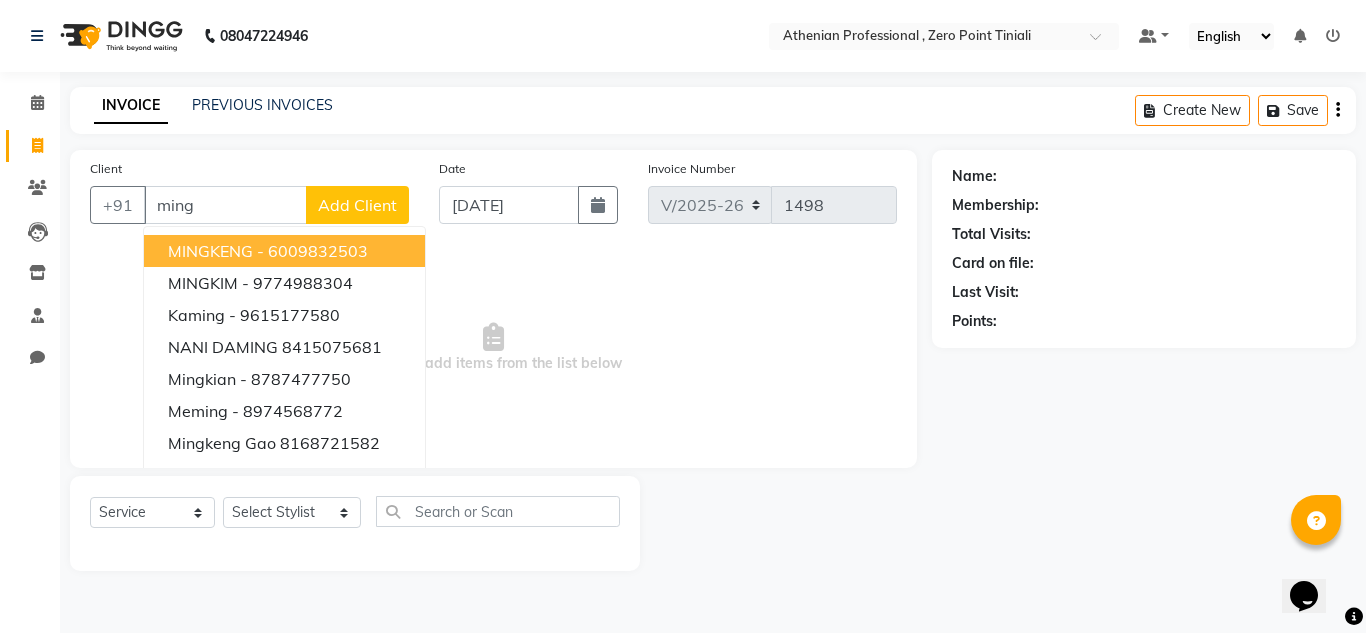 click on "6009832503" at bounding box center [318, 251] 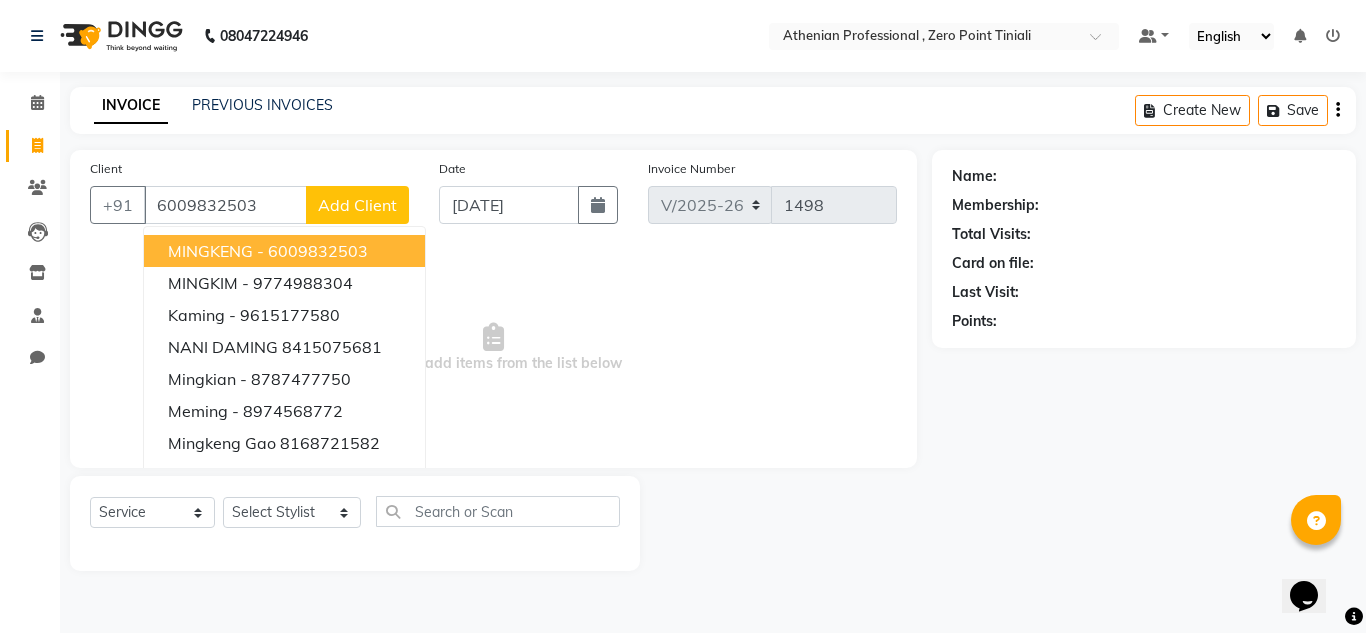 type on "6009832503" 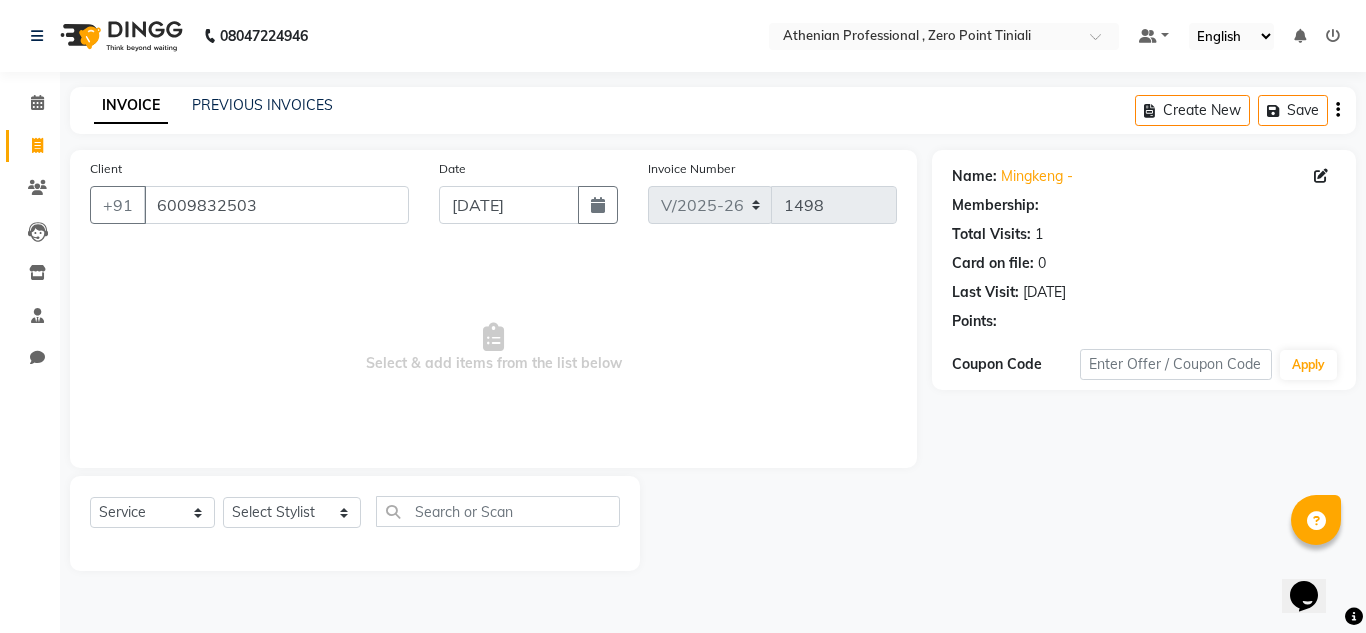 select on "1: Object" 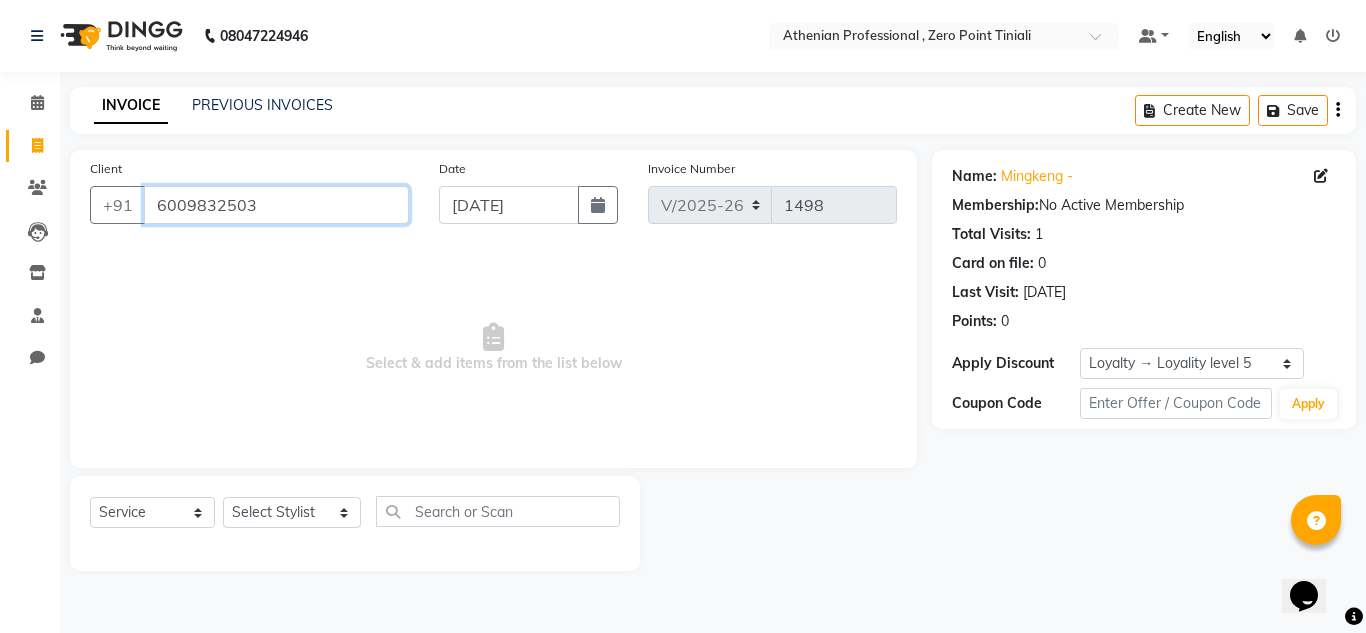click on "6009832503" at bounding box center (276, 205) 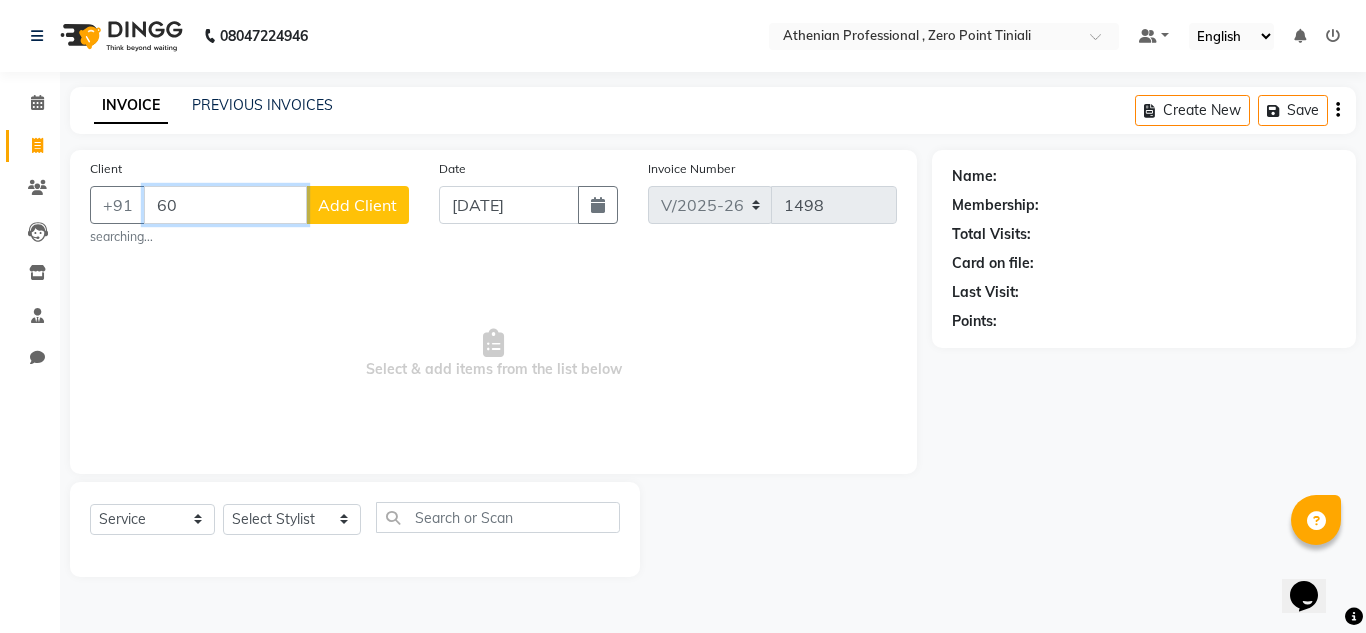 type on "6" 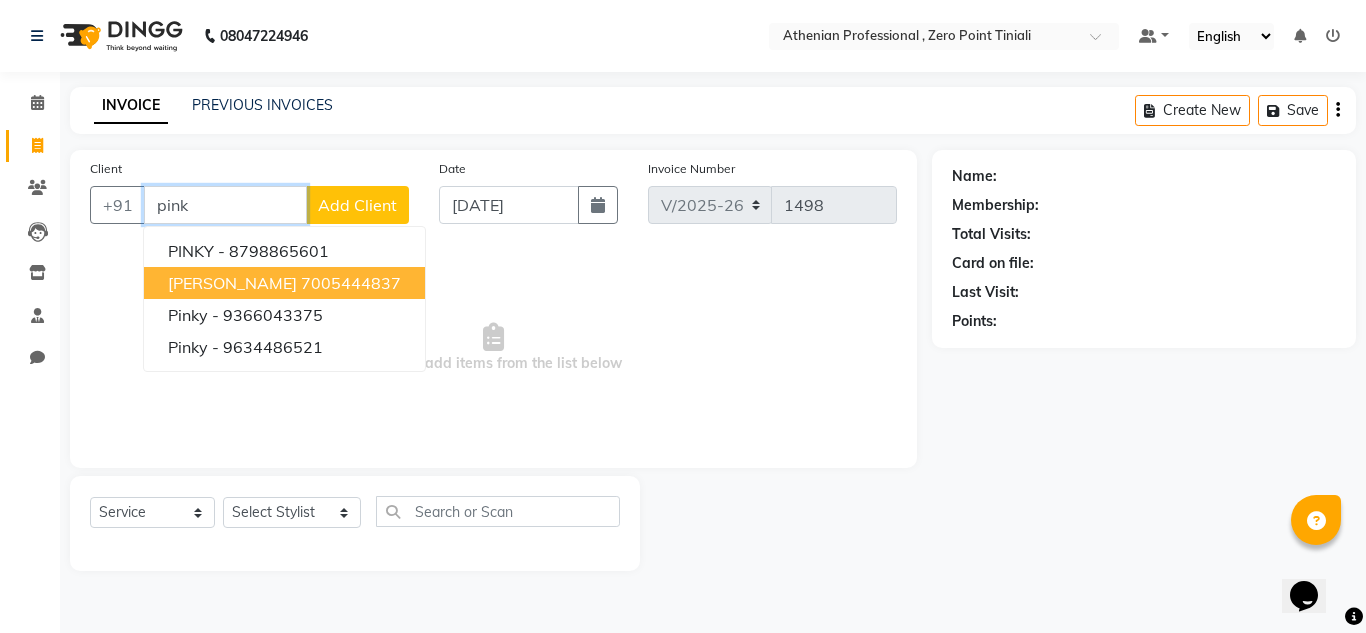 click on "7005444837" at bounding box center [351, 283] 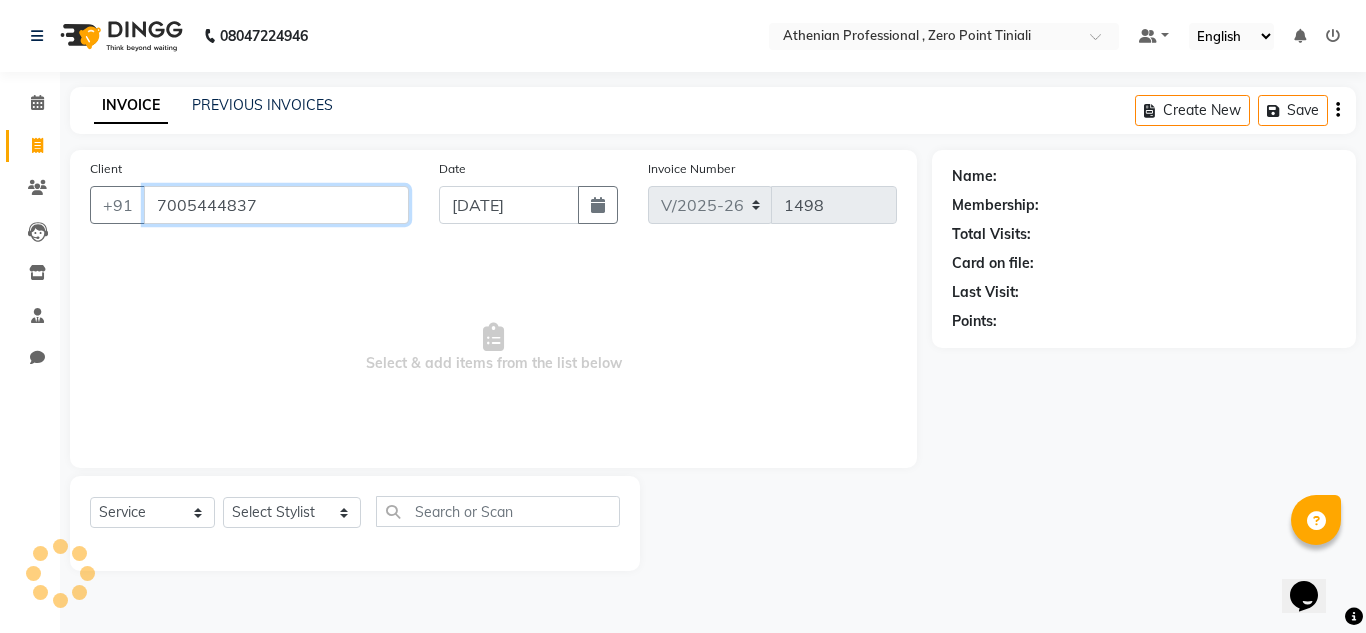 type on "7005444837" 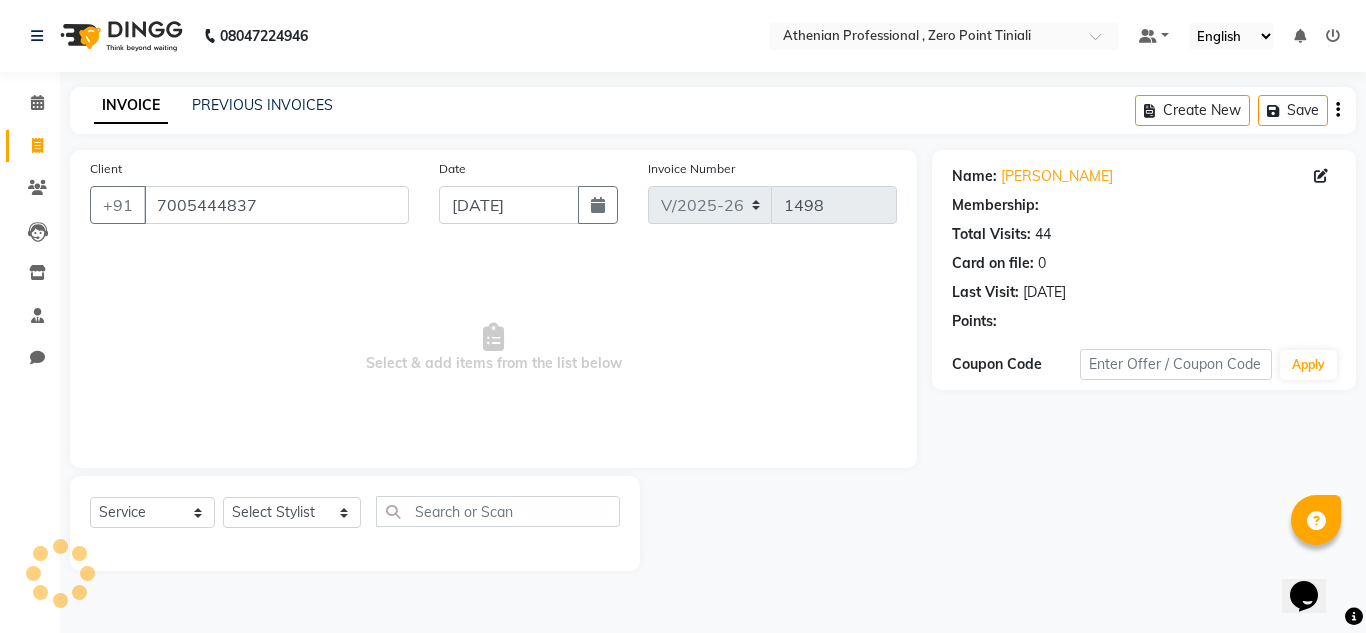 select on "1: Object" 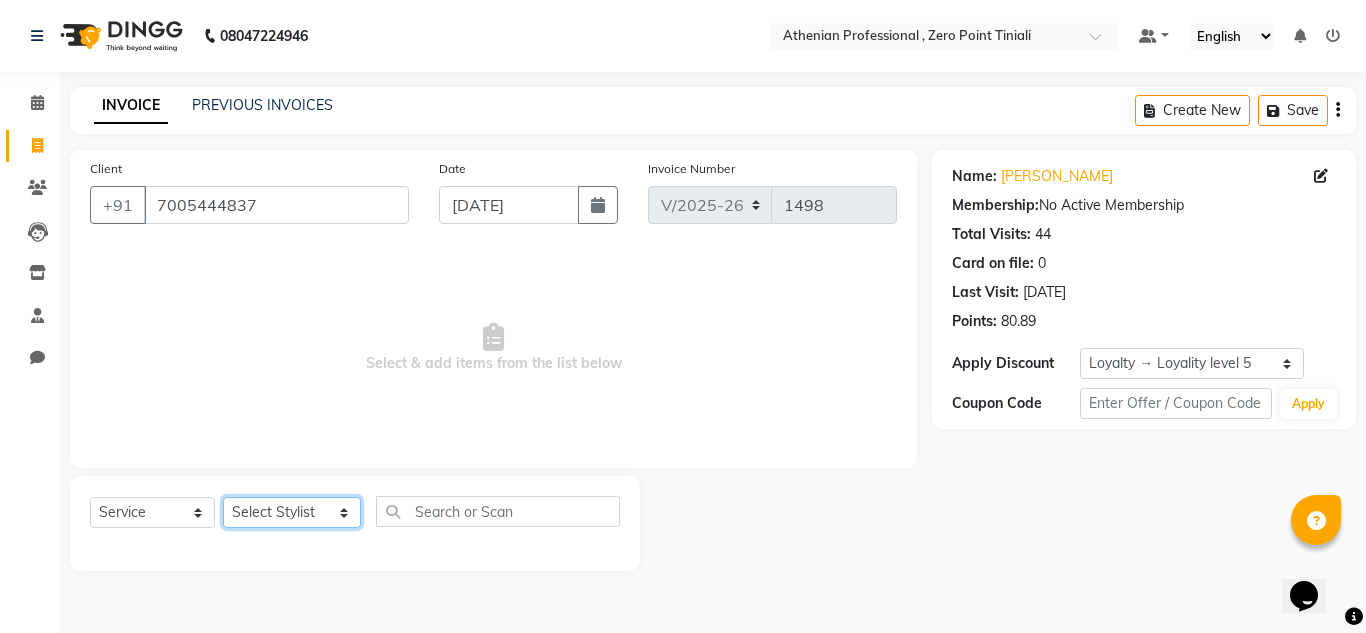 click on "Select Stylist [PERSON_NAME][MEDICAL_DATA] Admin [PERSON_NAME] KOLAM WANGSU KOSHEH BIHAM LINDUM NEME MAHINDRA [PERSON_NAME] Manager [PERSON_NAME] MINUKA [PERSON_NAME] NGAMNON RALONGHAM [PERSON_NAME] [PERSON_NAME] SUMI [PERSON_NAME] DEVI [PERSON_NAME] Jamikham YELLI LIKHA" 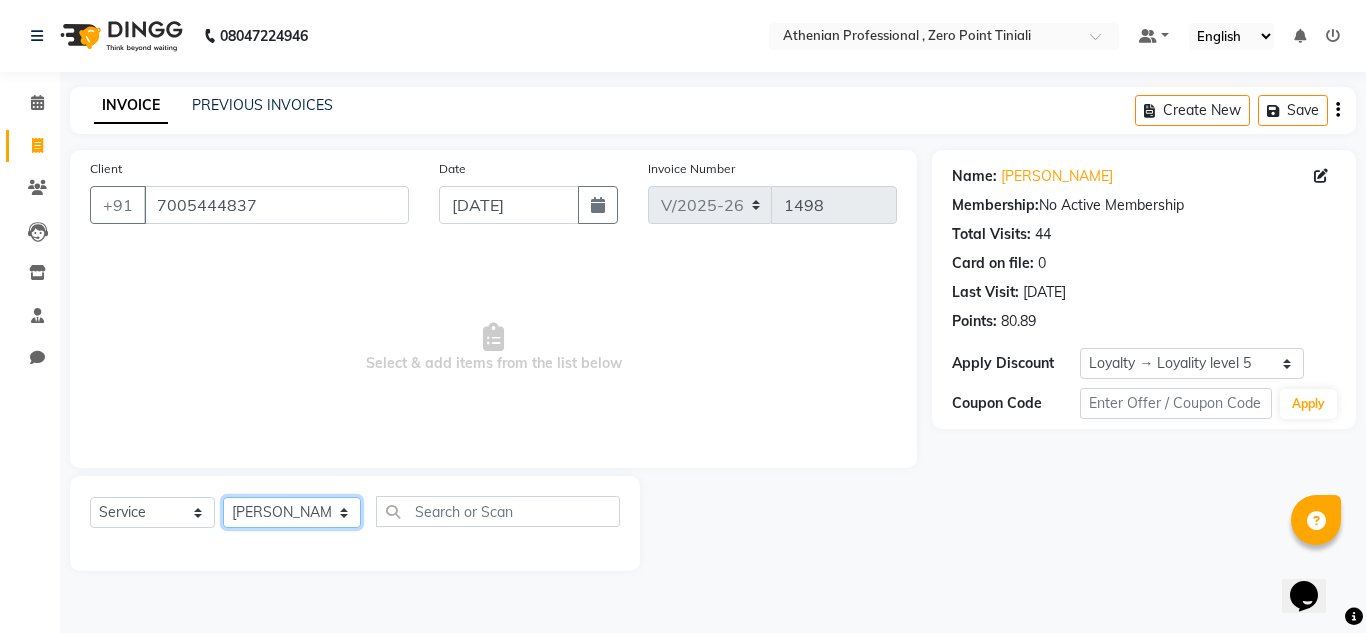 click on "Select Stylist [PERSON_NAME][MEDICAL_DATA] Admin [PERSON_NAME] KOLAM WANGSU KOSHEH BIHAM LINDUM NEME MAHINDRA [PERSON_NAME] Manager [PERSON_NAME] MINUKA [PERSON_NAME] NGAMNON RALONGHAM [PERSON_NAME] [PERSON_NAME] SUMI [PERSON_NAME] DEVI [PERSON_NAME] Jamikham YELLI LIKHA" 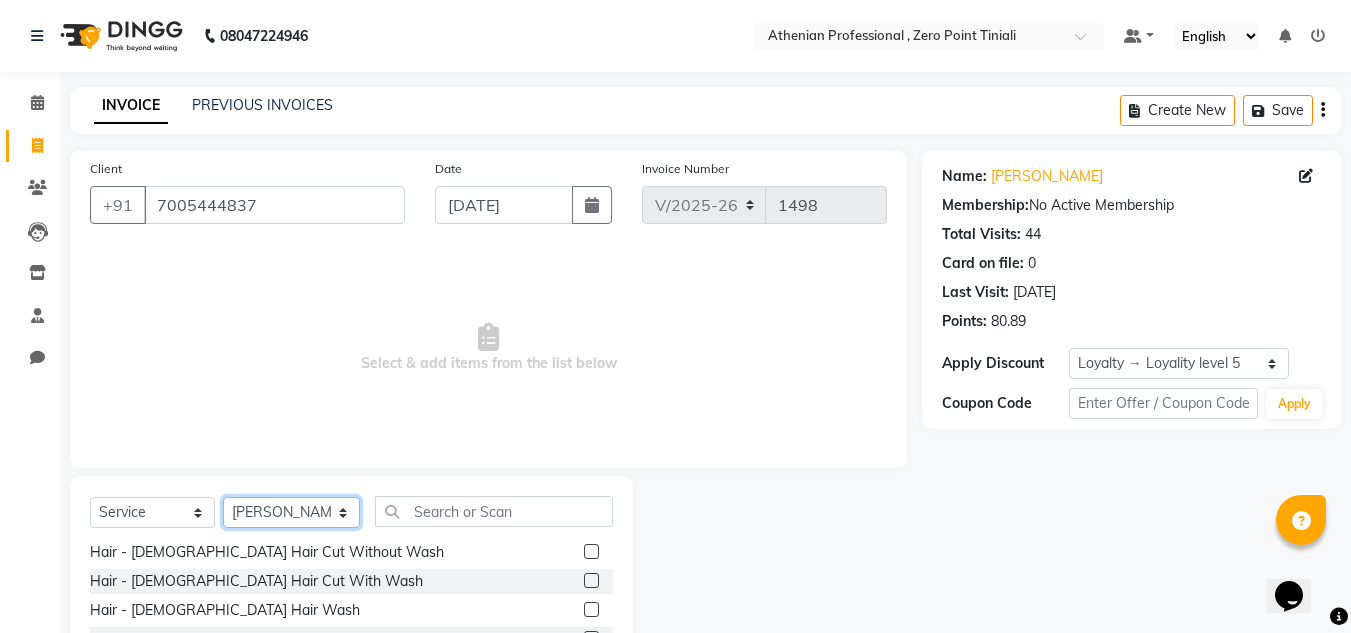scroll, scrollTop: 148, scrollLeft: 0, axis: vertical 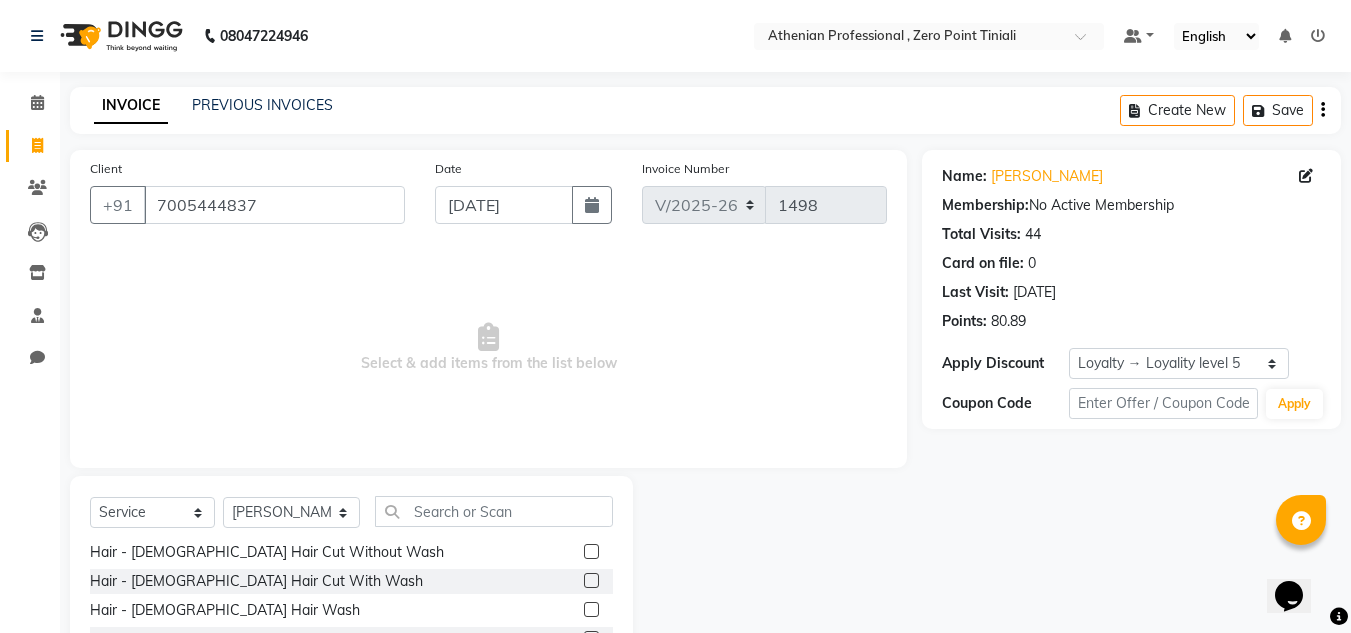 click 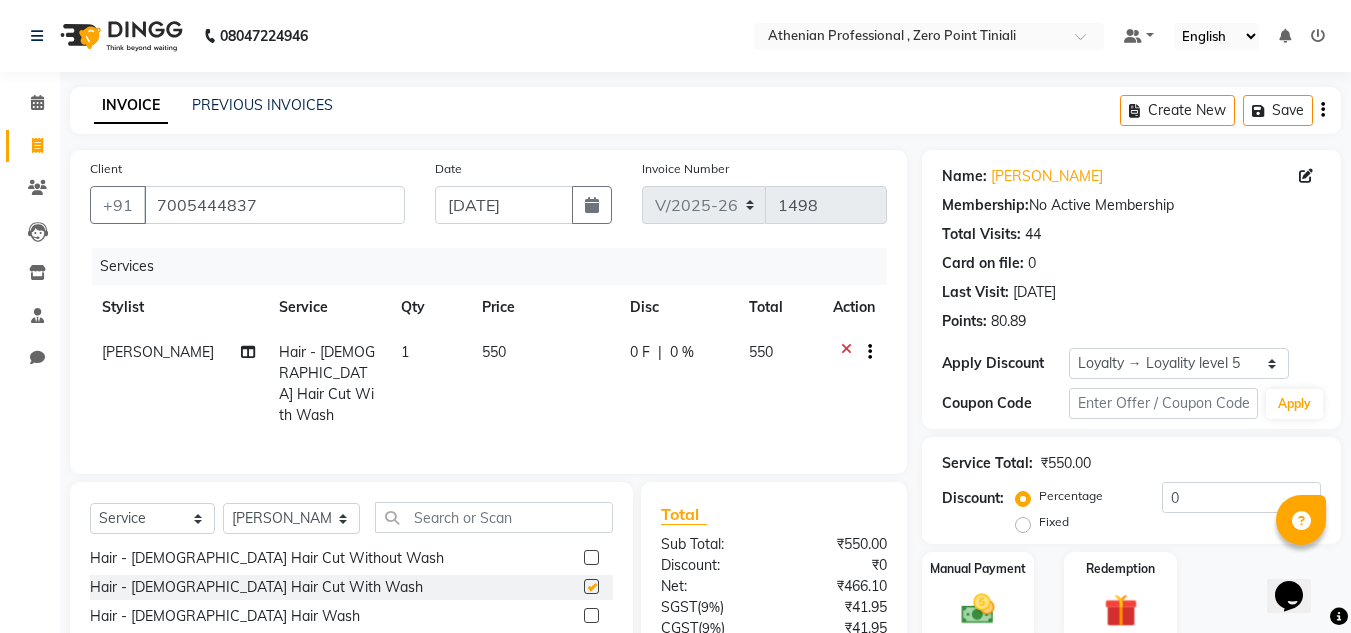 checkbox on "false" 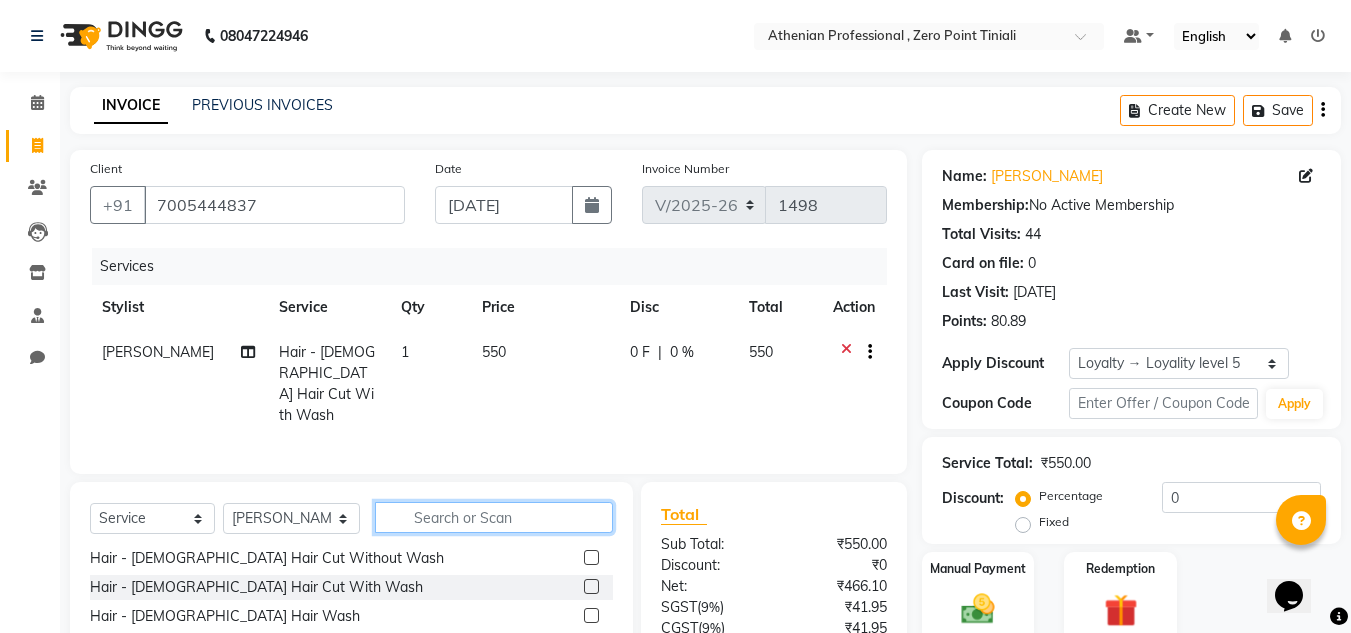 click 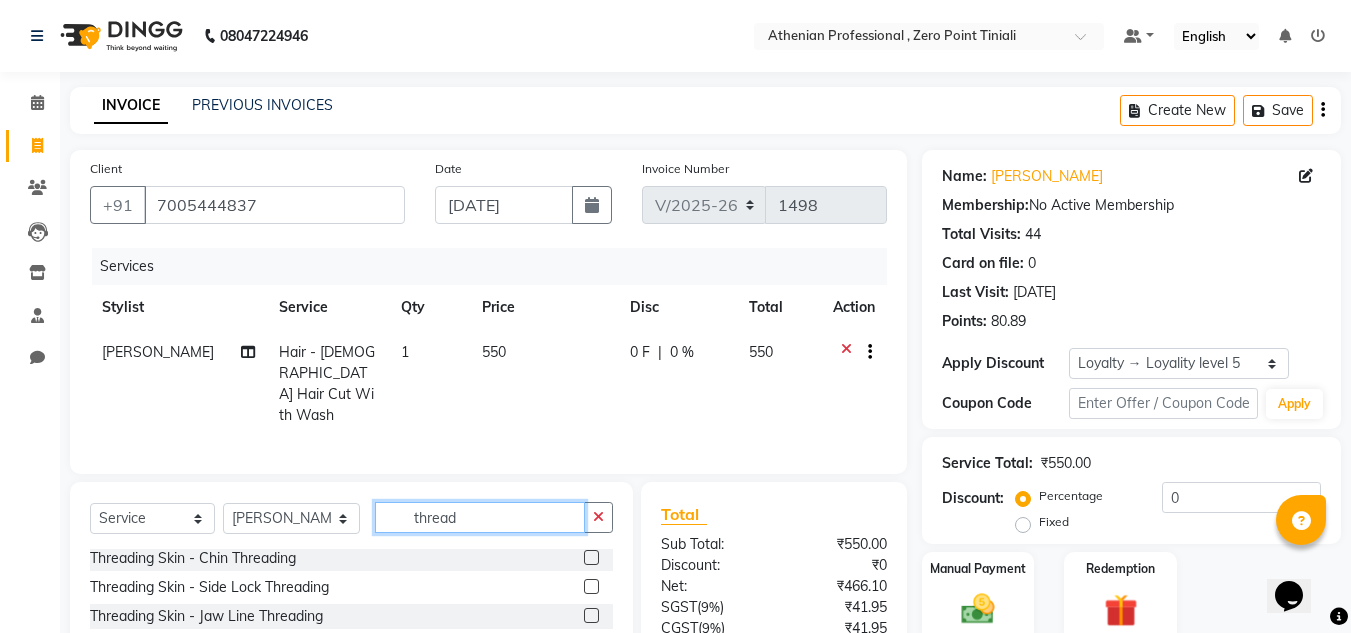 scroll, scrollTop: 0, scrollLeft: 0, axis: both 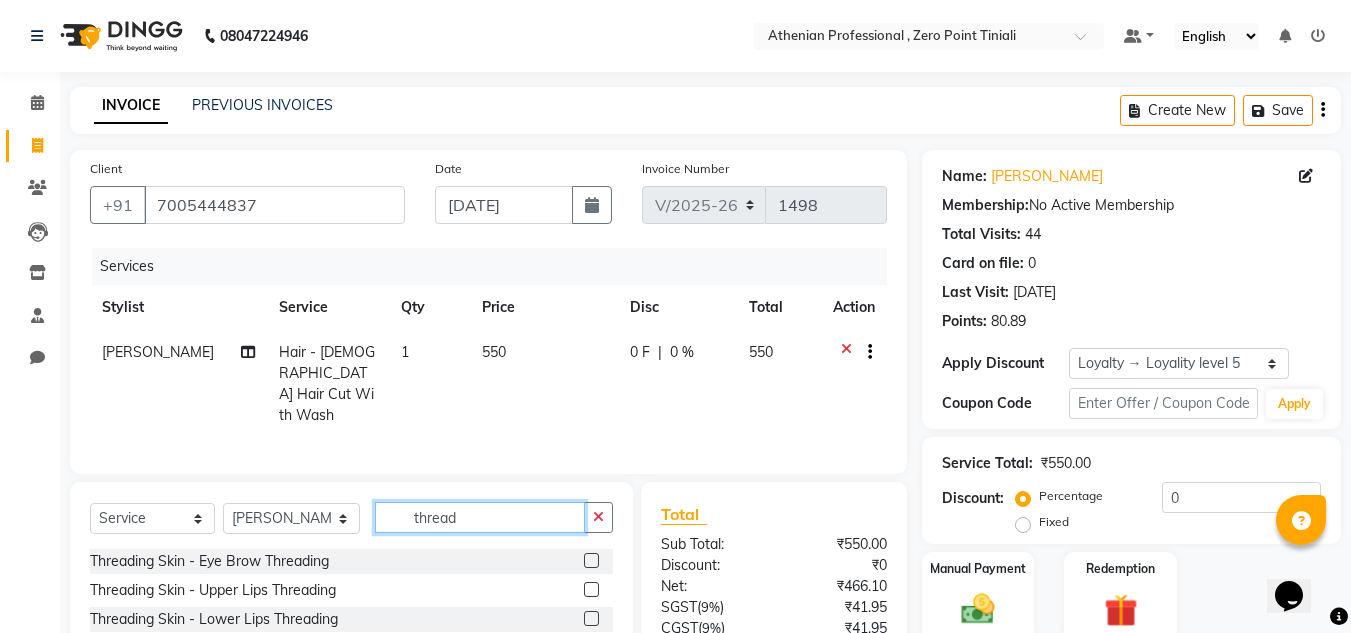 type on "thread" 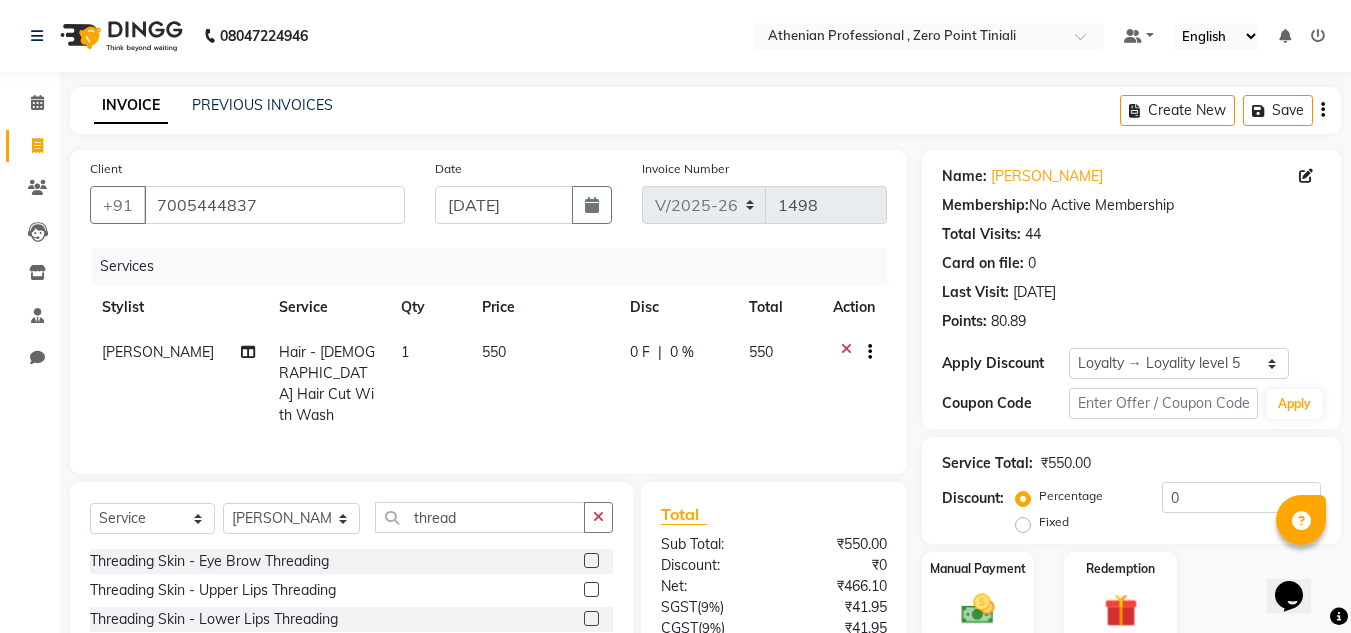 click 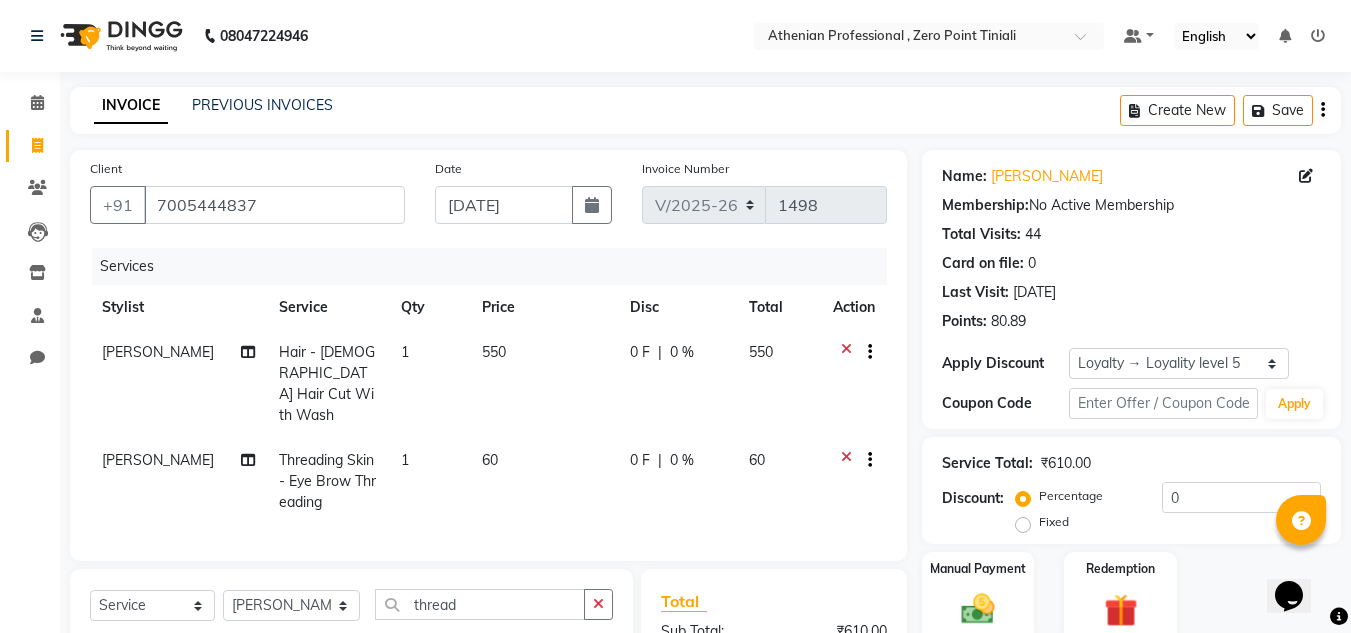checkbox on "false" 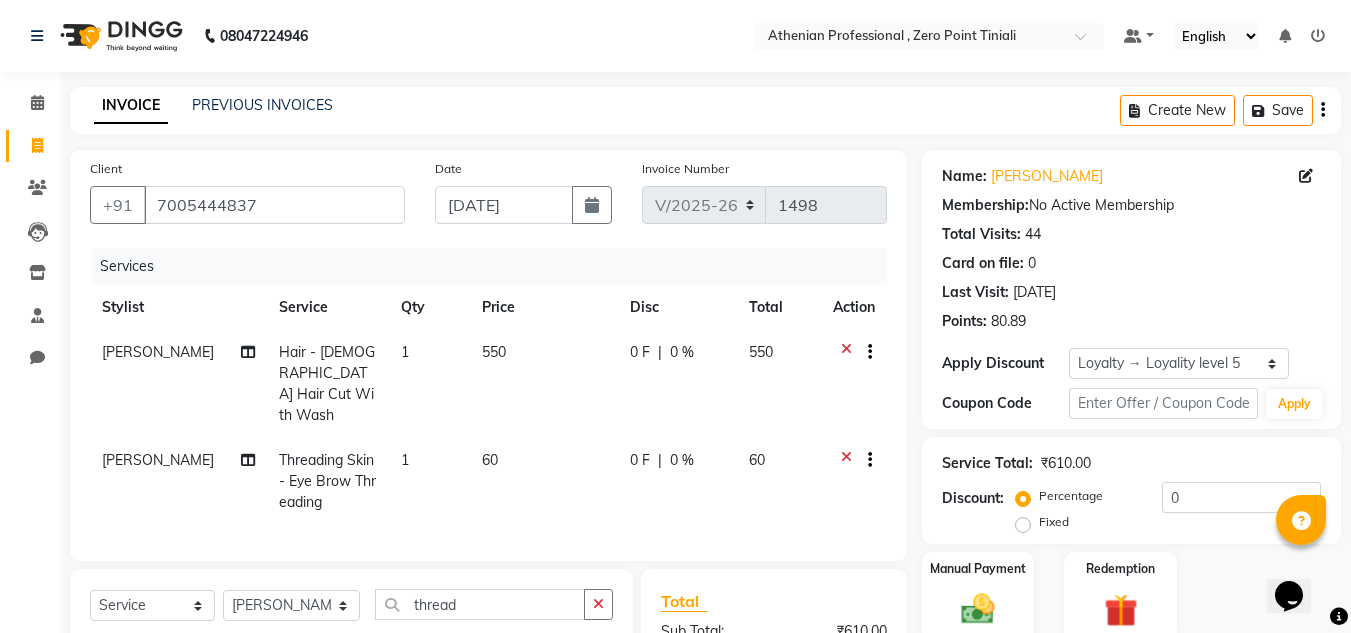 click on "[PERSON_NAME]" 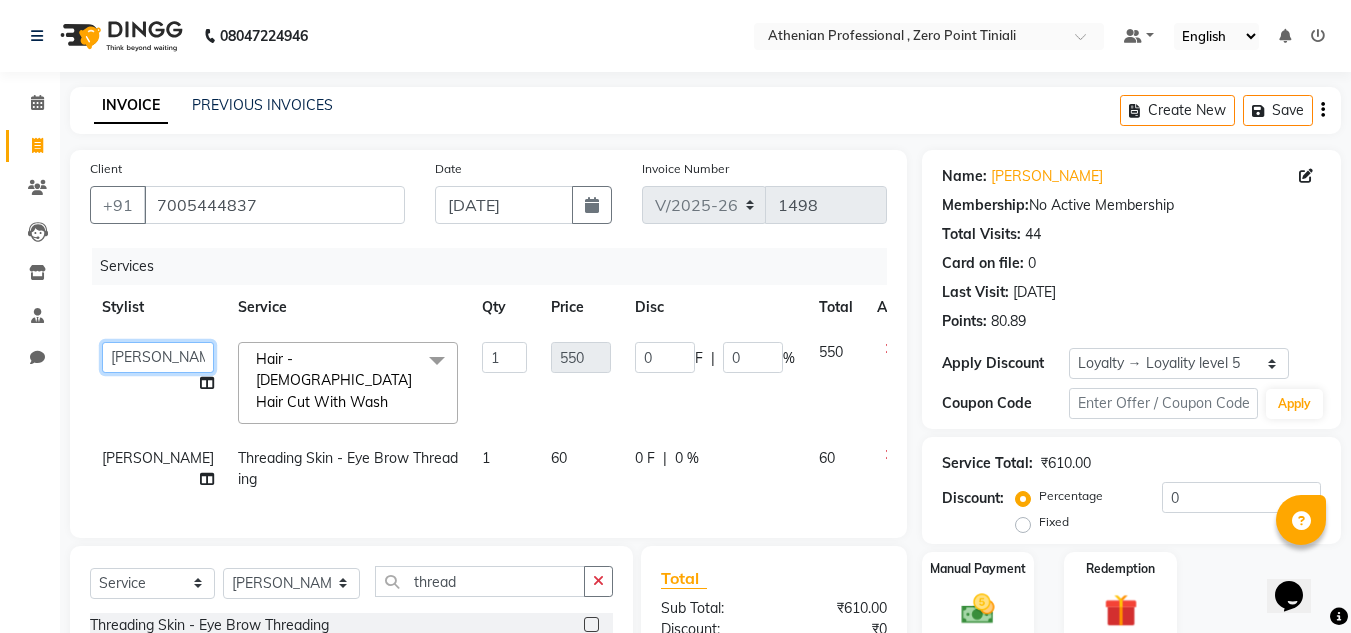 click on "[PERSON_NAME][MEDICAL_DATA]   [PERSON_NAME]   KOLAM WANGSU   KOSHEH BIHAM   LINDUM NEME   MAHINDRA [PERSON_NAME]   Manager   [PERSON_NAME]   MINUKA [PERSON_NAME]   NGAMNON RALONGHAM   [PERSON_NAME]   [PERSON_NAME]   SUMI [PERSON_NAME] DEVI [PERSON_NAME] YAMA   Toingam Jamikham   YELLI LIKHA" 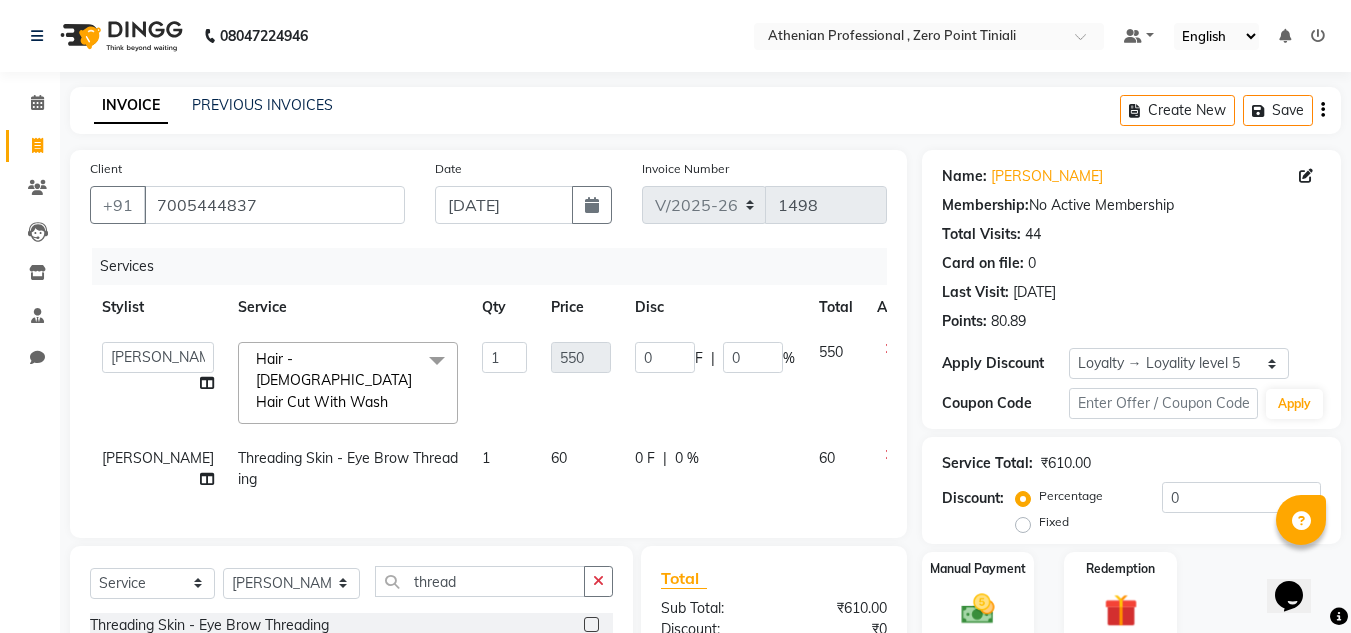 select on "80201" 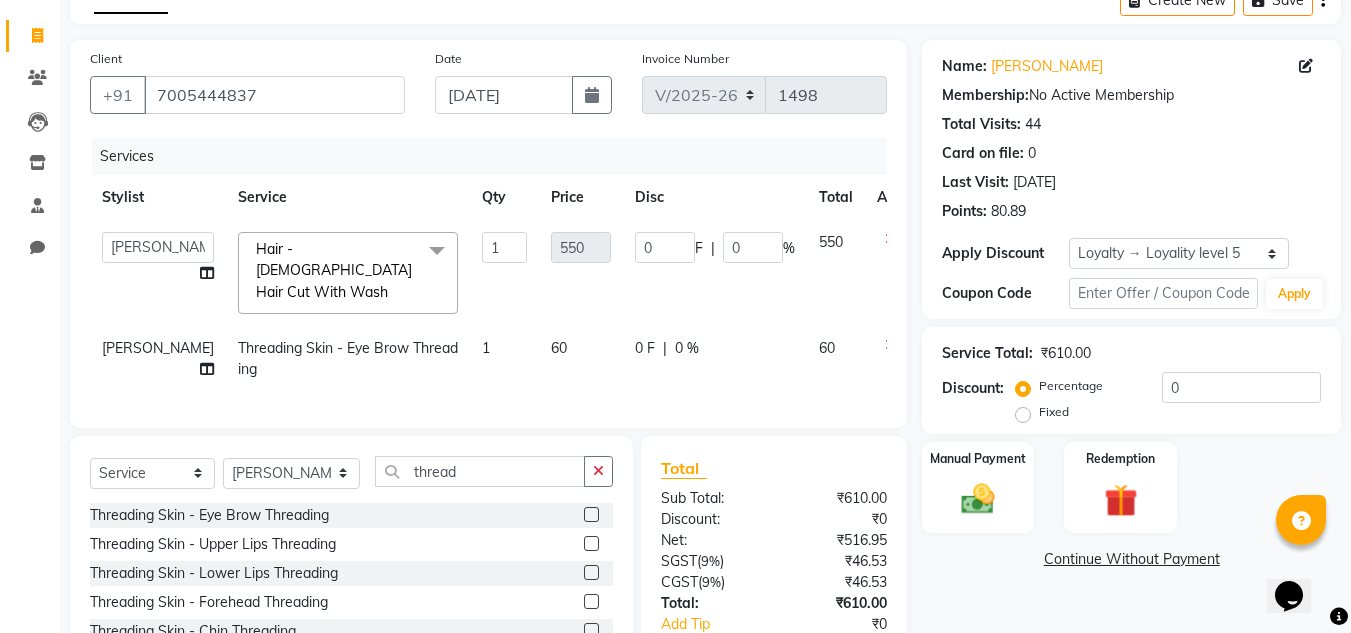 click on "0 F | 0 %" 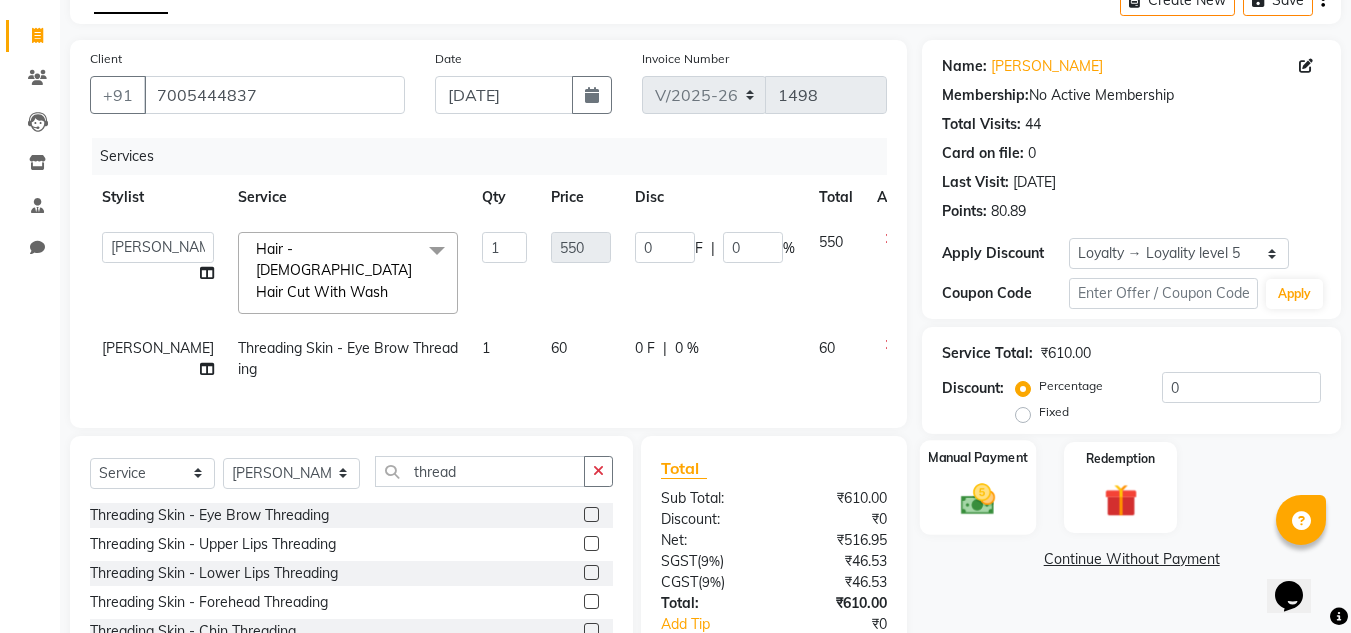 select on "80205" 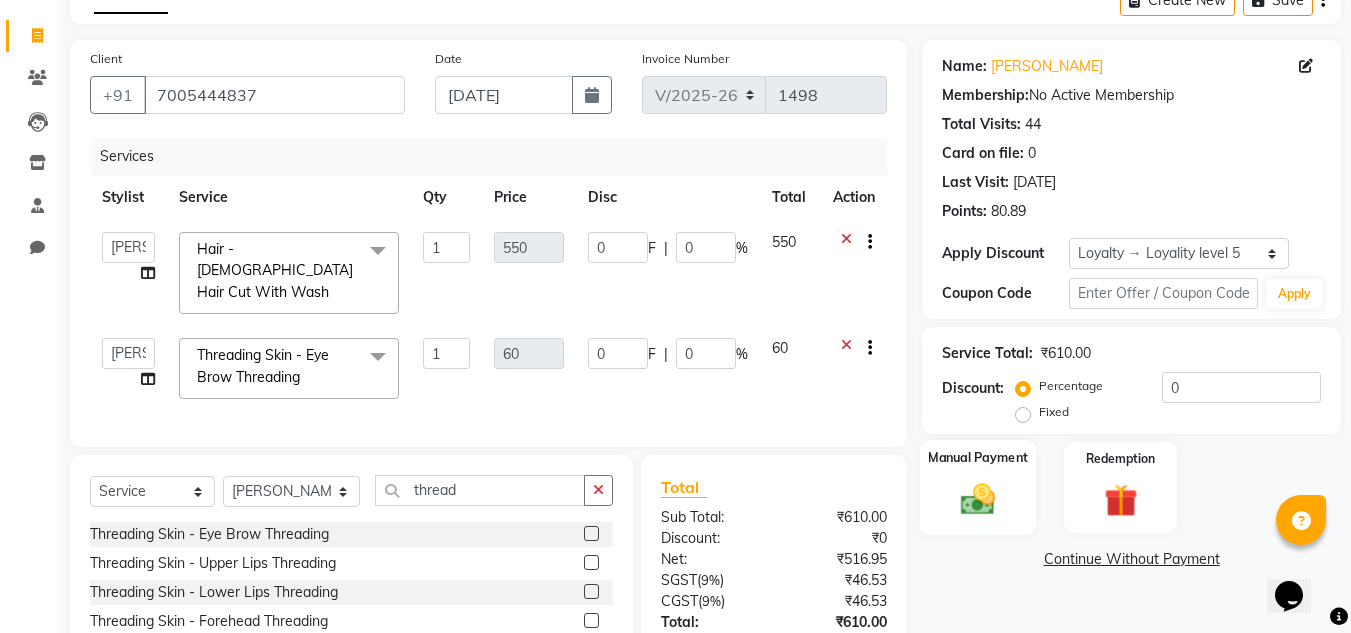 click 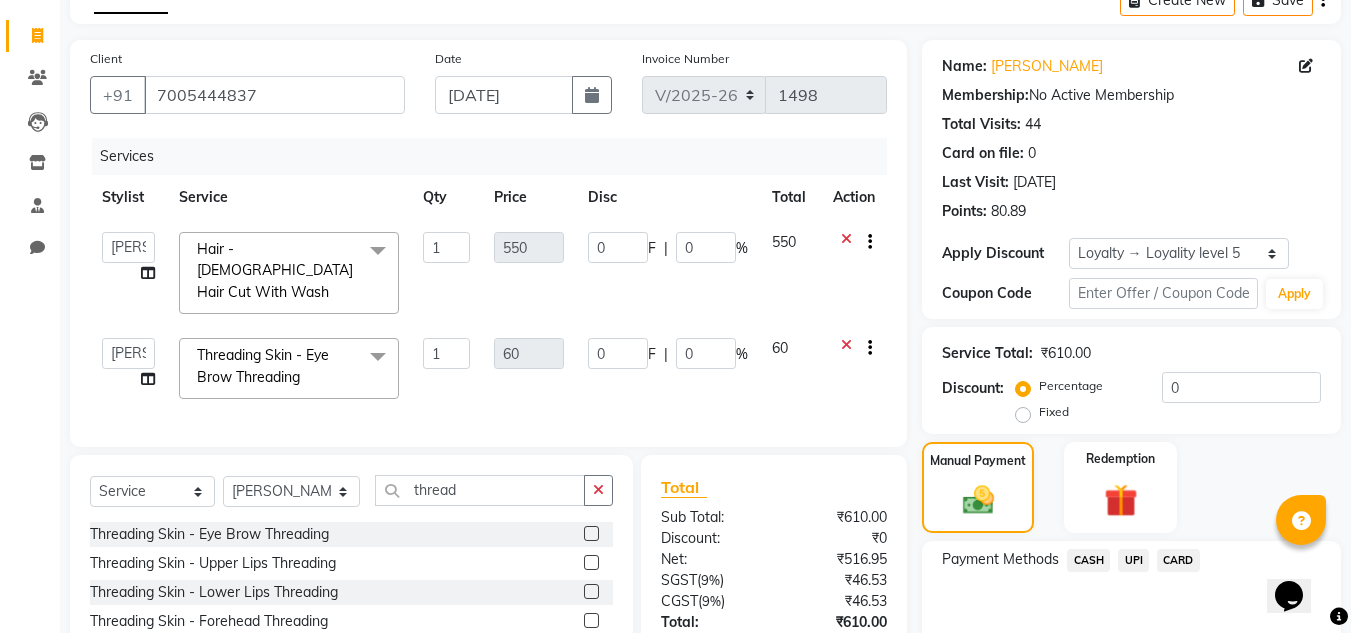 click on "UPI" 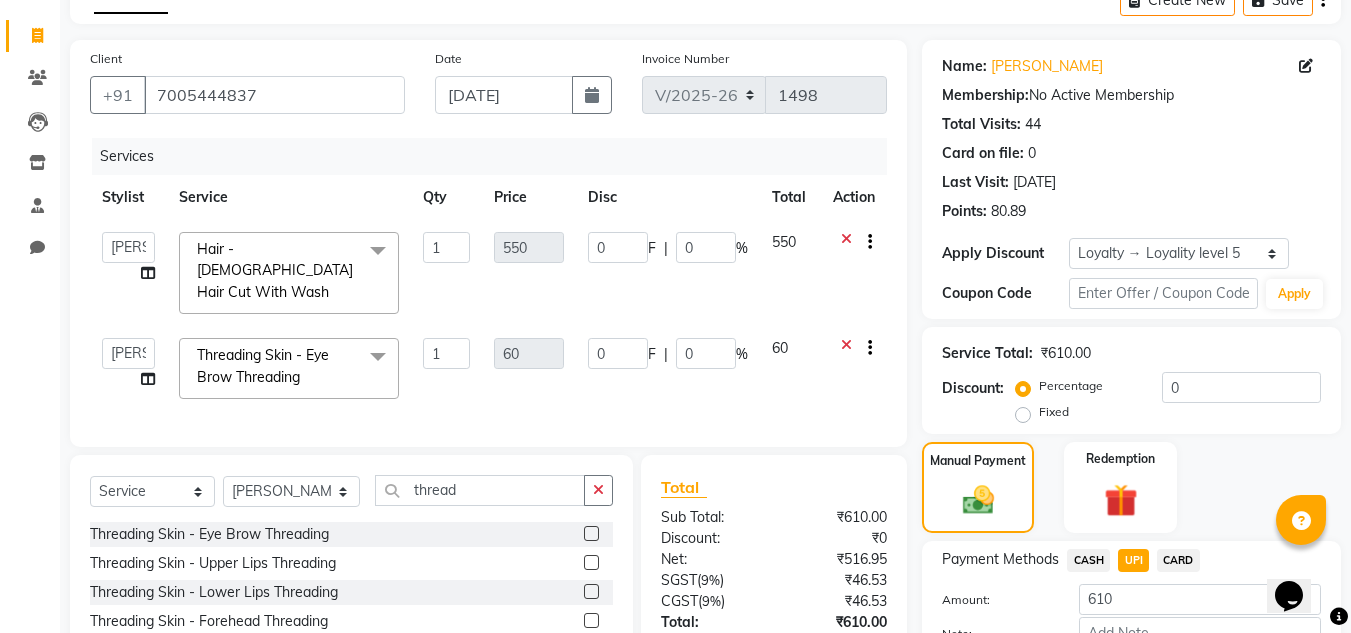 scroll, scrollTop: 251, scrollLeft: 0, axis: vertical 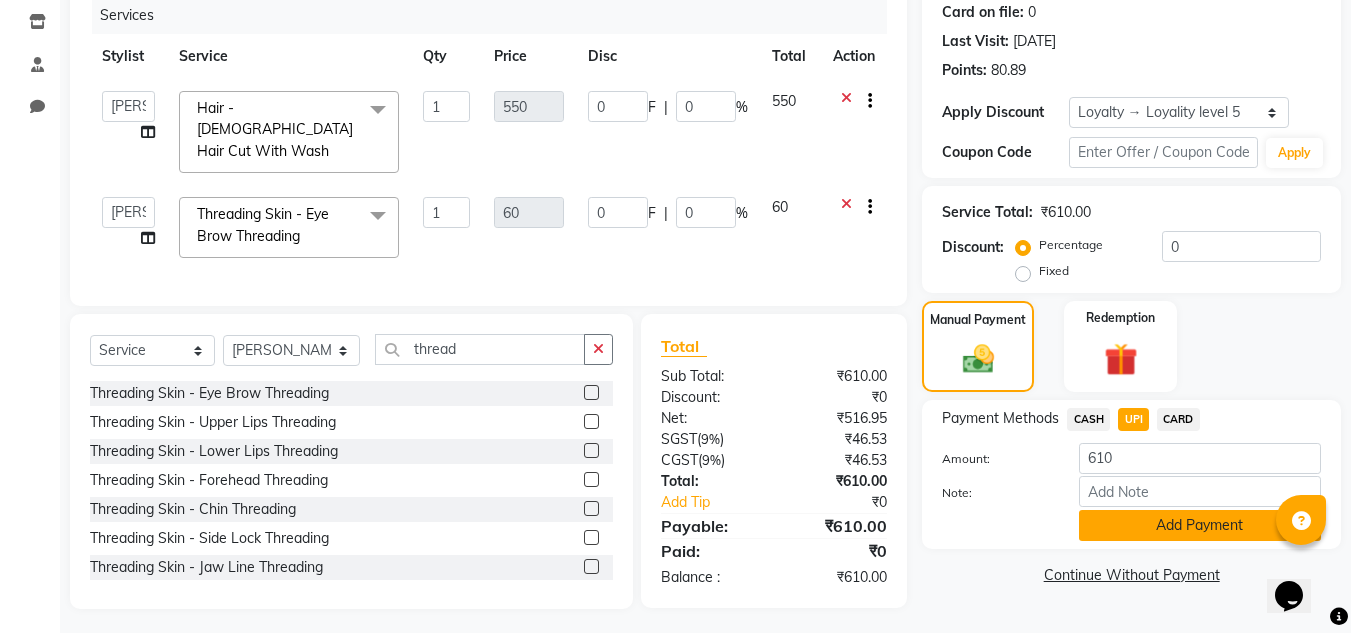 click on "Add Payment" 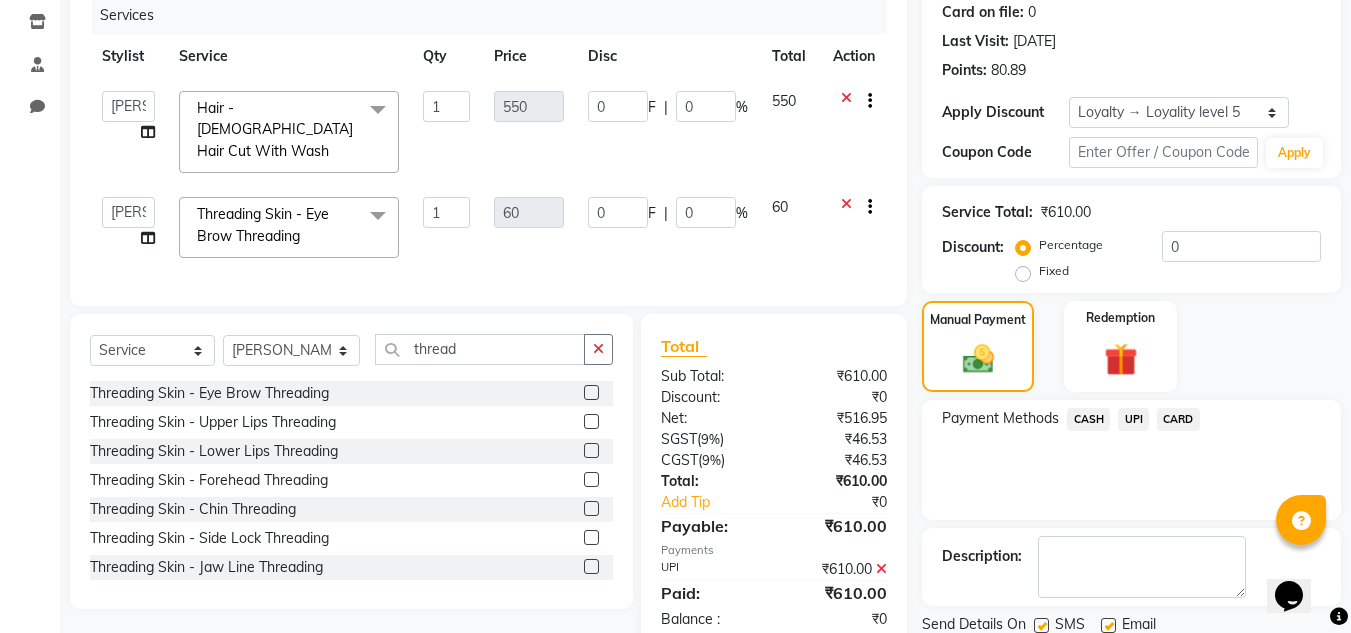 scroll, scrollTop: 390, scrollLeft: 0, axis: vertical 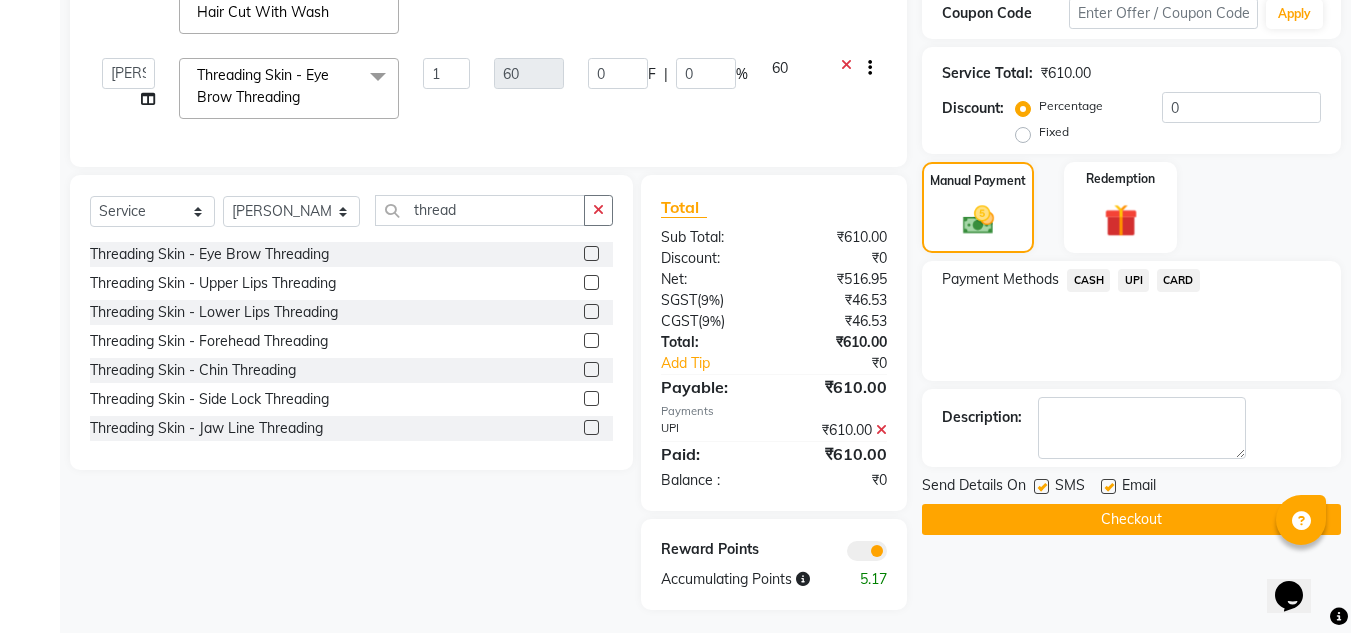 click 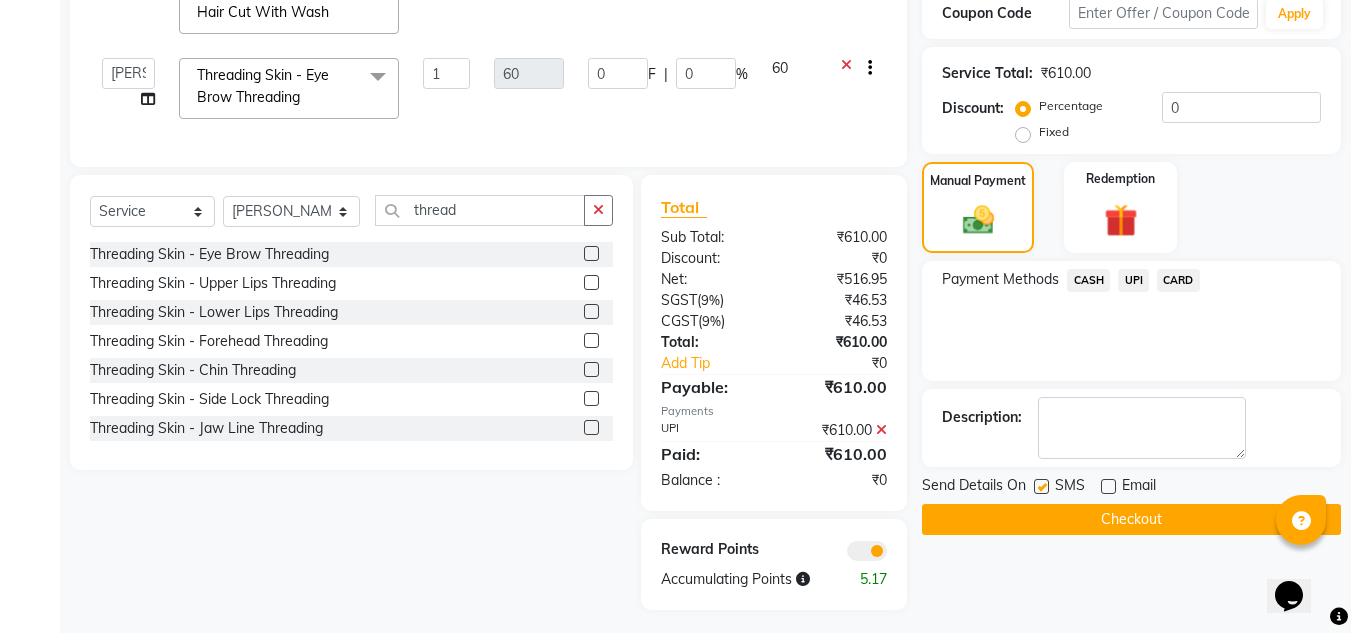 click on "Checkout" 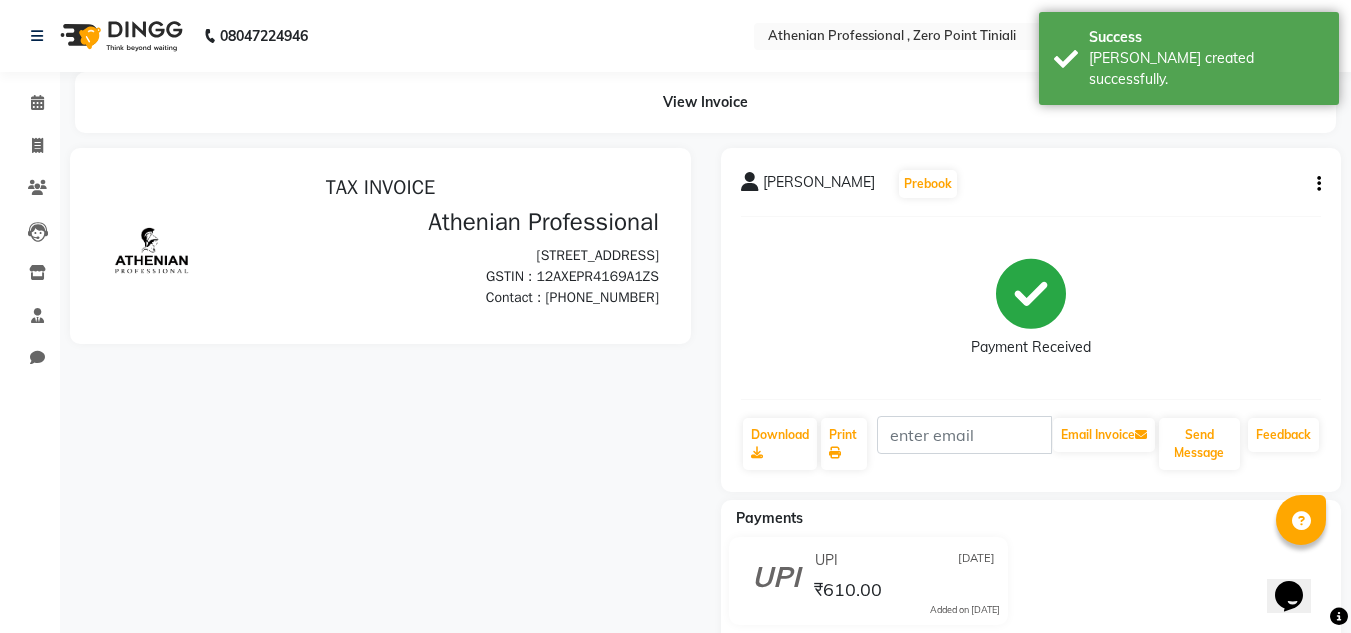 scroll, scrollTop: 0, scrollLeft: 0, axis: both 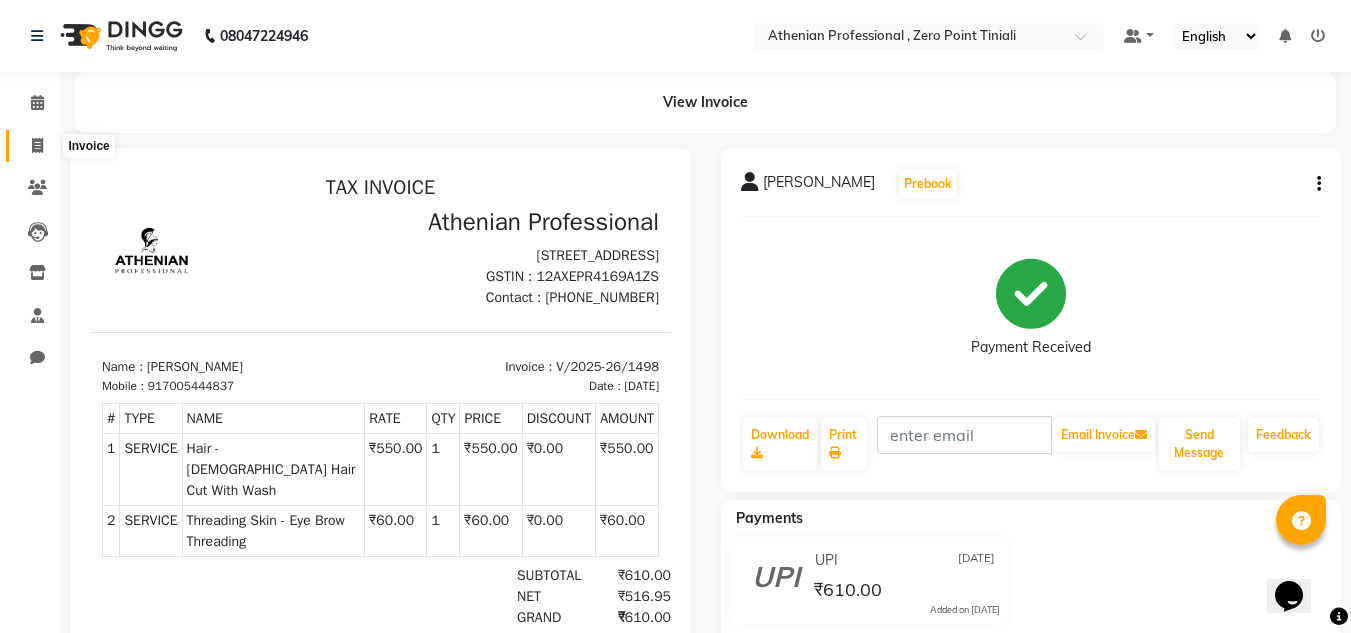 click 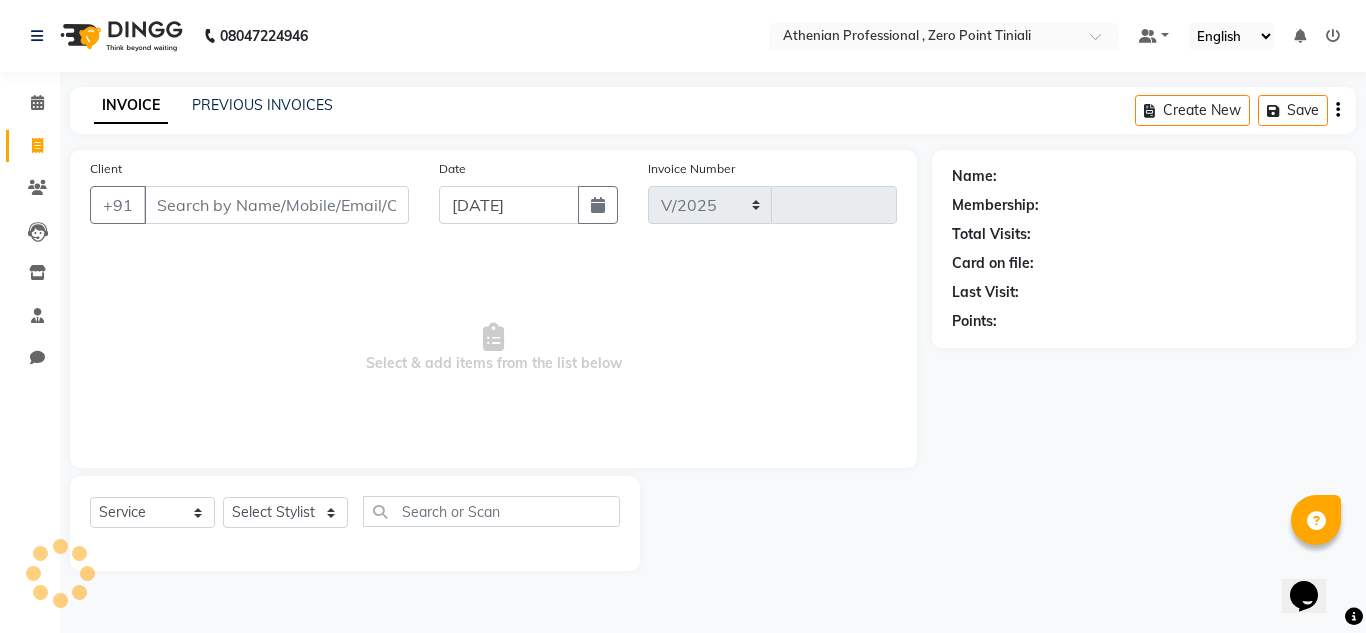 select on "8300" 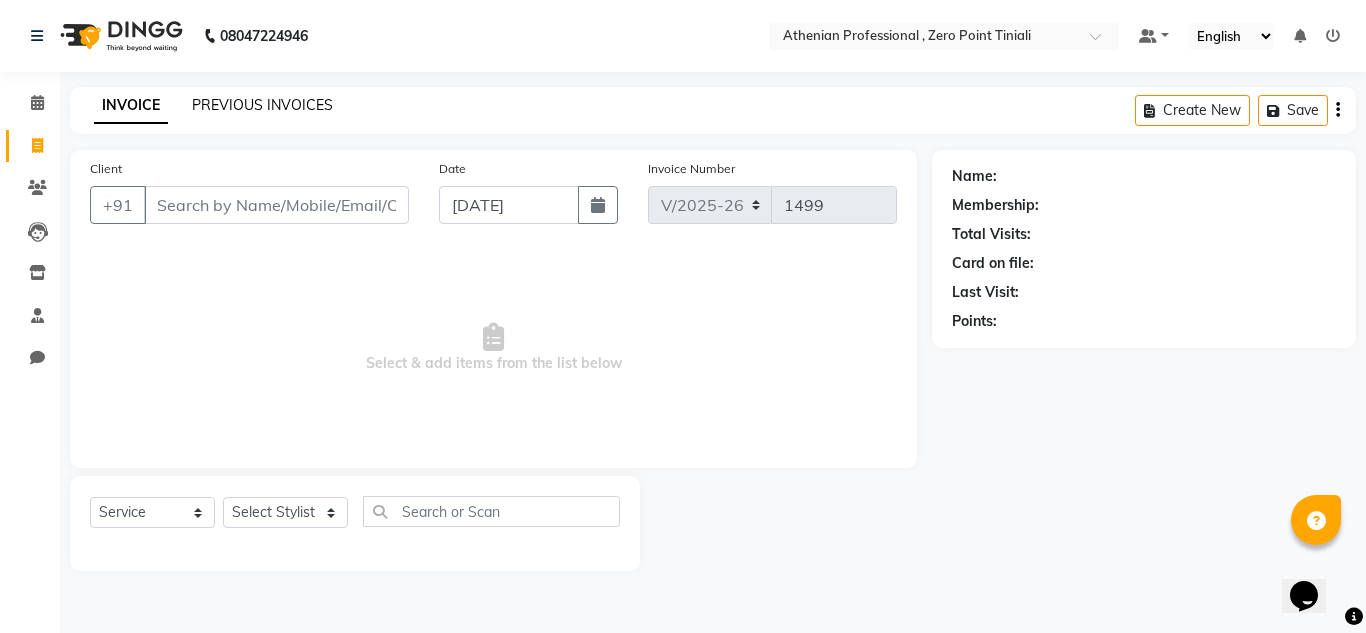 click on "PREVIOUS INVOICES" 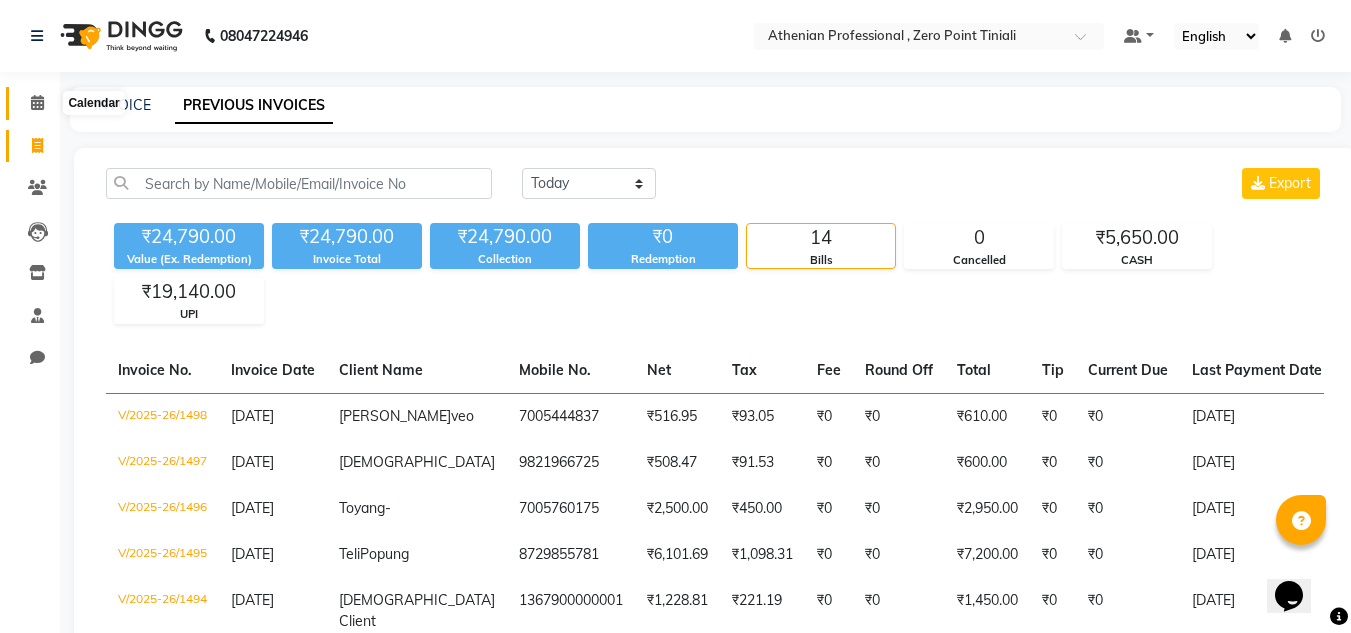 click 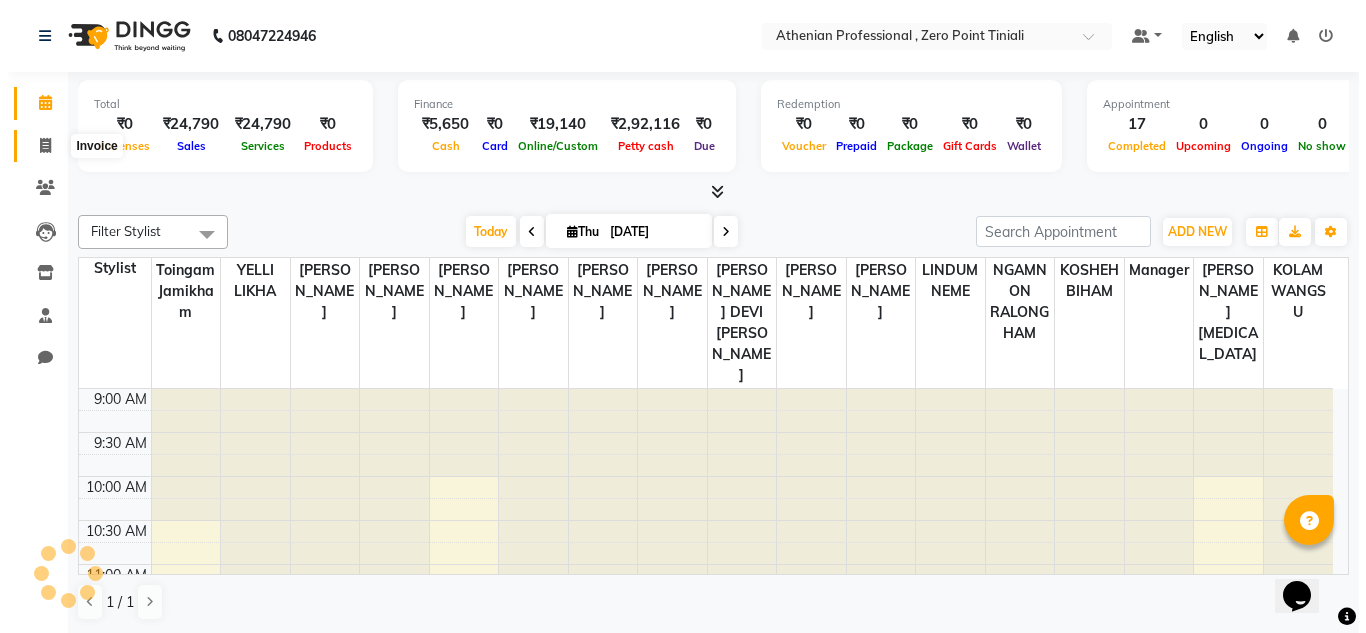 scroll, scrollTop: 0, scrollLeft: 0, axis: both 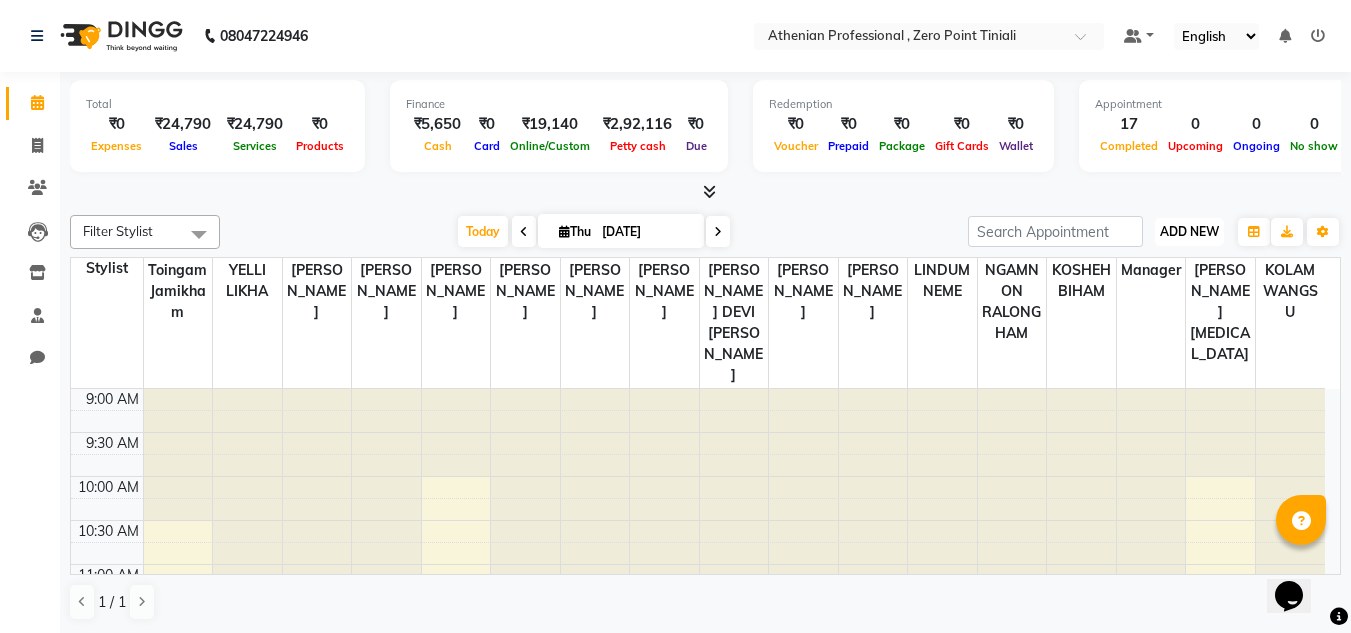click on "ADD NEW" at bounding box center [1189, 231] 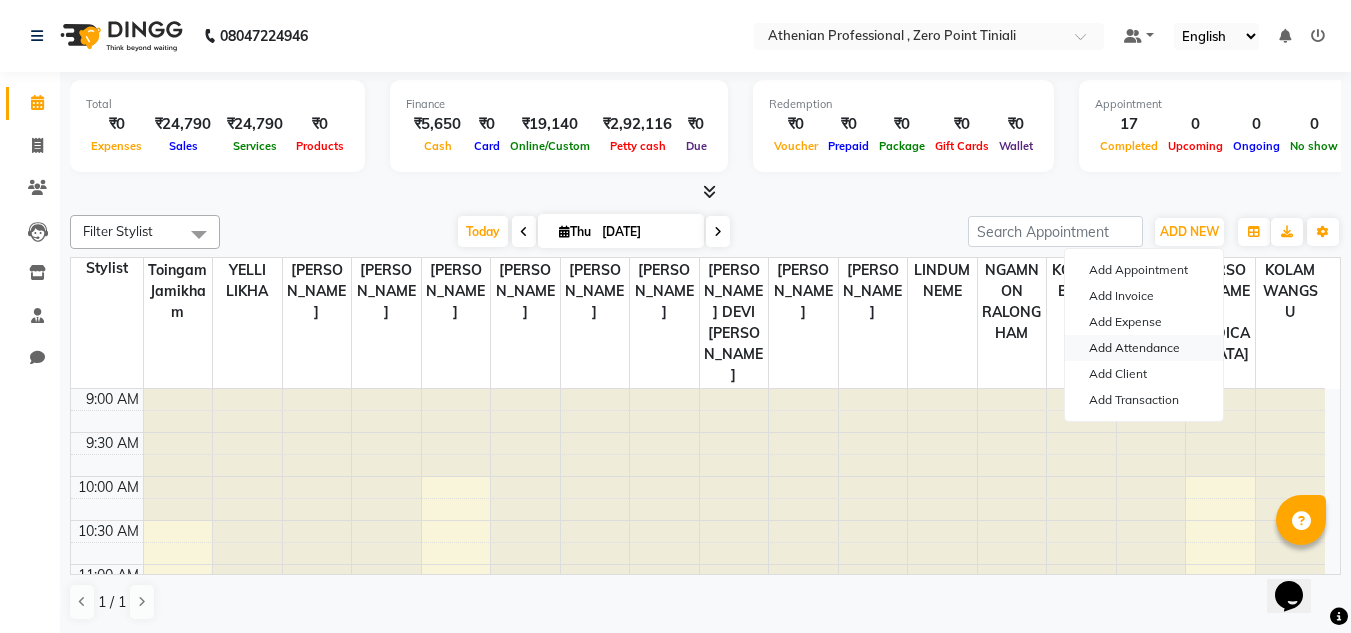 click on "Add Attendance" at bounding box center [1144, 348] 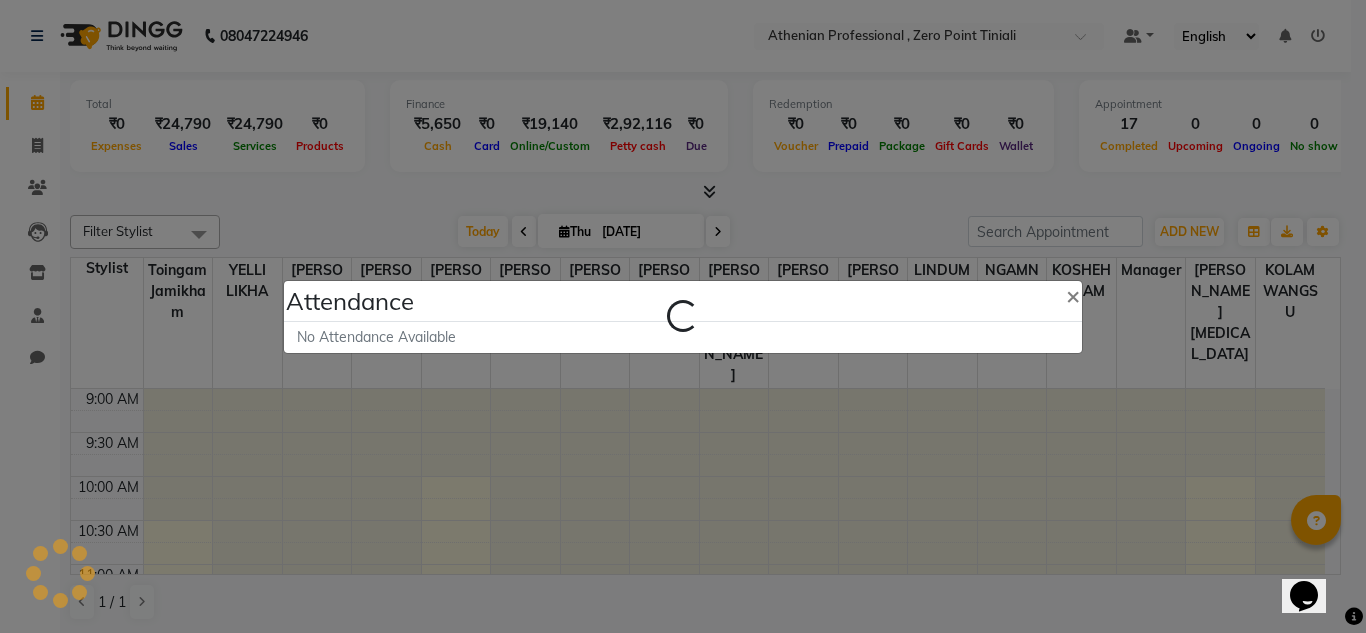 select on "A" 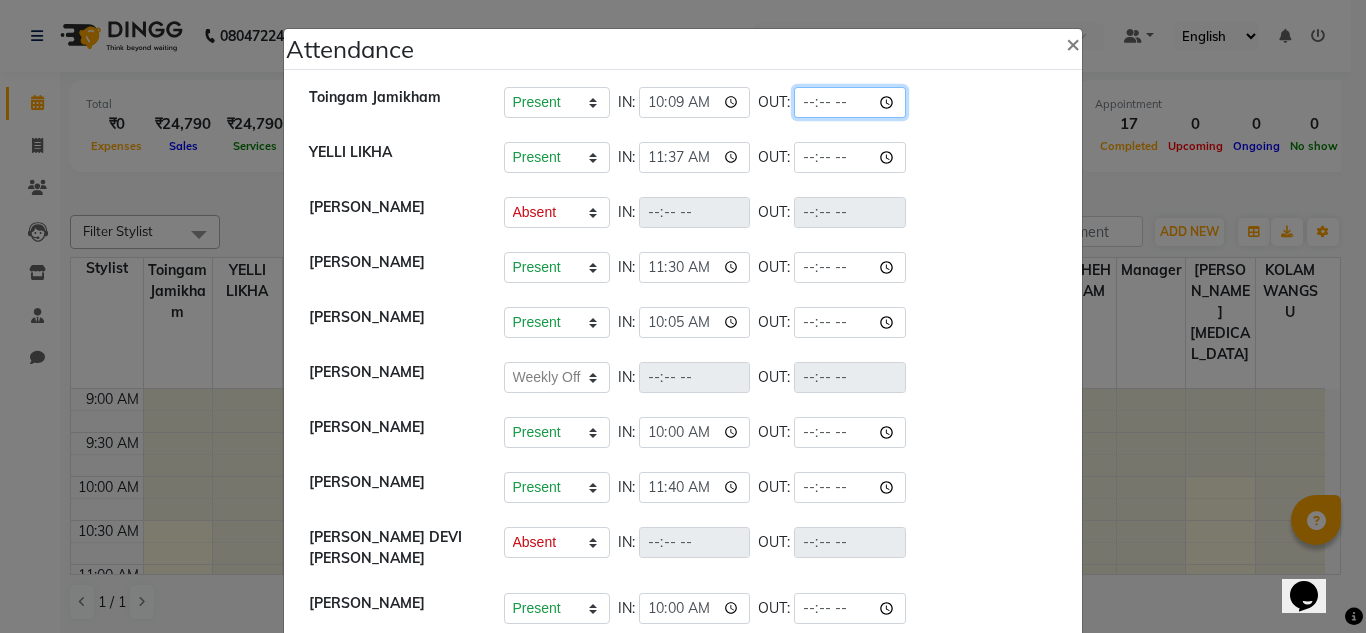 click 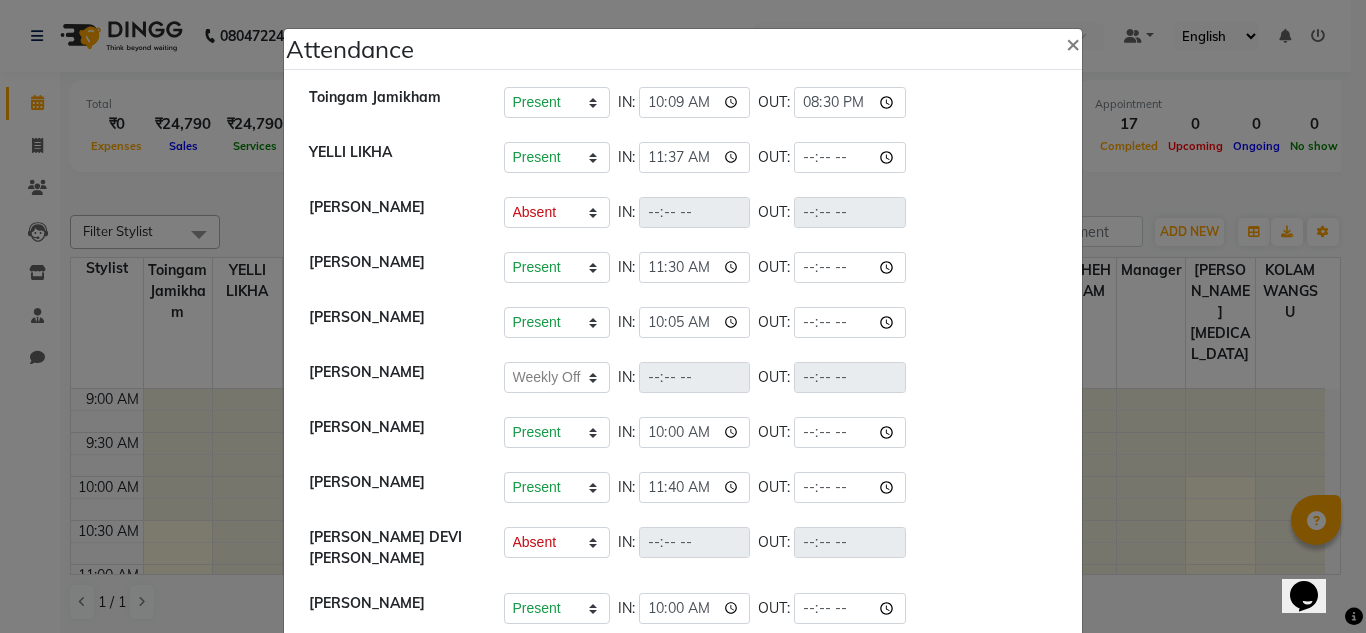 type on "20:30" 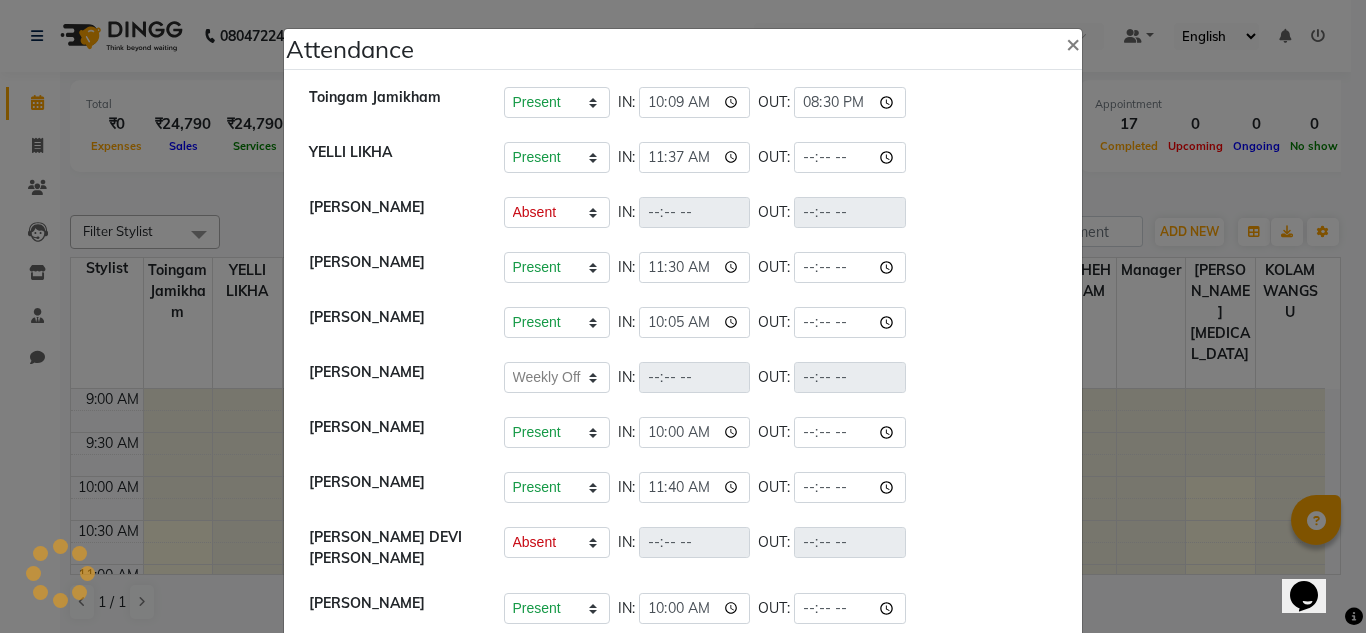 click on "Present   Absent   Late   Half Day   Weekly Off  IN:  11:37 OUT:" 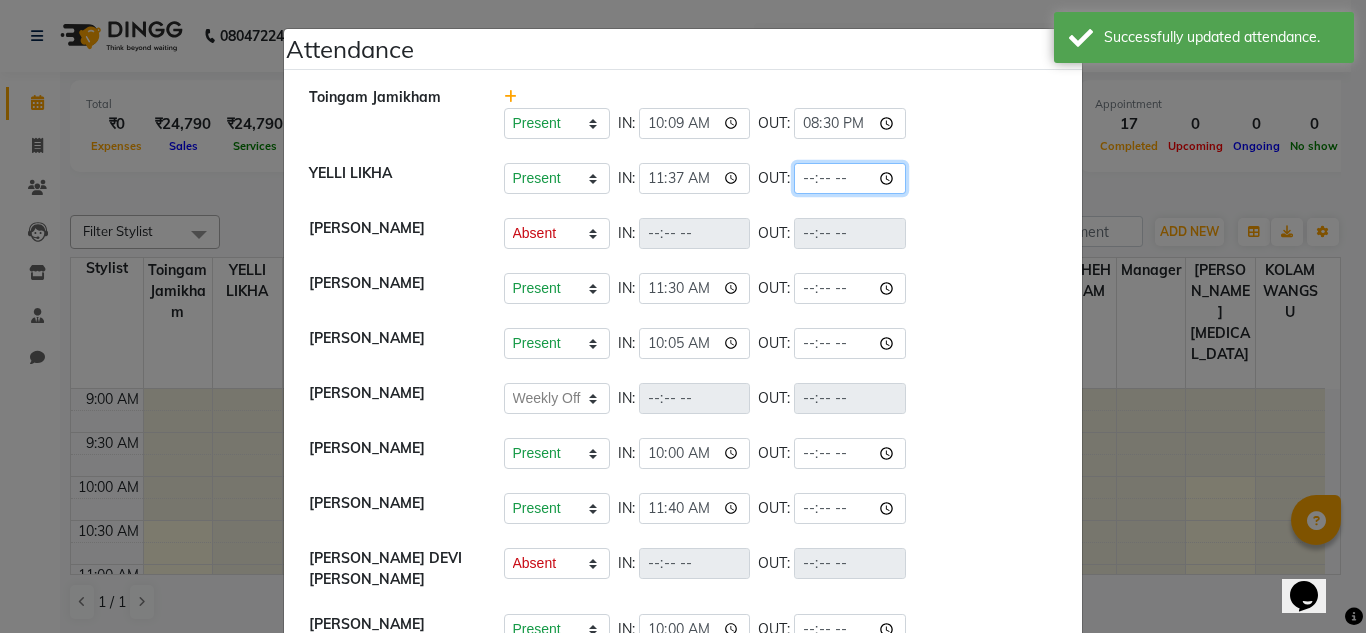 click 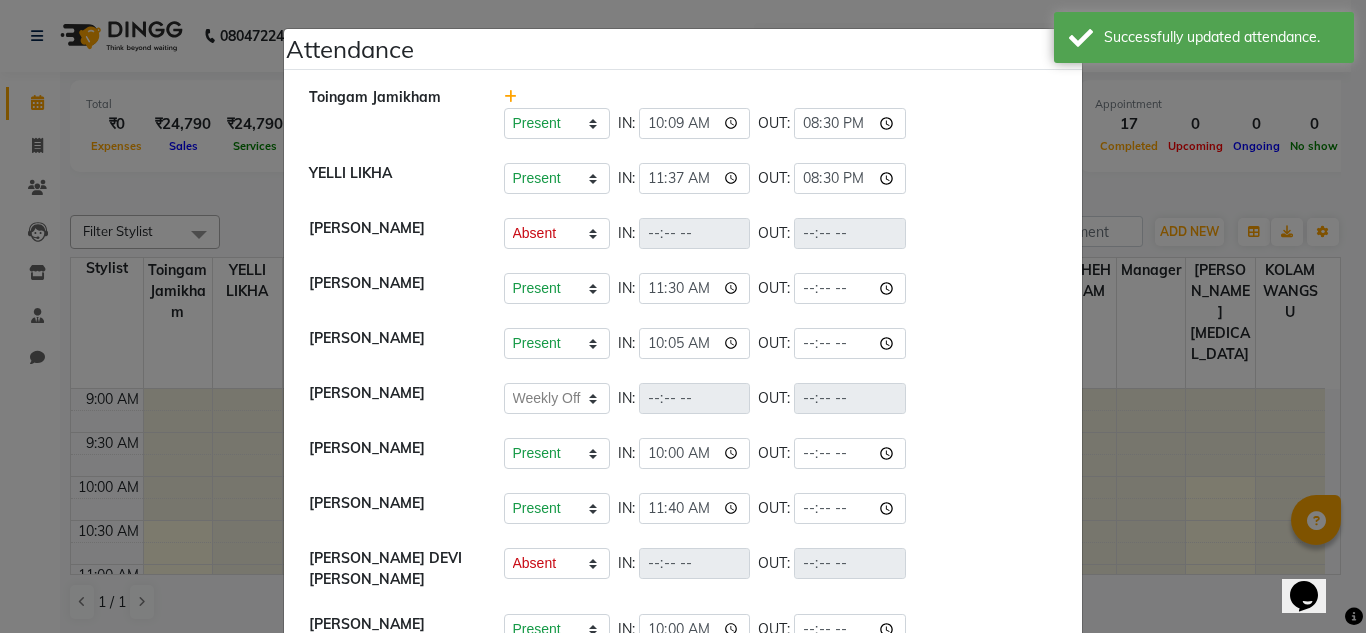 type on "20:30" 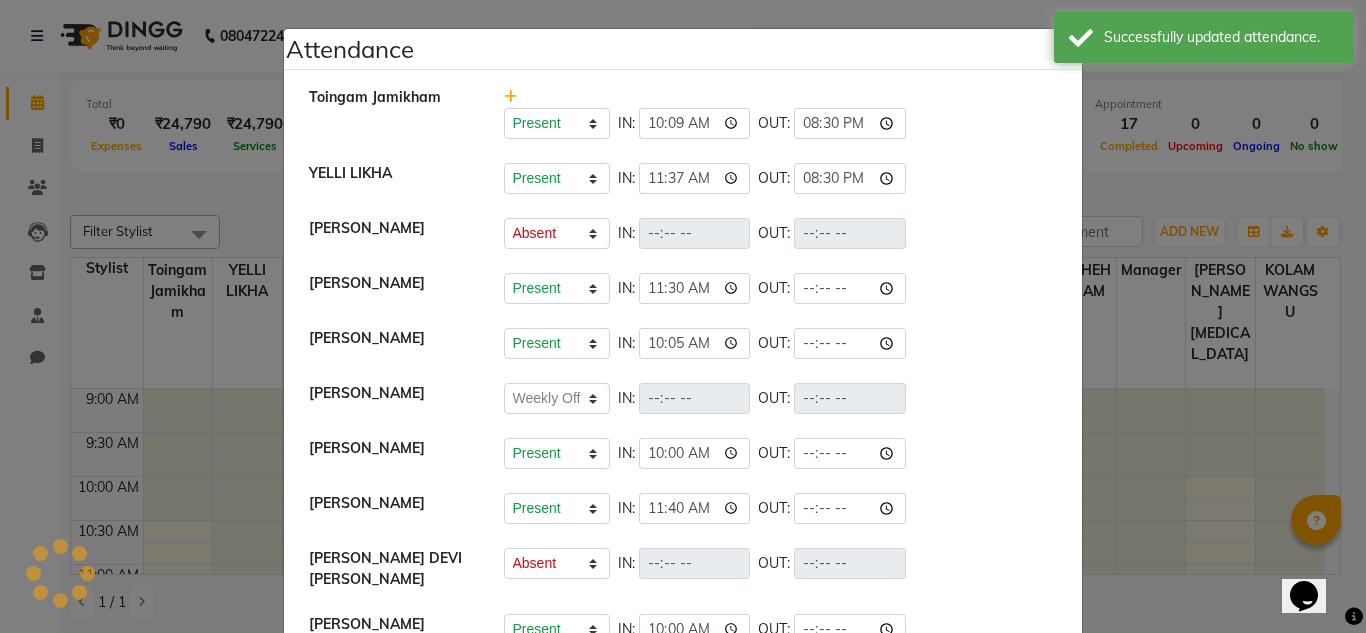 click on "[PERSON_NAME]   Present   Absent   Late   Half Day   Weekly Off  IN:  OUT:" 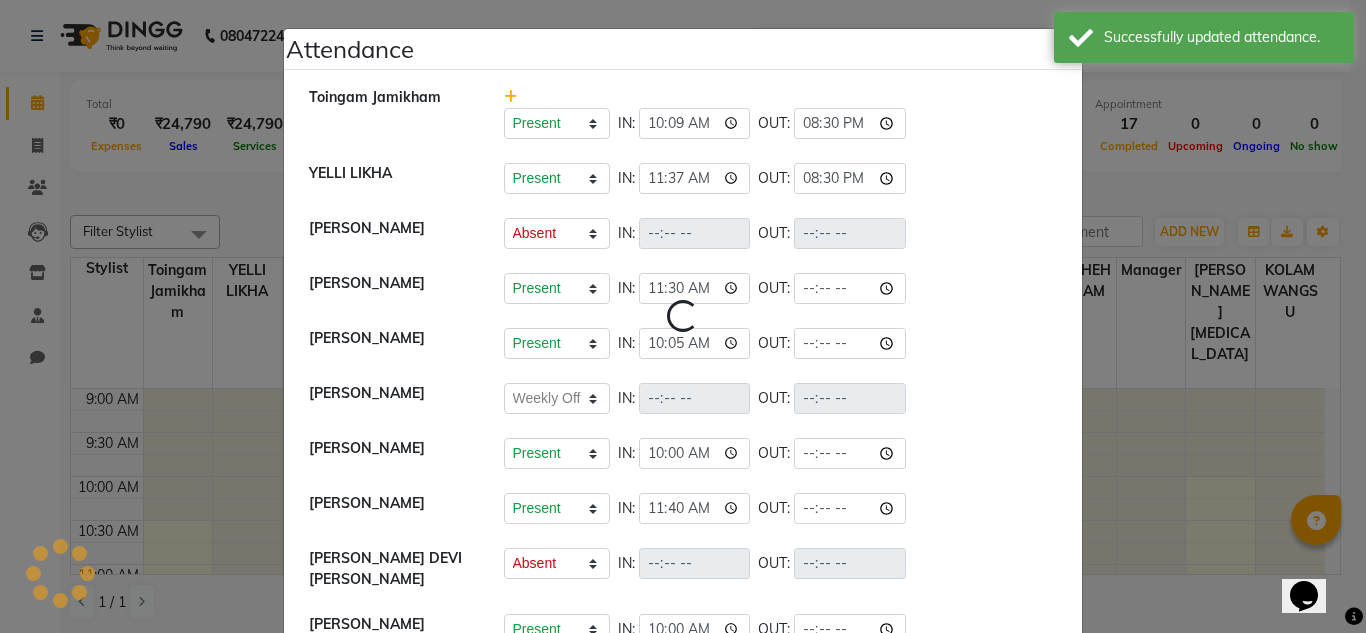 select on "A" 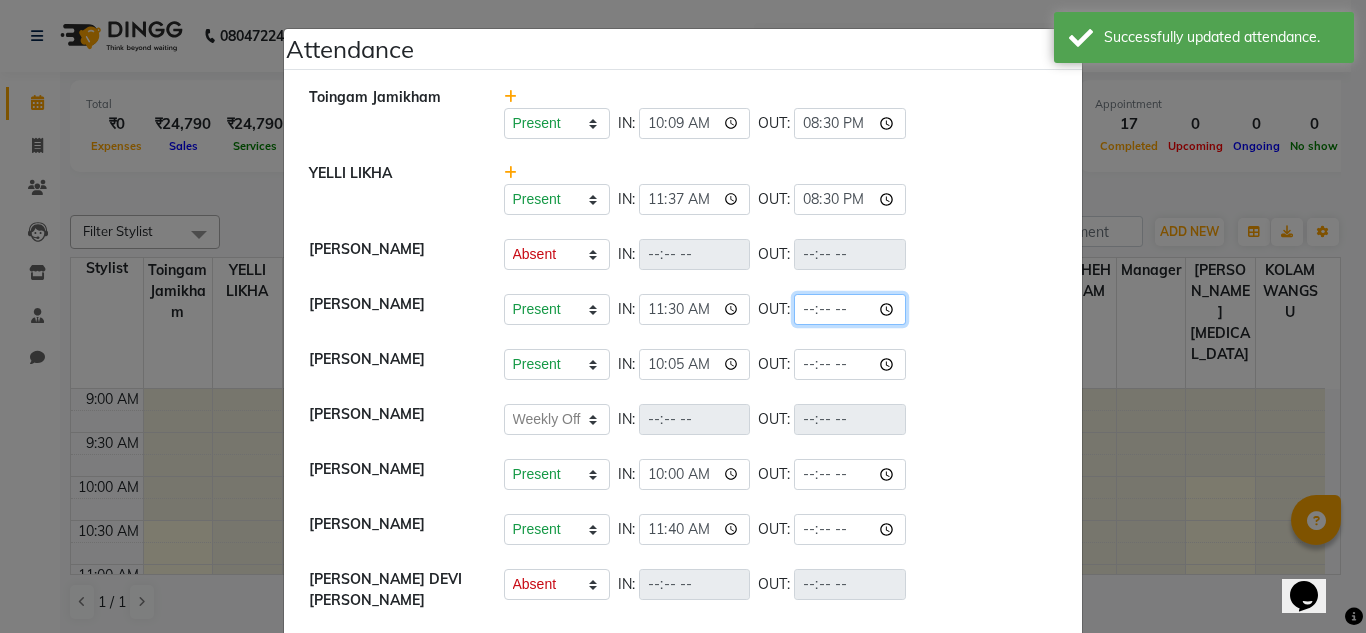 click 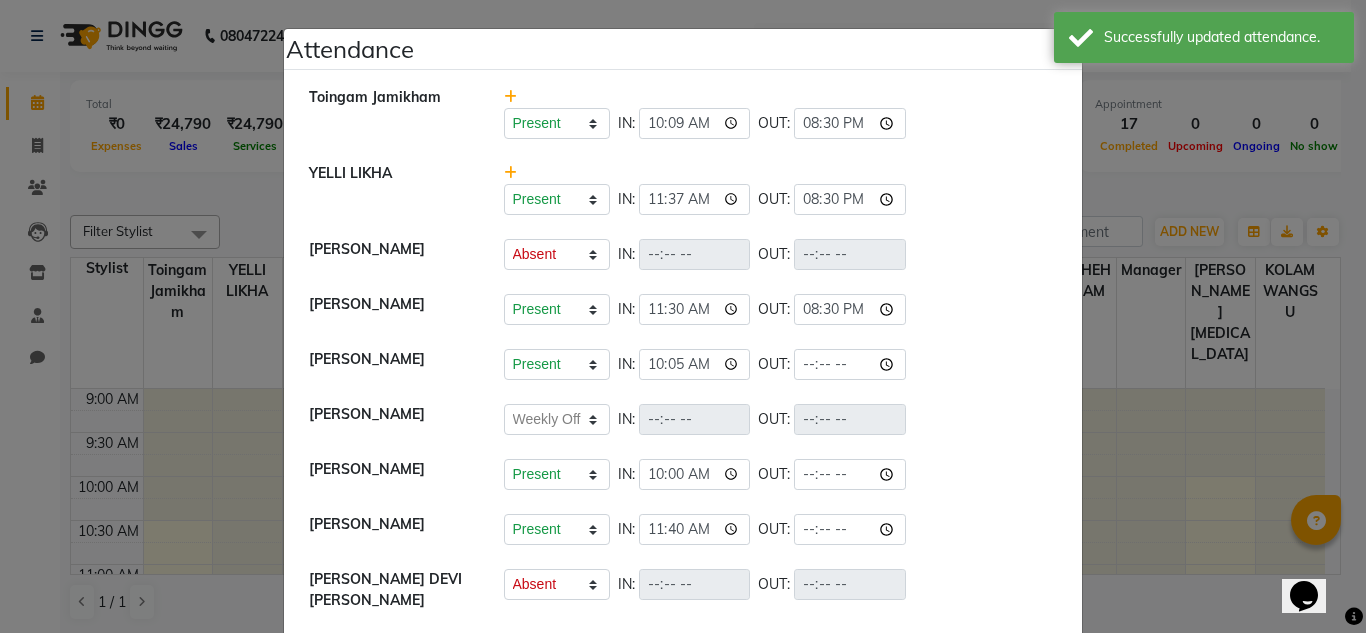 type on "20:30" 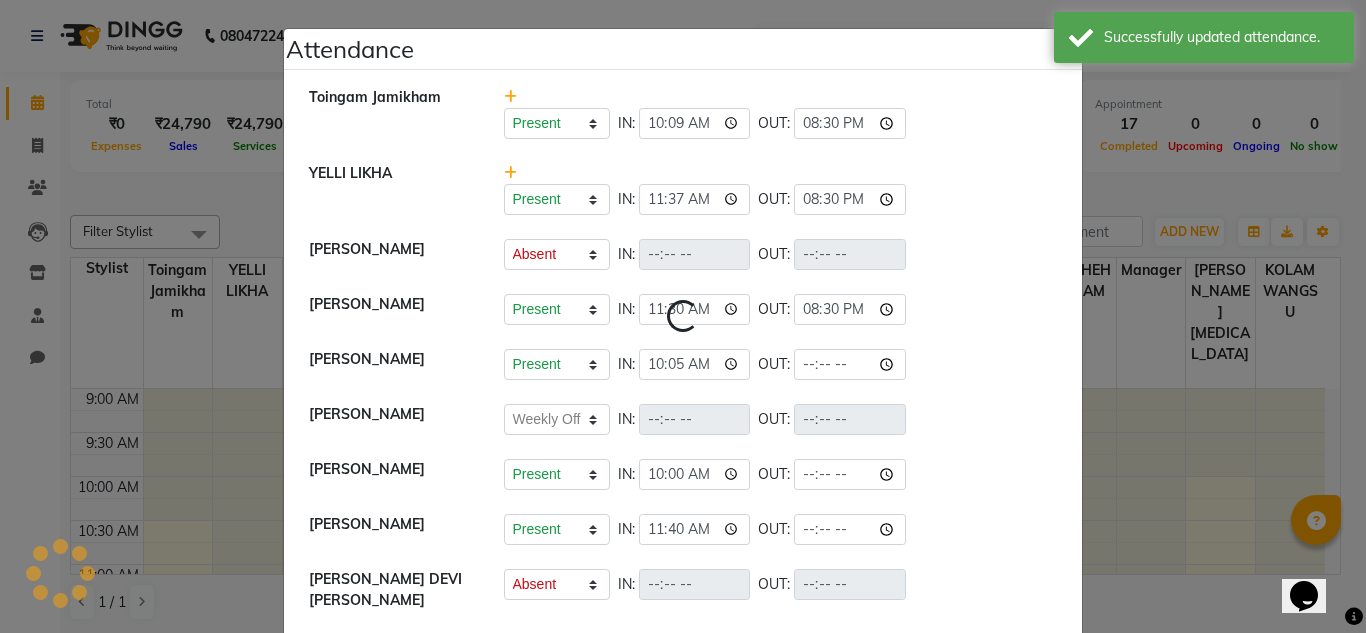 select on "A" 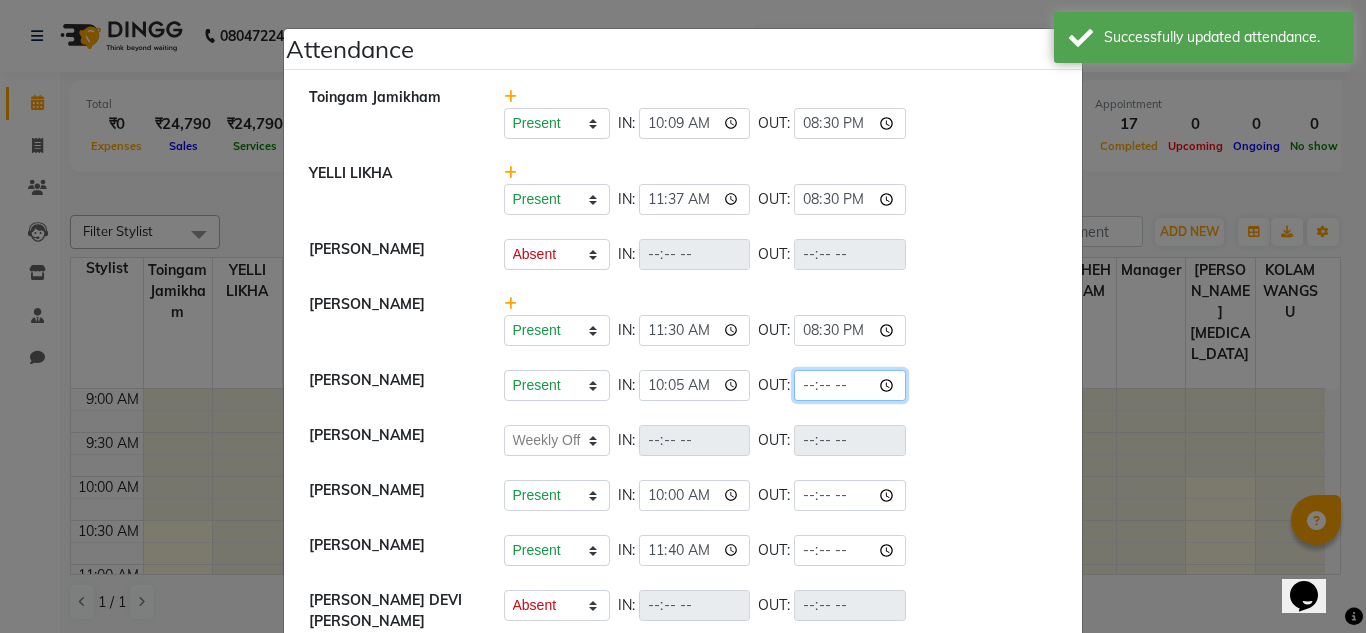 click 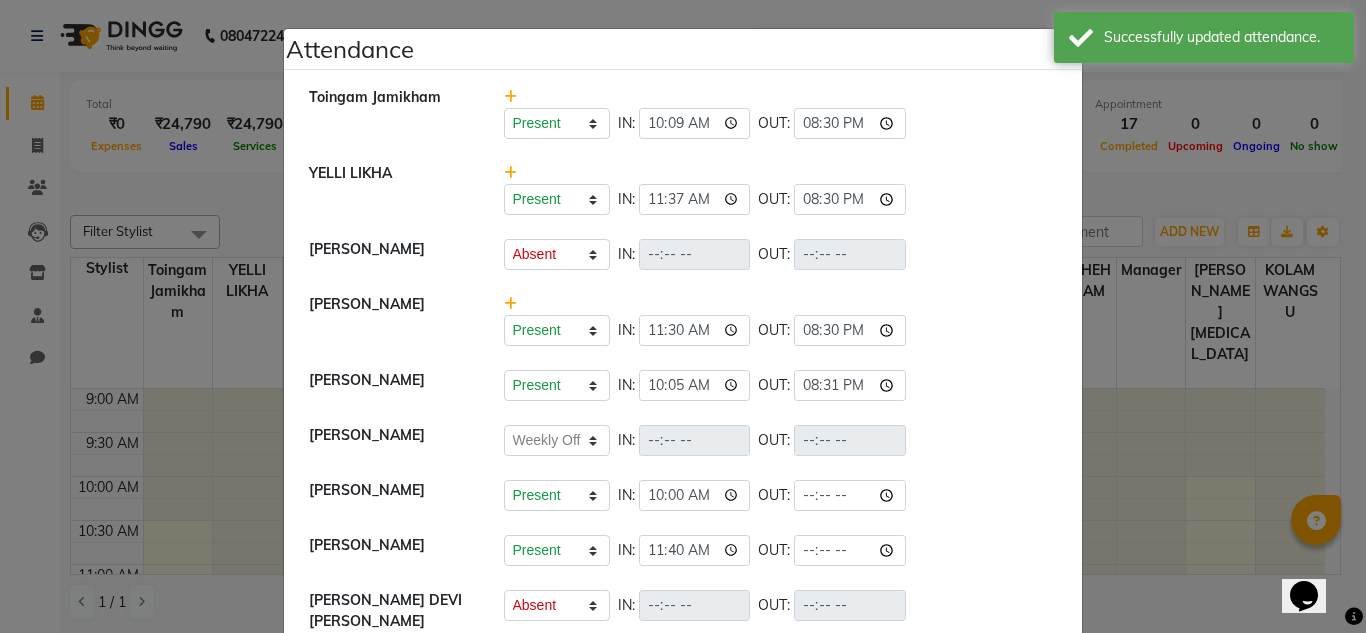 type on "20:31" 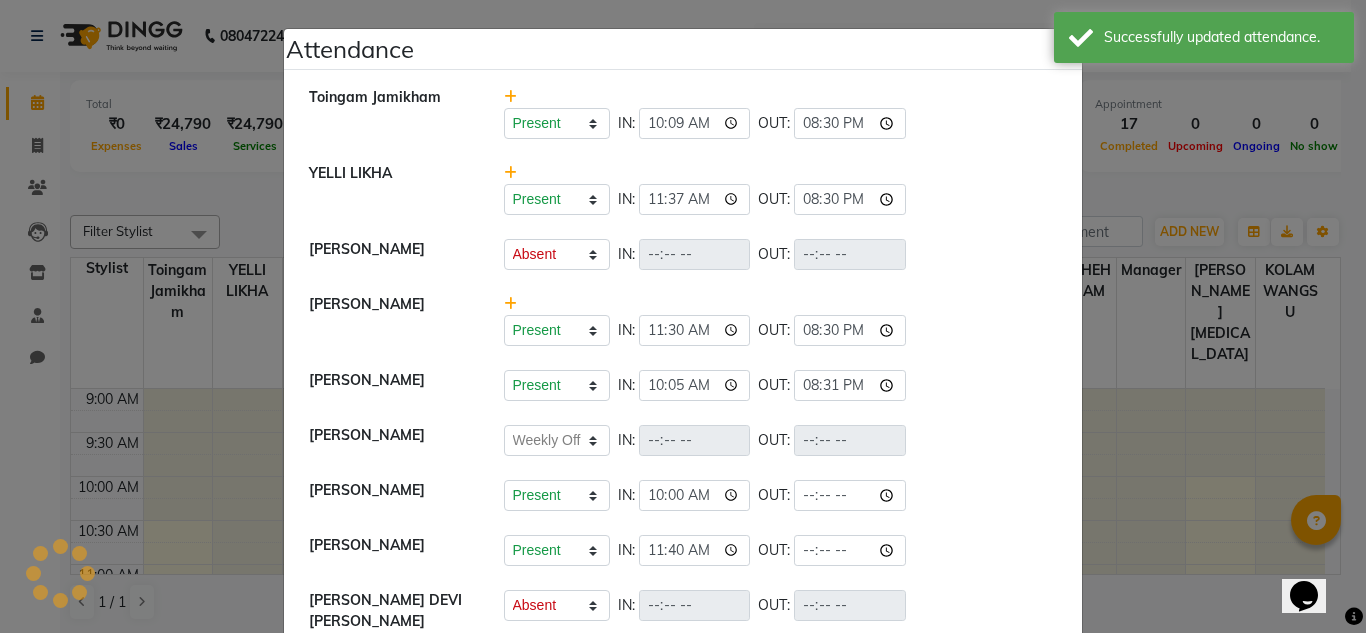 select on "A" 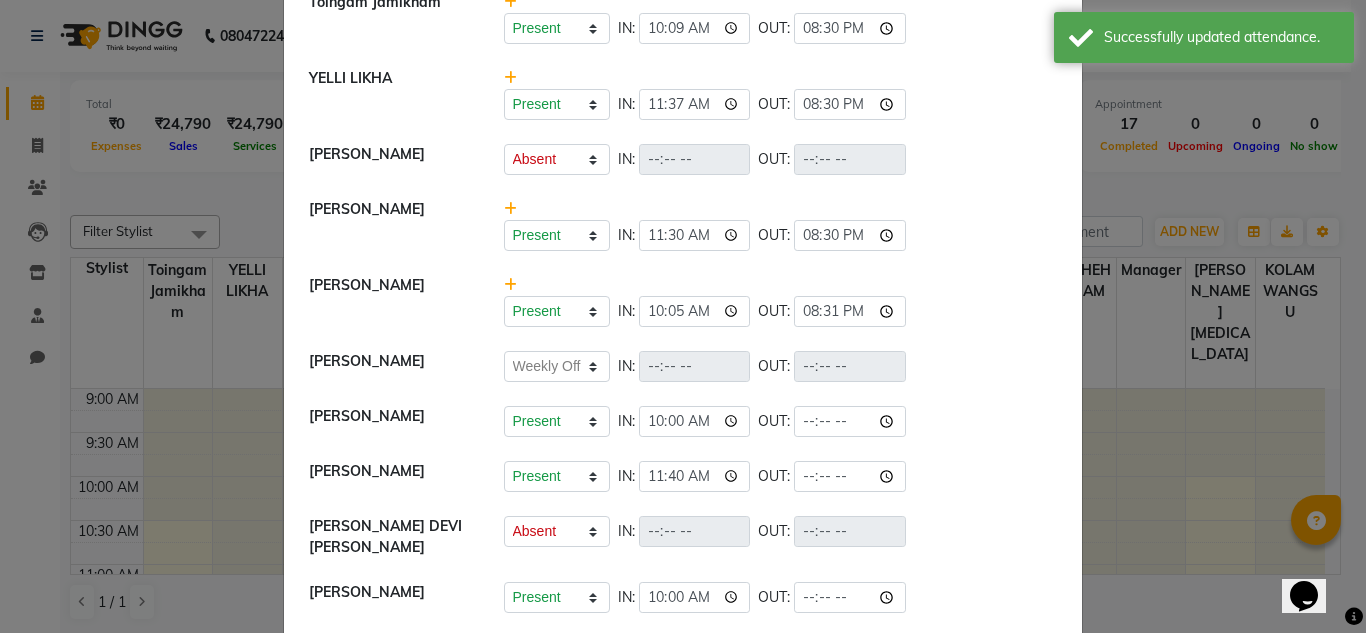 scroll, scrollTop: 99, scrollLeft: 0, axis: vertical 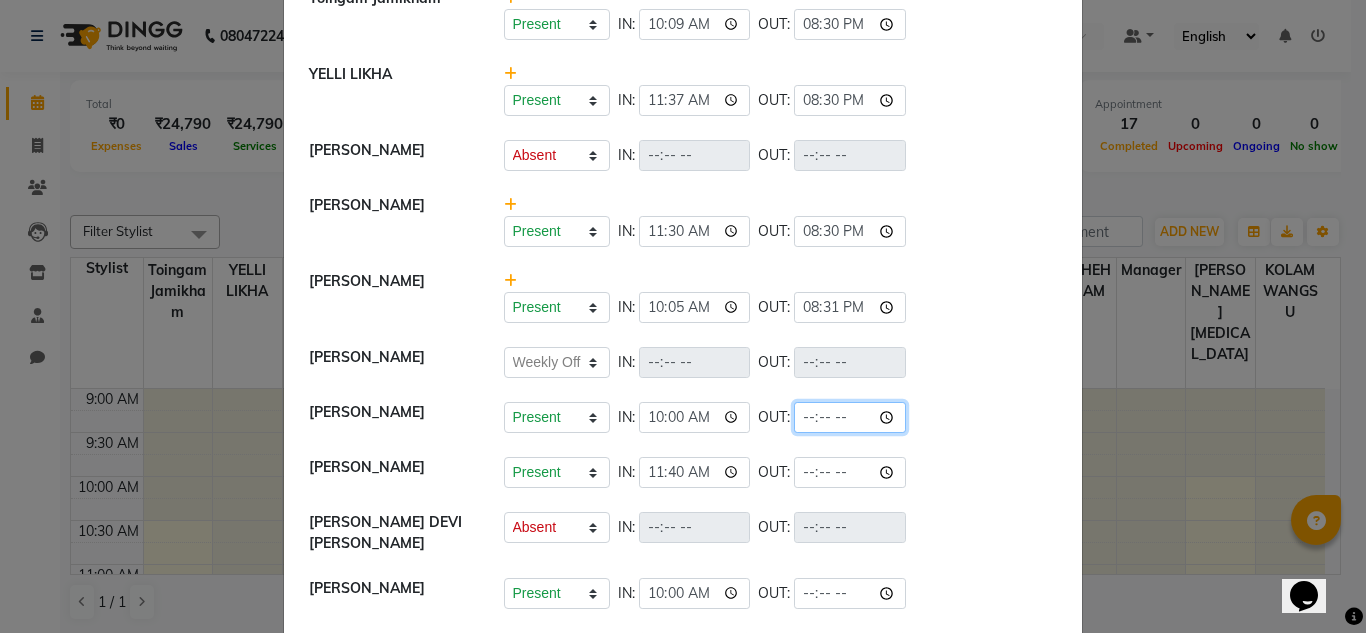 click 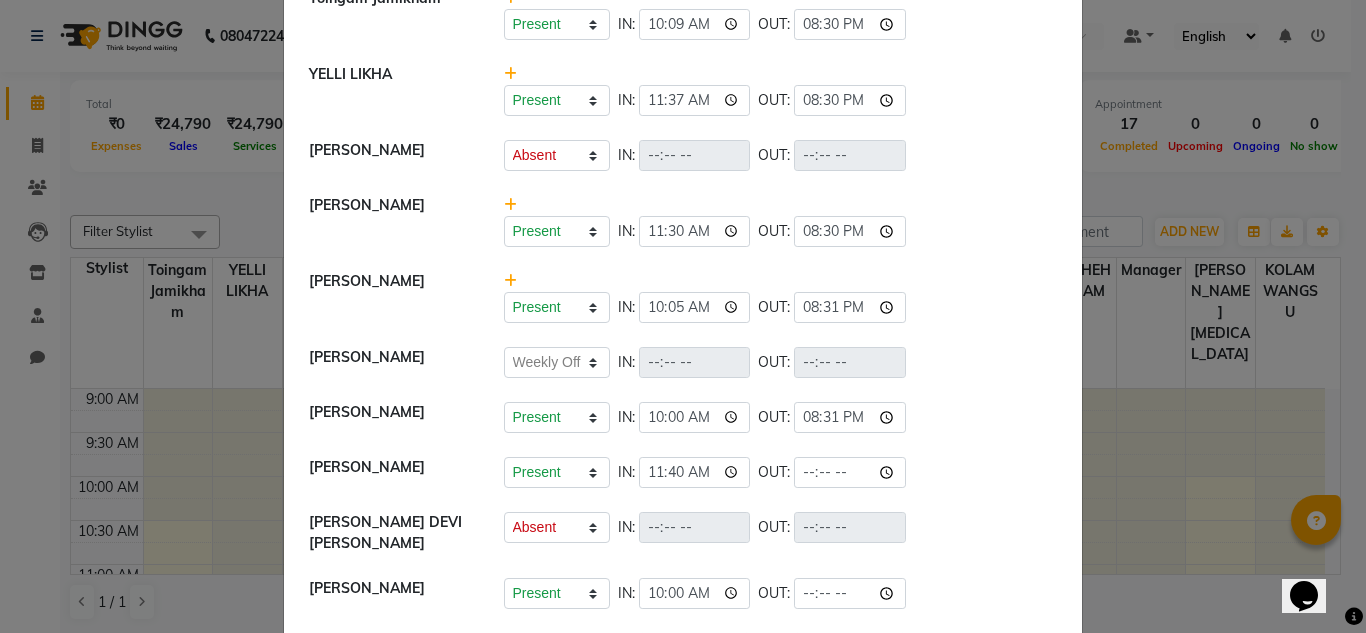 type on "20:31" 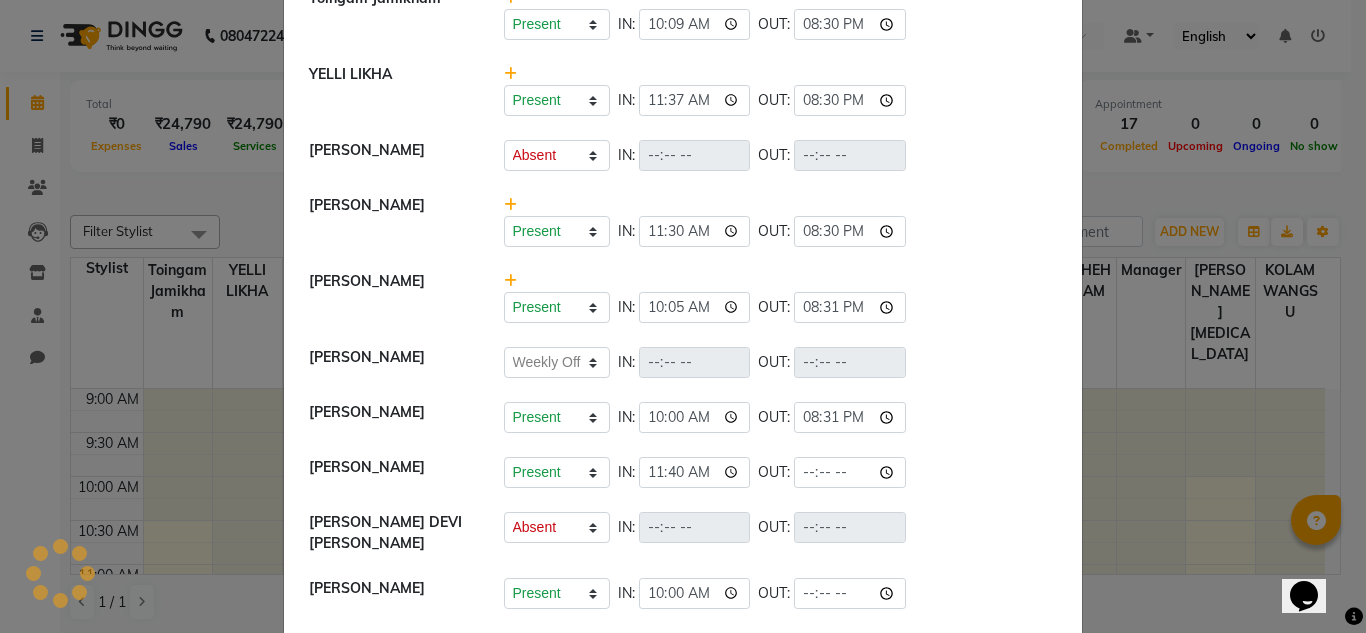 select on "A" 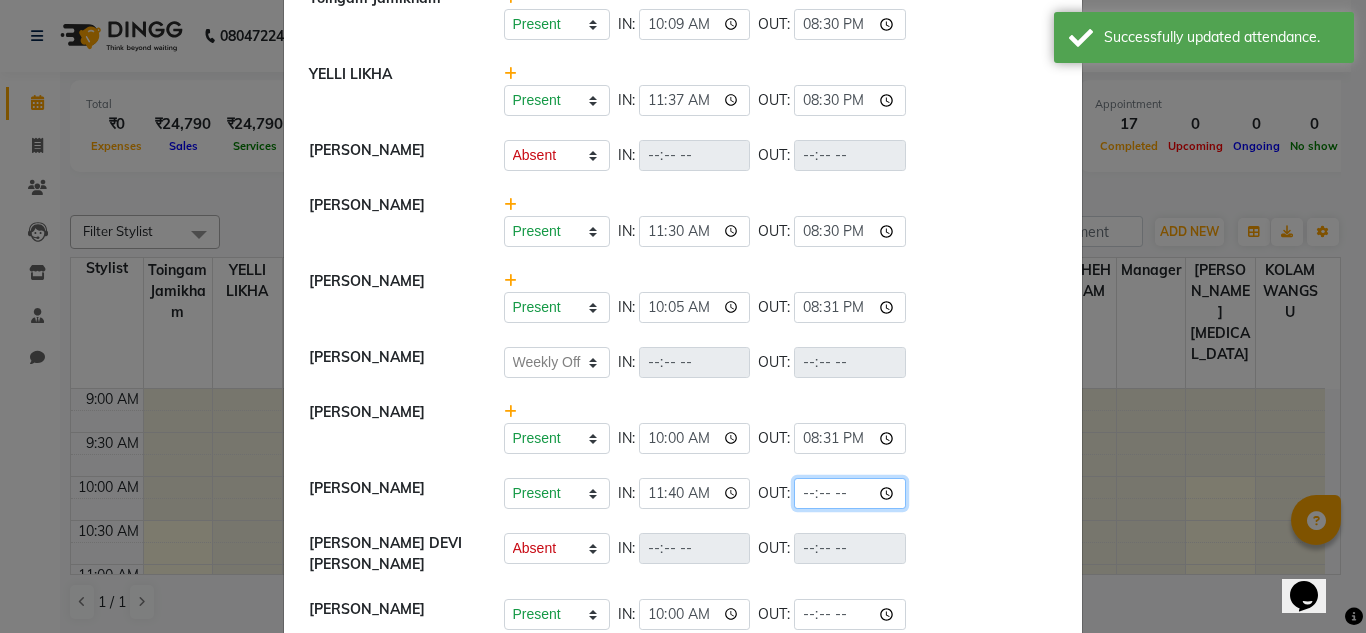 click 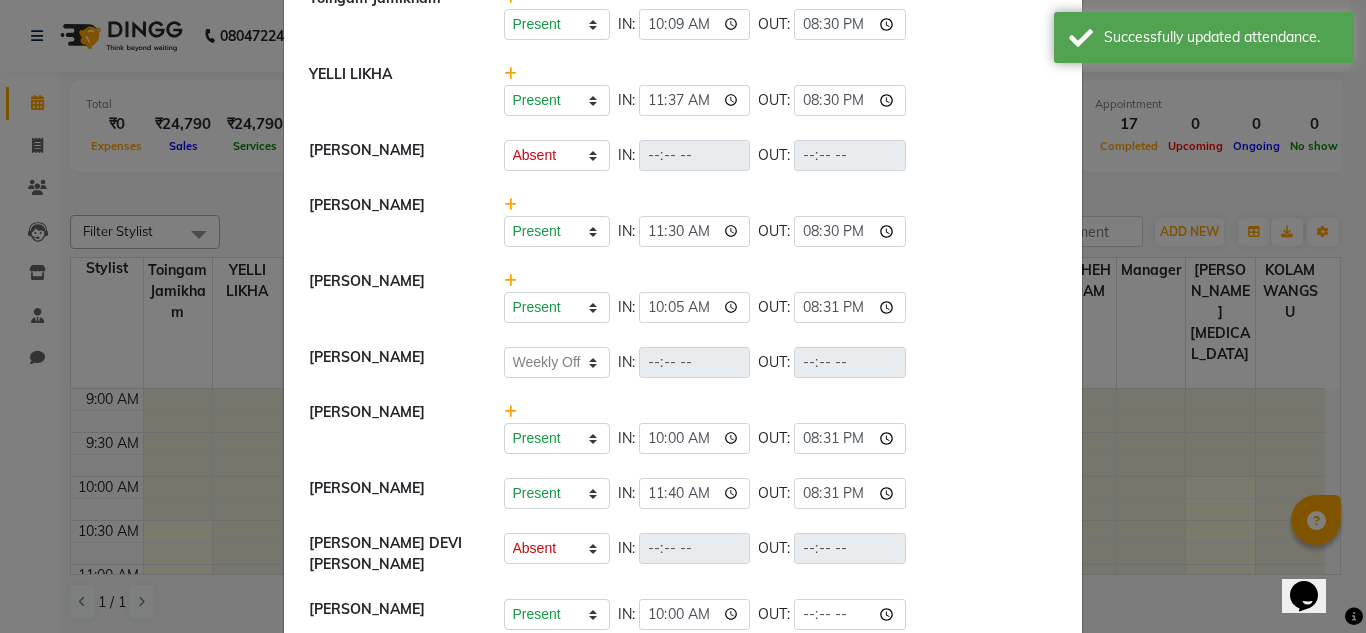 type on "20:31" 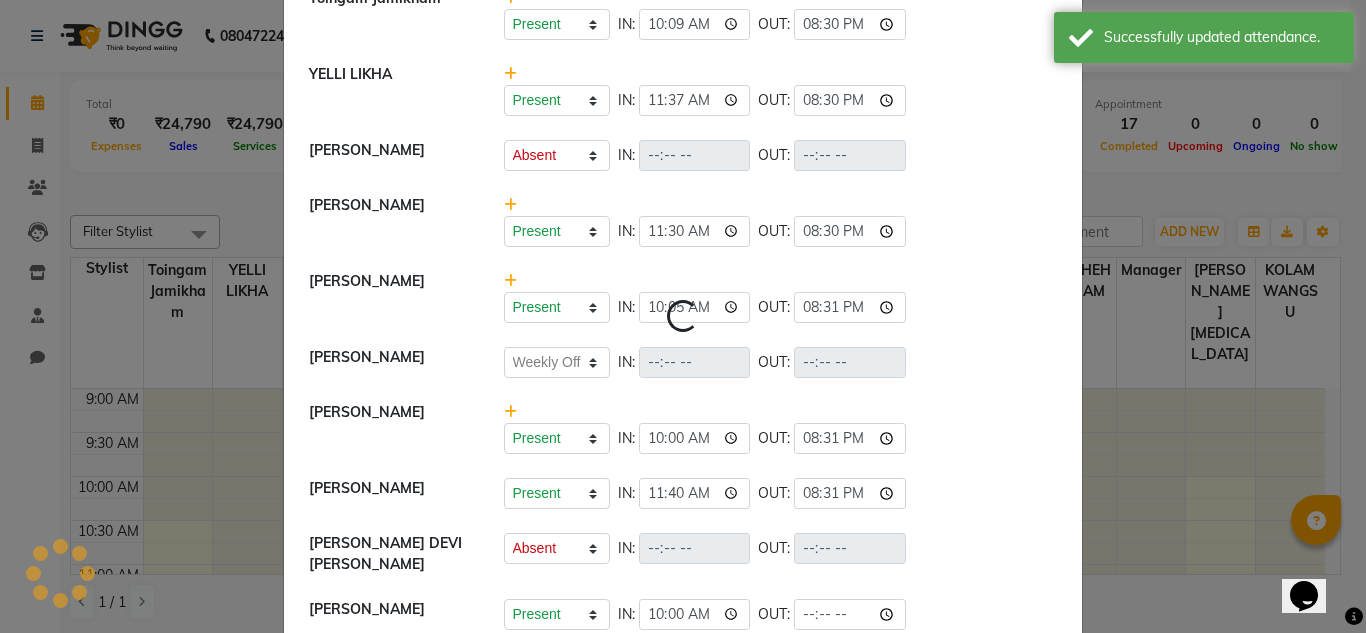 select on "A" 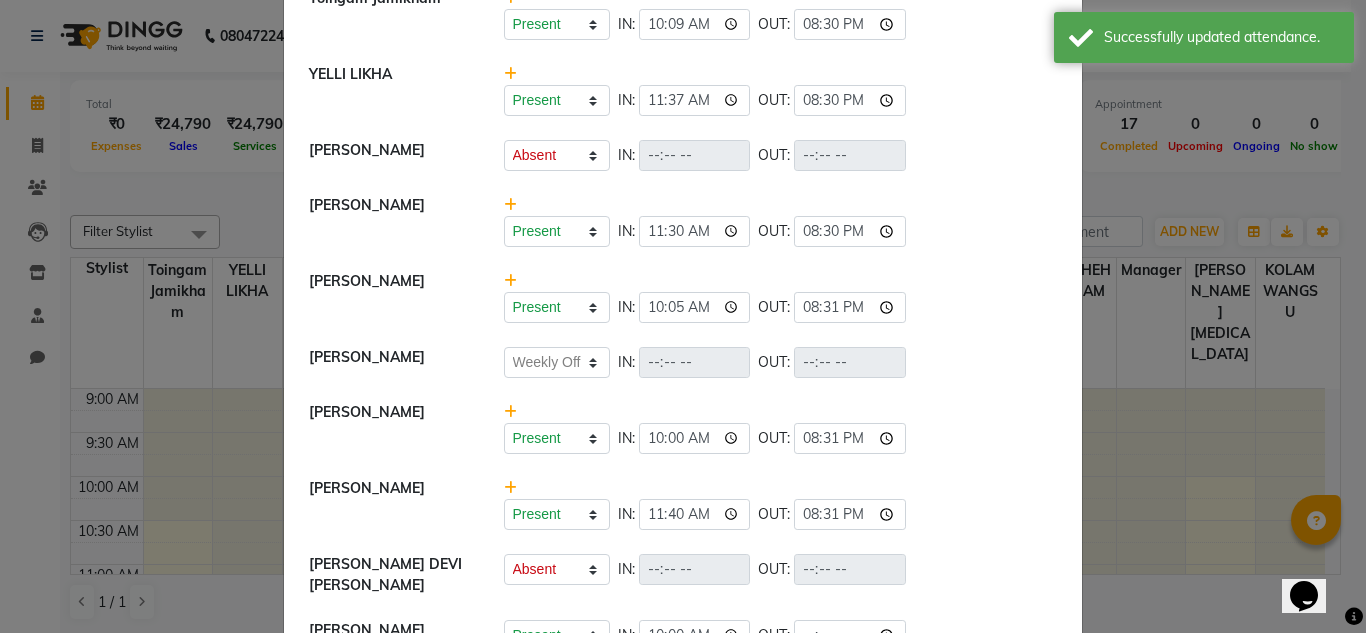 scroll, scrollTop: 246, scrollLeft: 0, axis: vertical 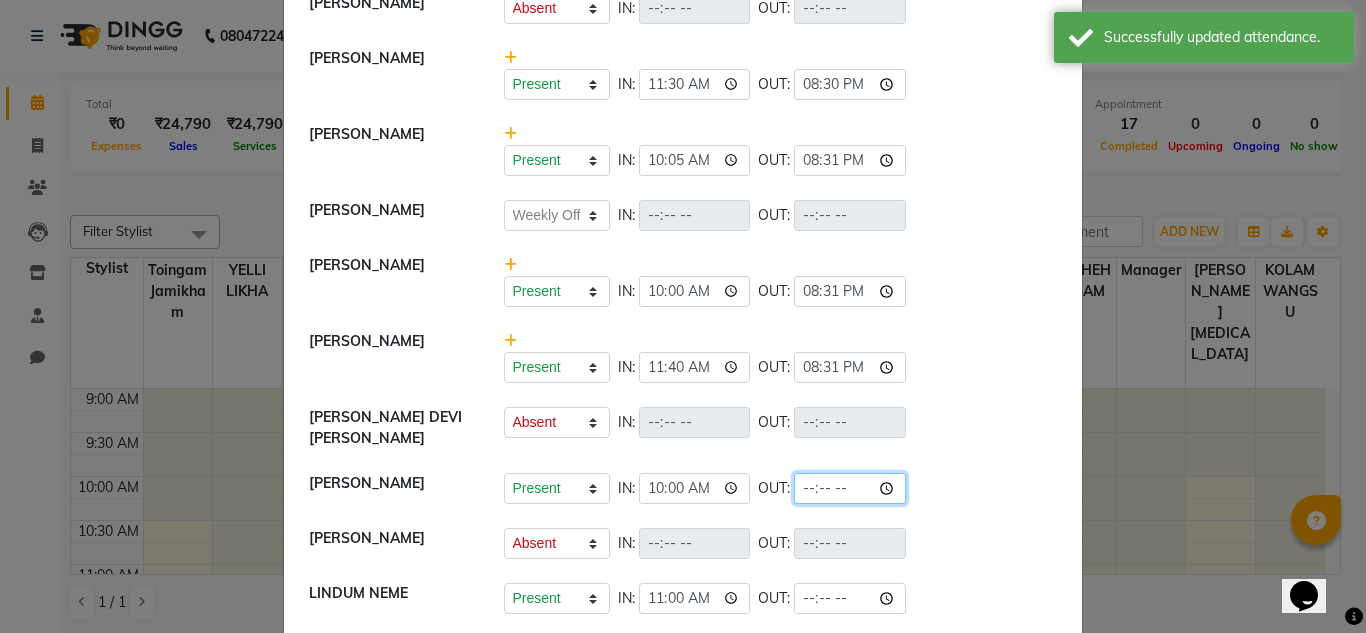 click 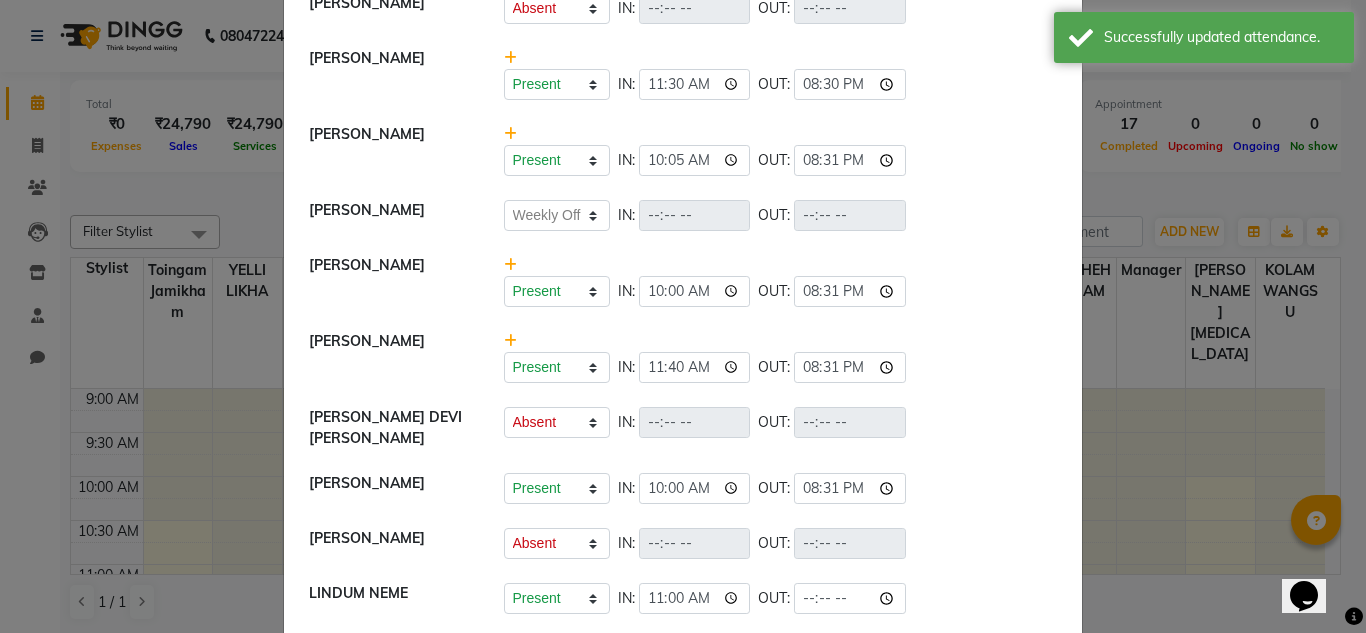 click on "Present   Absent   Late   Half Day   Weekly Off  IN:  11:40 OUT:  20:31" 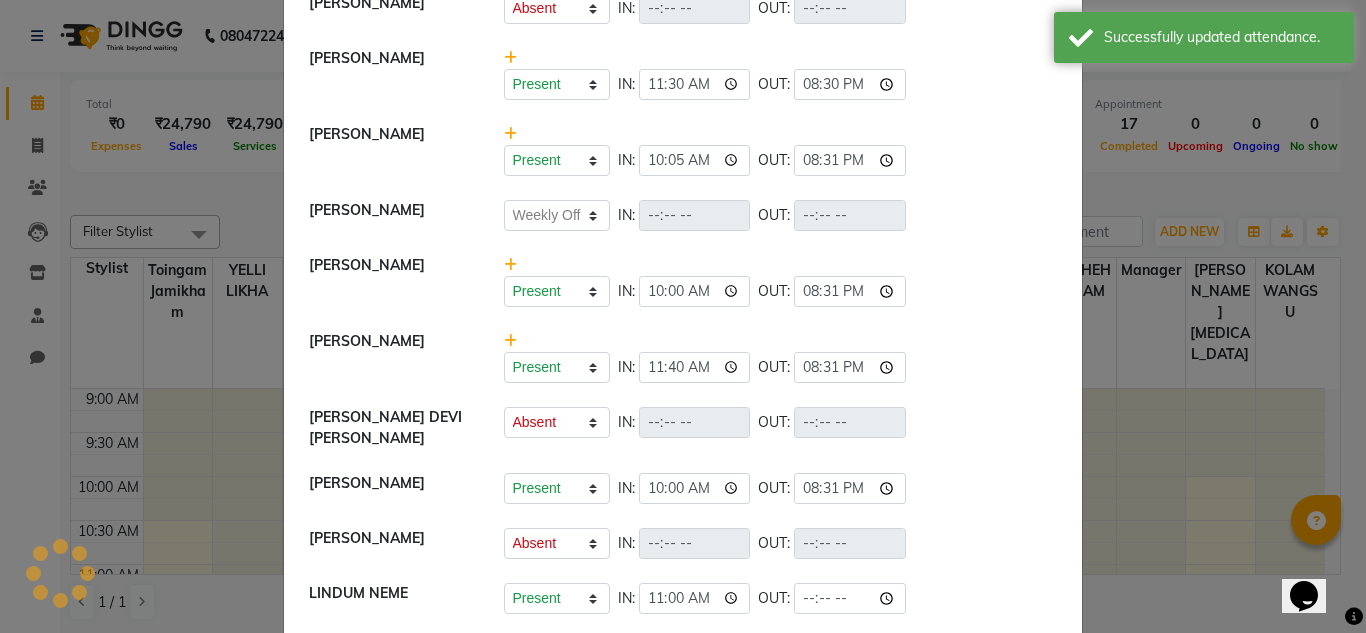 select on "A" 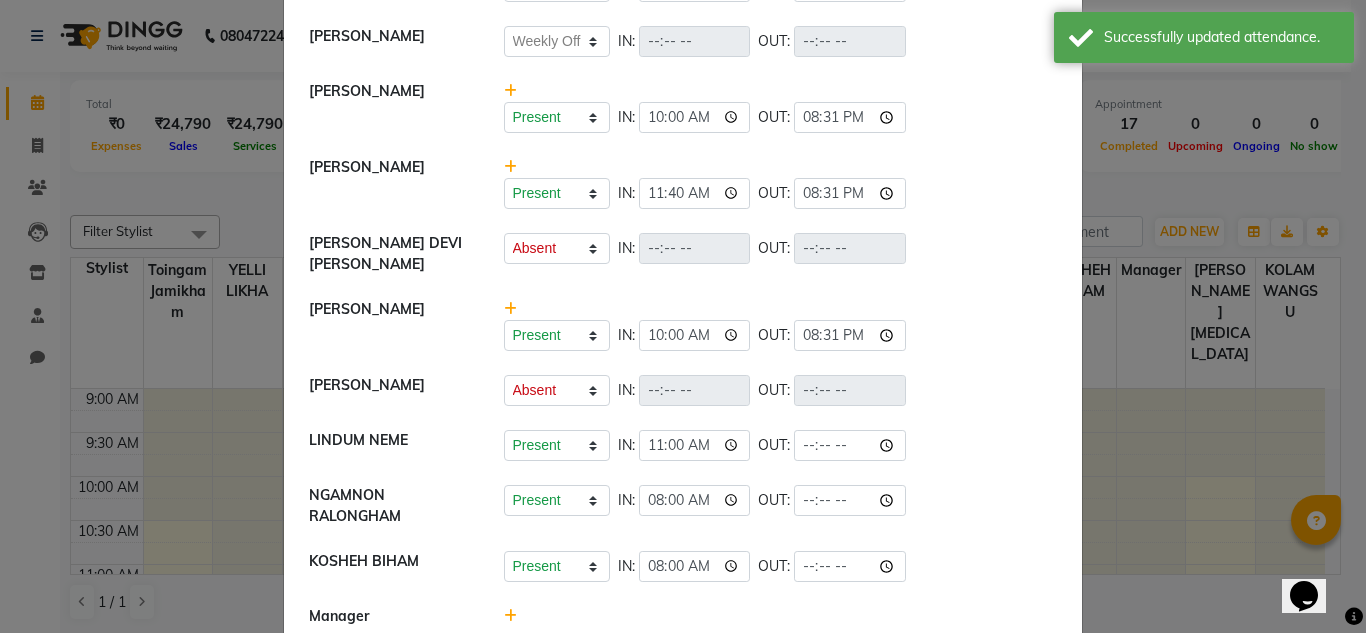 scroll, scrollTop: 425, scrollLeft: 0, axis: vertical 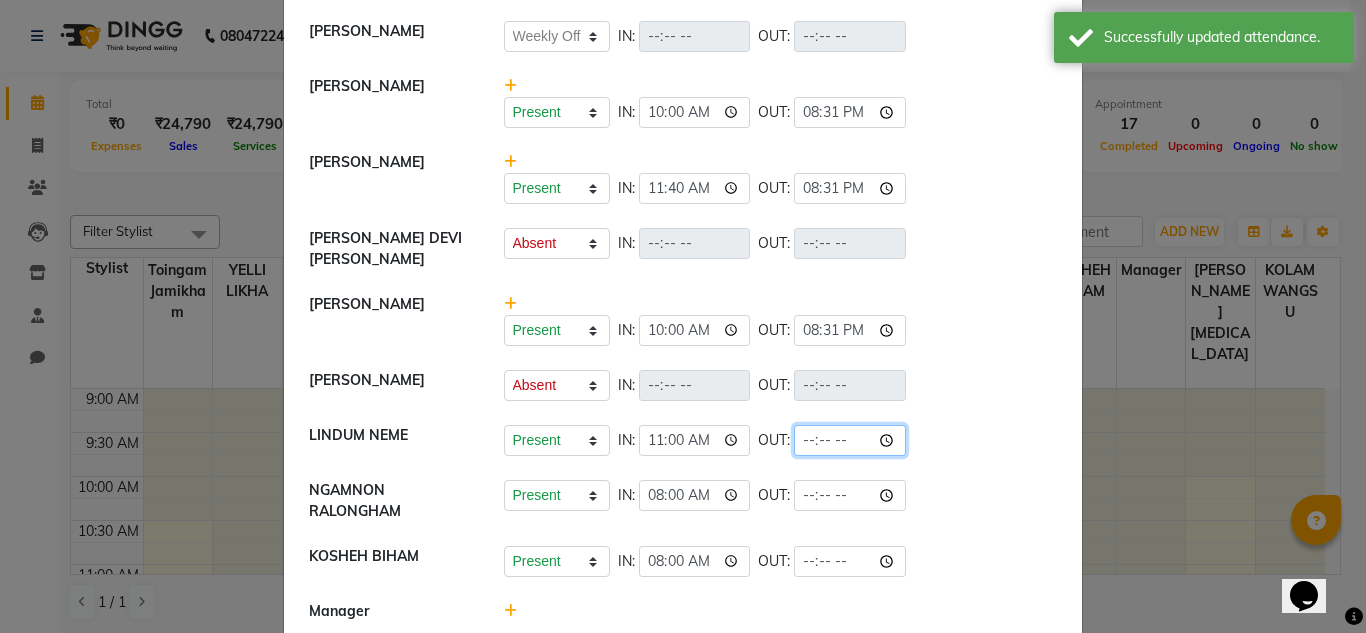 click 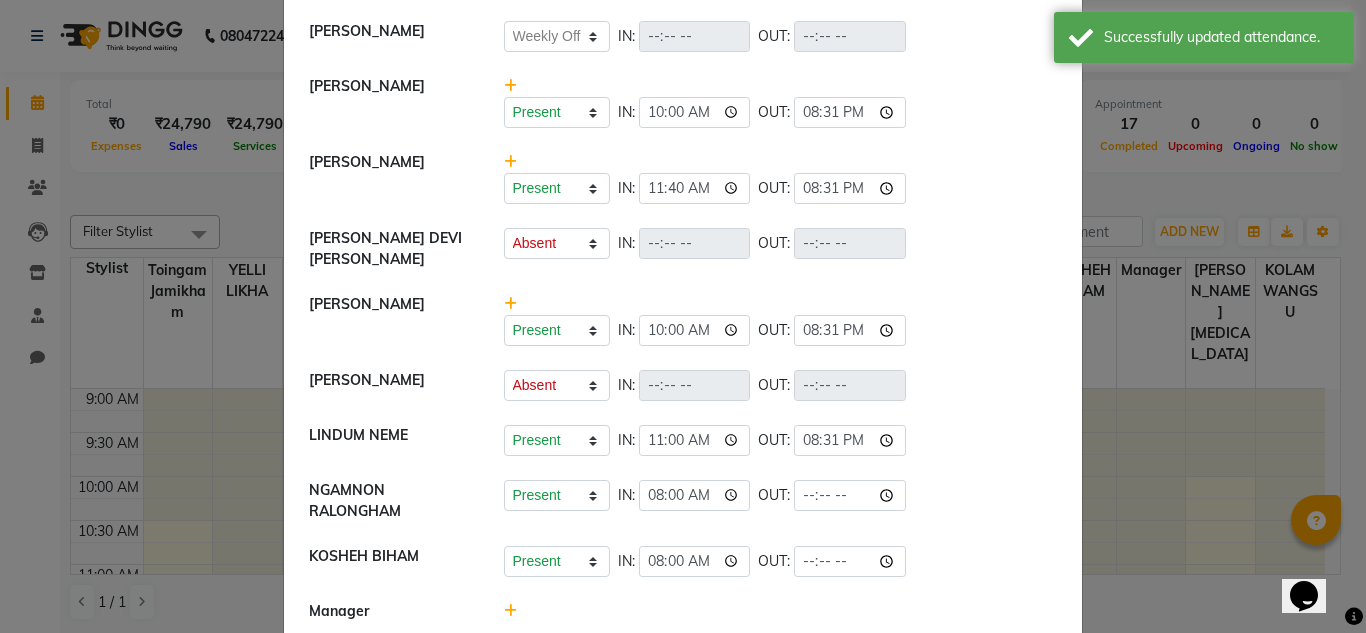 type on "20:31" 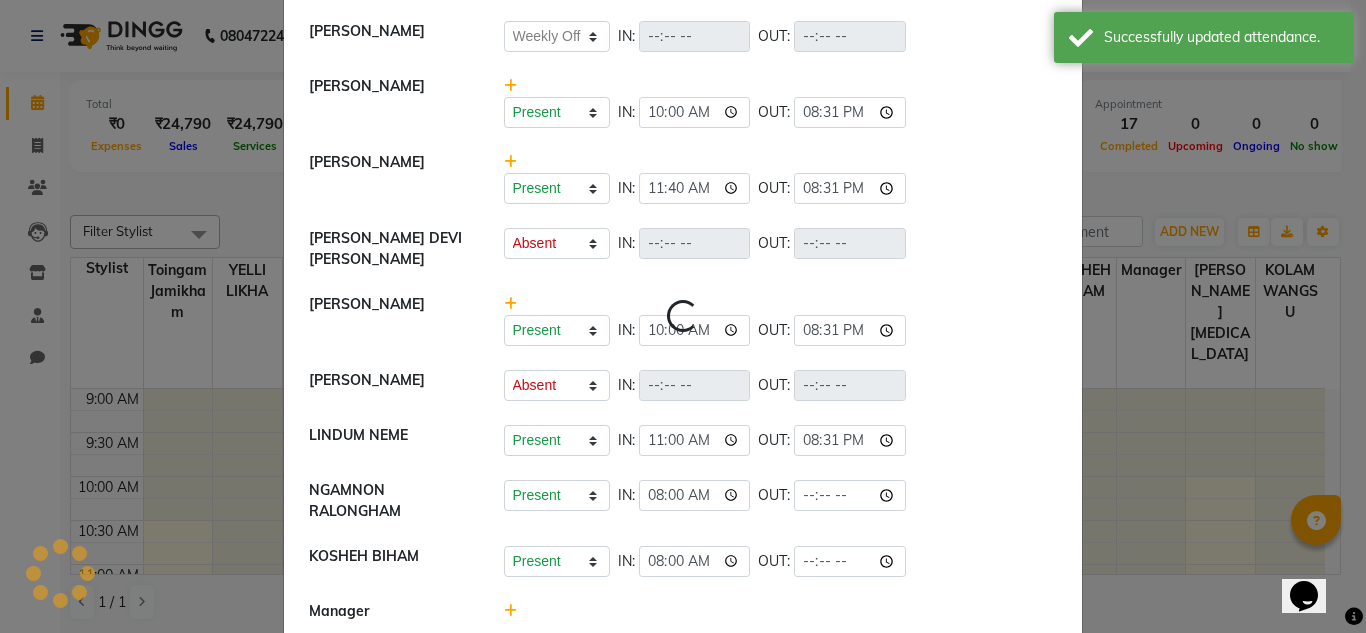 select on "A" 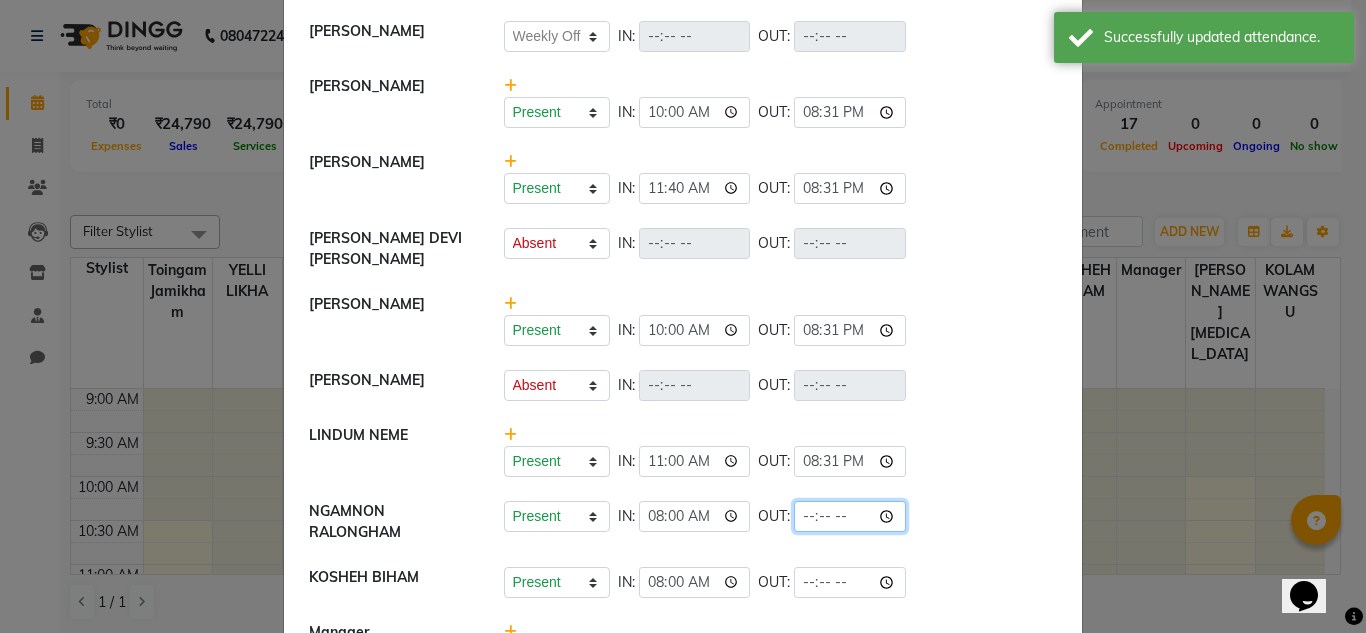 click 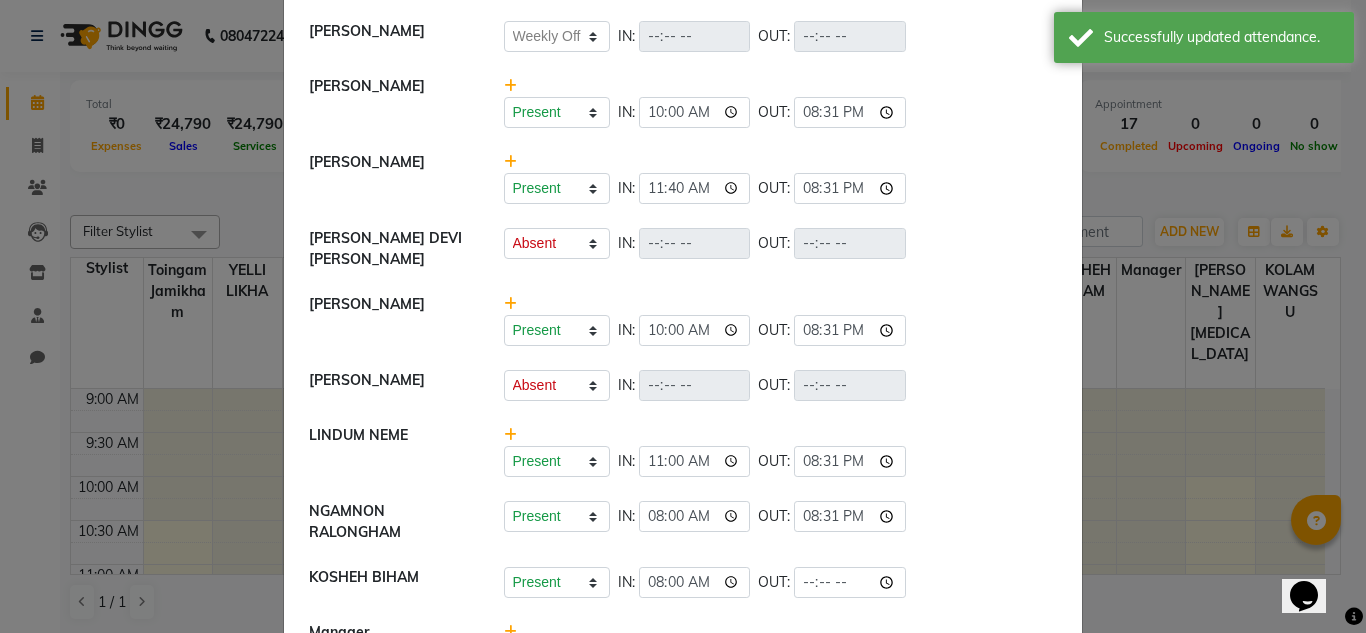 click on "Present   Absent   Late   Half Day   Weekly Off  IN:  OUT:" 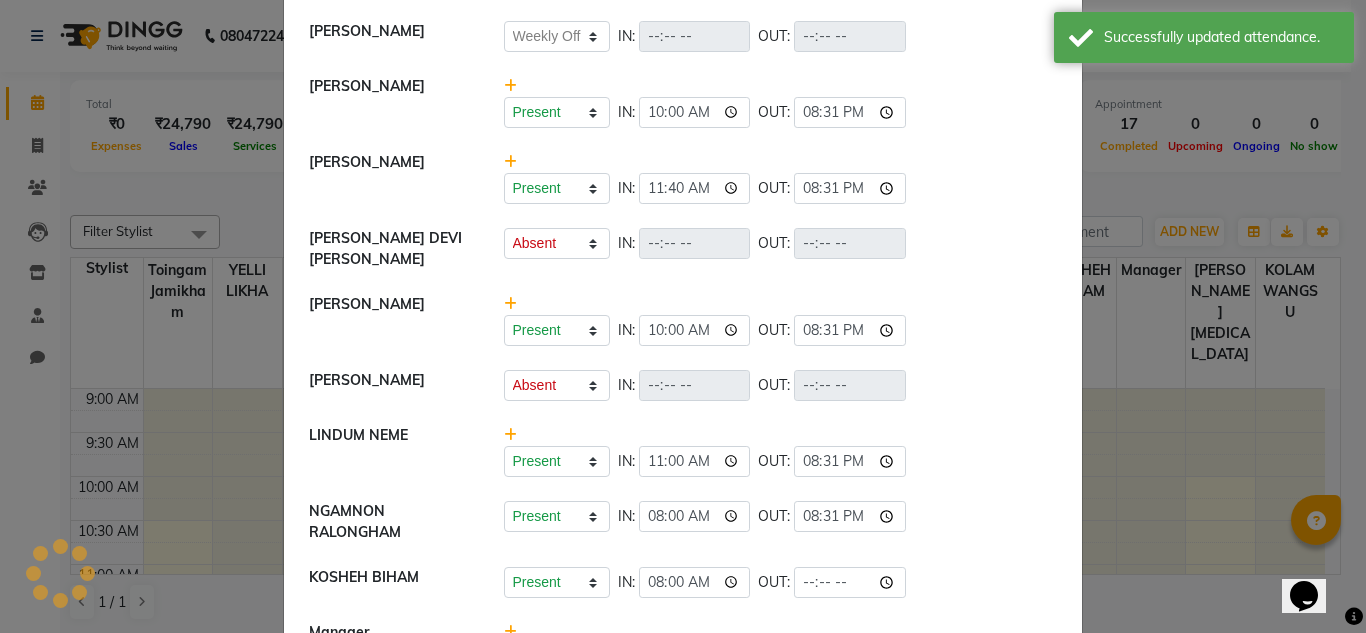 select on "A" 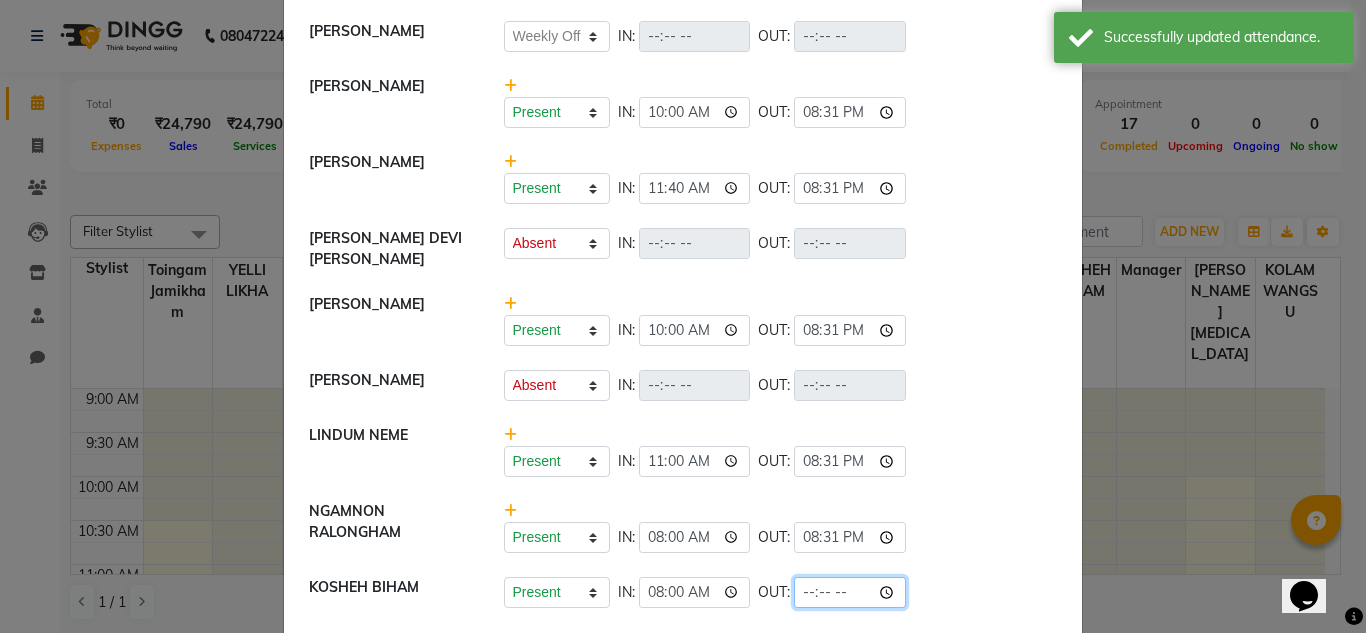 click 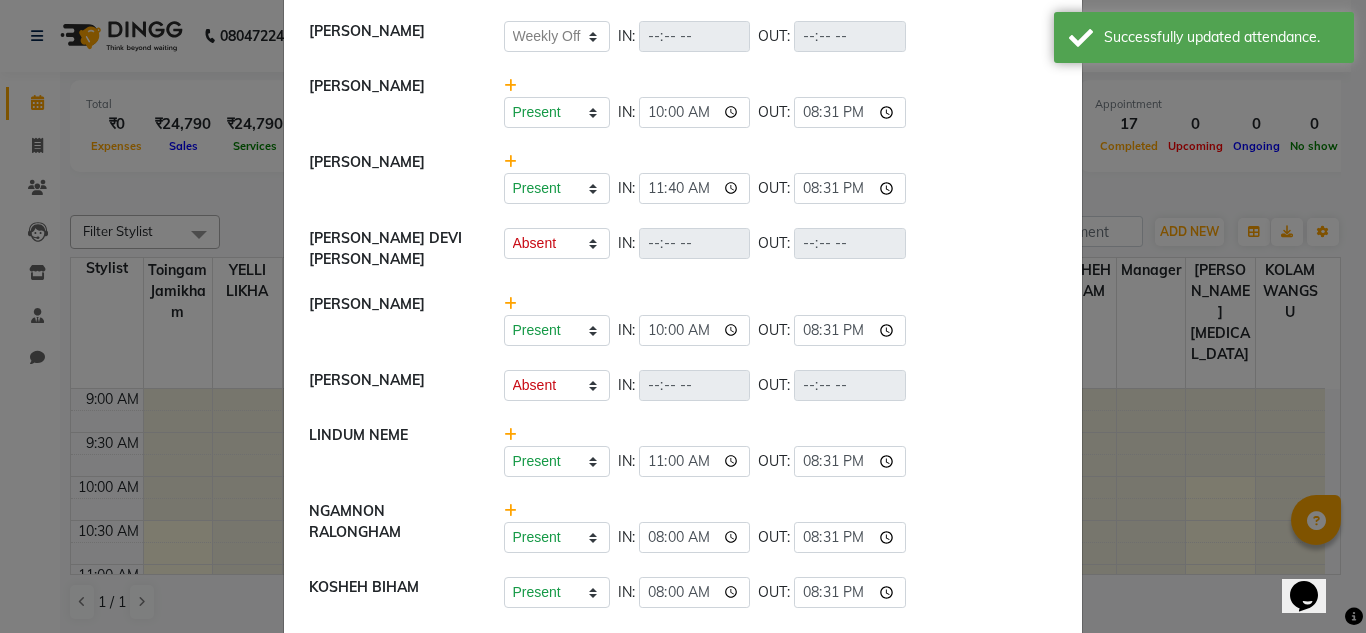 type on "20:31" 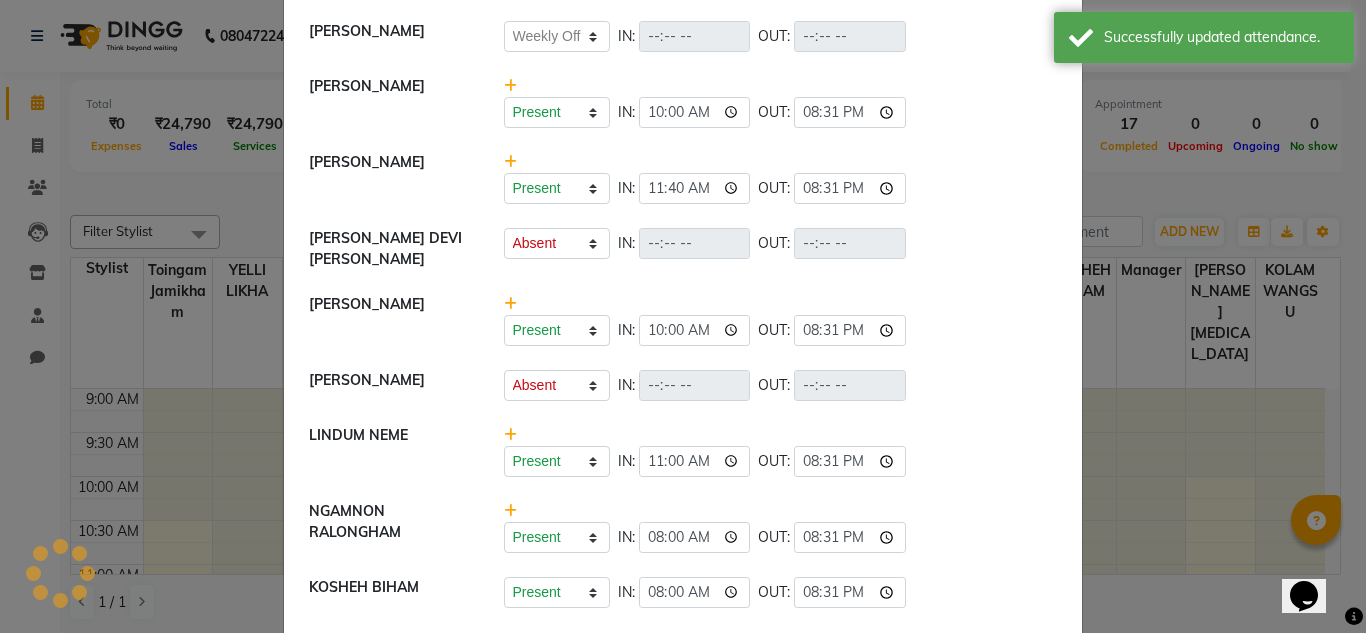 click on "[PERSON_NAME]   Present   Absent   Late   Half Day   Weekly Off  IN:  OUT:" 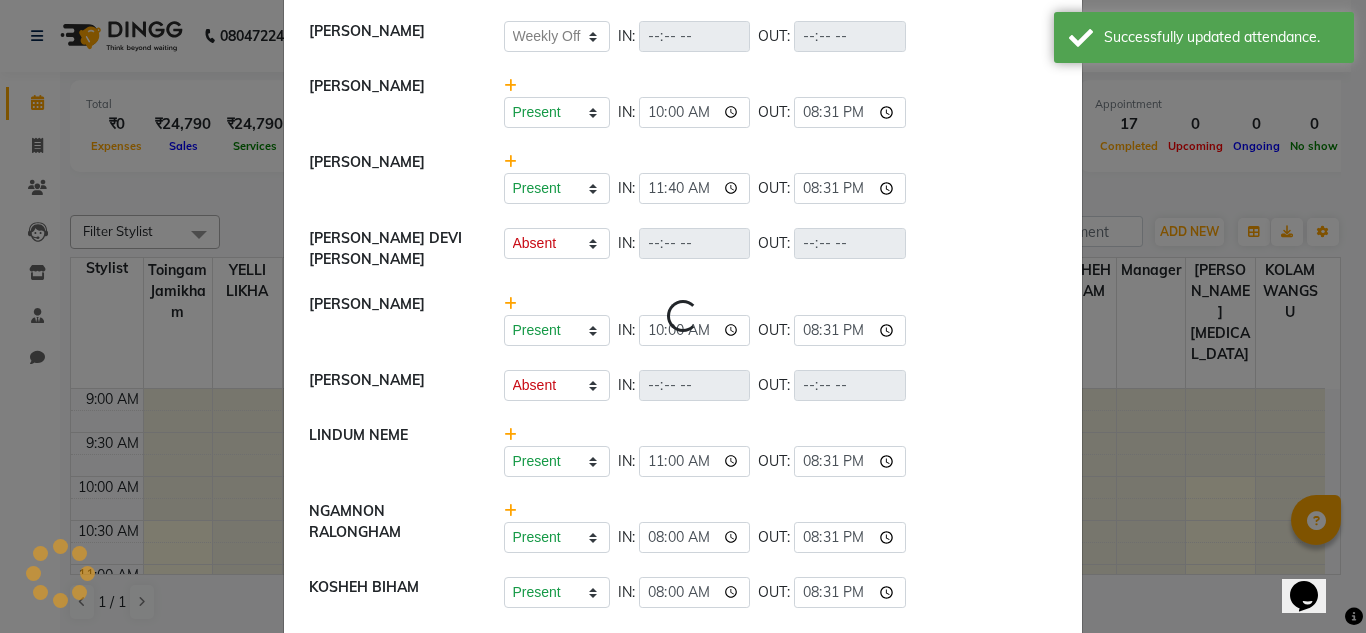 select on "A" 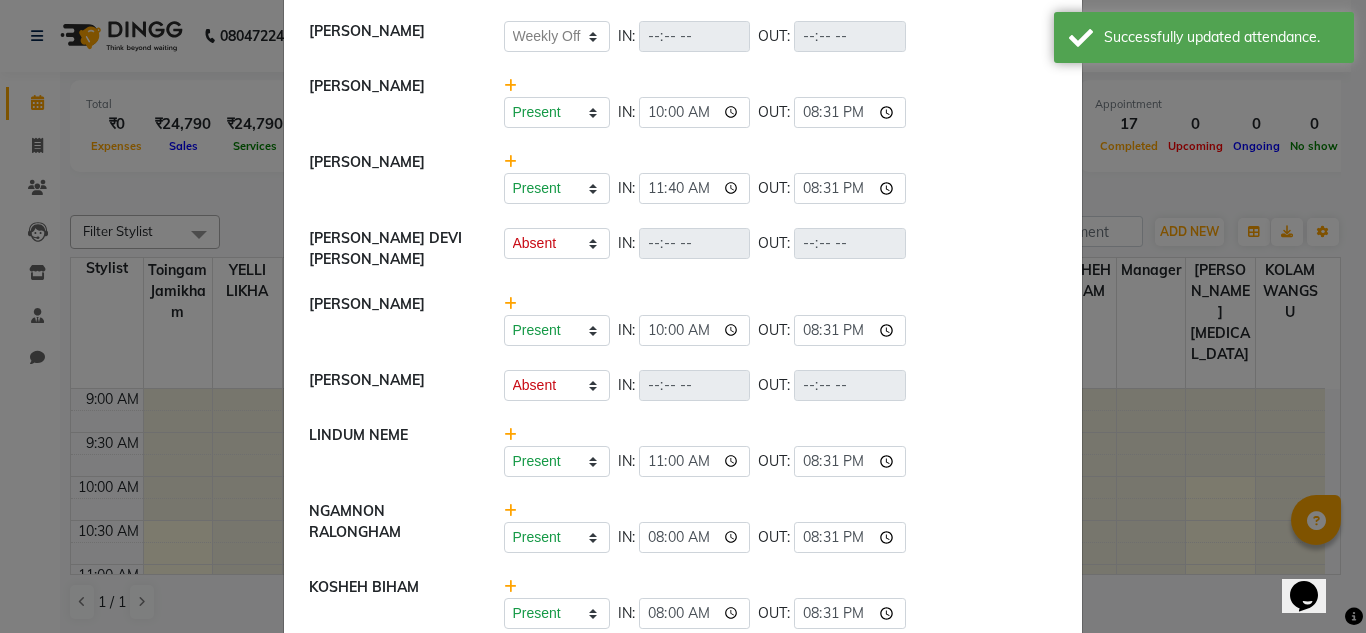 scroll, scrollTop: 656, scrollLeft: 0, axis: vertical 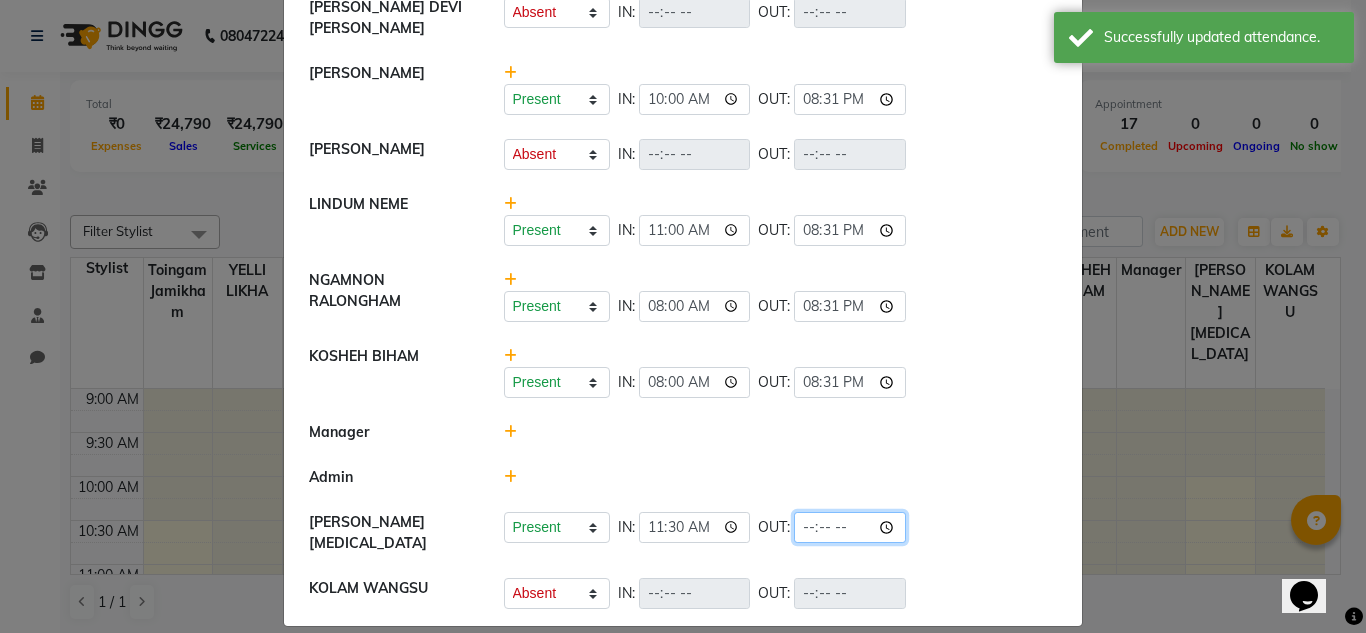 click 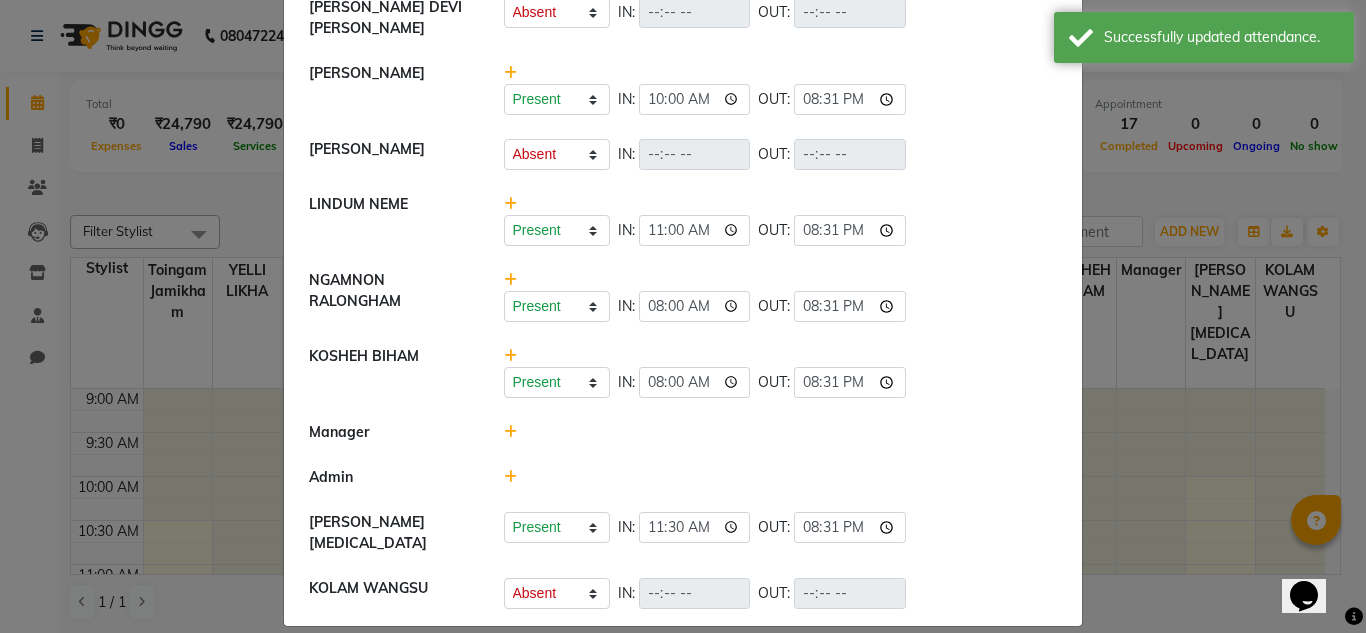 type on "20:31" 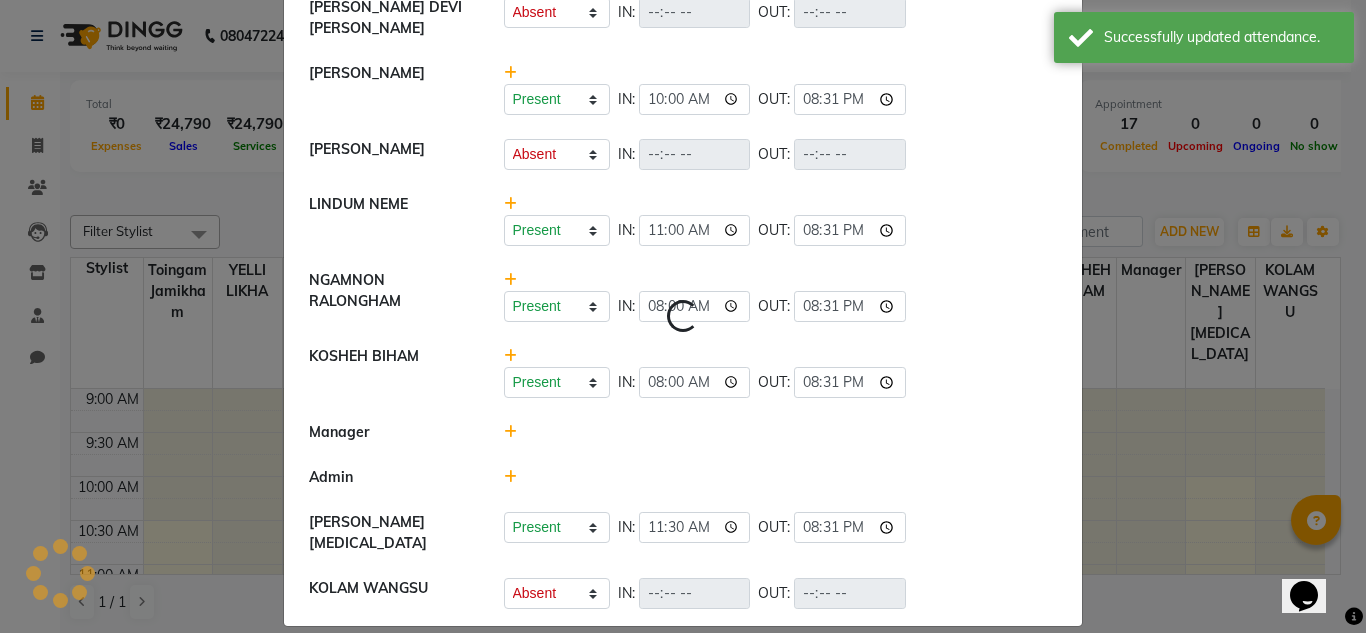 select on "A" 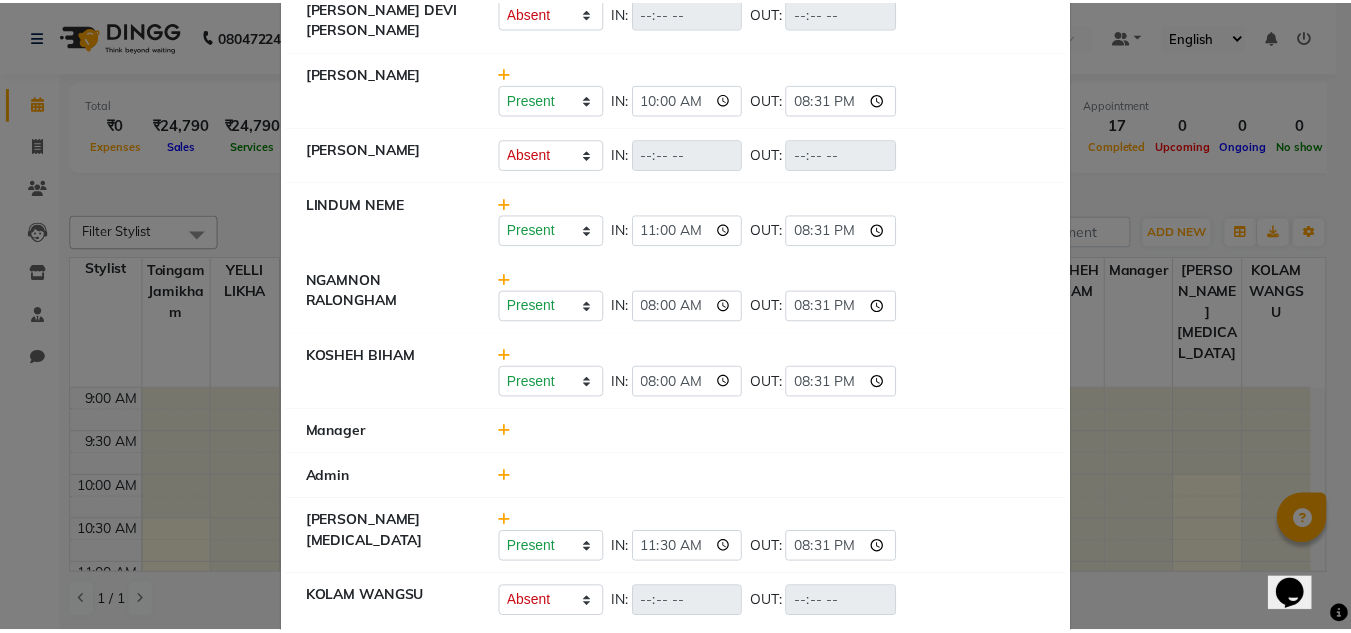 scroll, scrollTop: 0, scrollLeft: 0, axis: both 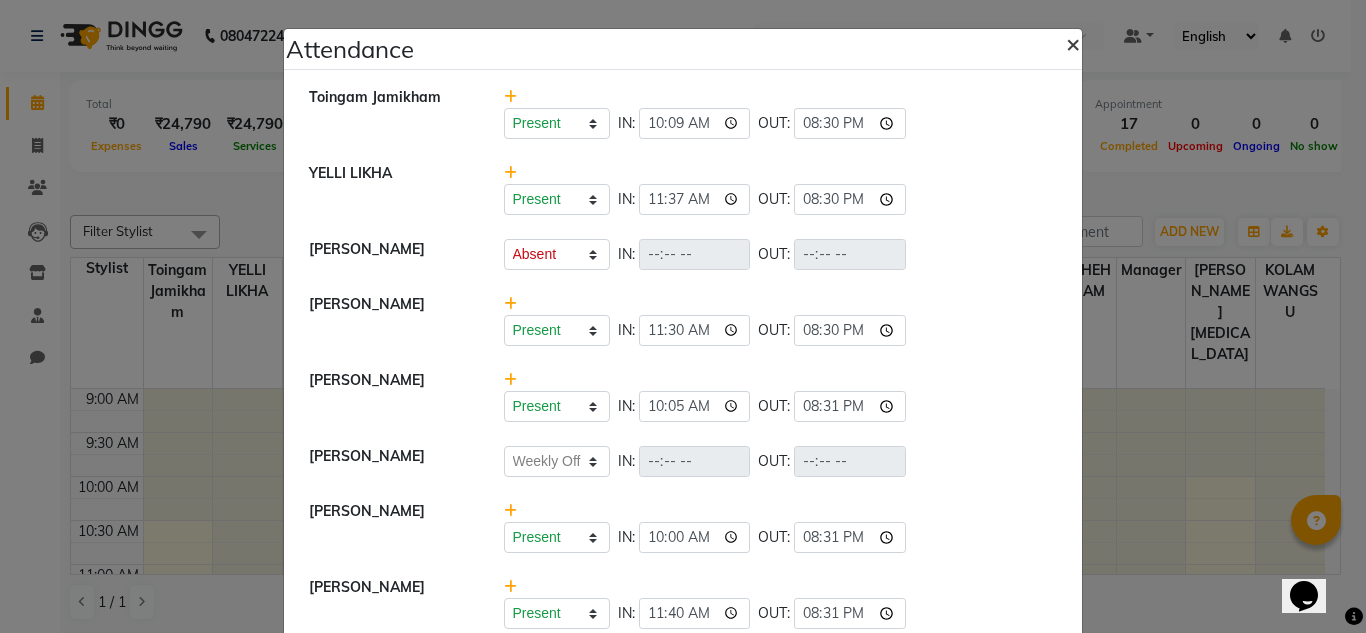 click on "×" 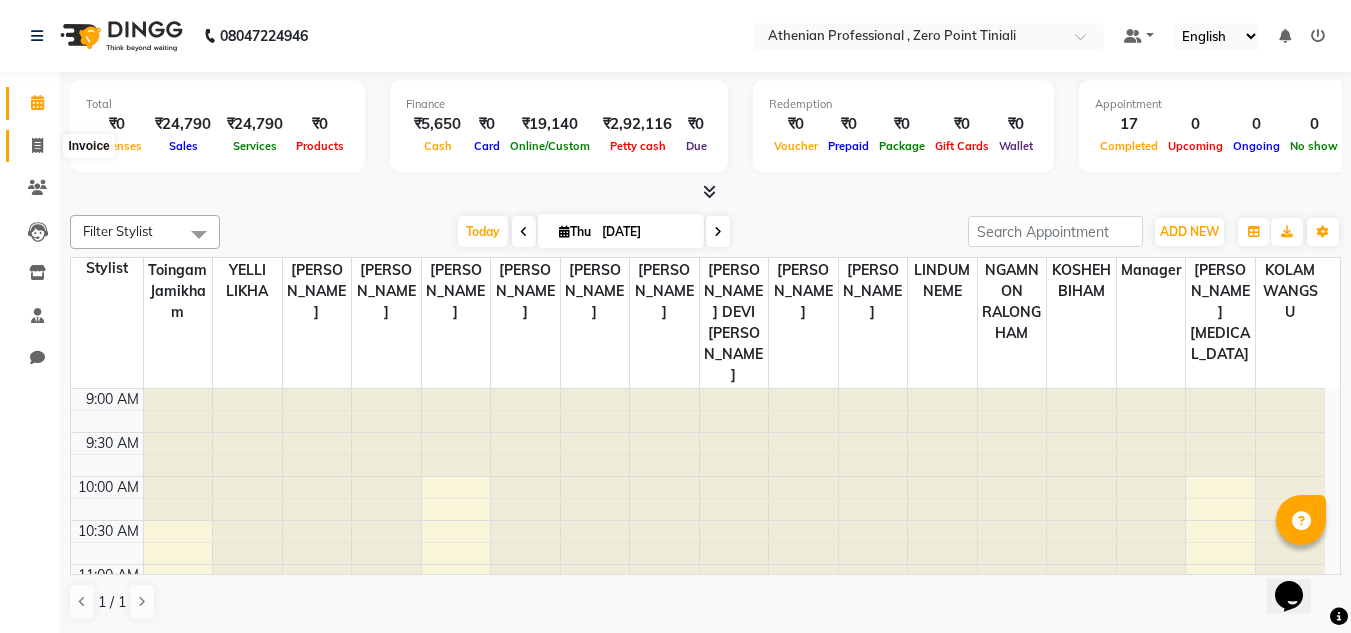click 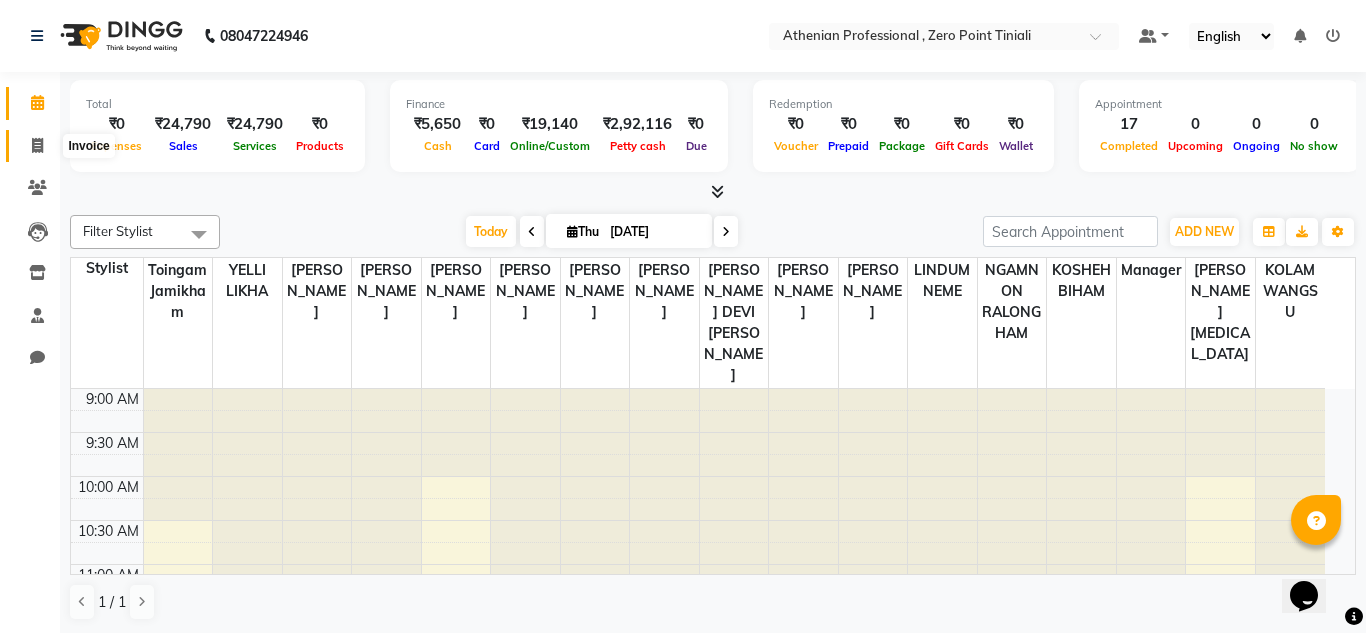 select on "service" 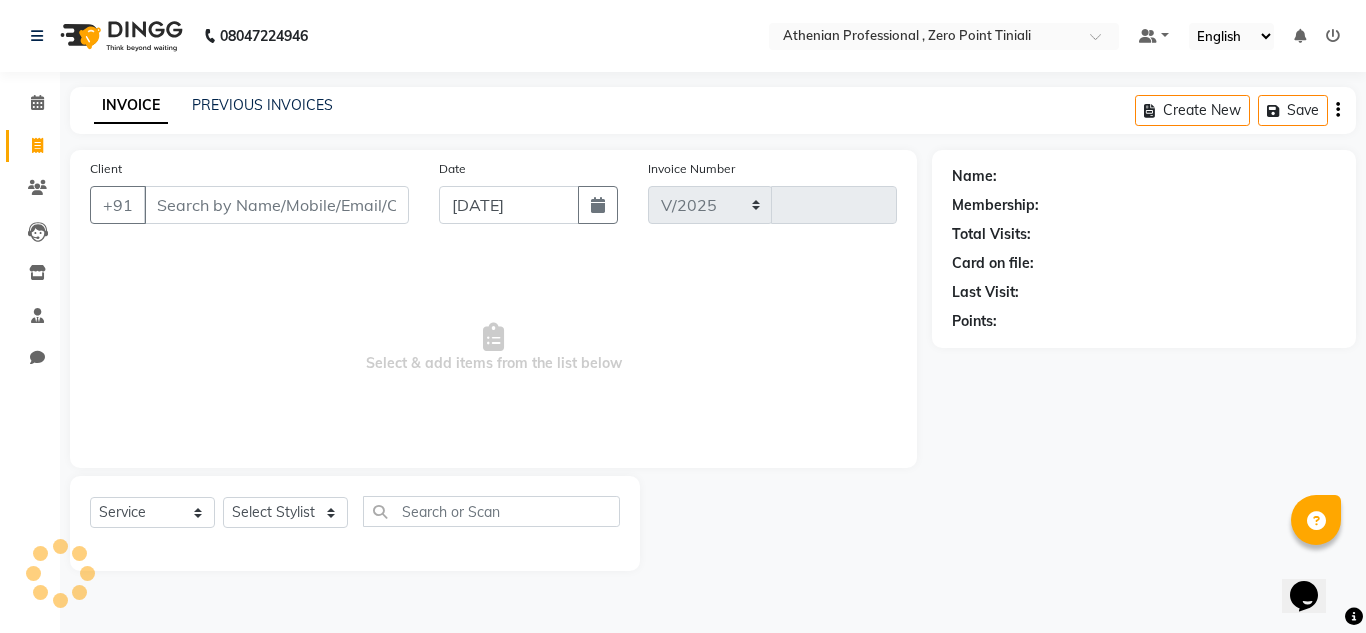 select on "8300" 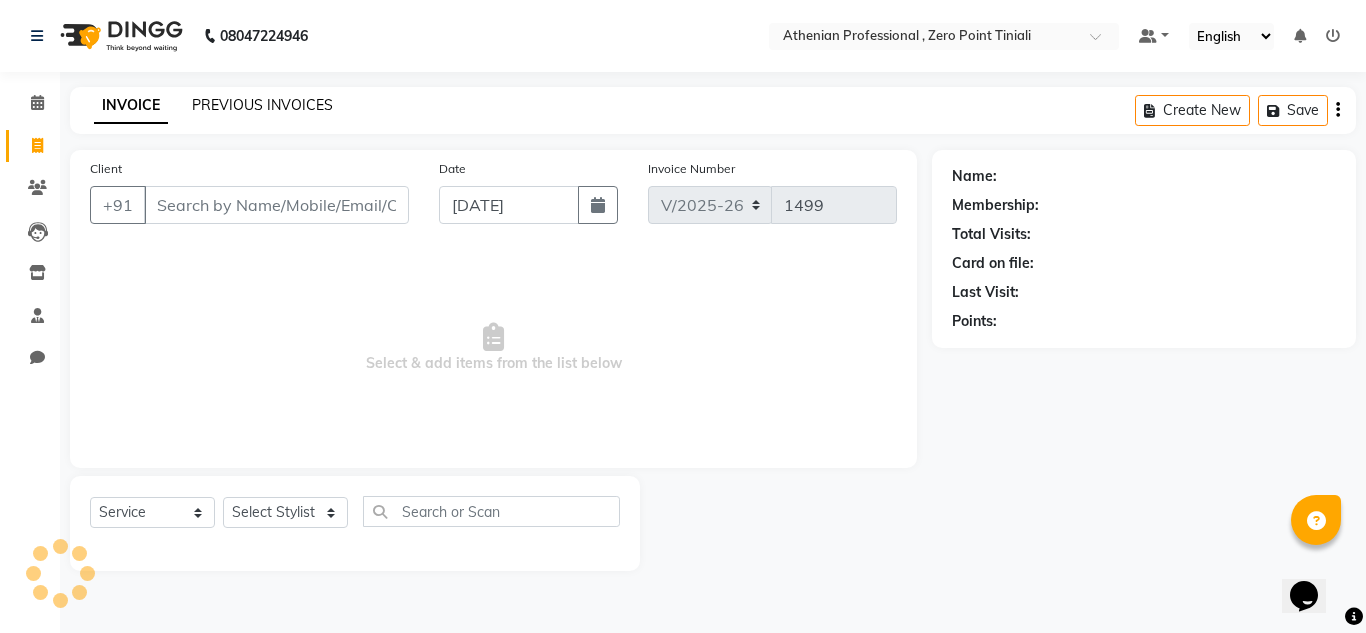 click on "PREVIOUS INVOICES" 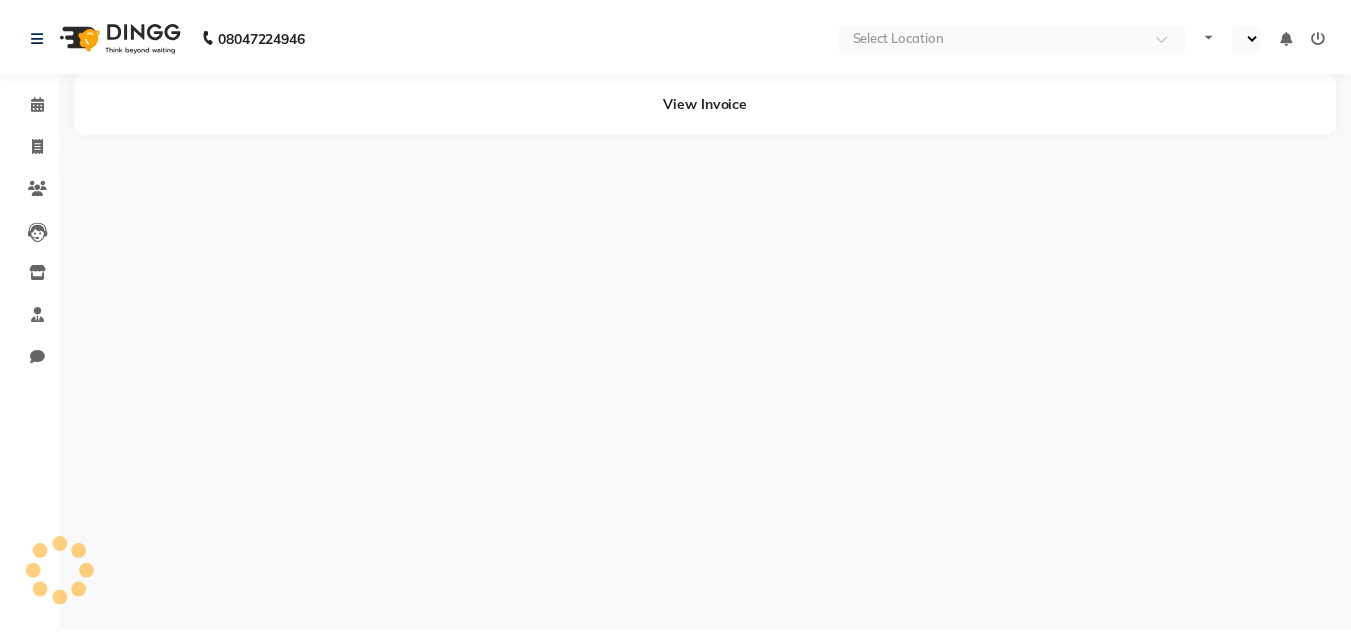 scroll, scrollTop: 0, scrollLeft: 0, axis: both 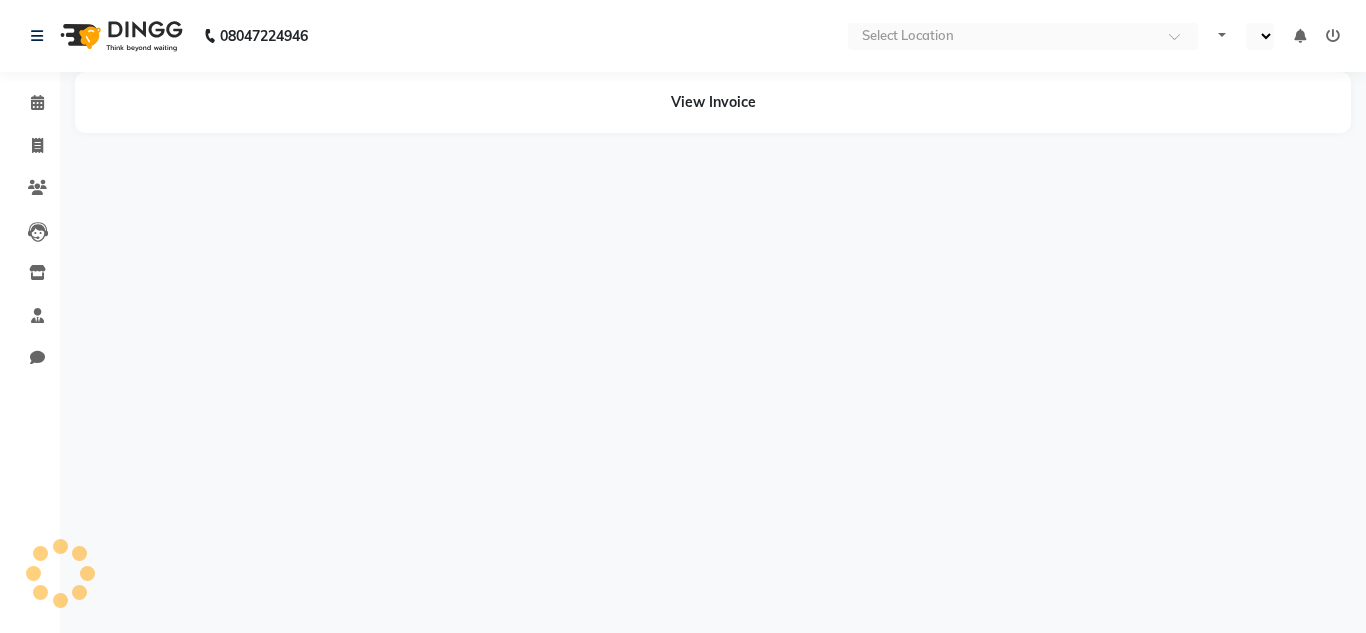 select on "en" 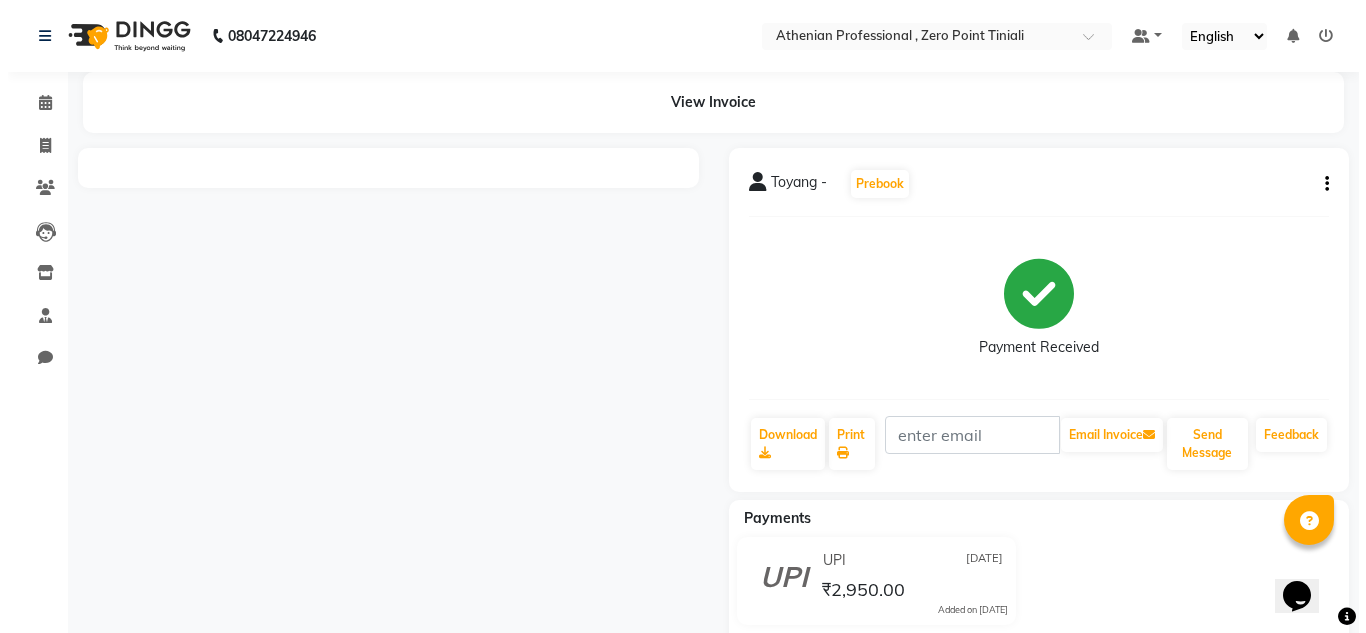 scroll, scrollTop: 0, scrollLeft: 0, axis: both 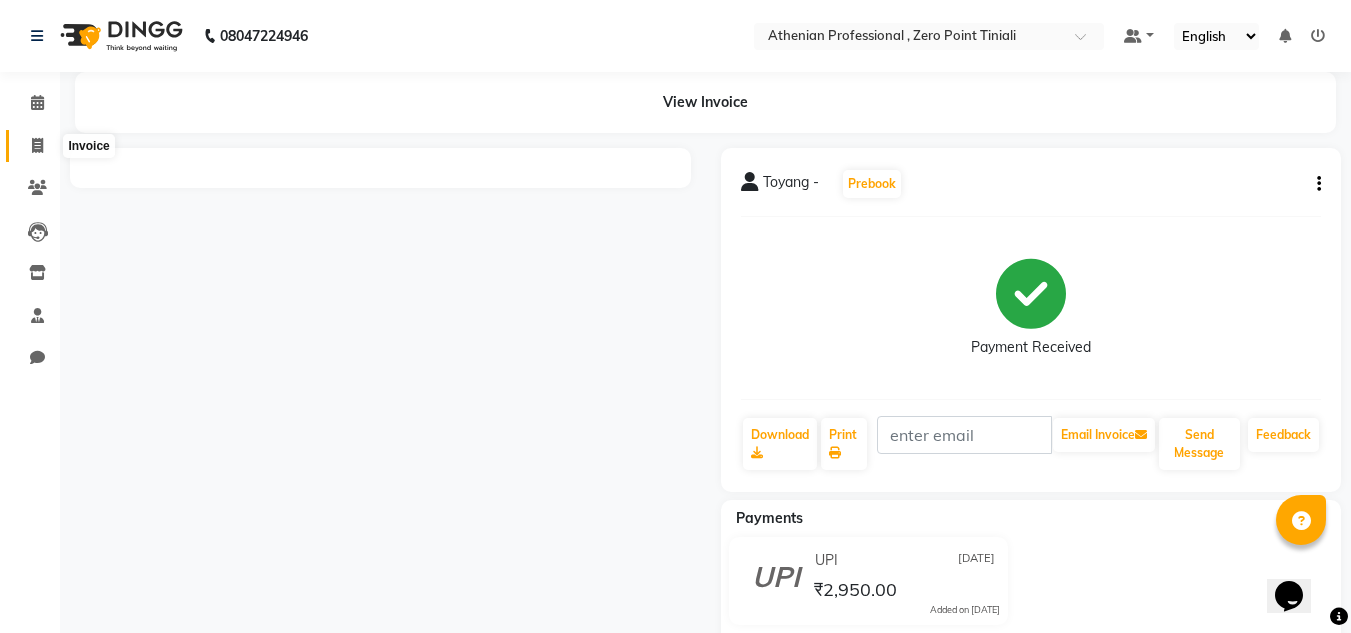 click 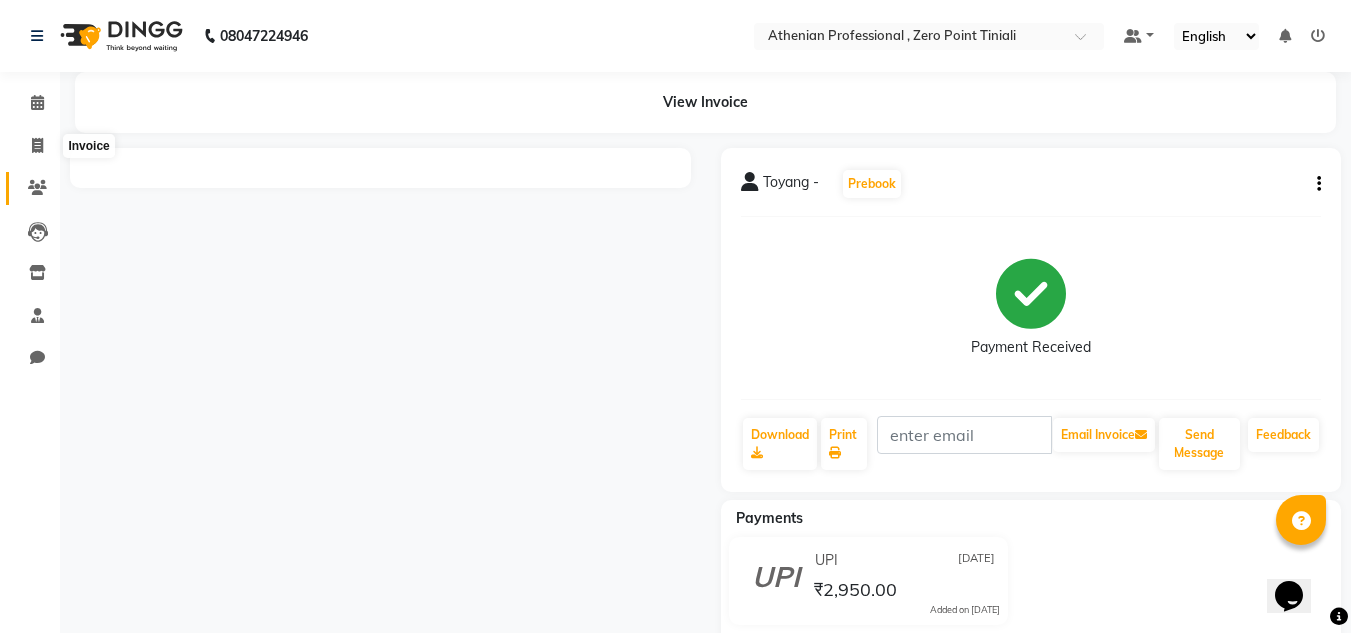 select on "service" 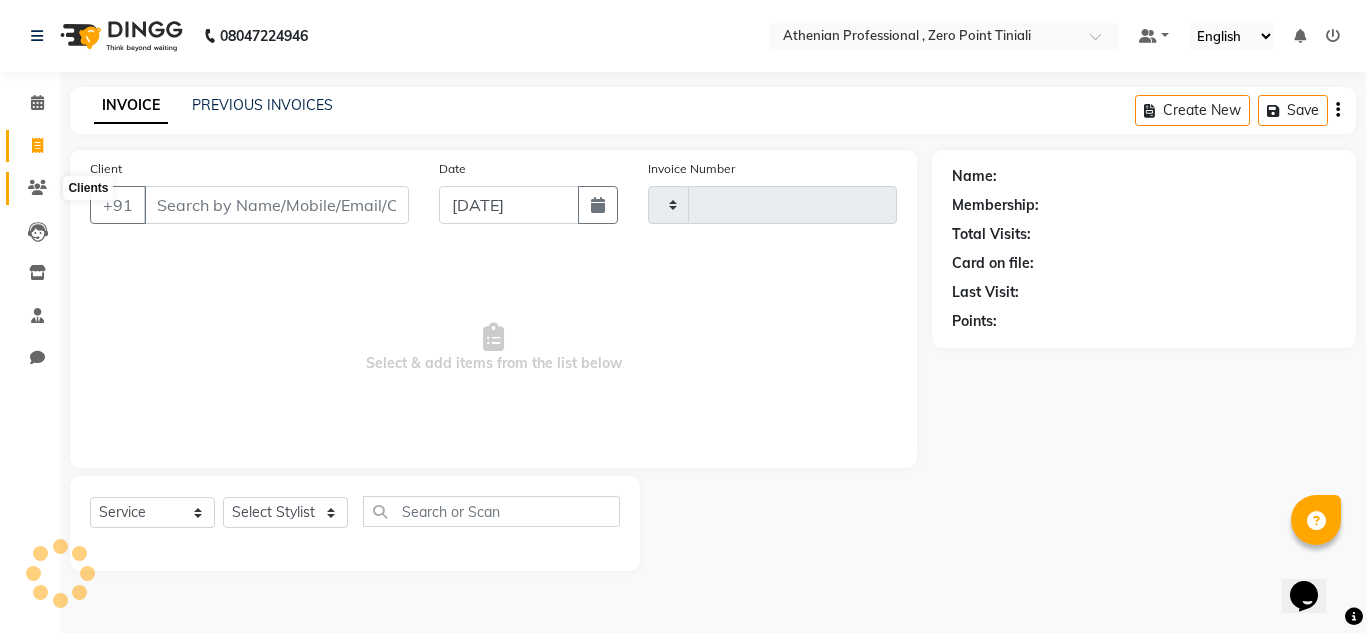 click 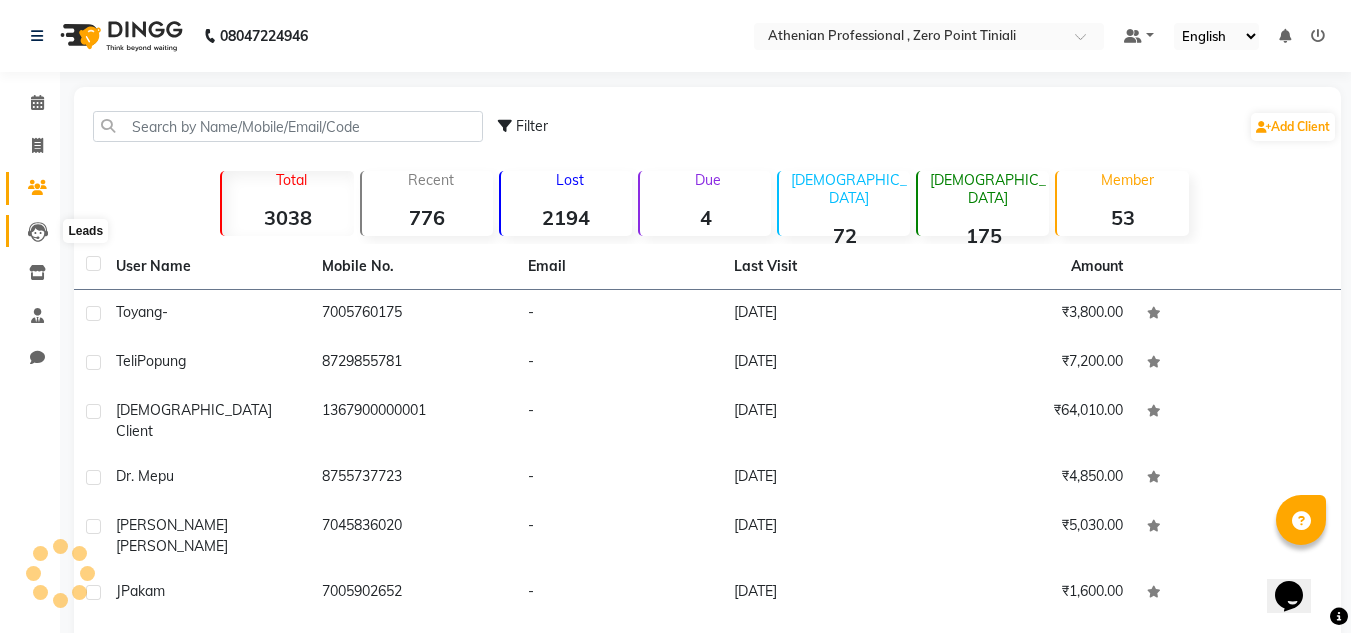 click 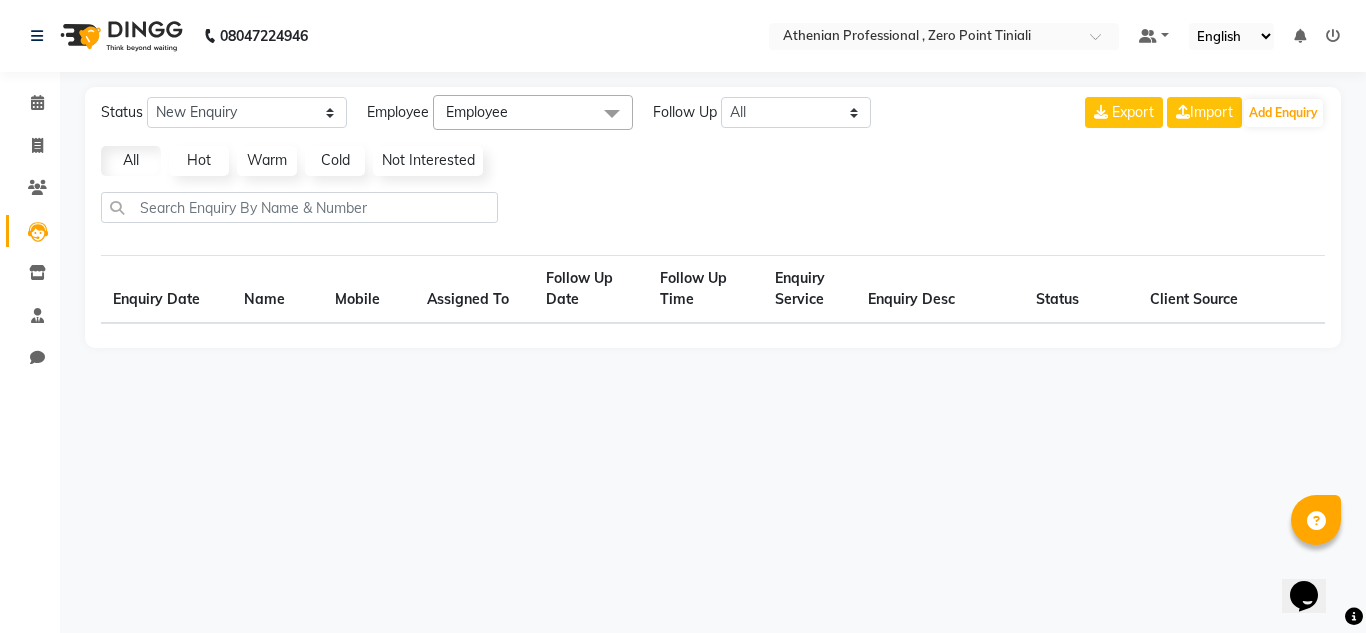 select on "10" 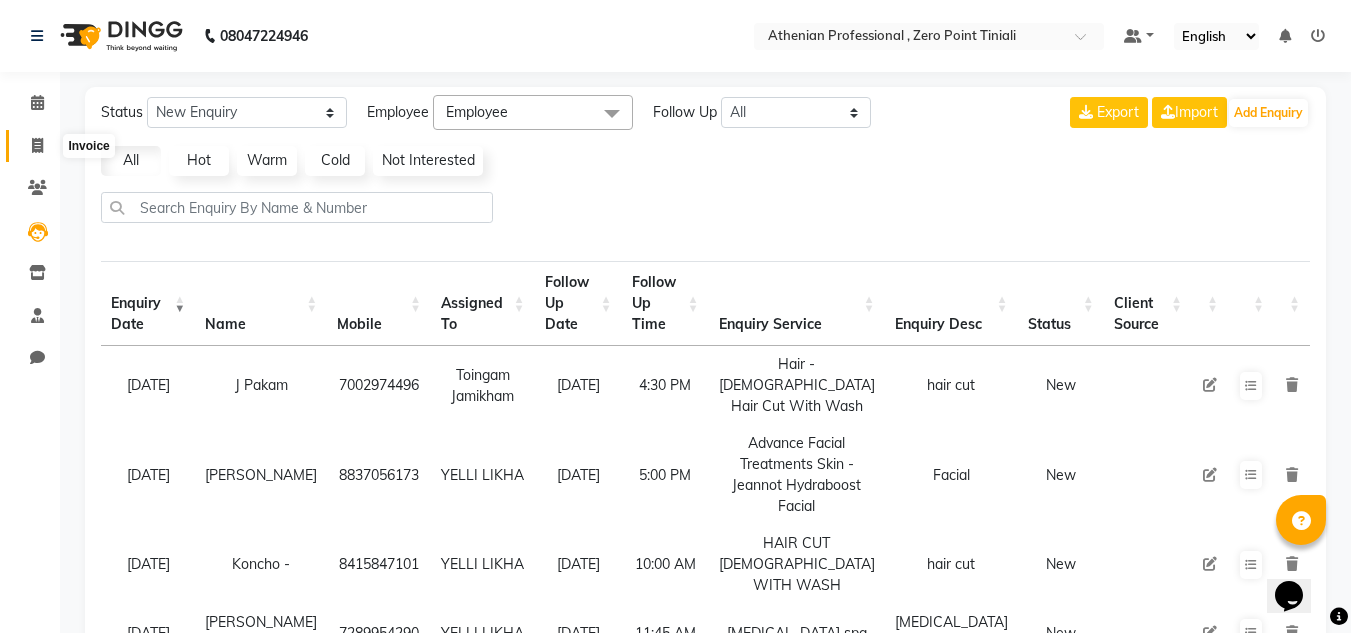 click 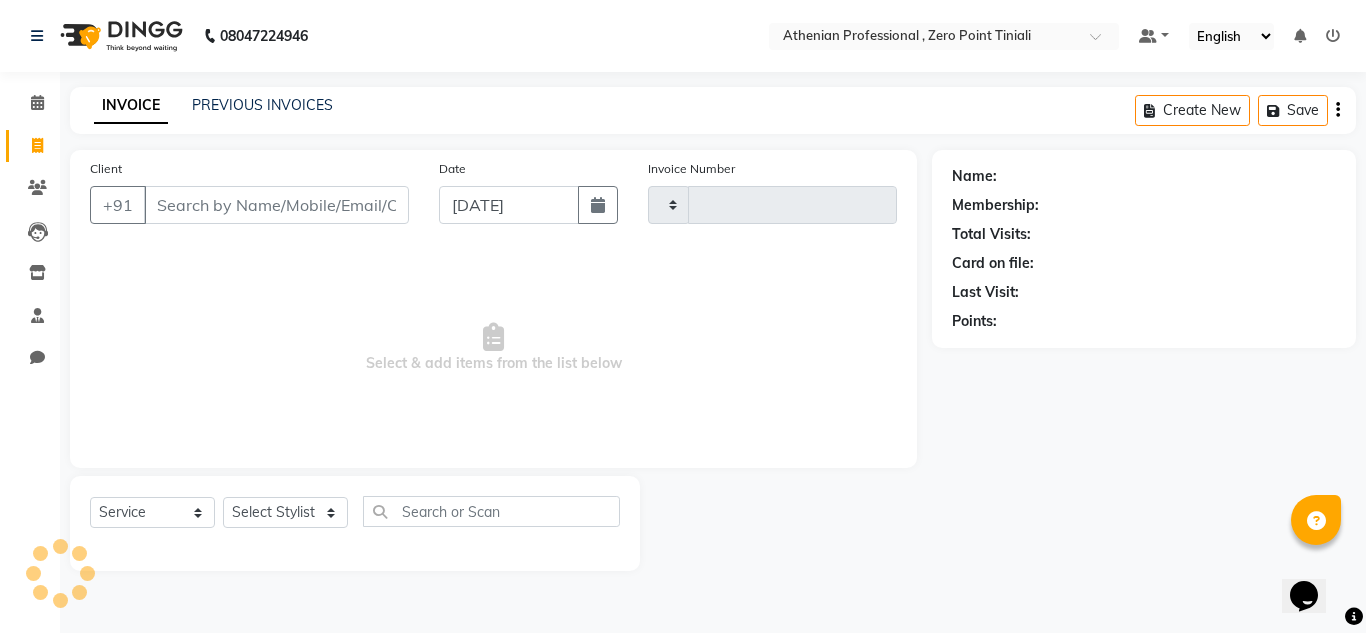 type on "1497" 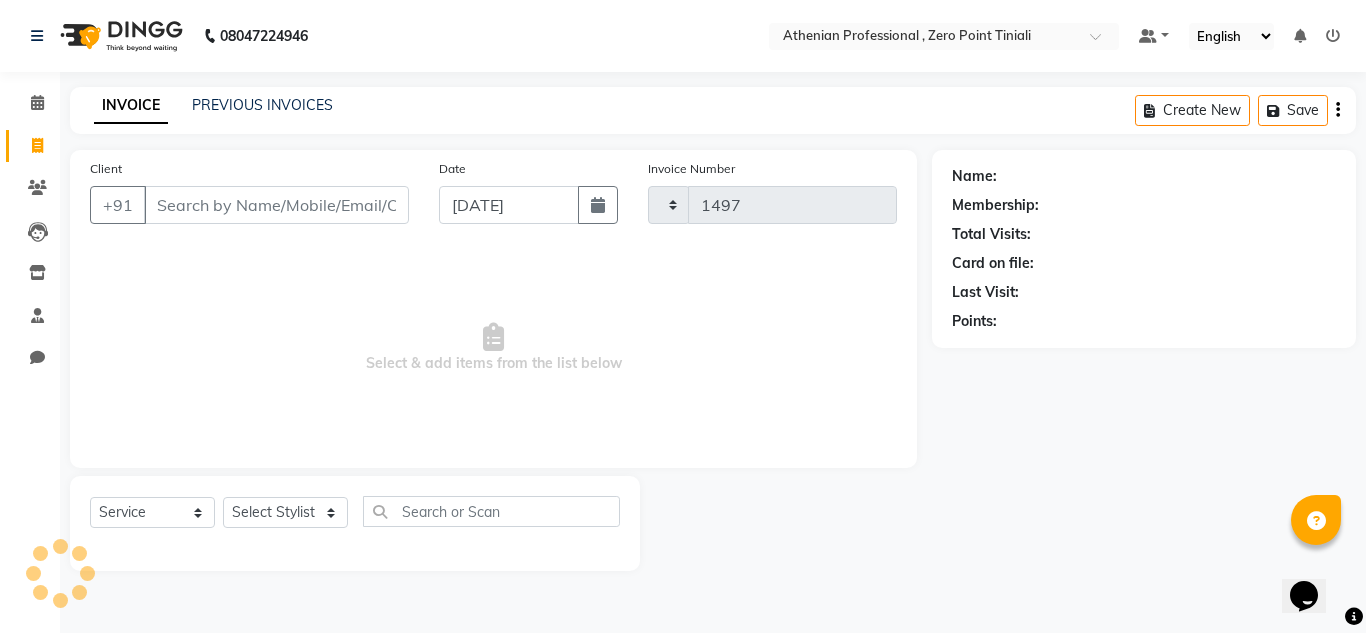 select on "8300" 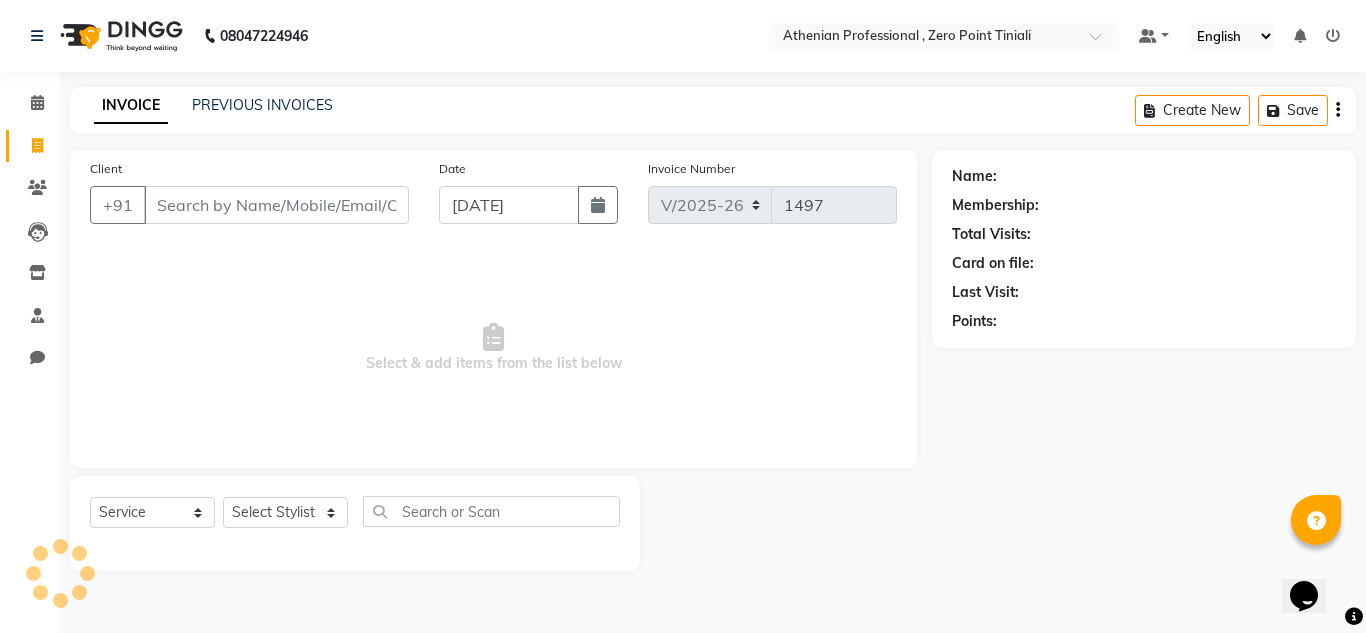 click on "Client" at bounding box center [276, 205] 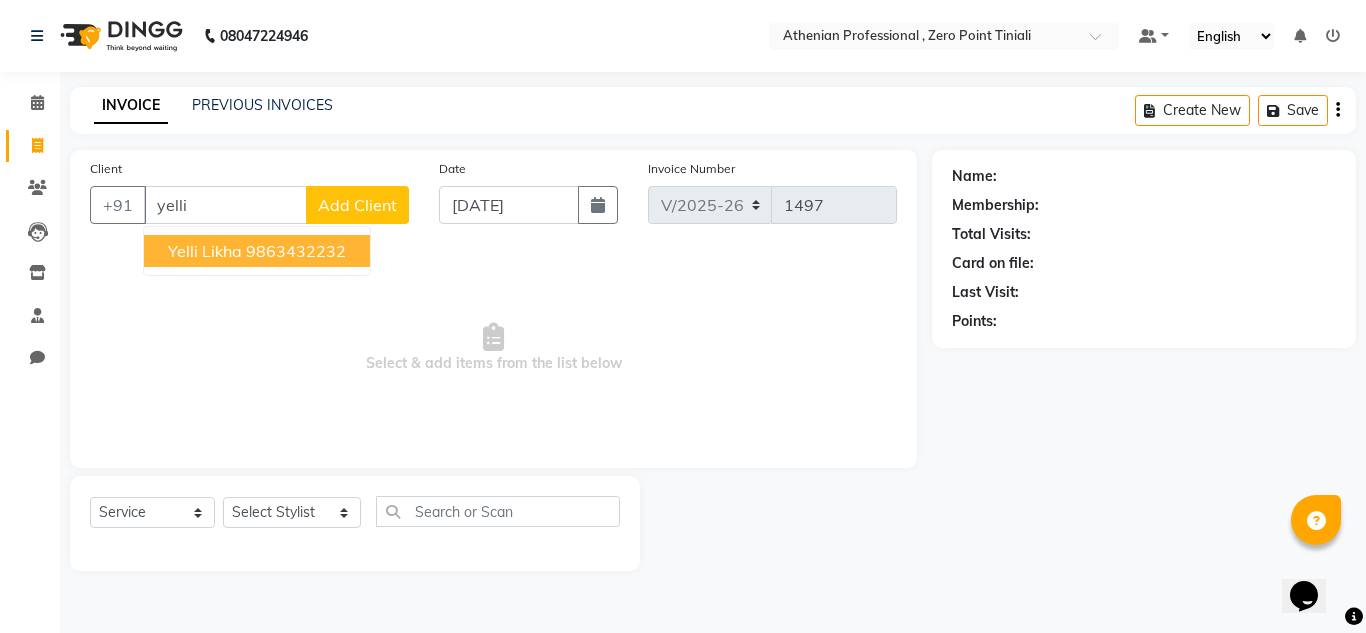 click on "Yelli likha" at bounding box center [205, 251] 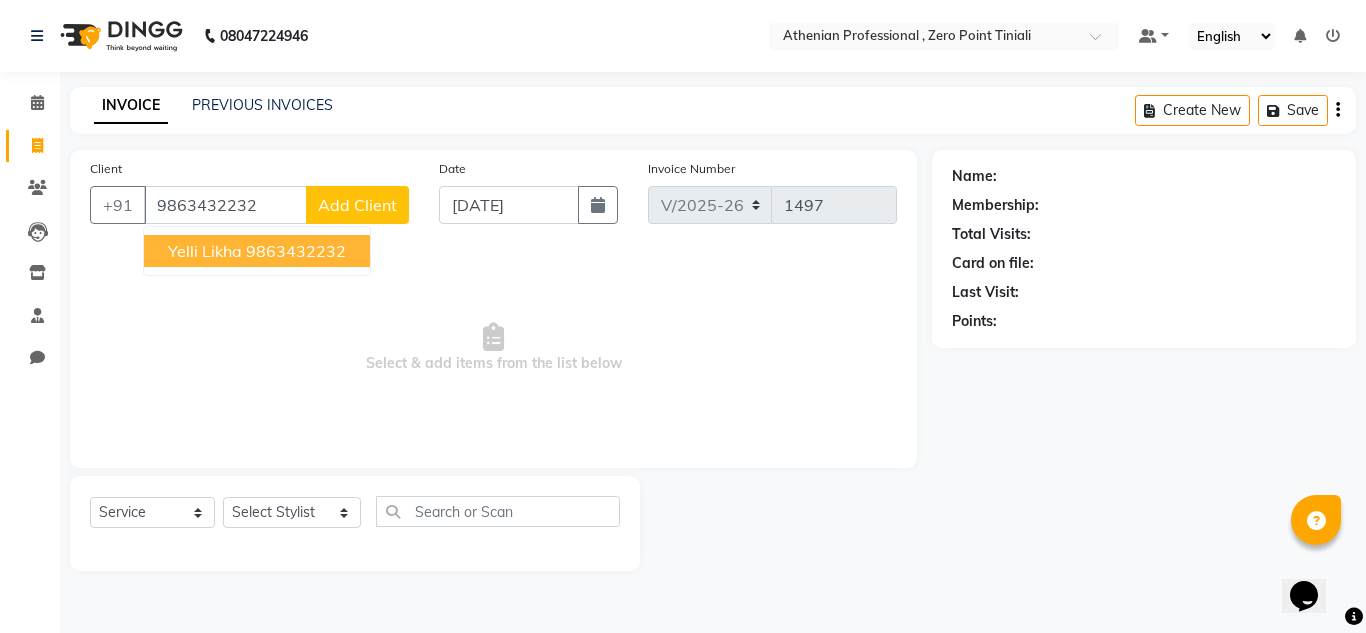 type on "9863432232" 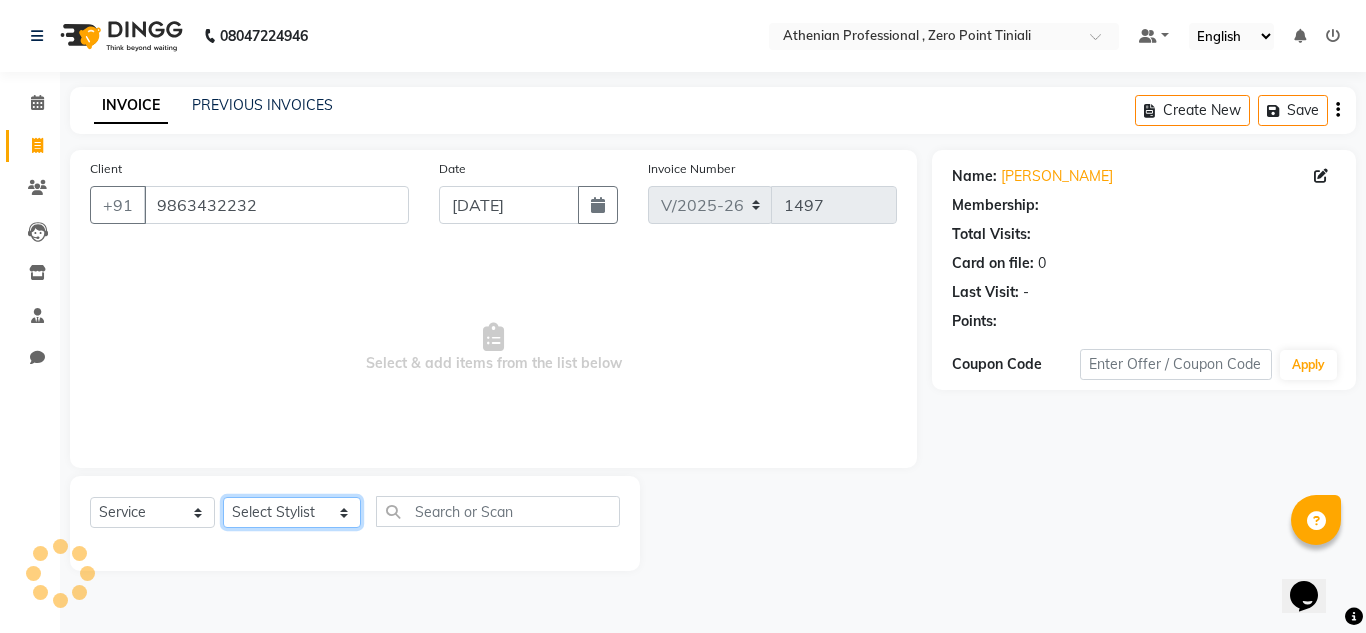 click on "Select Stylist [PERSON_NAME][MEDICAL_DATA] Admin [PERSON_NAME] KOLAM WANGSU KOSHEH BIHAM LINDUM NEME MAHINDRA [PERSON_NAME] Manager [PERSON_NAME] MINUKA [PERSON_NAME] NGAMNON RALONGHAM [PERSON_NAME] [PERSON_NAME] SUMI [PERSON_NAME] DEVI [PERSON_NAME] Jamikham YELLI LIKHA" 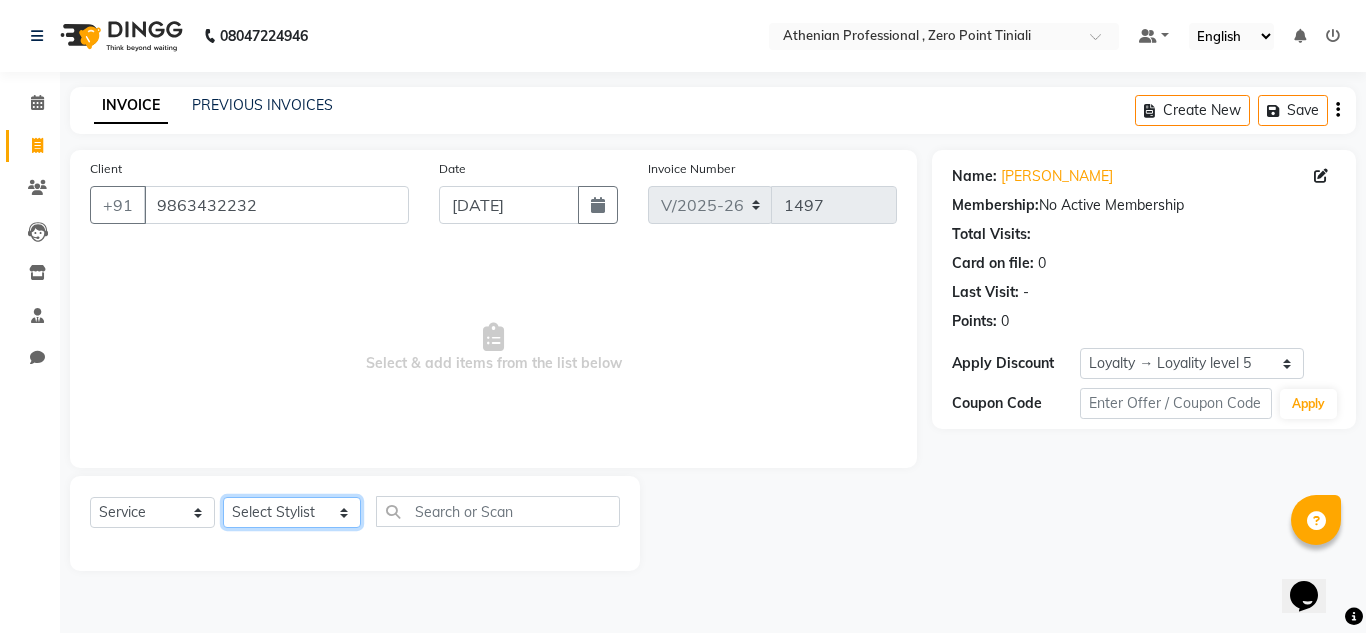 select on "80198" 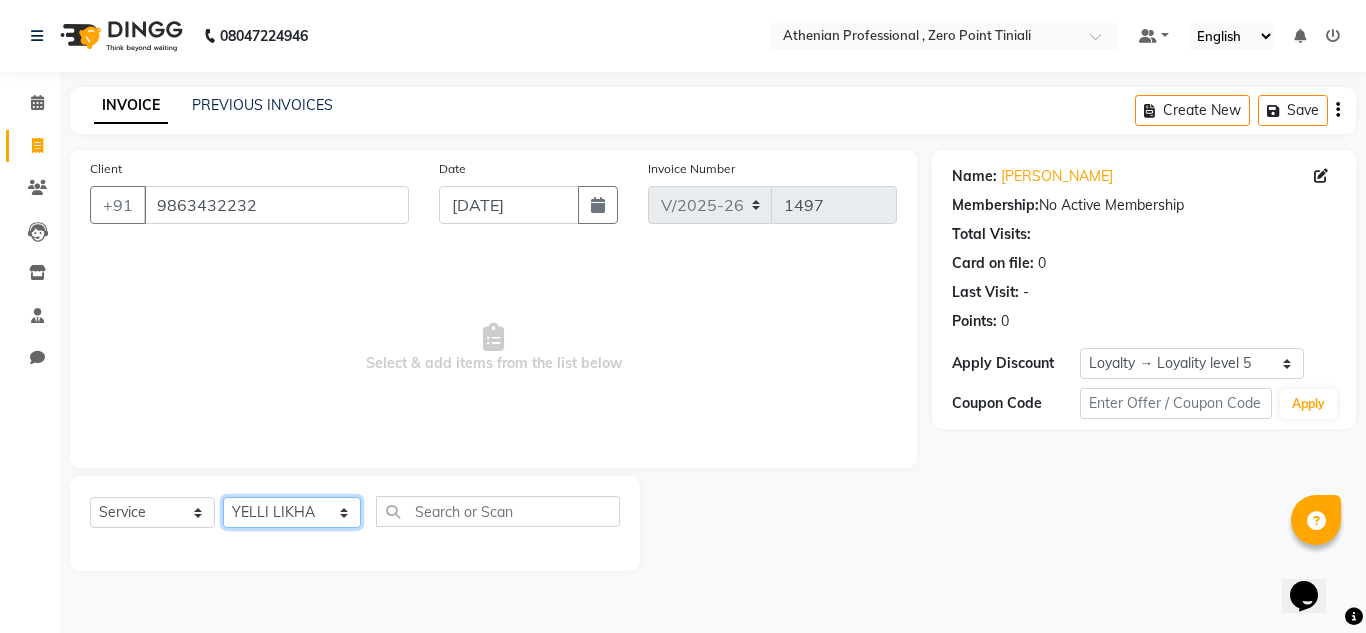 click on "Select Stylist [PERSON_NAME][MEDICAL_DATA] Admin [PERSON_NAME] KOLAM WANGSU KOSHEH BIHAM LINDUM NEME MAHINDRA [PERSON_NAME] Manager [PERSON_NAME] MINUKA [PERSON_NAME] NGAMNON RALONGHAM [PERSON_NAME] [PERSON_NAME] SUMI [PERSON_NAME] DEVI [PERSON_NAME] Jamikham YELLI LIKHA" 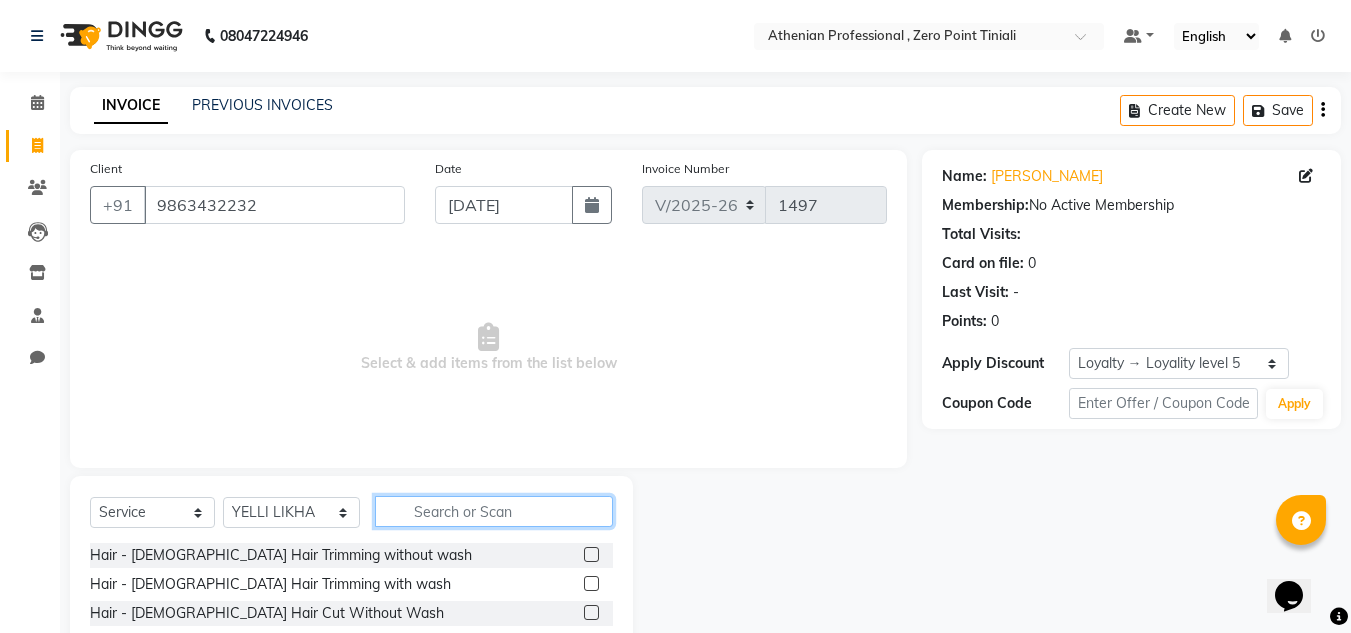click 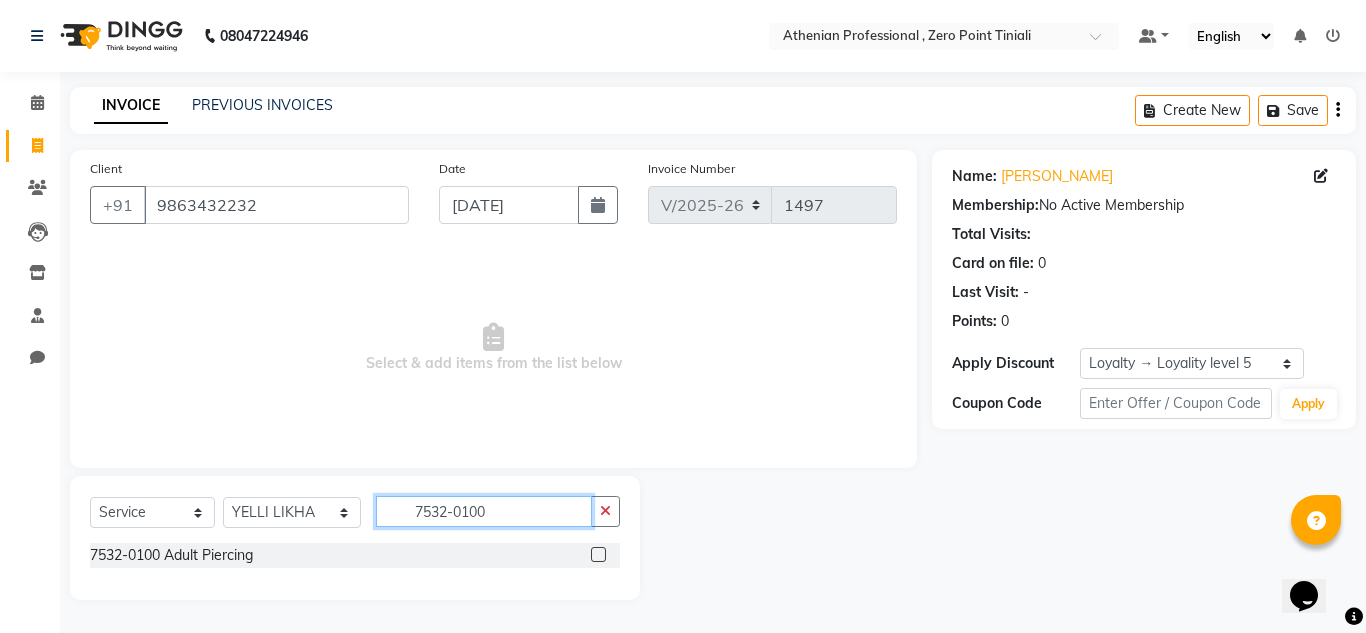 type on "7532-0100" 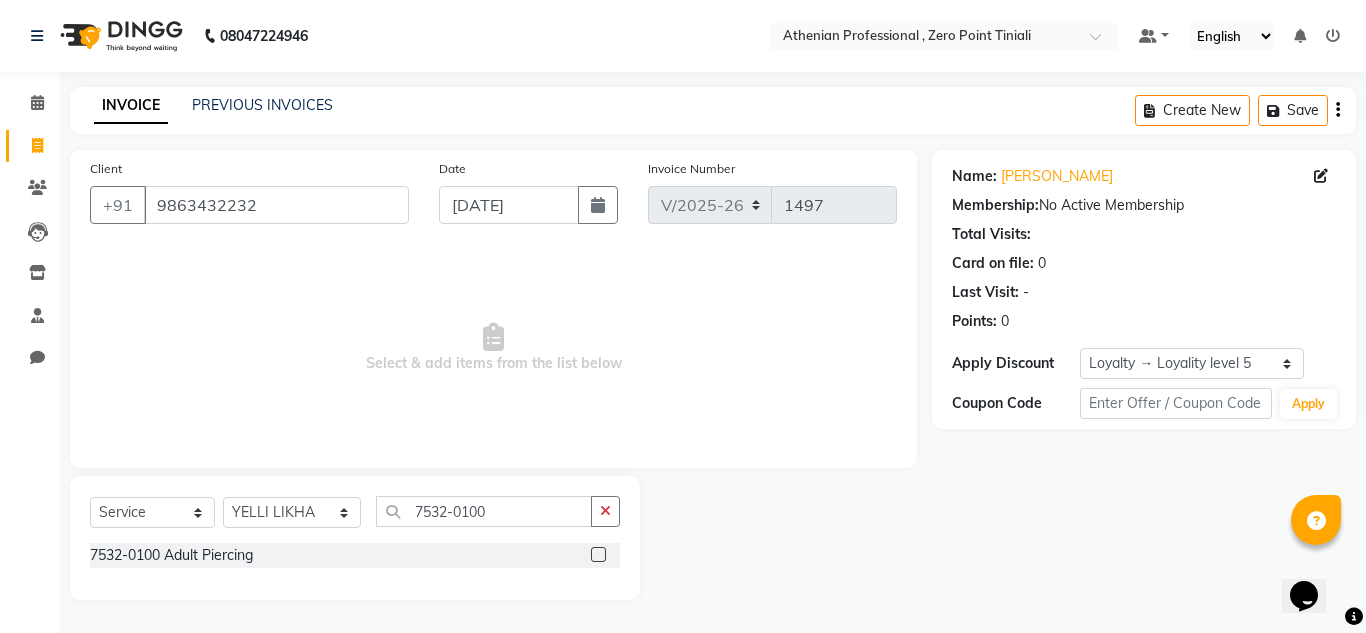 click 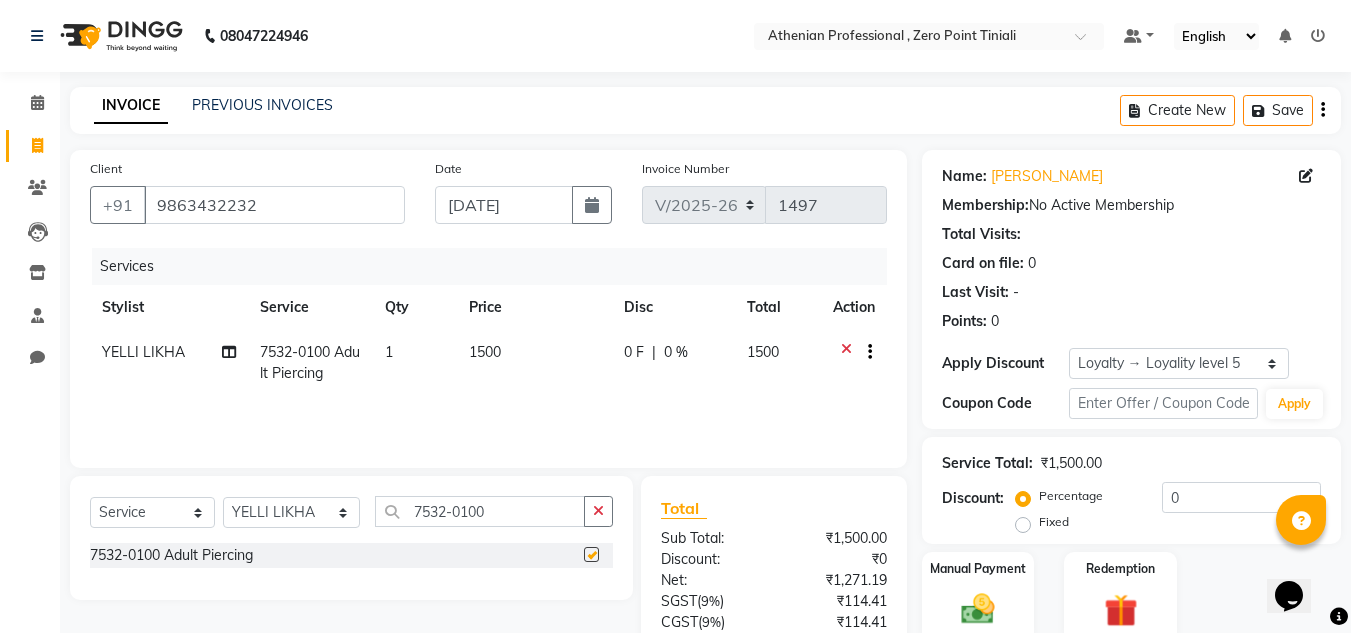 checkbox on "false" 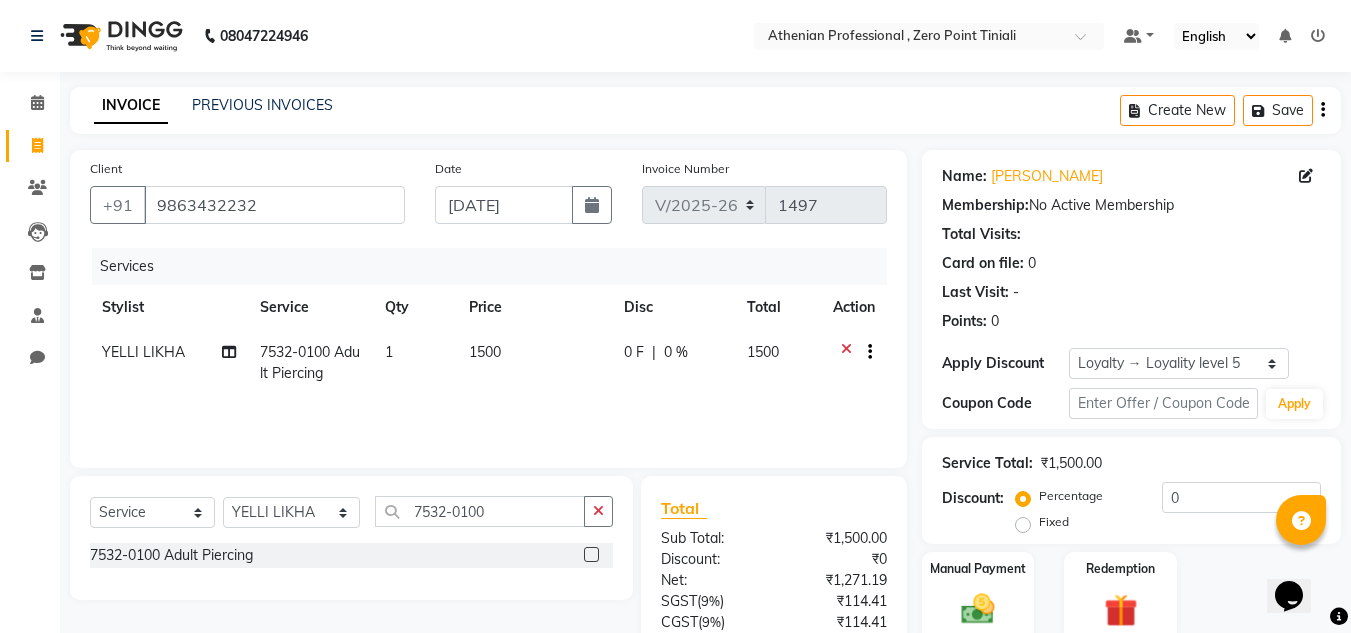 click 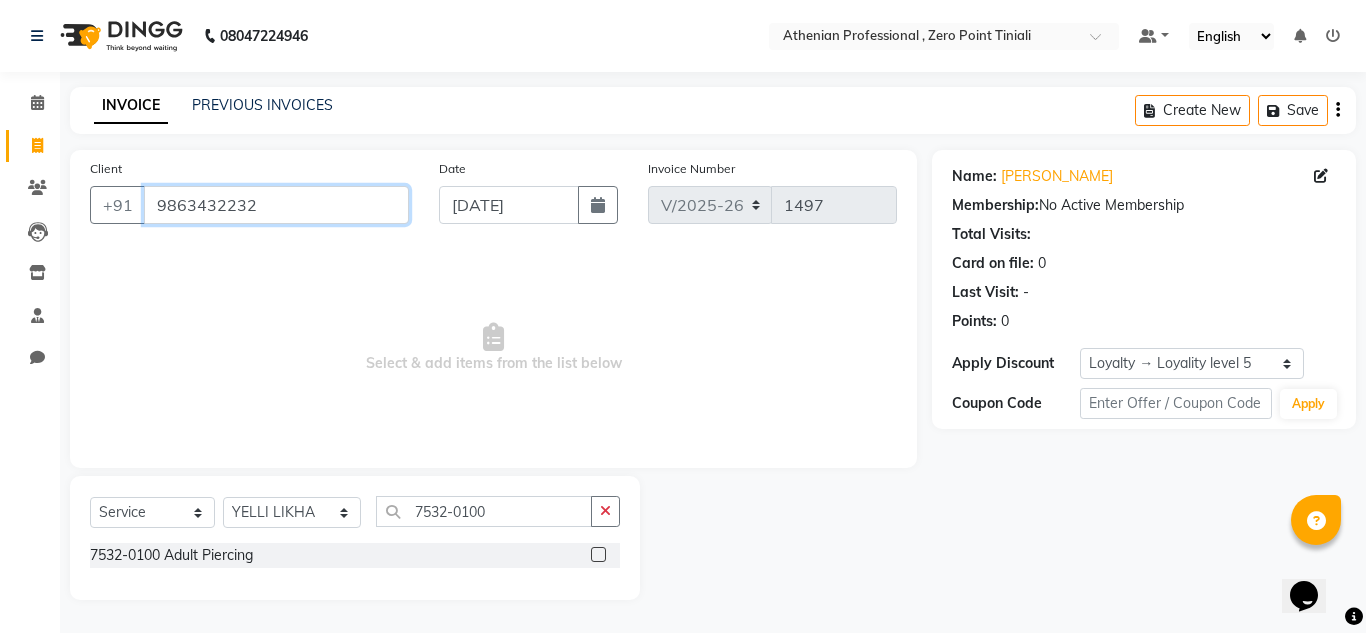 click on "9863432232" at bounding box center (276, 205) 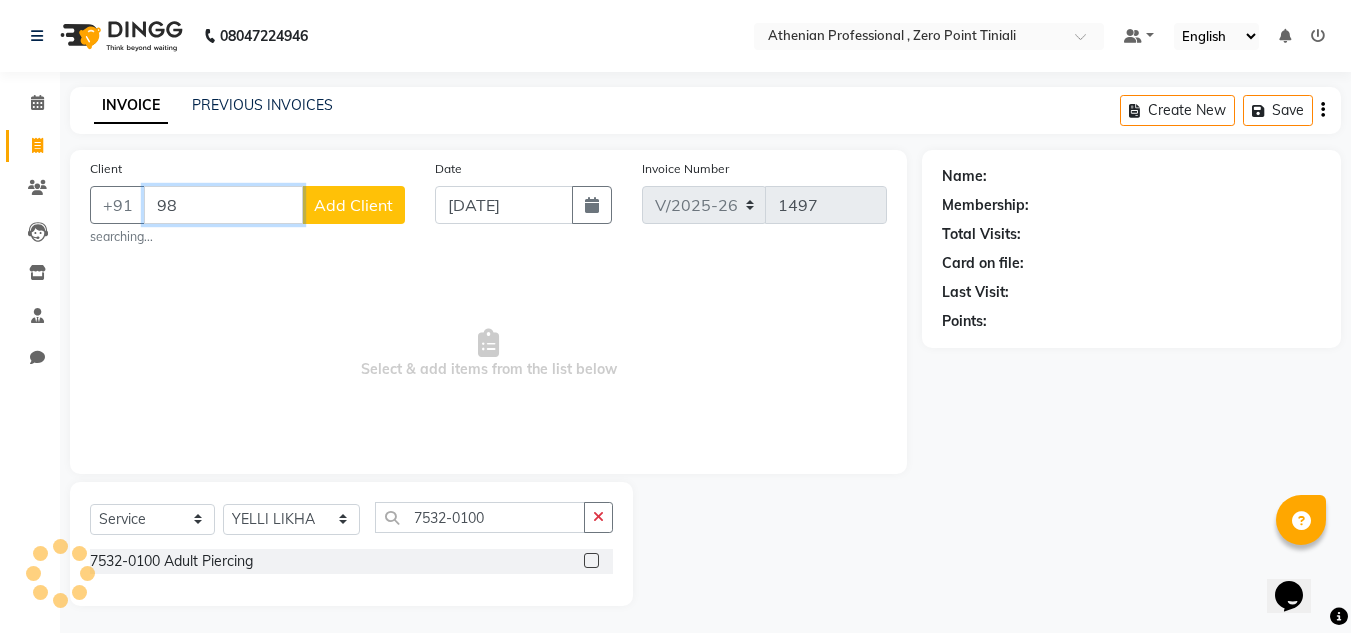 type on "9" 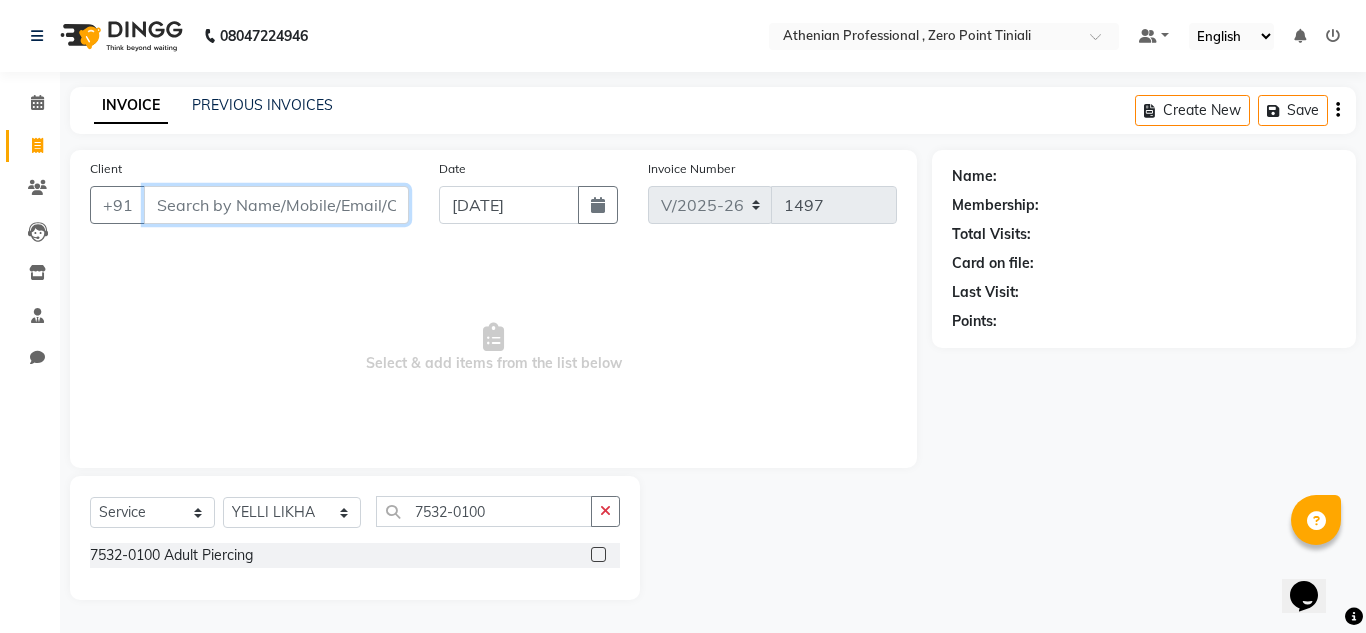 type 